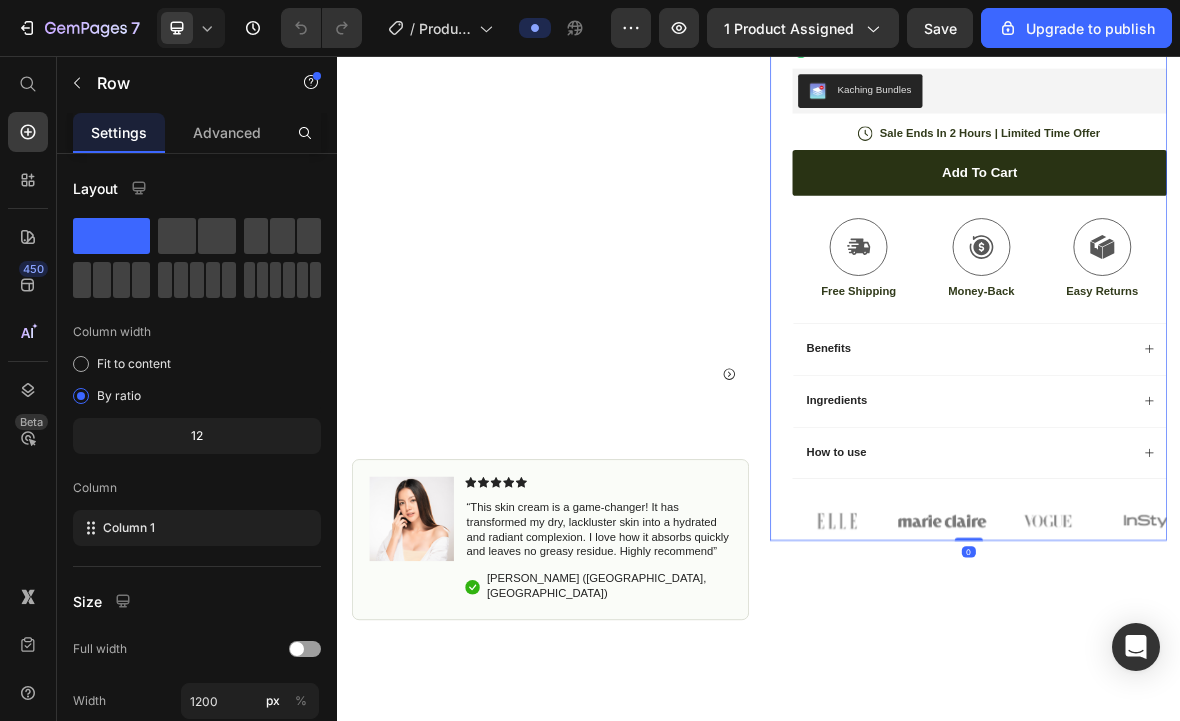 scroll, scrollTop: 591, scrollLeft: 0, axis: vertical 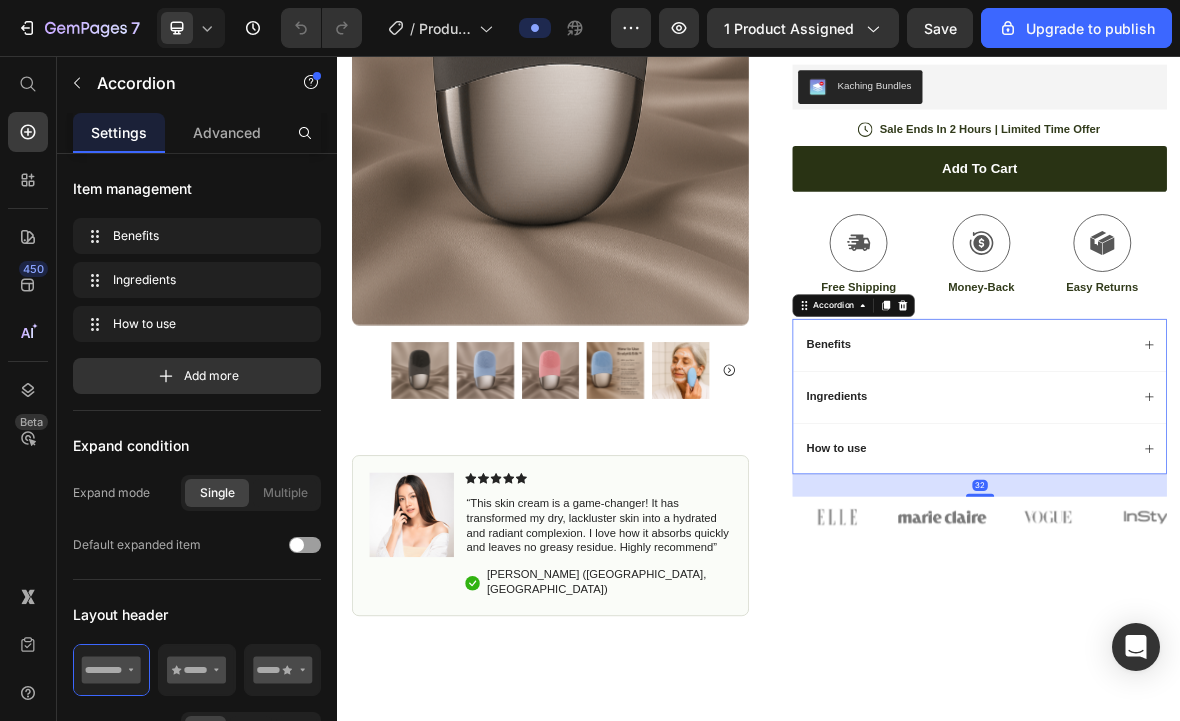 click on "Ingredients" at bounding box center [1250, 541] 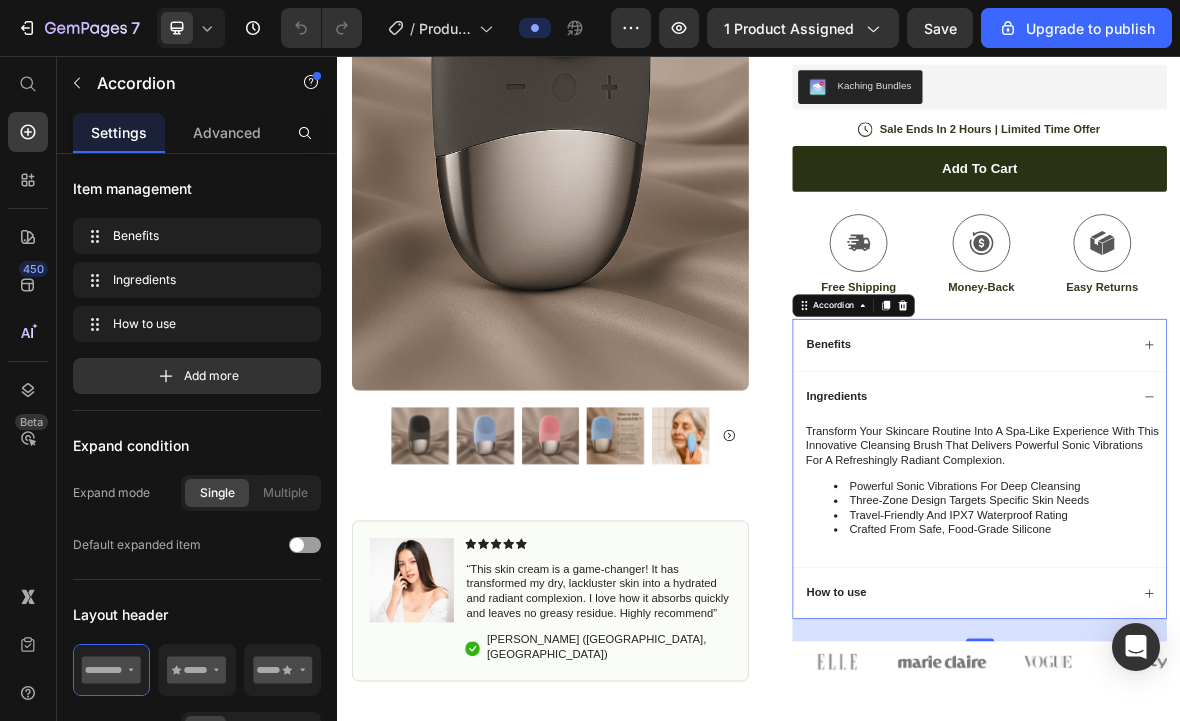 click on "How to use" at bounding box center (1250, 820) 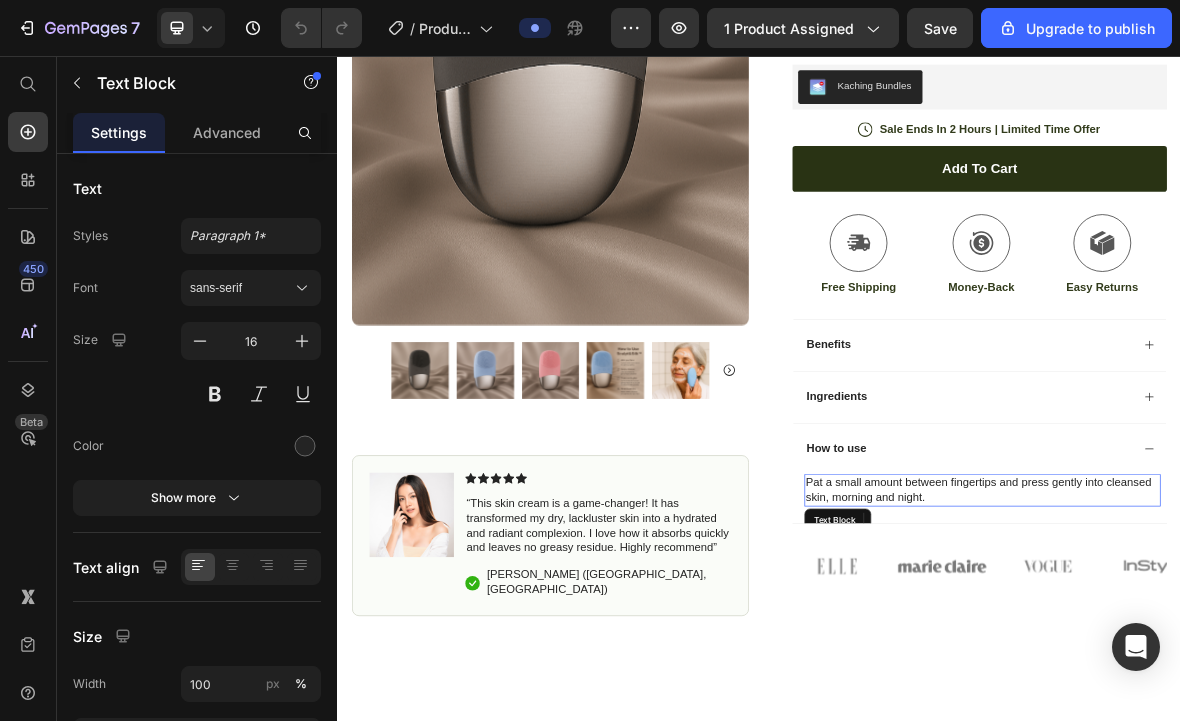 click on "Pat a small amount between fingertips and press gently into cleansed skin, morning and night." at bounding box center [1254, 674] 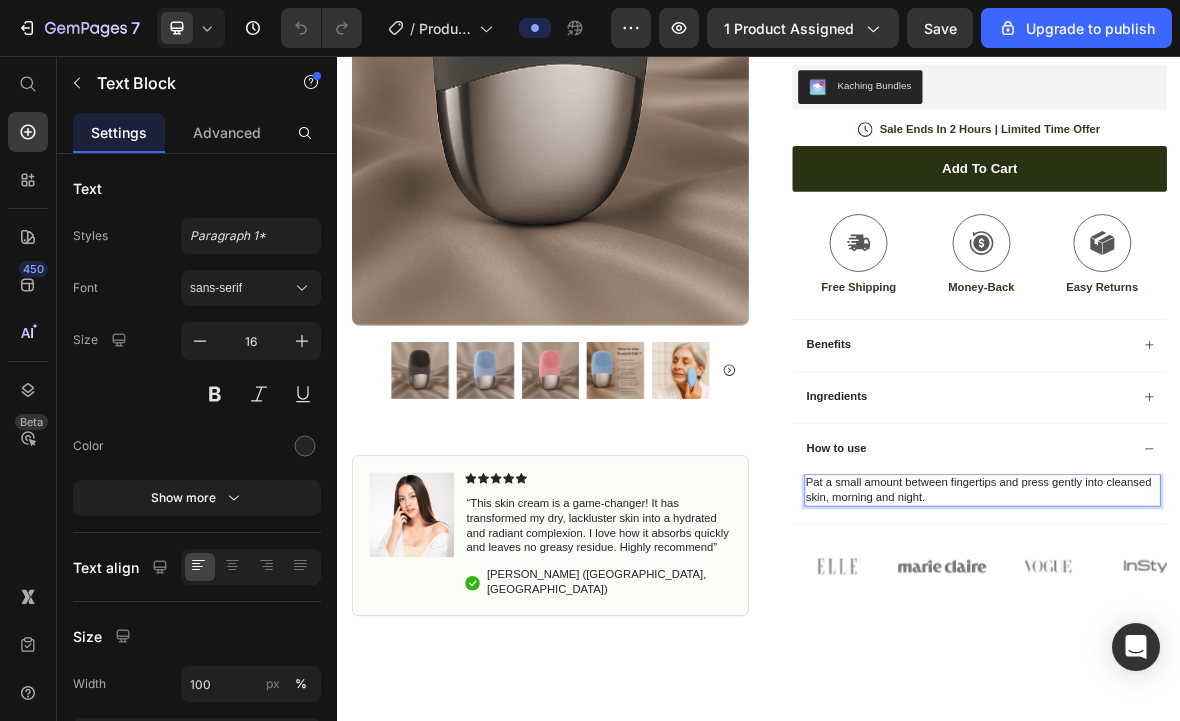 click on "Pat a small amount between fingertips and press gently into cleansed skin, morning and night." at bounding box center [1254, 674] 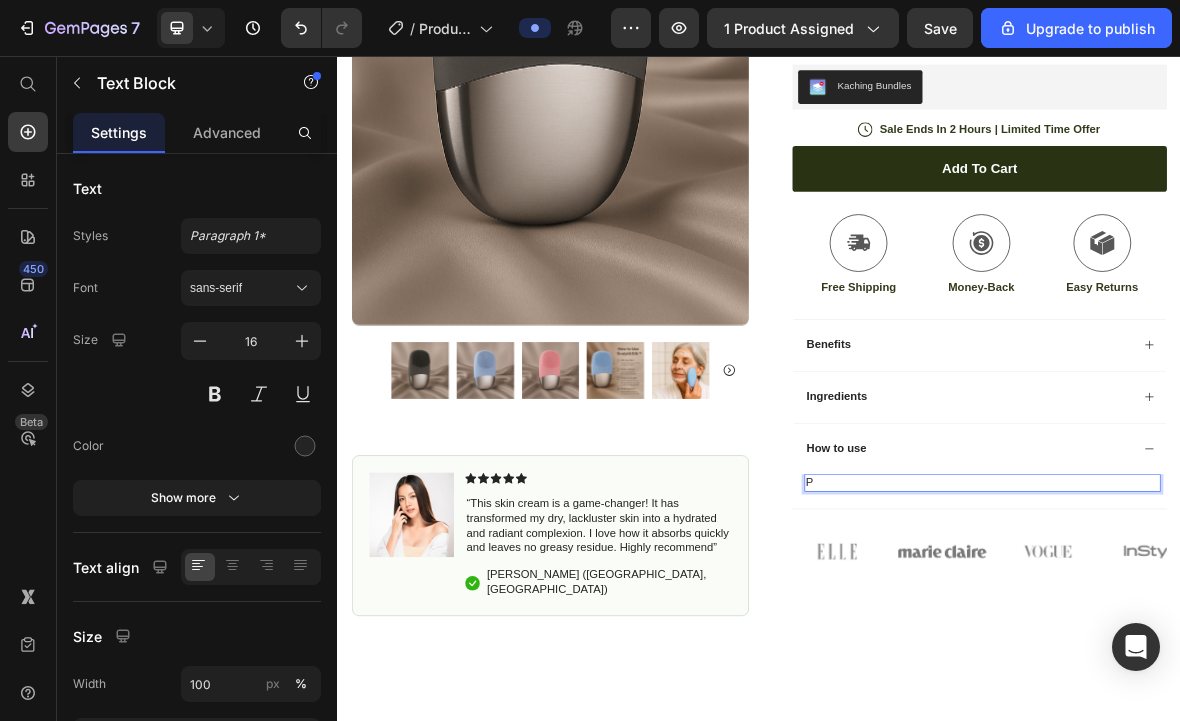 type 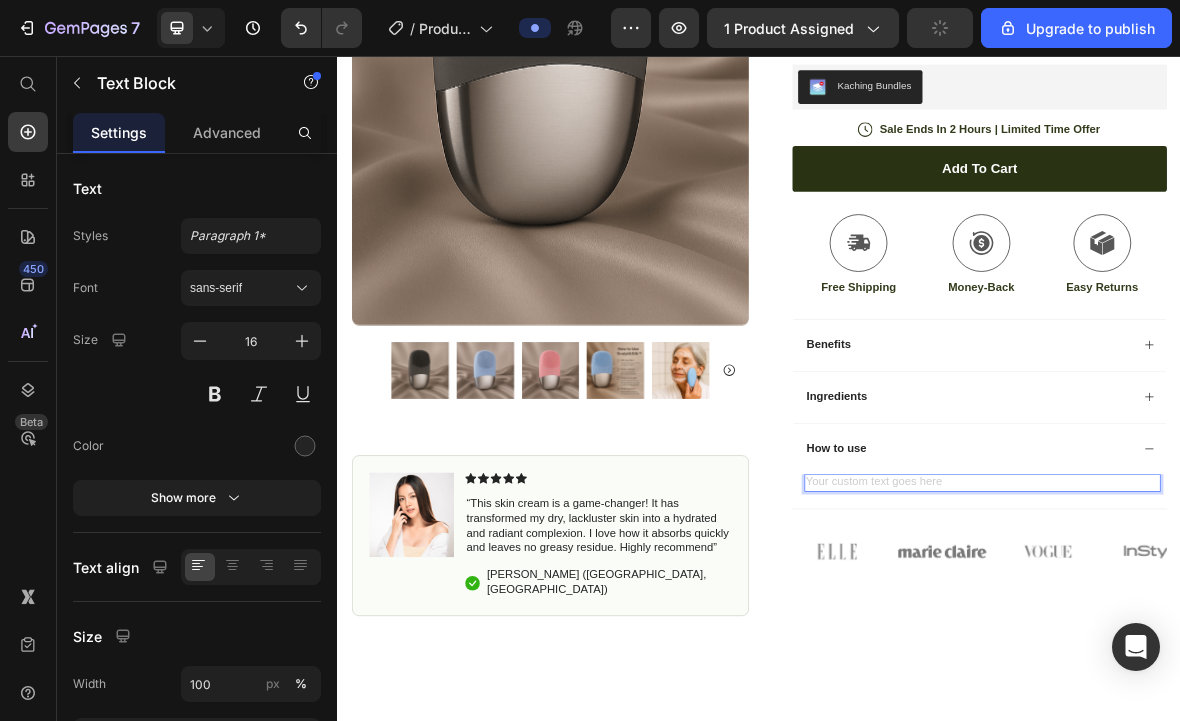 click at bounding box center (1254, 663) 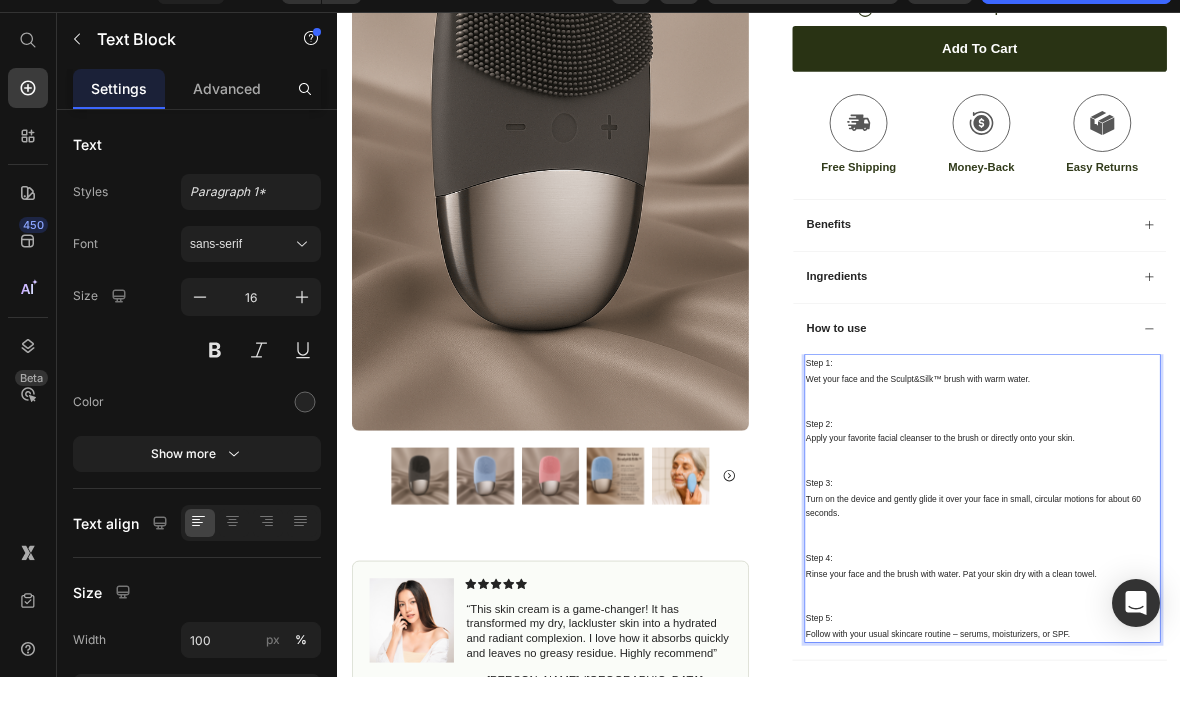 scroll, scrollTop: 259, scrollLeft: 0, axis: vertical 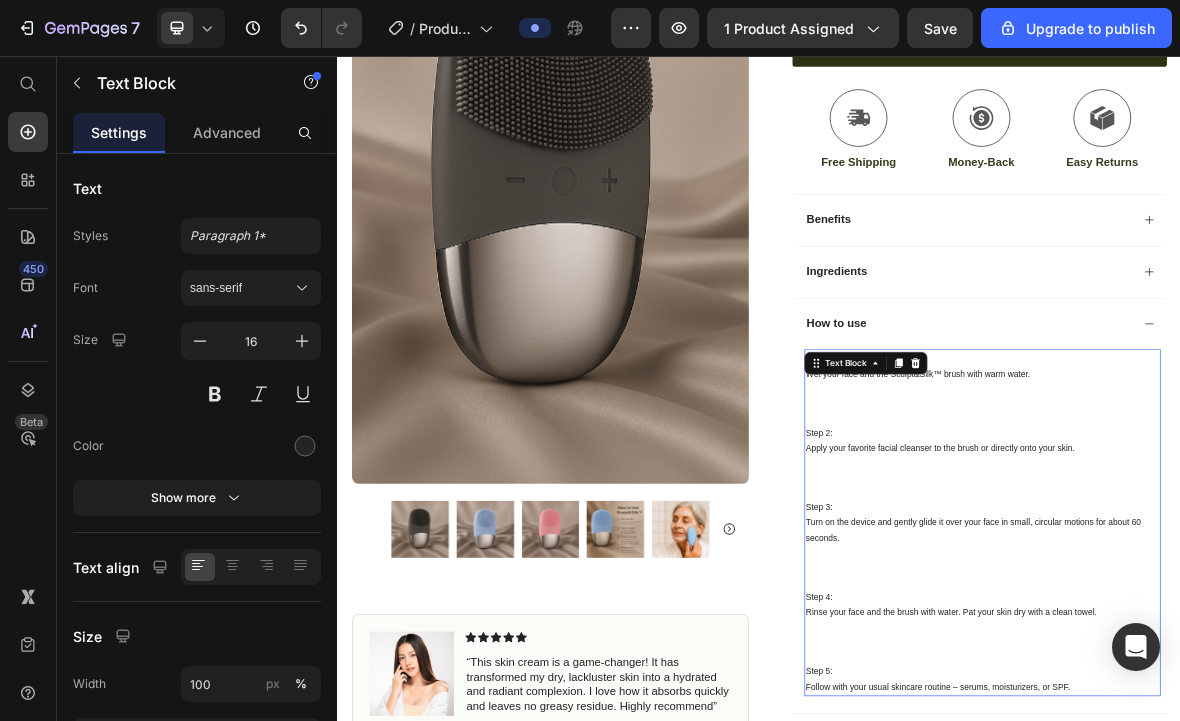 click on "Text Block" at bounding box center [1088, 493] 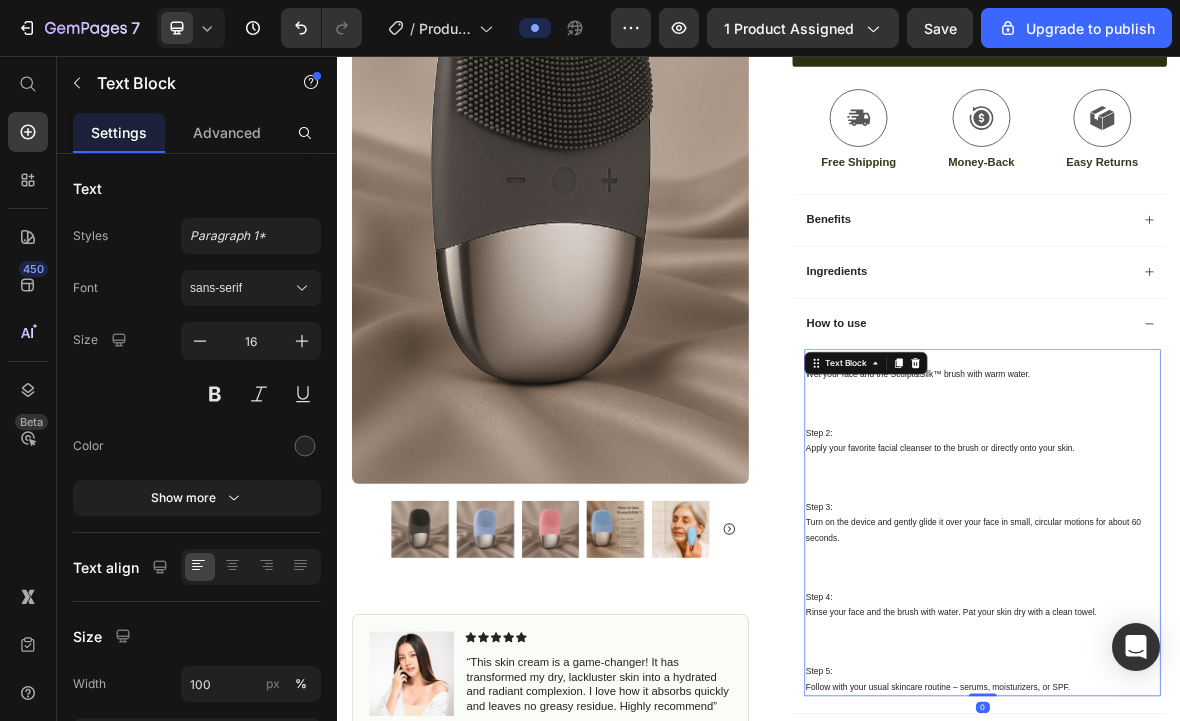 click at bounding box center [1254, 656] 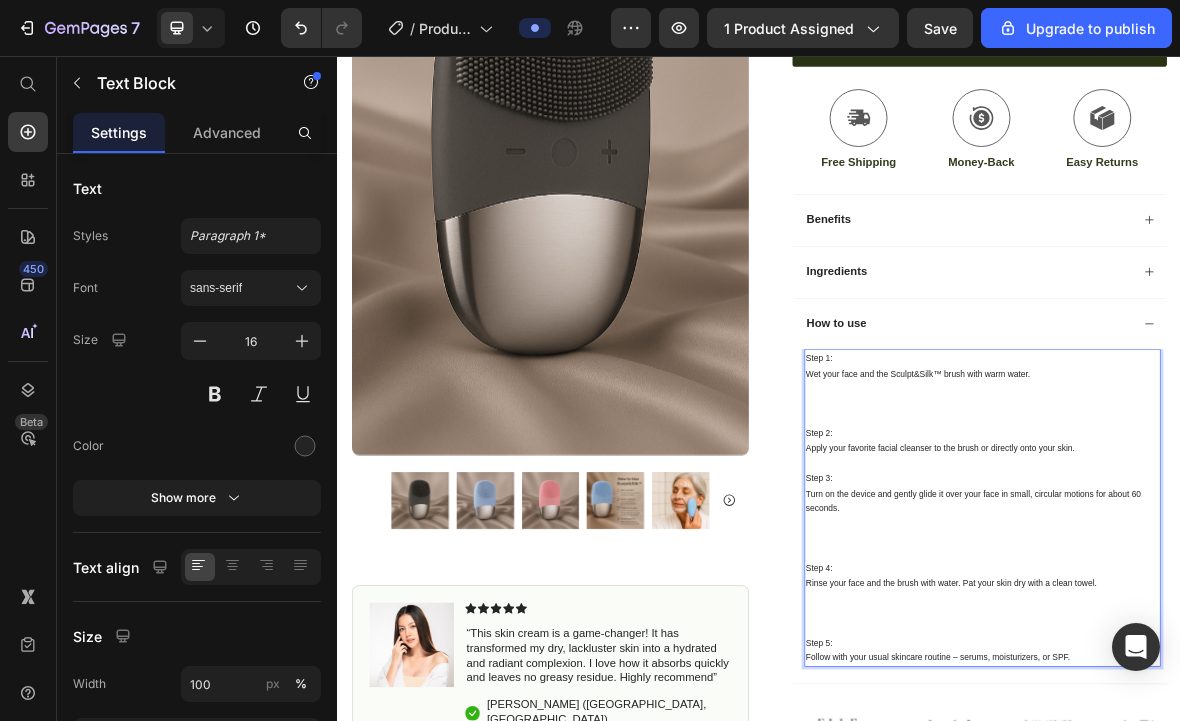 click at bounding box center (1254, 550) 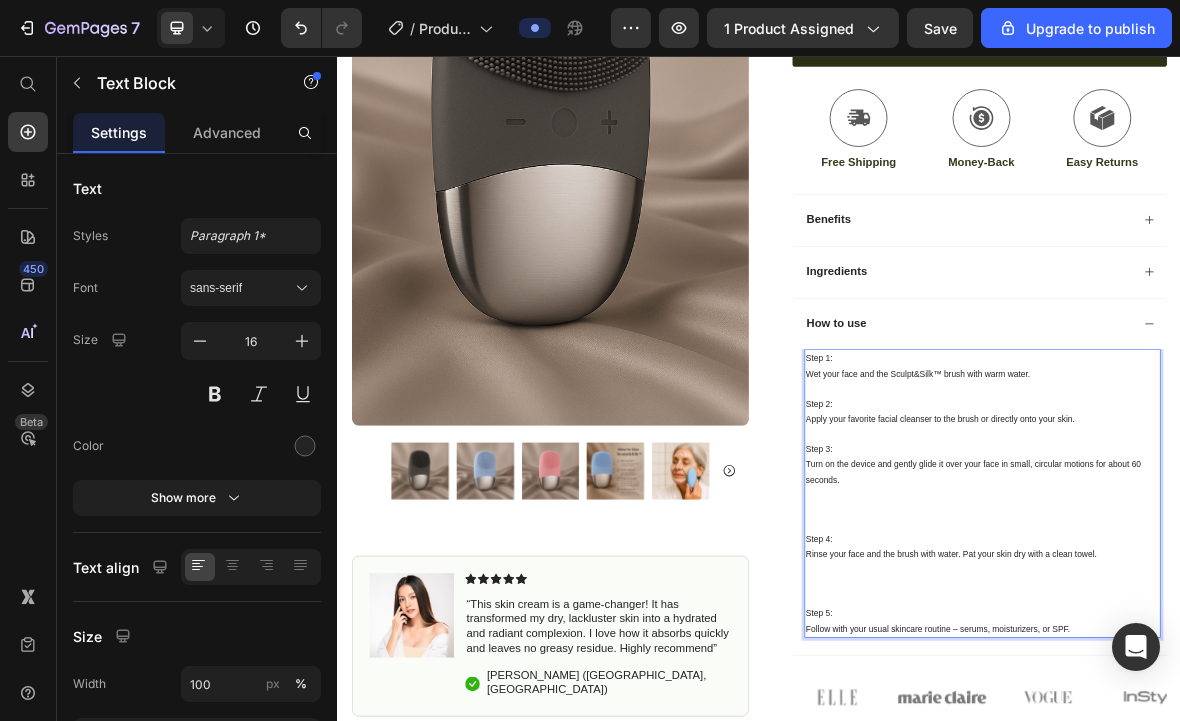 click on "Step 4:" at bounding box center [1254, 743] 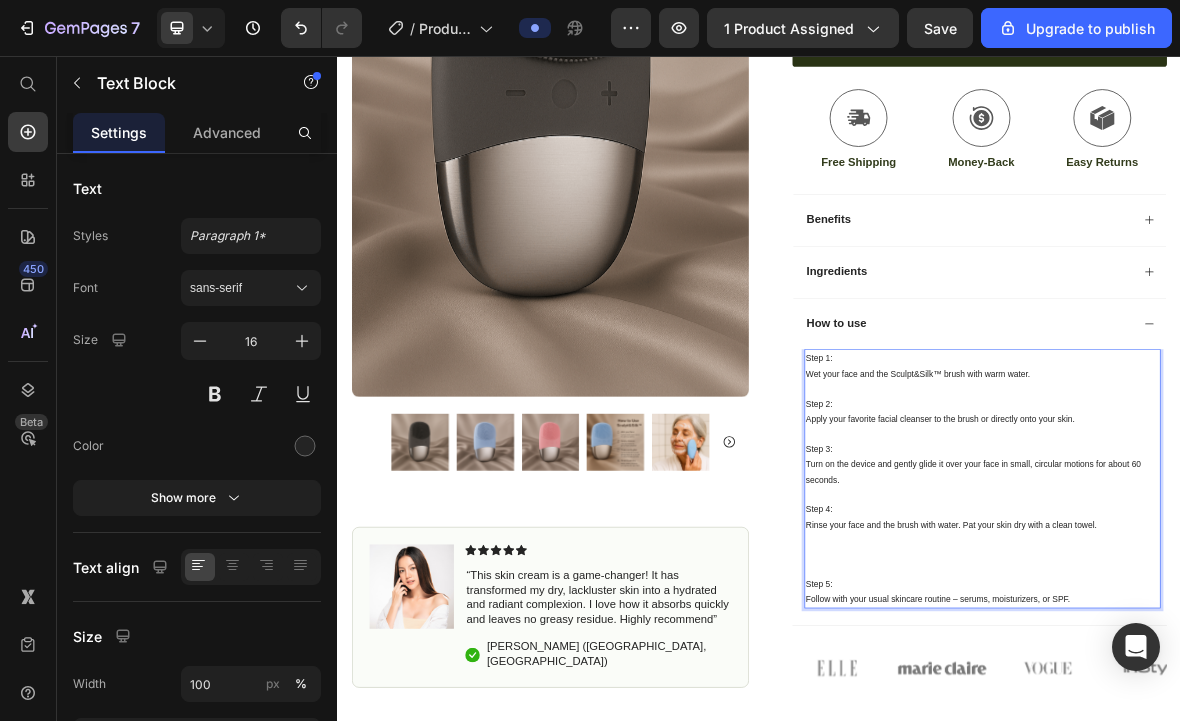 click on "⁠⁠⁠⁠⁠⁠⁠" at bounding box center (1254, 765) 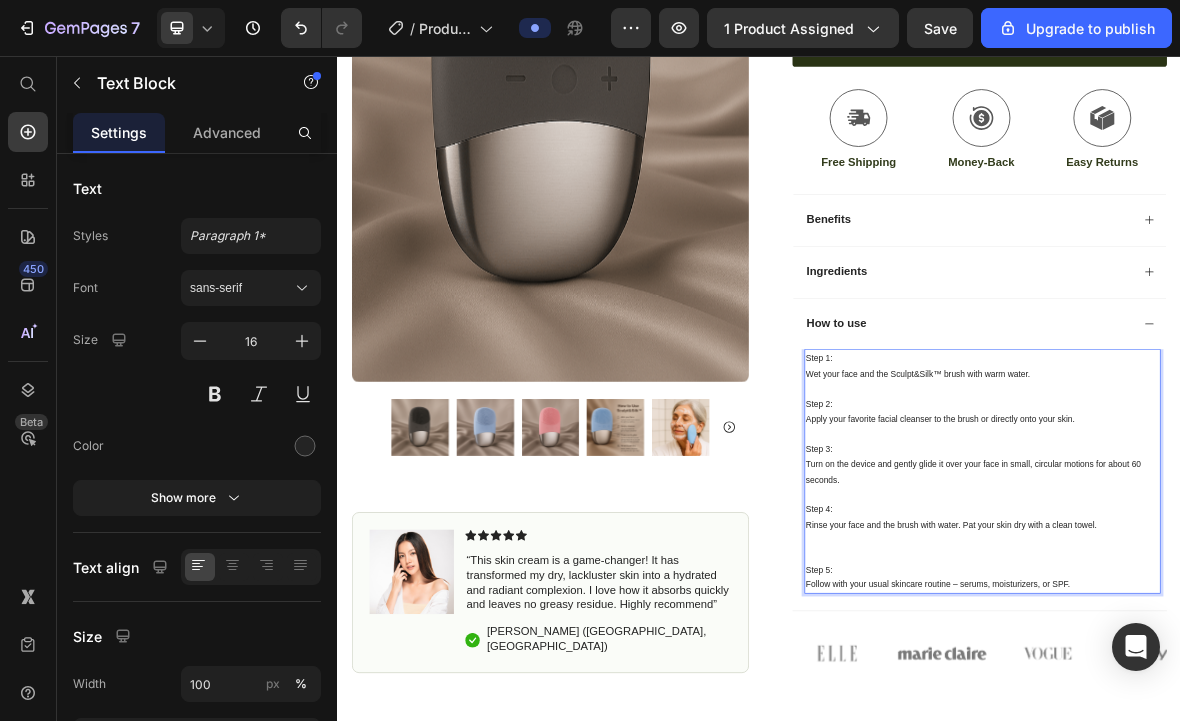 scroll, scrollTop: 2, scrollLeft: 0, axis: vertical 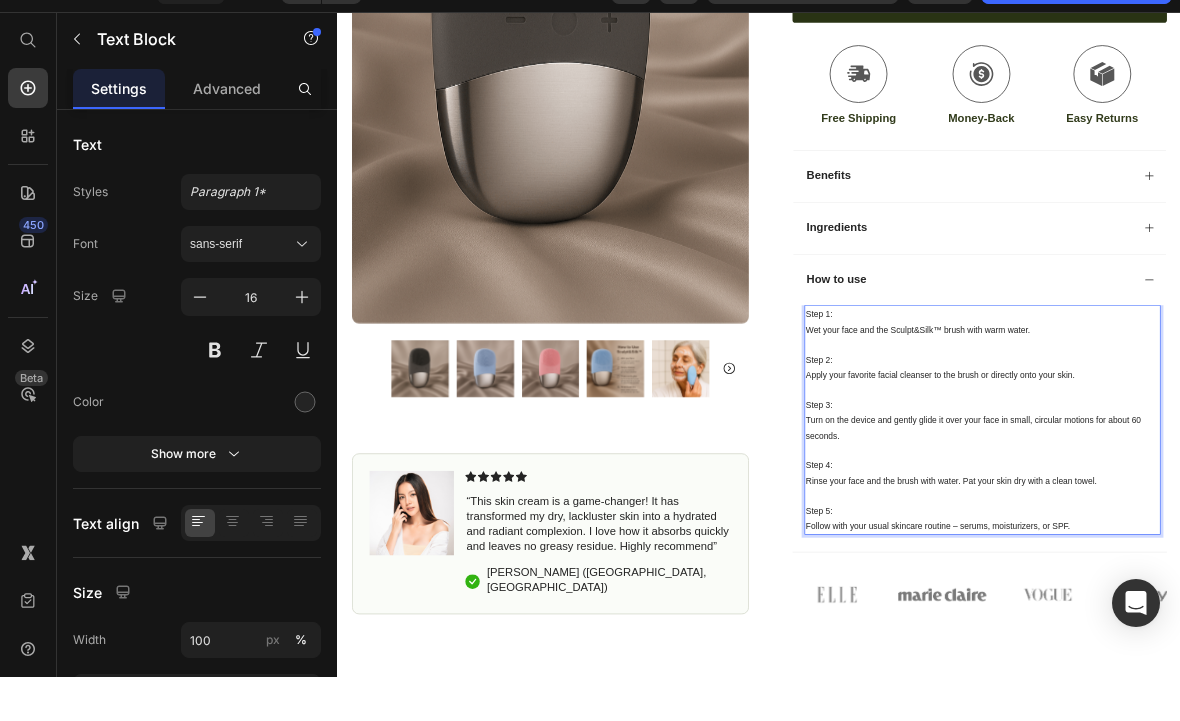 click on "Step 1:" at bounding box center (1022, 442) 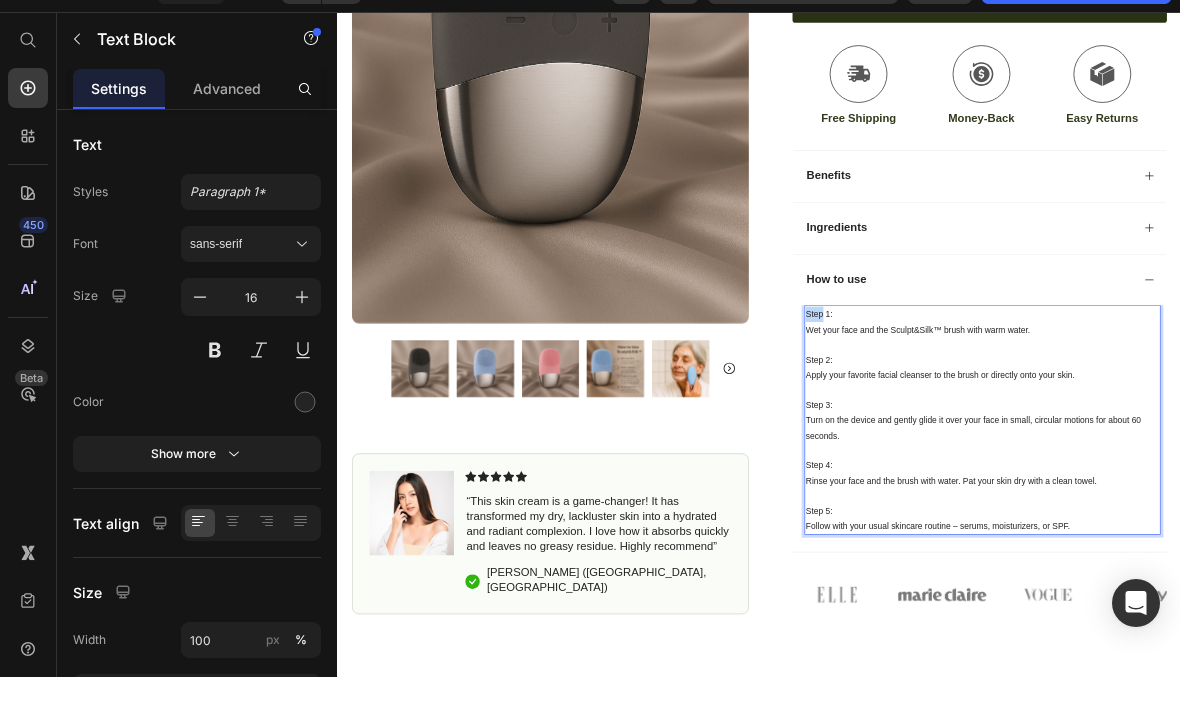 click on "Step 1:" at bounding box center [1022, 442] 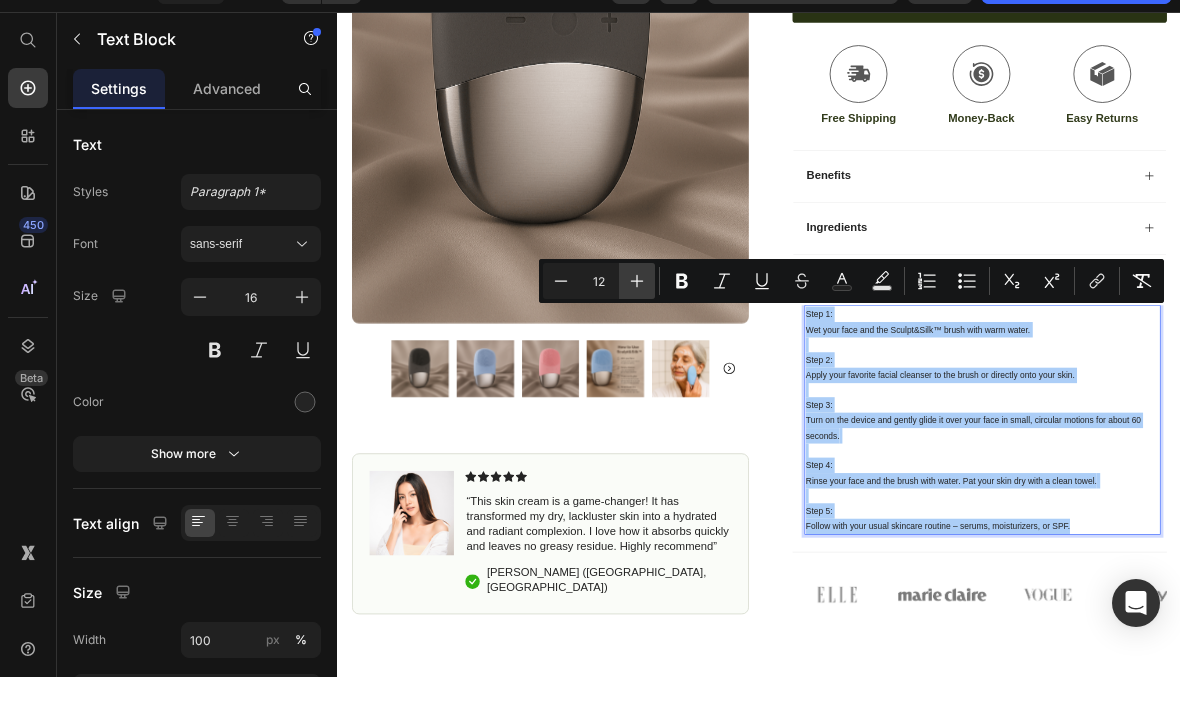 click 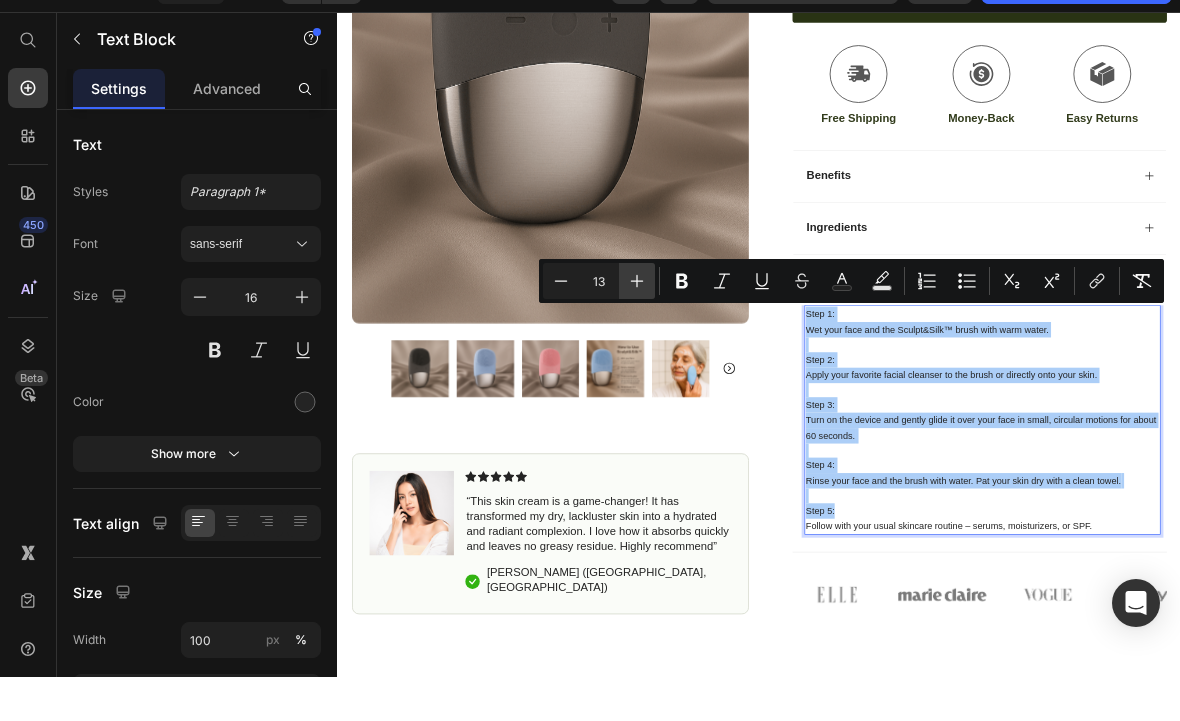click 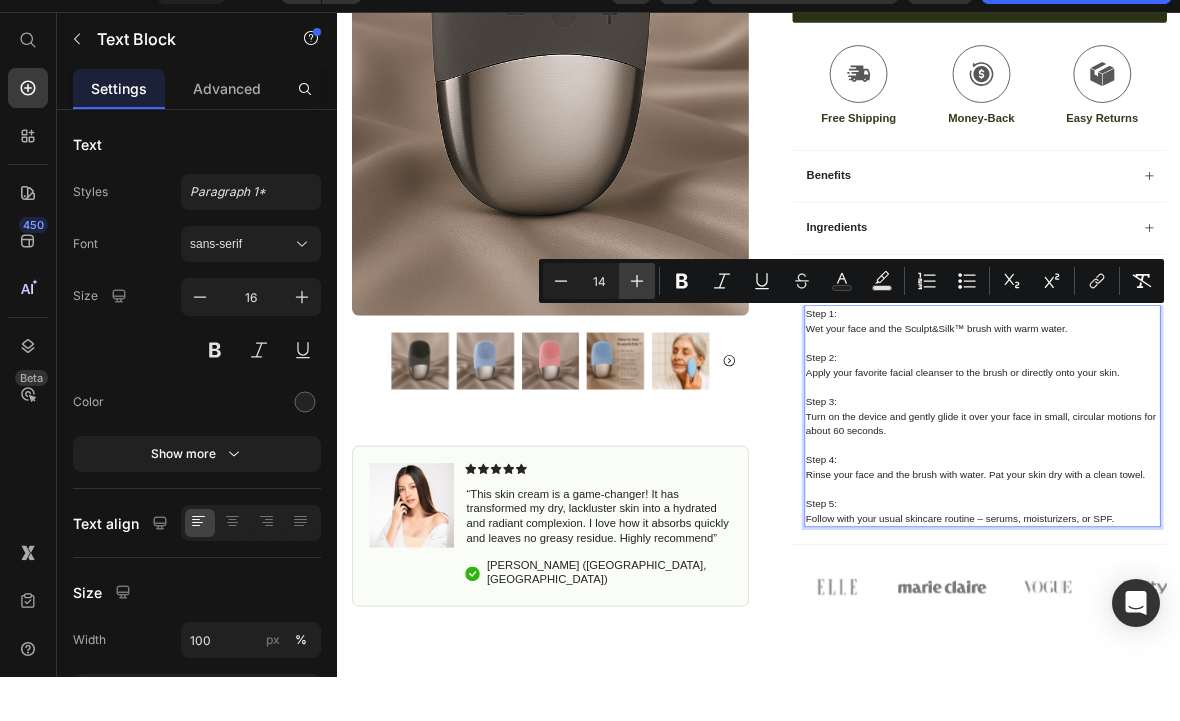 click 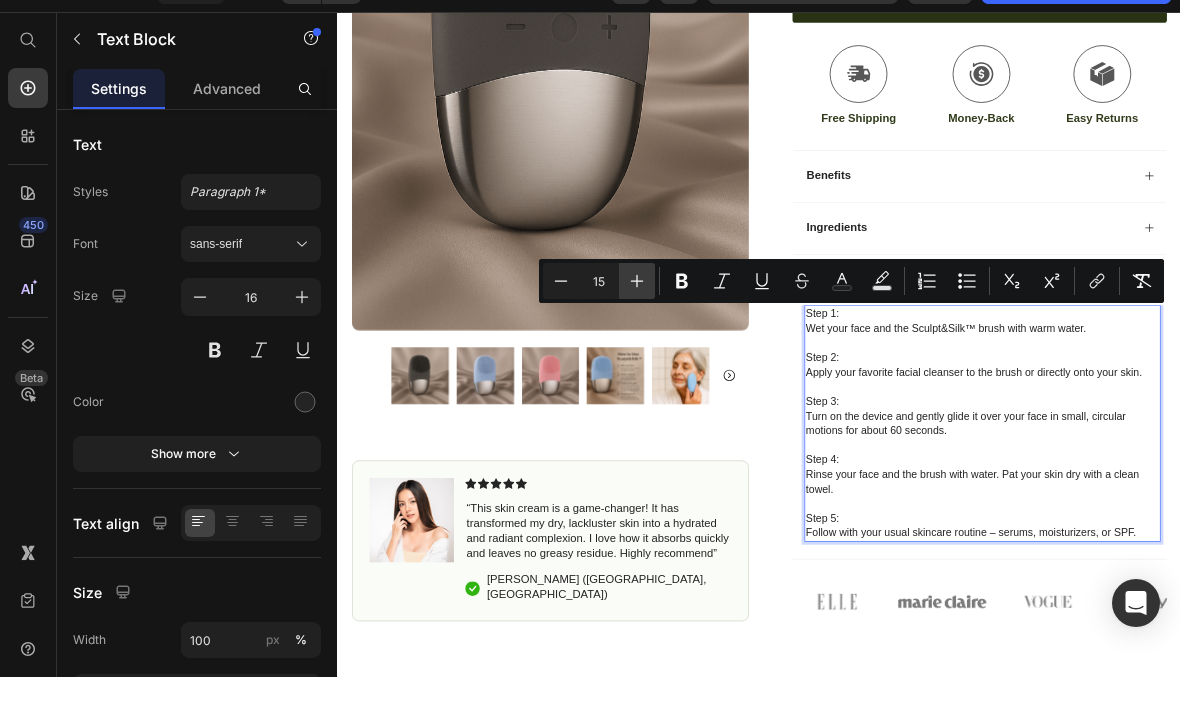 click 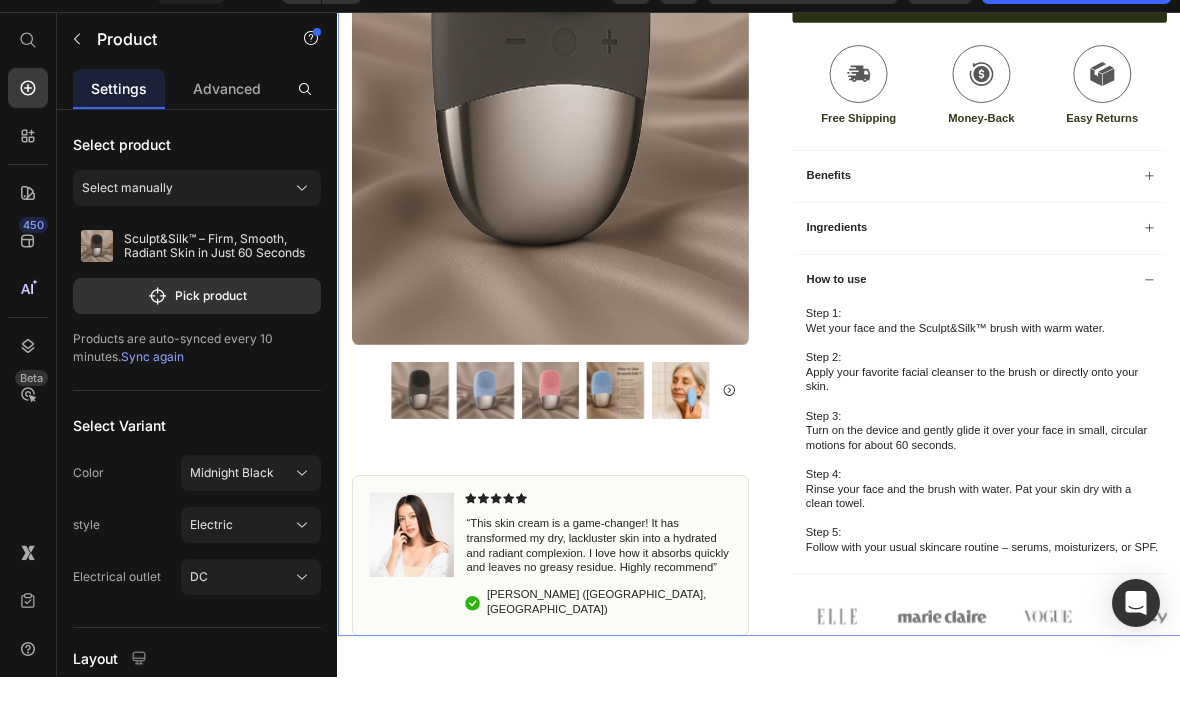 scroll, scrollTop: 0, scrollLeft: 0, axis: both 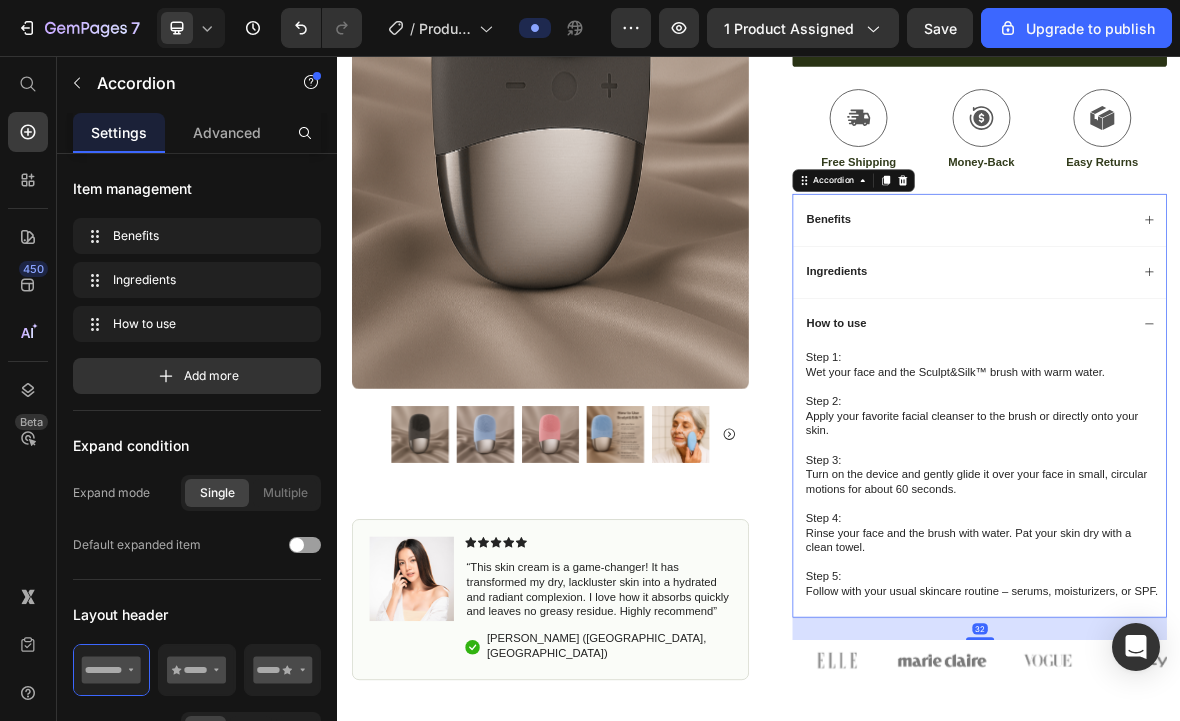 click 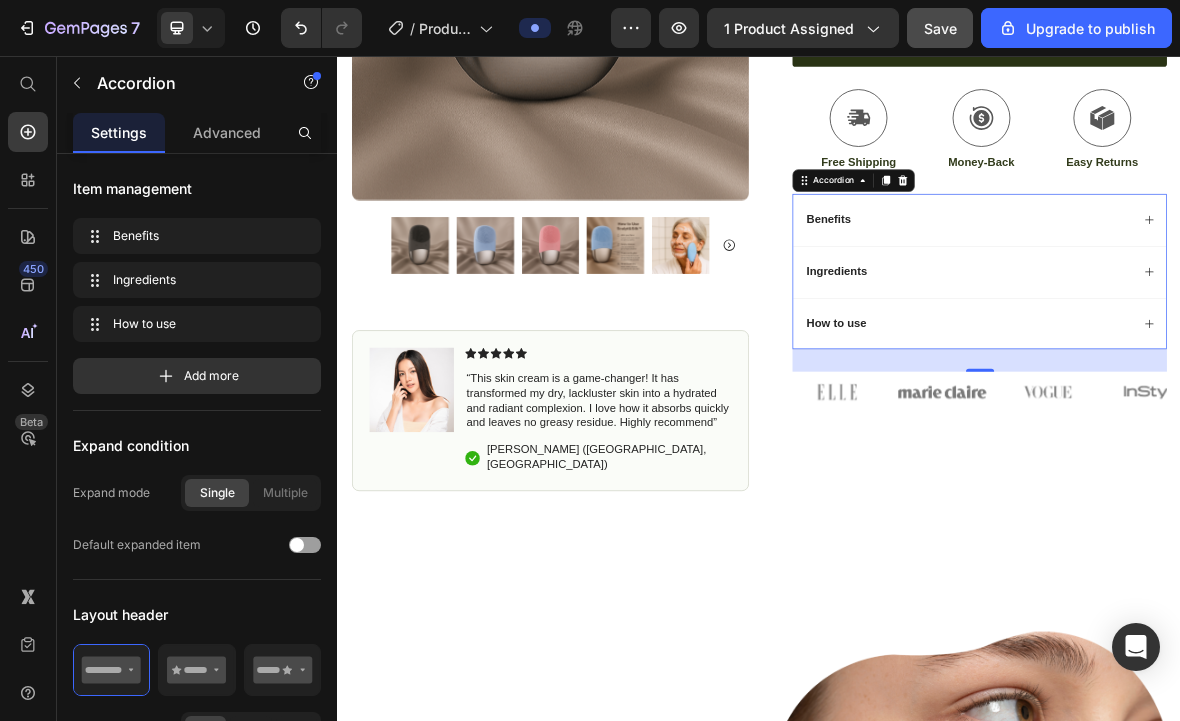 click on "Save" at bounding box center [940, 28] 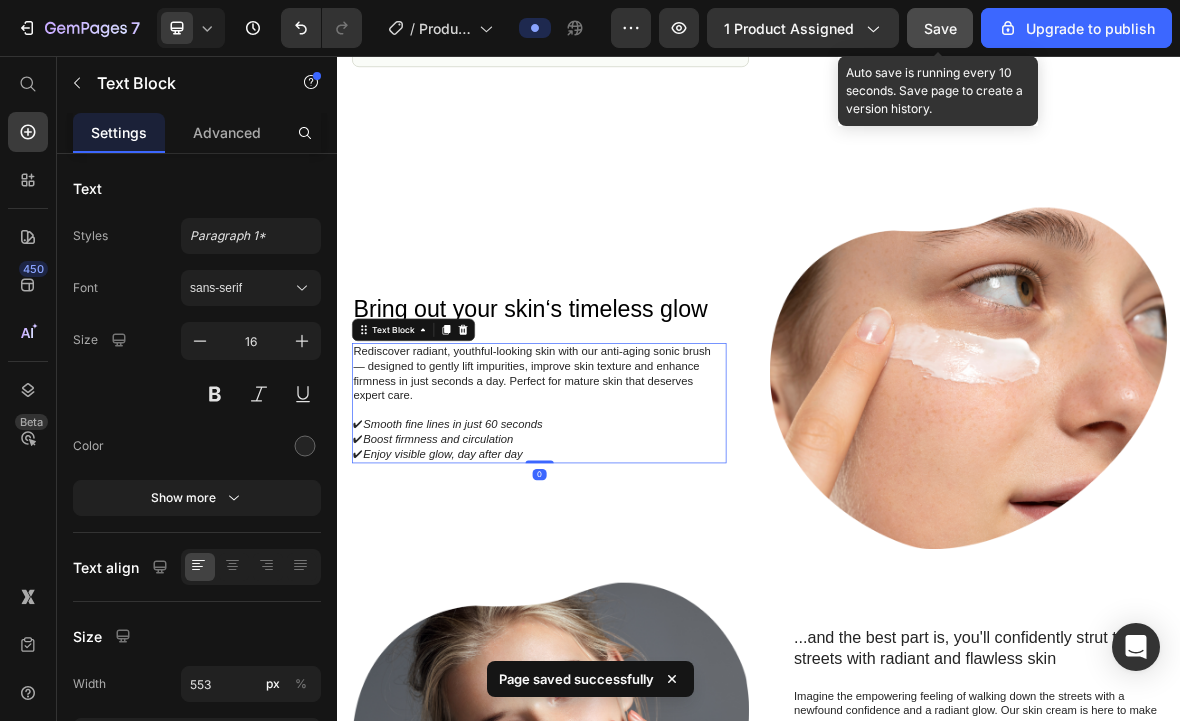 scroll, scrollTop: 1370, scrollLeft: 0, axis: vertical 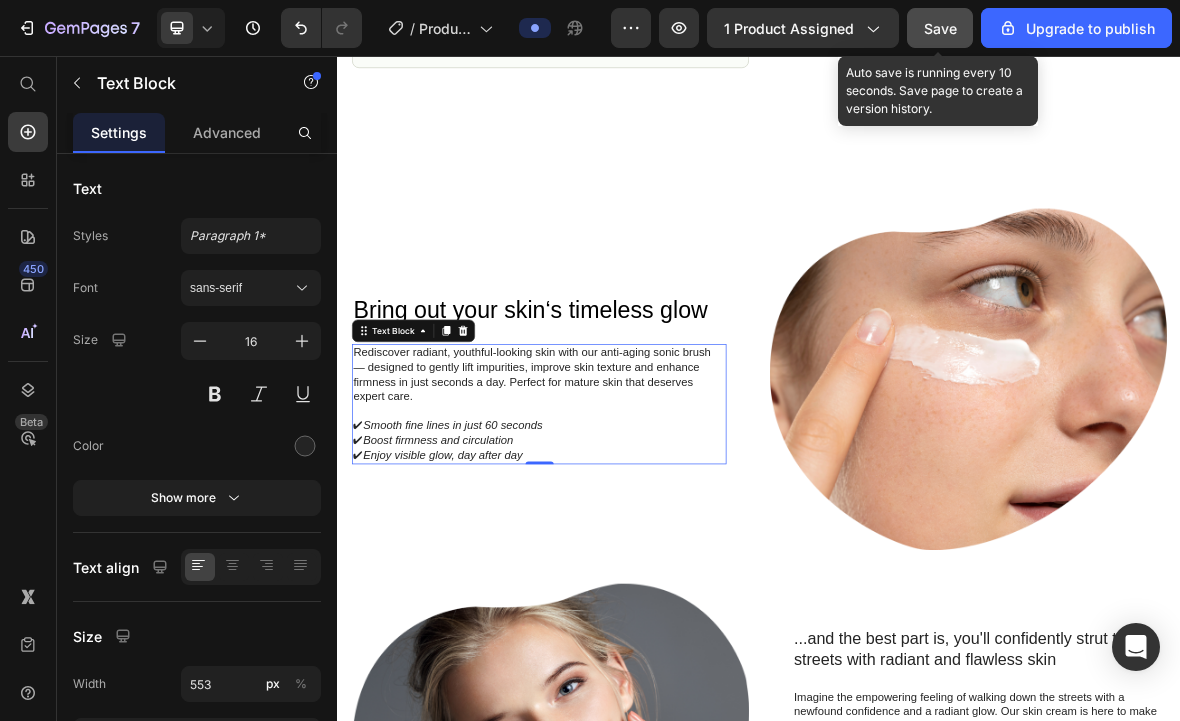 click on "Rediscover radiant, youthful-looking skin with our anti-aging sonic brush — designed to gently lift impurities, improve skin texture and enhance firmness in just seconds a day. Perfect for mature skin that deserves expert care." at bounding box center (623, 510) 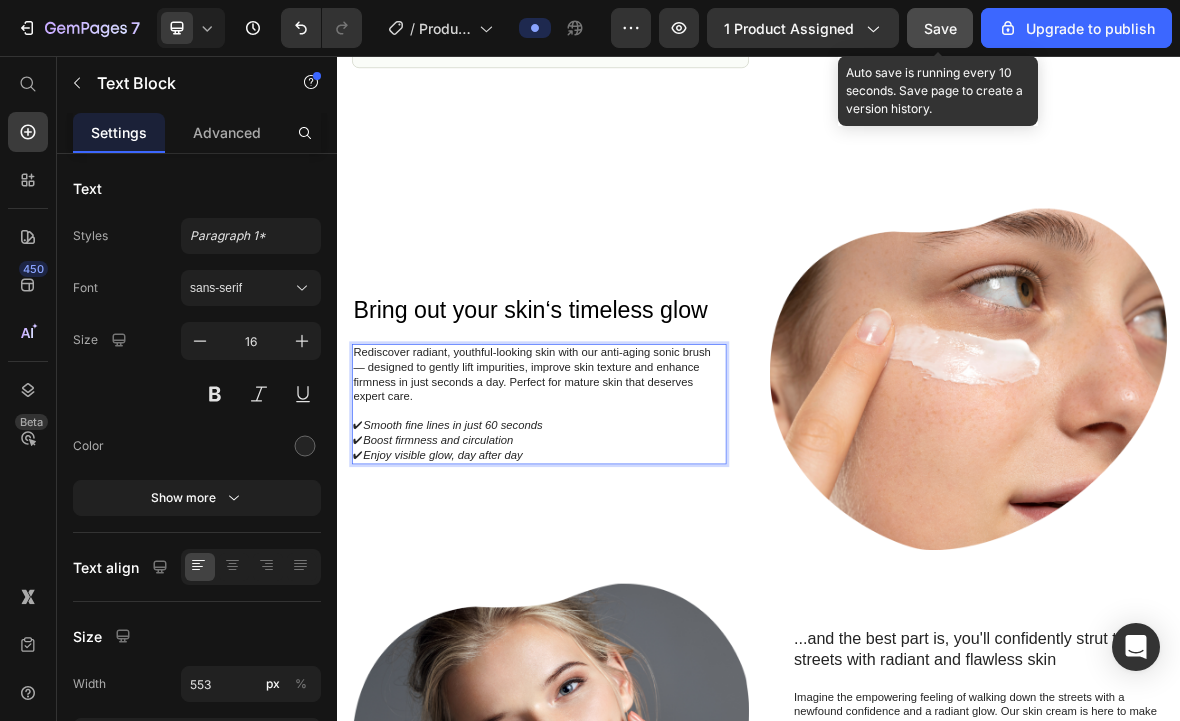 click on "Rediscover radiant, youthful-looking skin with our anti-aging sonic brush — designed to gently lift impurities, improve skin texture and enhance firmness in just seconds a day. Perfect for mature skin that deserves expert care." at bounding box center [623, 510] 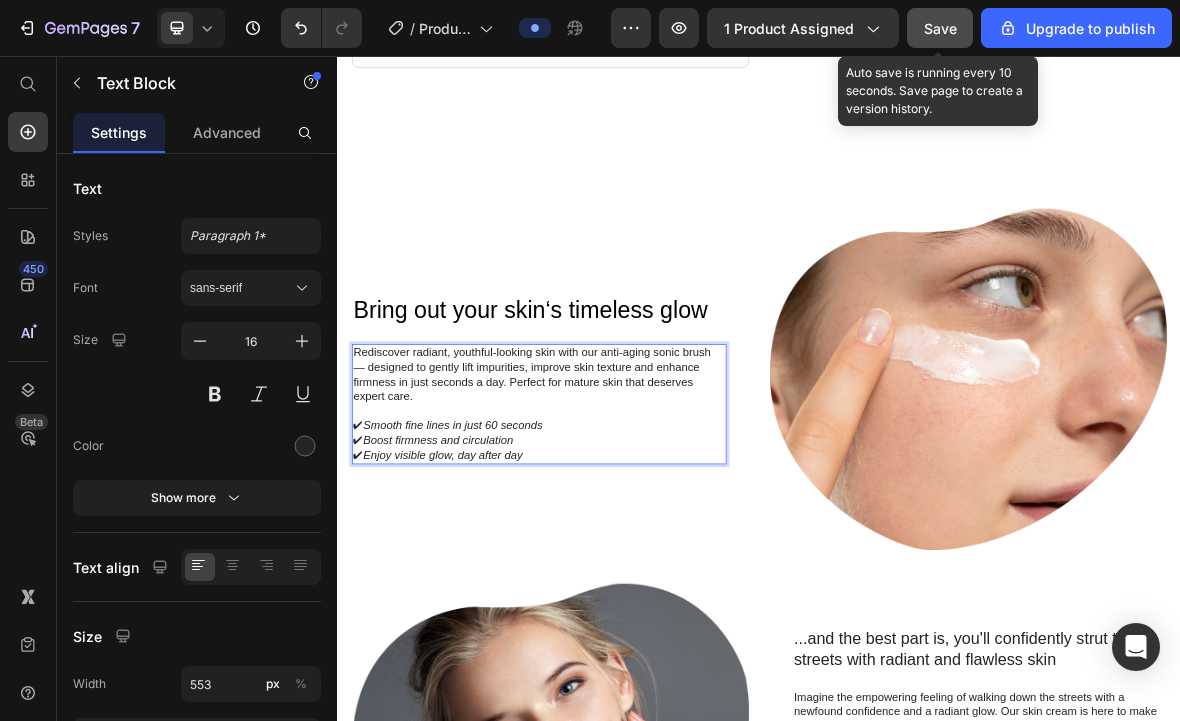 click on "Rediscover radiant, youthful-looking skin with our anti-aging sonic brush — designed to gently lift impurities, improve skin texture and enhance firmness in just seconds a day. Perfect for mature skin that deserves expert care." at bounding box center (623, 510) 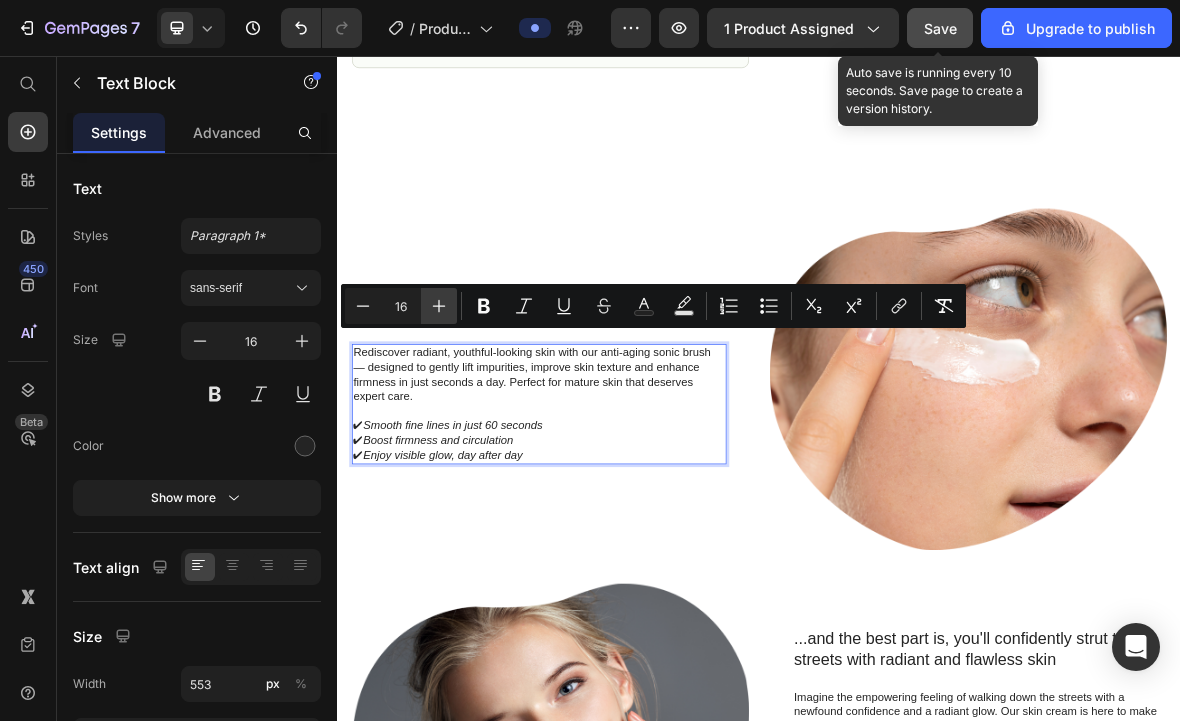 click 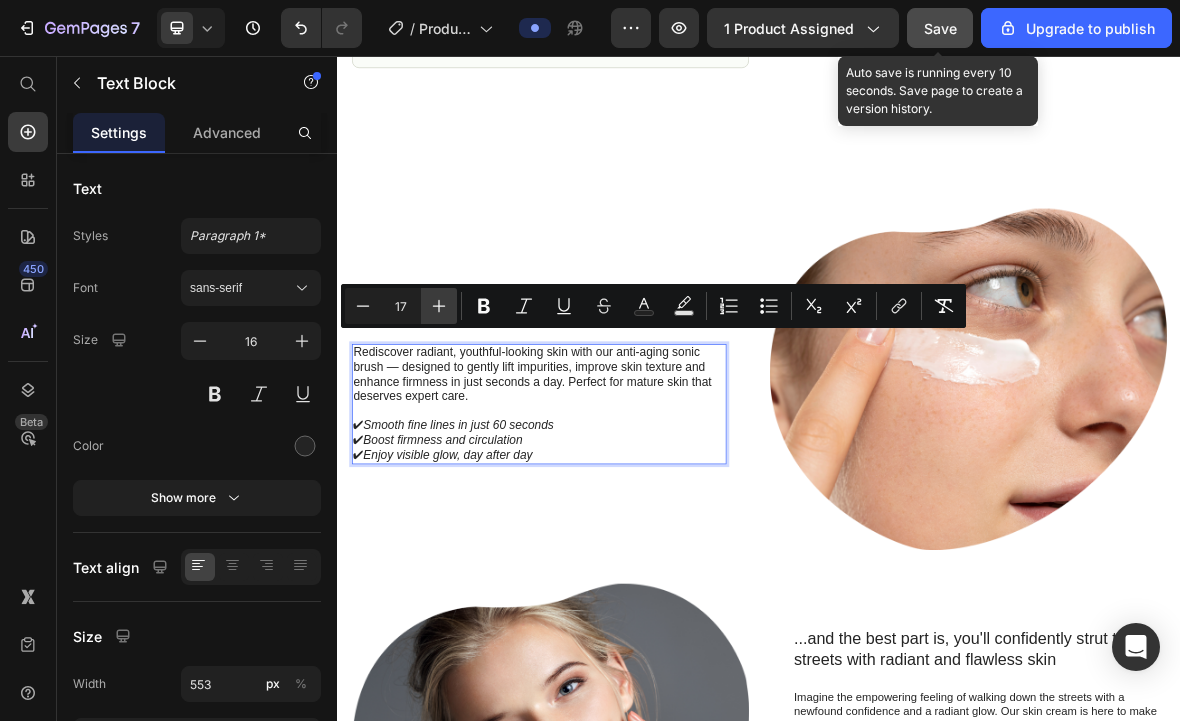click 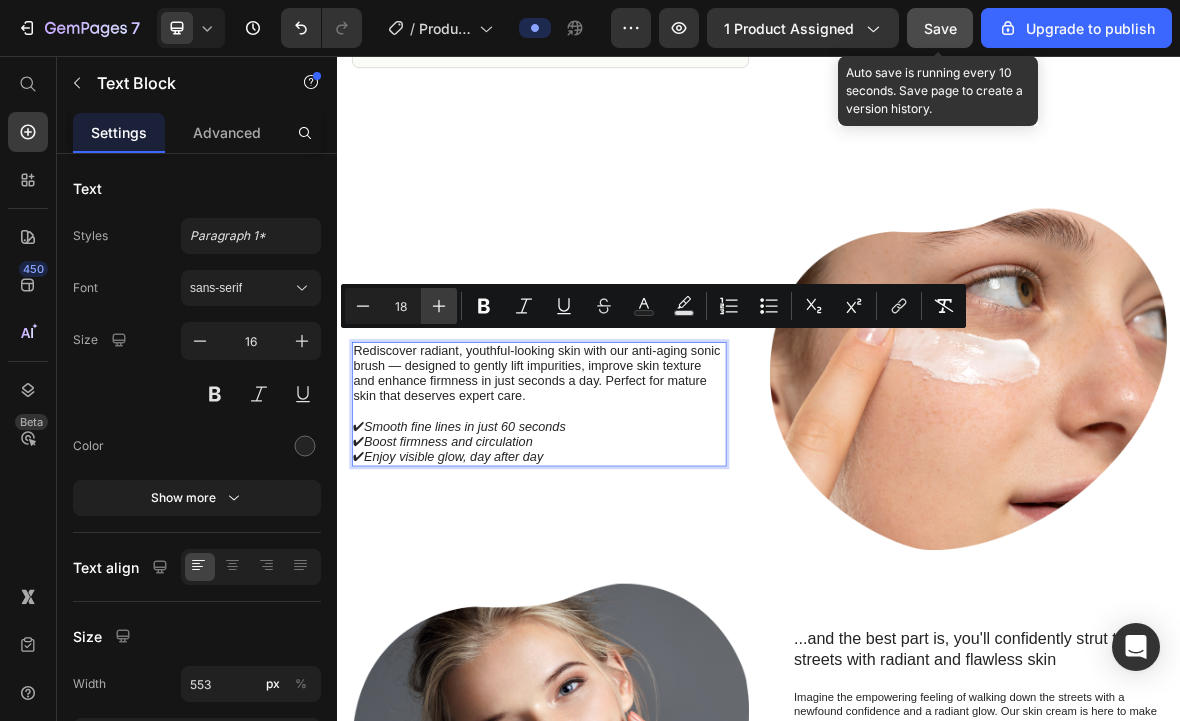 click 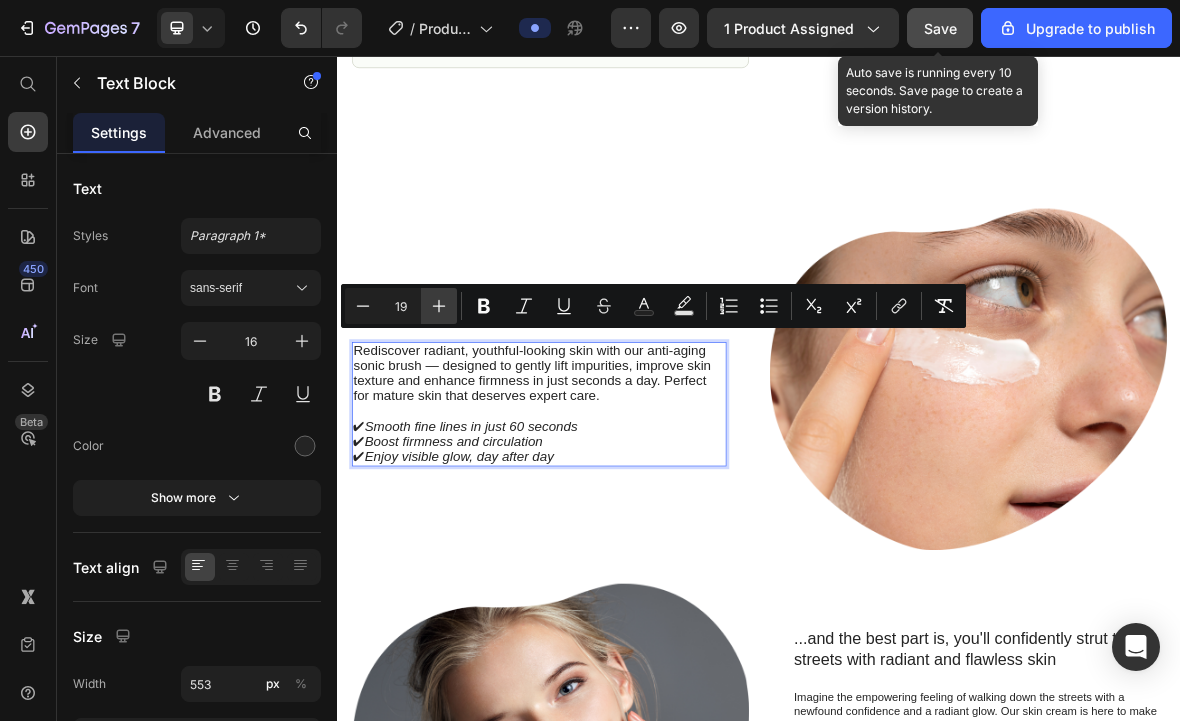 click 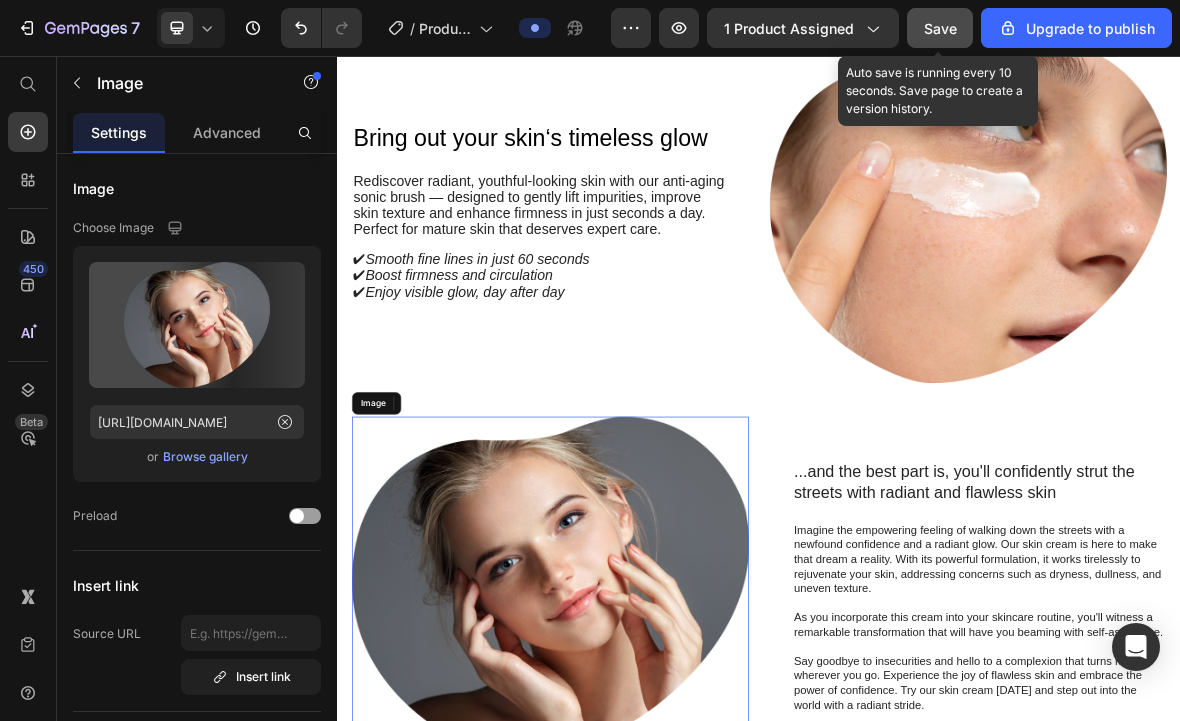 scroll, scrollTop: 1630, scrollLeft: 0, axis: vertical 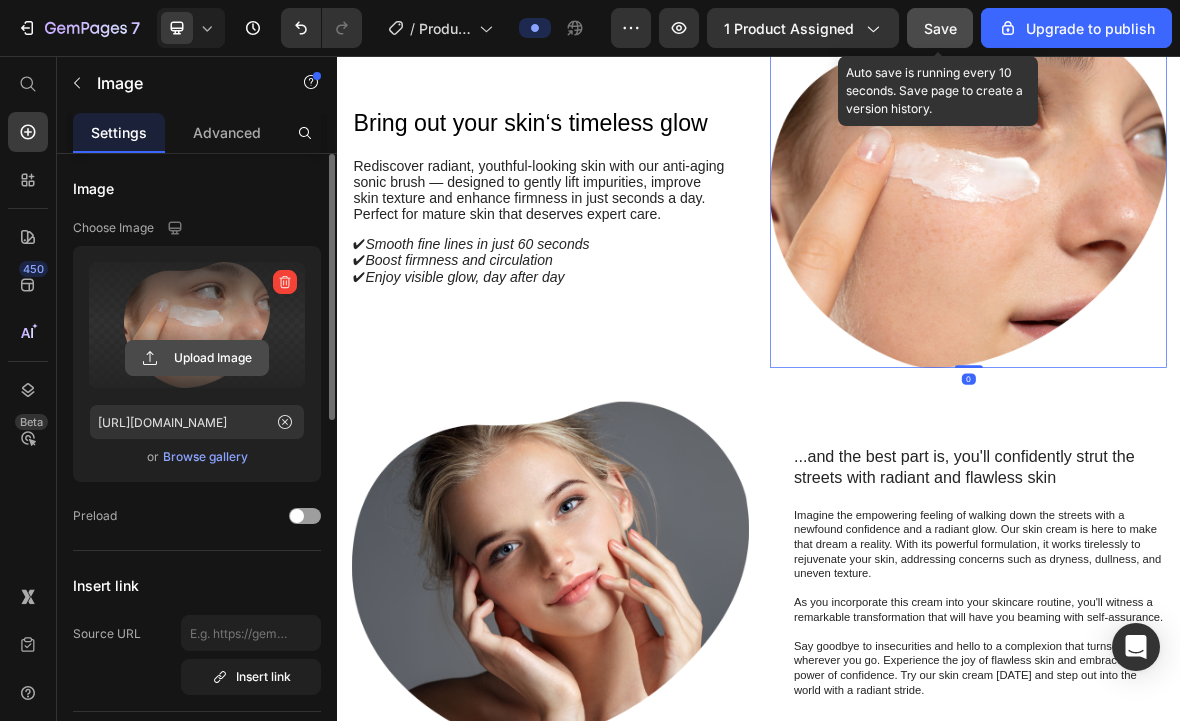 click 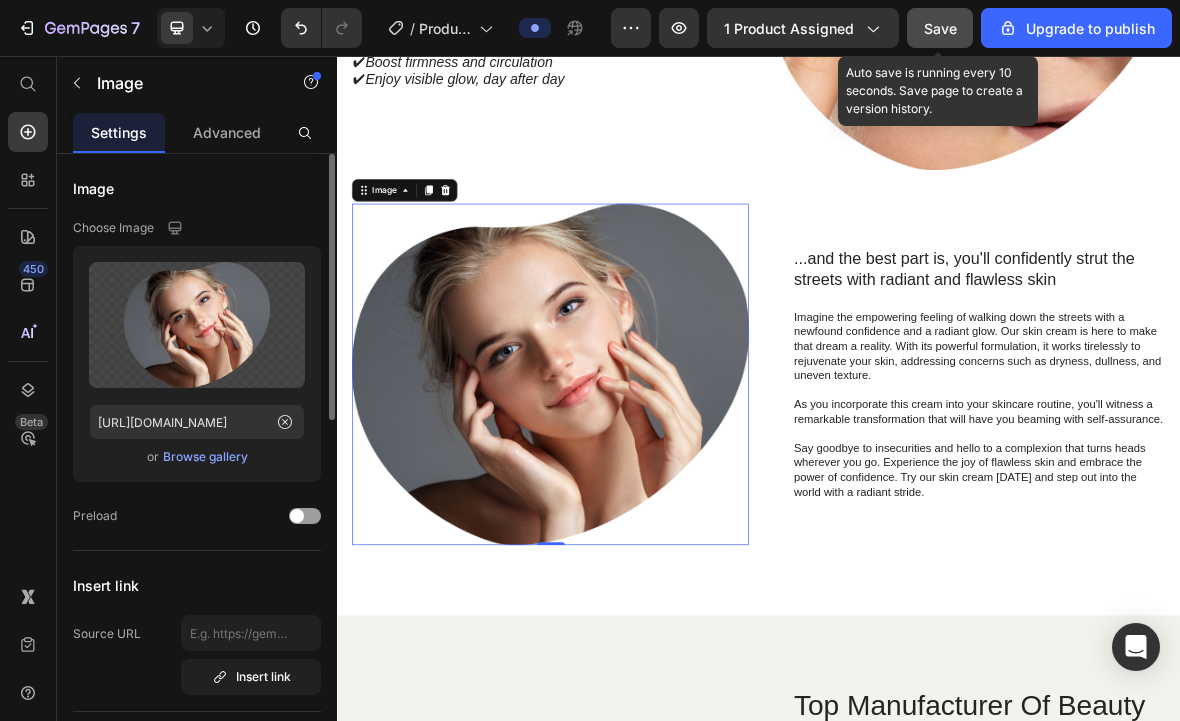 scroll, scrollTop: 1916, scrollLeft: 0, axis: vertical 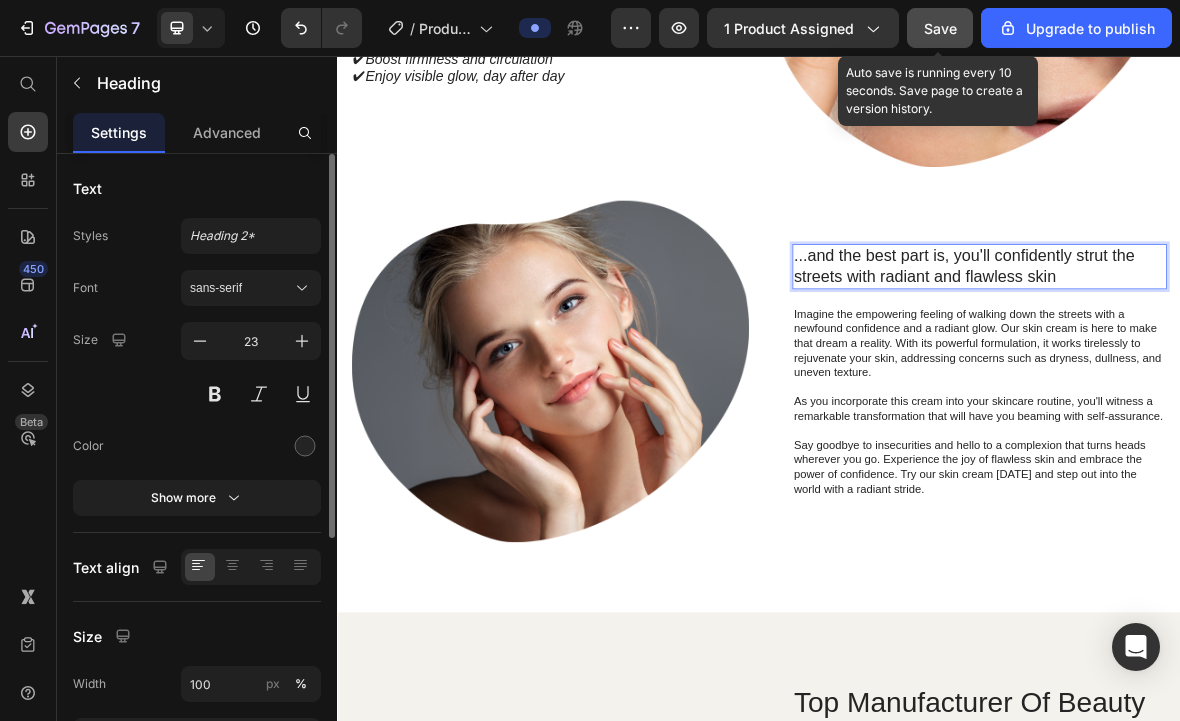 click on "...and the best part is, you'll confidently strut the streets with radiant and flawless skin" at bounding box center (1250, 356) 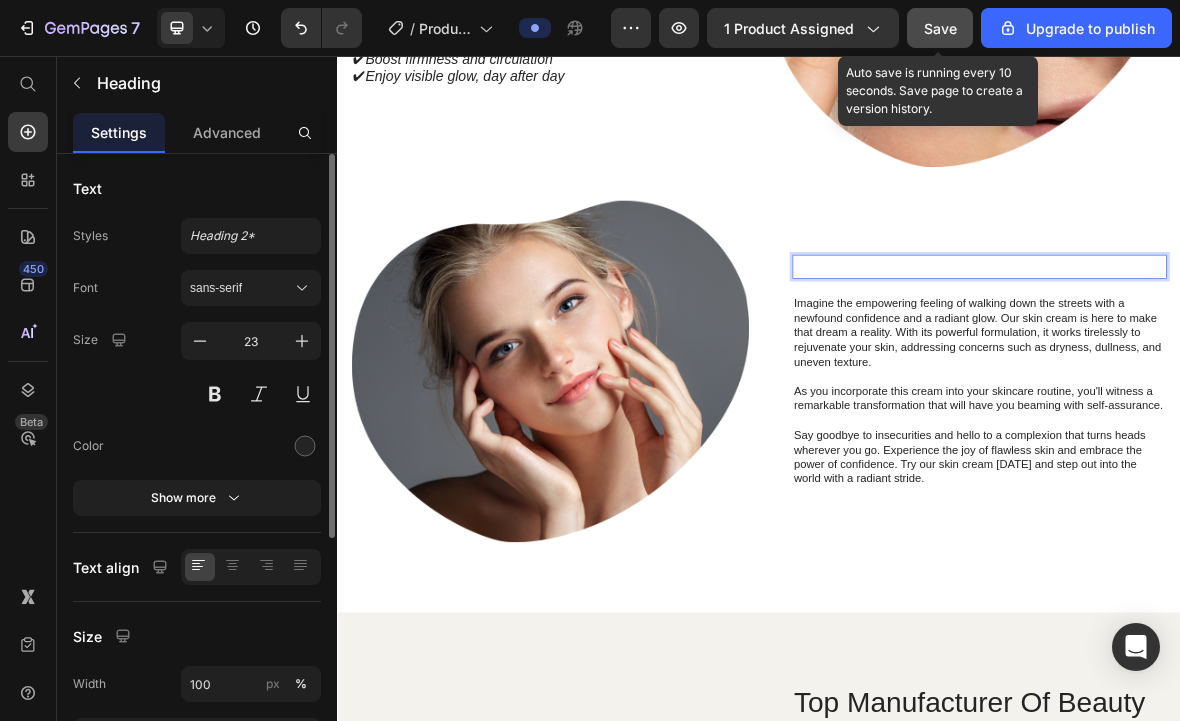 type 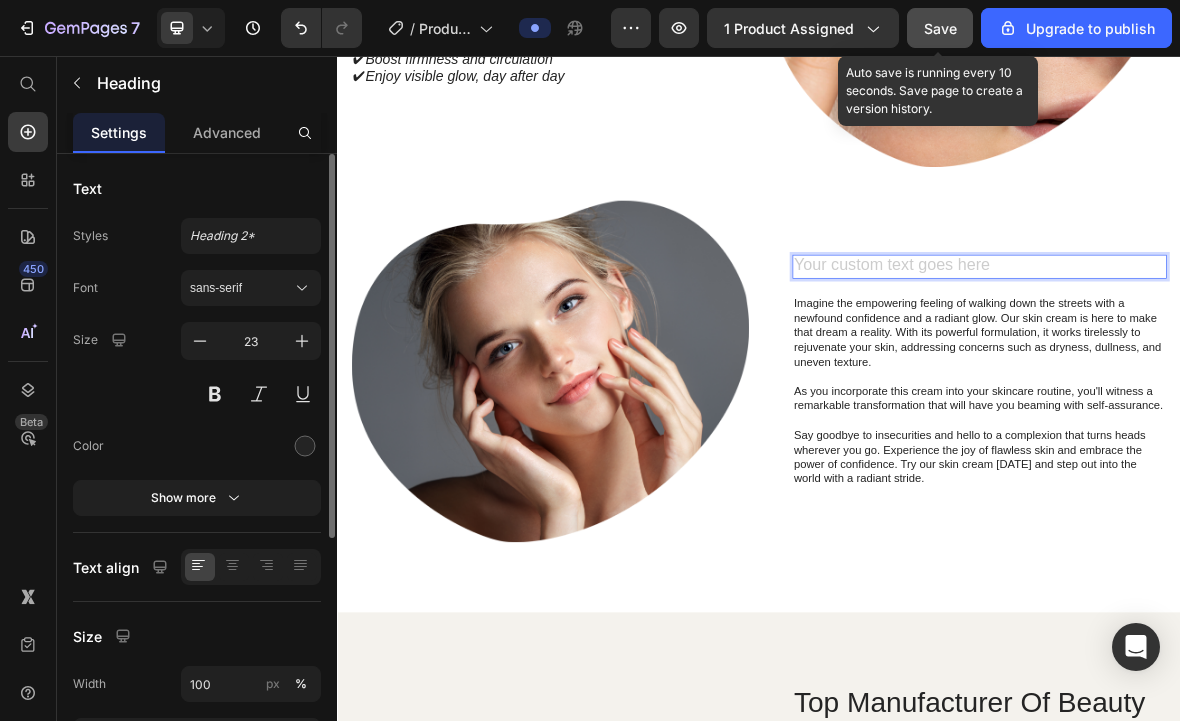 click at bounding box center [1250, 356] 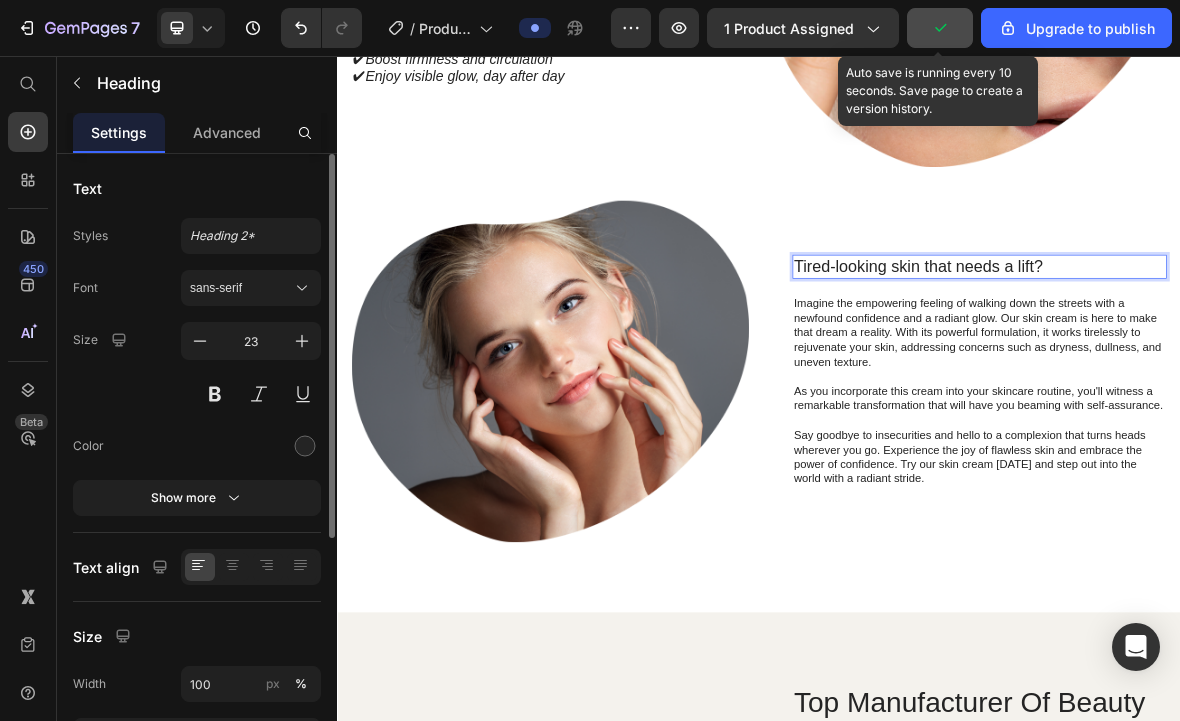 click on "Imagine the empowering feeling of walking down the streets with a newfound confidence and a radiant glow. Our skin cream is here to make that dream a reality. With its powerful formulation, it works tirelessly to rejuvenate your skin, addressing concerns such as dryness, dullness, and uneven texture." at bounding box center [1250, 451] 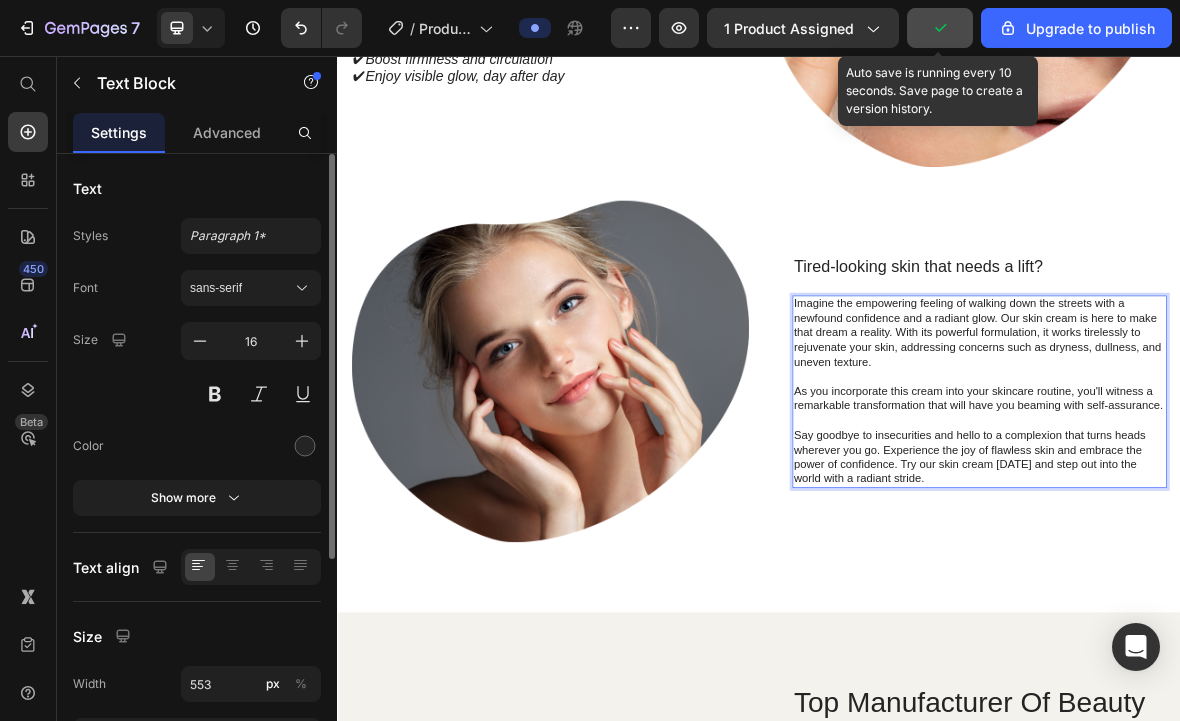 click on "Imagine the empowering feeling of walking down the streets with a newfound confidence and a radiant glow. Our skin cream is here to make that dream a reality. With its powerful formulation, it works tirelessly to rejuvenate your skin, addressing concerns such as dryness, dullness, and uneven texture." at bounding box center (1250, 451) 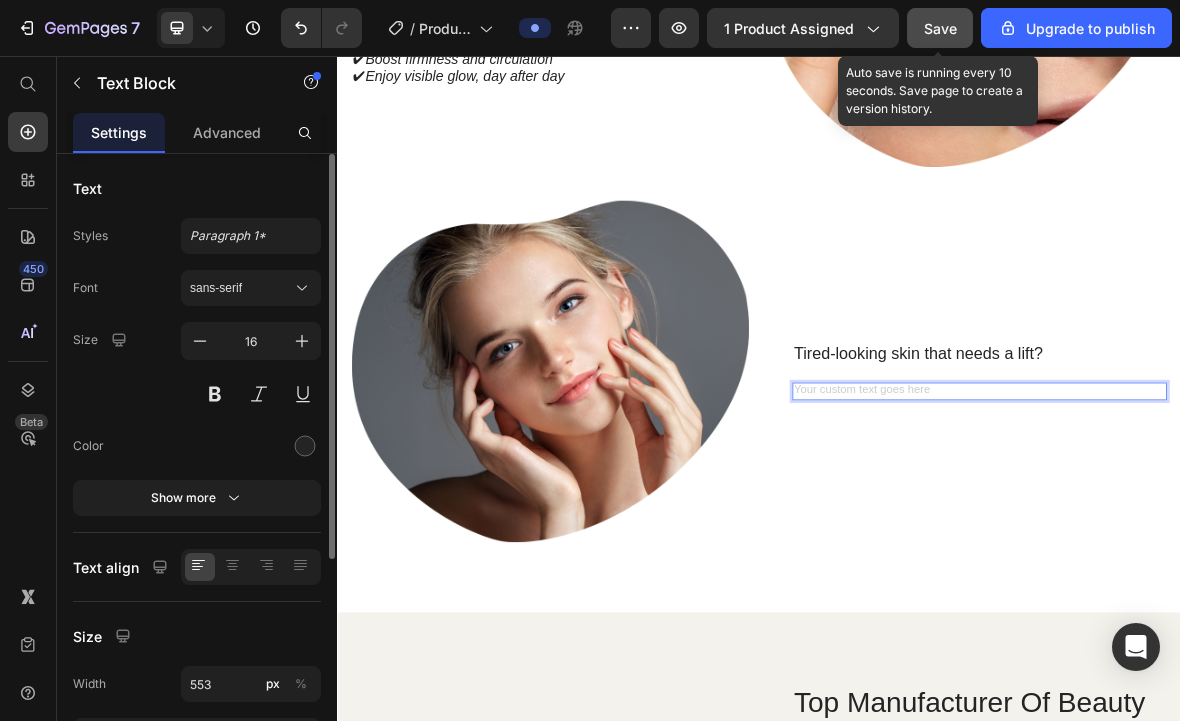 click at bounding box center (1250, 533) 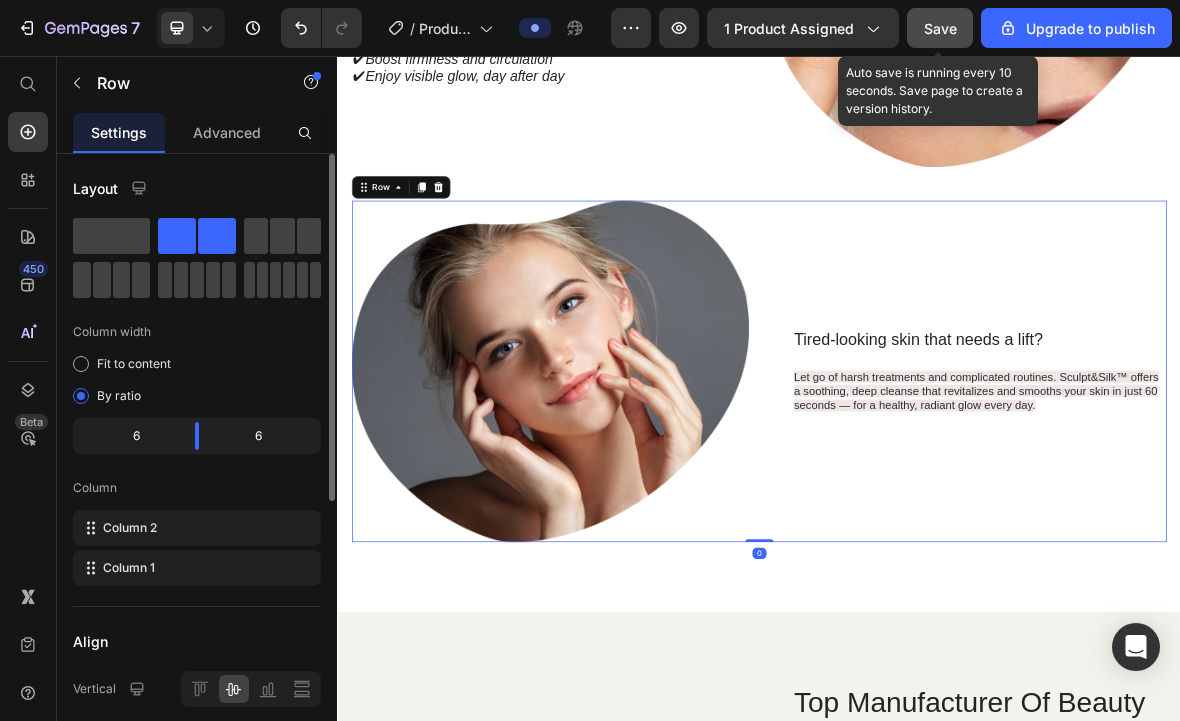 click on "Let go of harsh treatments and complicated routines. Sculpt&Silk™ offers a soothing, deep cleanse that revitalizes and smooths your skin in just 60 seconds — for a healthy, radiant glow every day." at bounding box center [1250, 534] 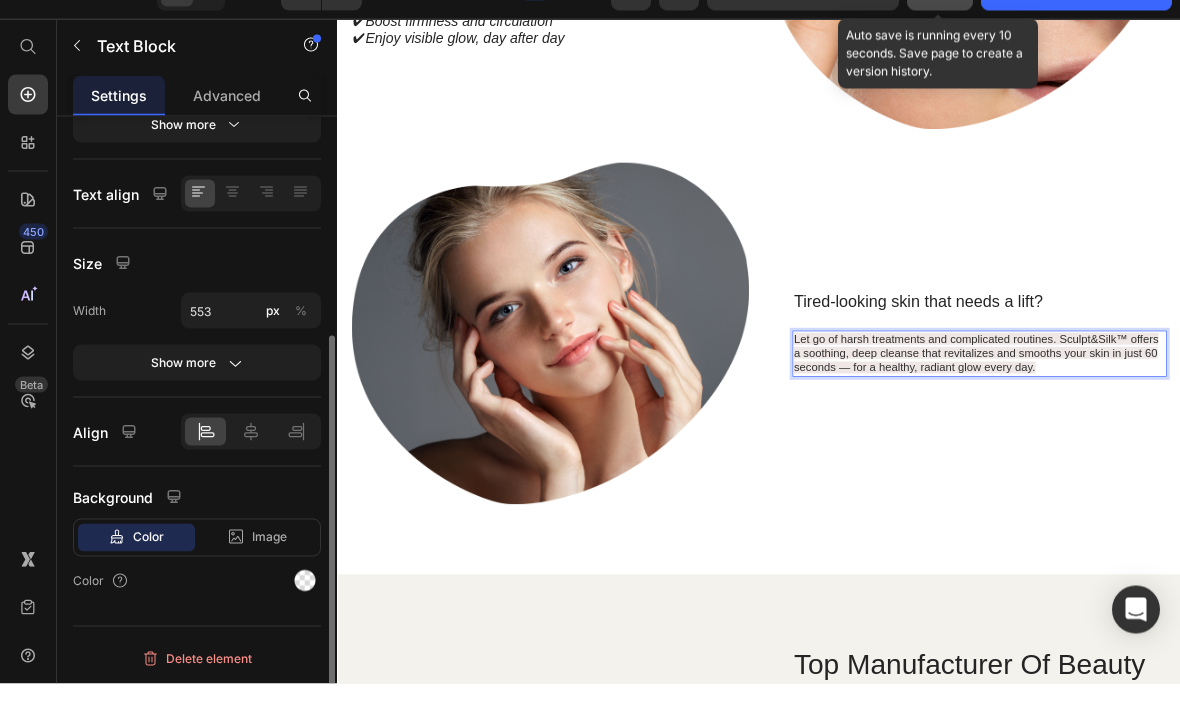 scroll, scrollTop: 336, scrollLeft: 0, axis: vertical 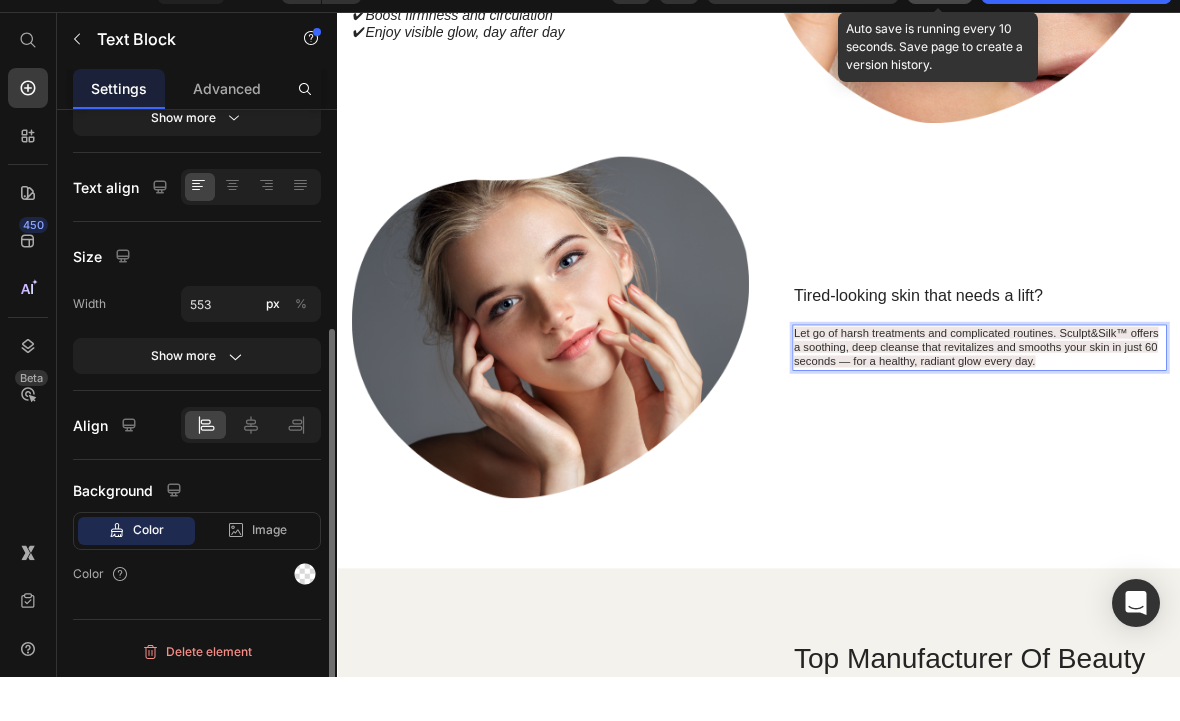 click on "Let go of harsh treatments and complicated routines. Sculpt&Silk™ offers a soothing, deep cleanse that revitalizes and smooths your skin in just 60 seconds — for a healthy, radiant glow every day." at bounding box center [1250, 490] 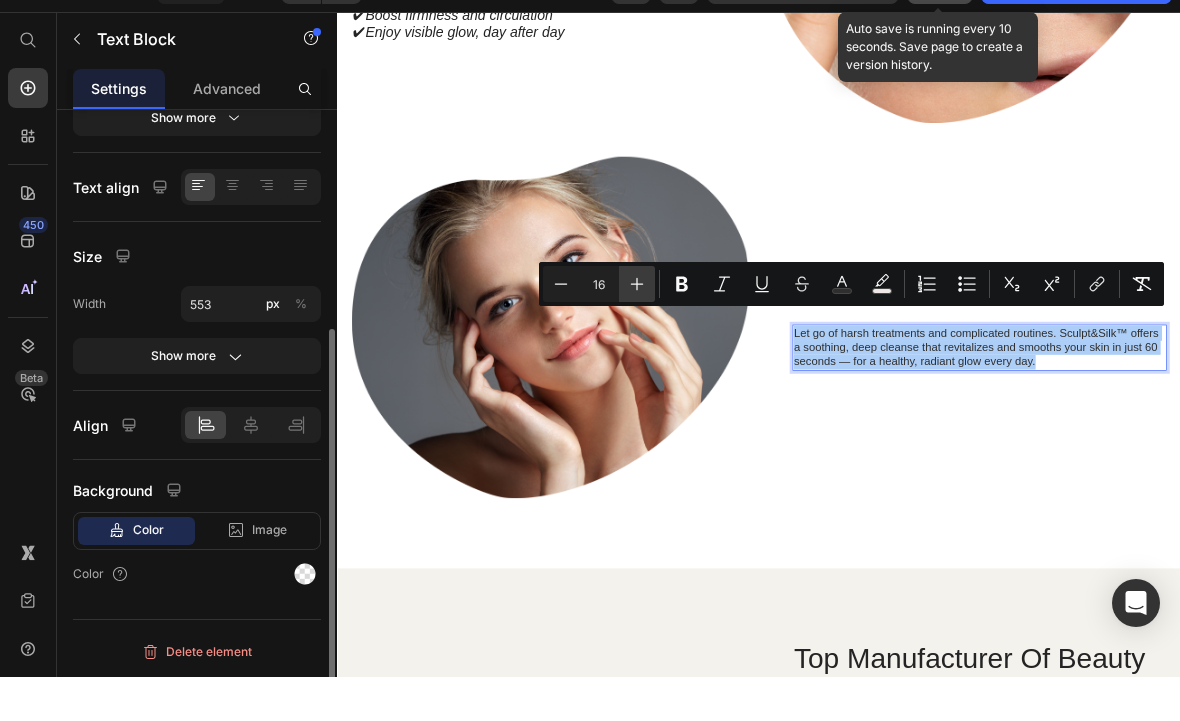 click on "Plus" at bounding box center [637, 328] 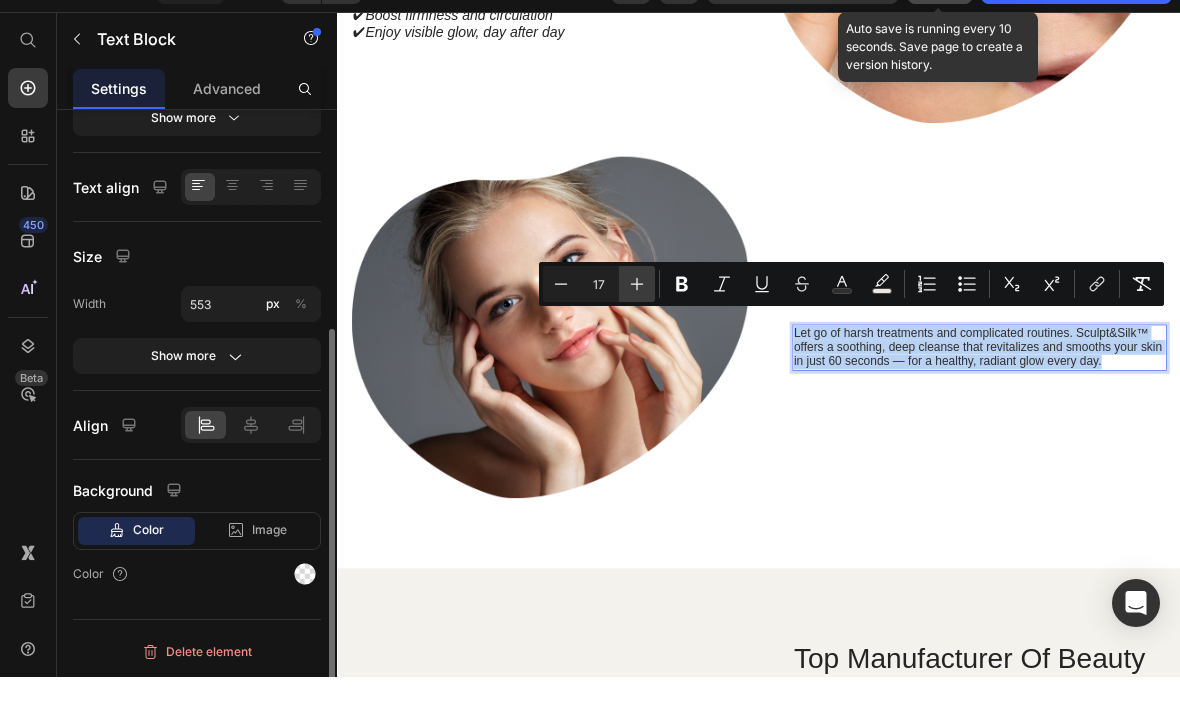 click on "Plus" at bounding box center (637, 328) 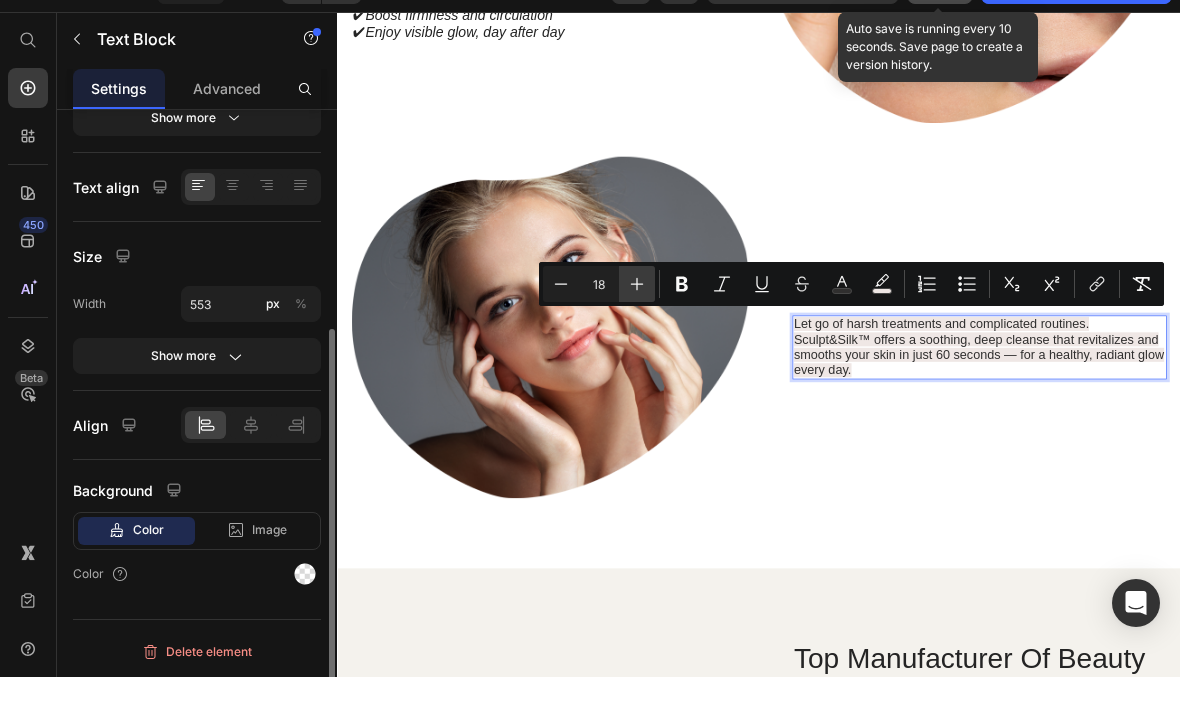 click on "Plus" at bounding box center [637, 328] 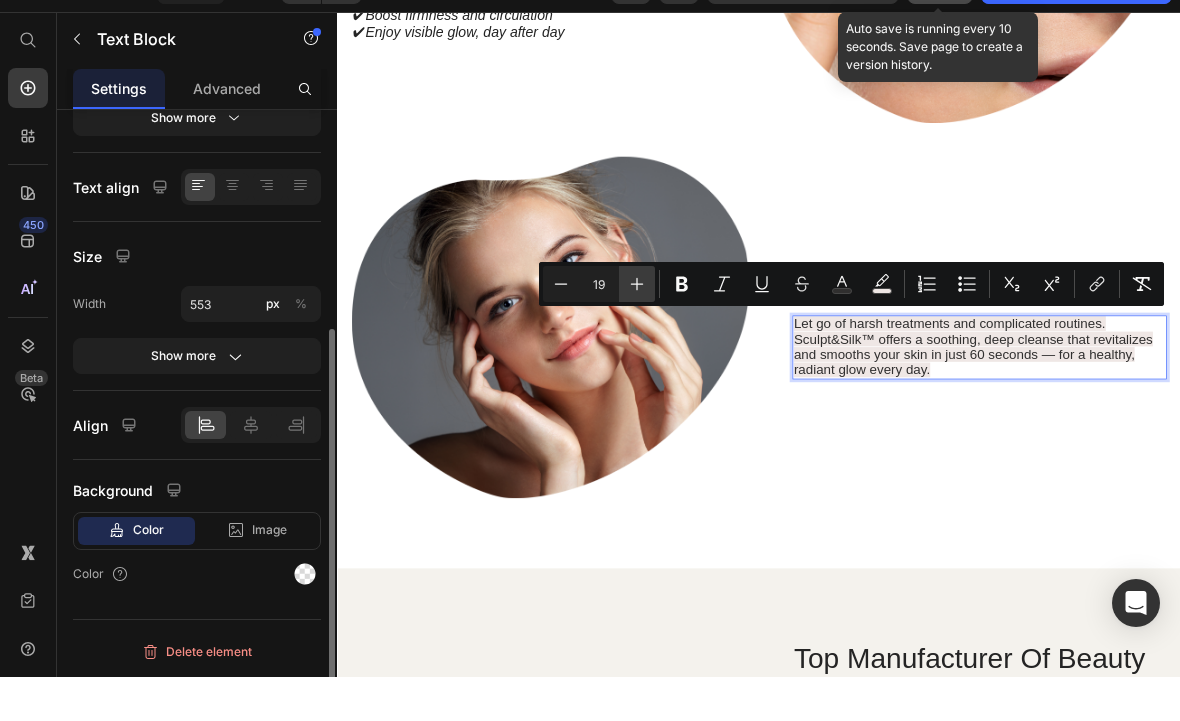 click on "Plus" at bounding box center (637, 328) 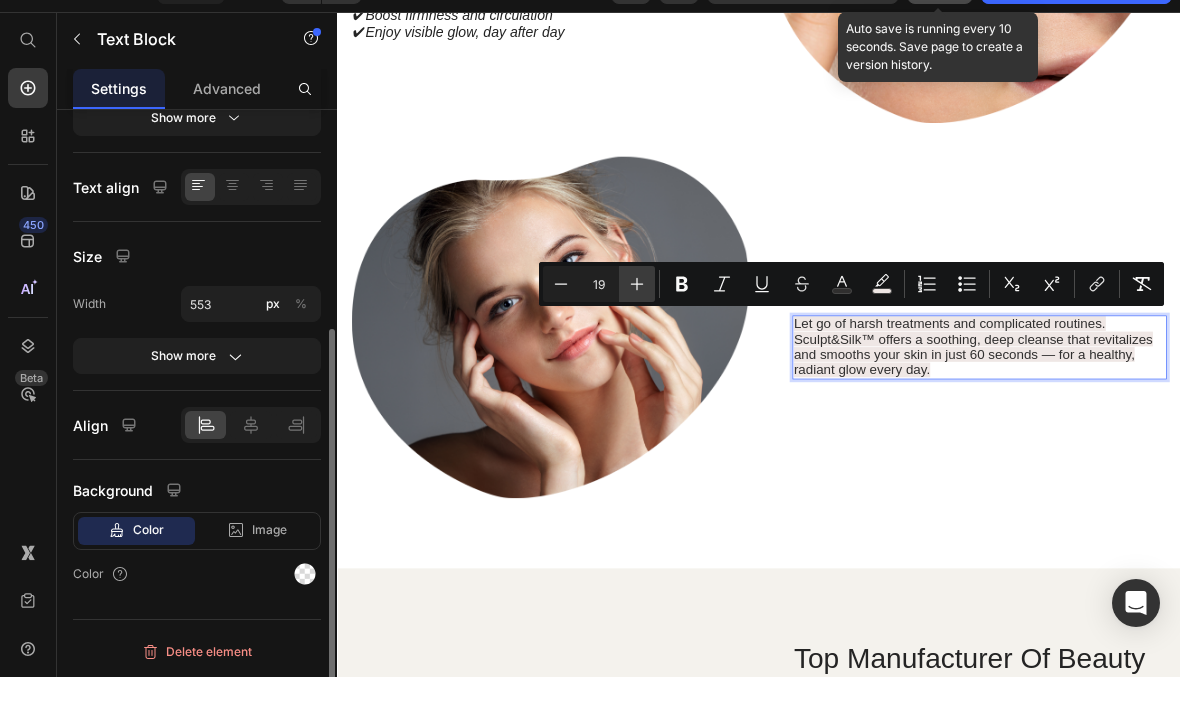 type on "20" 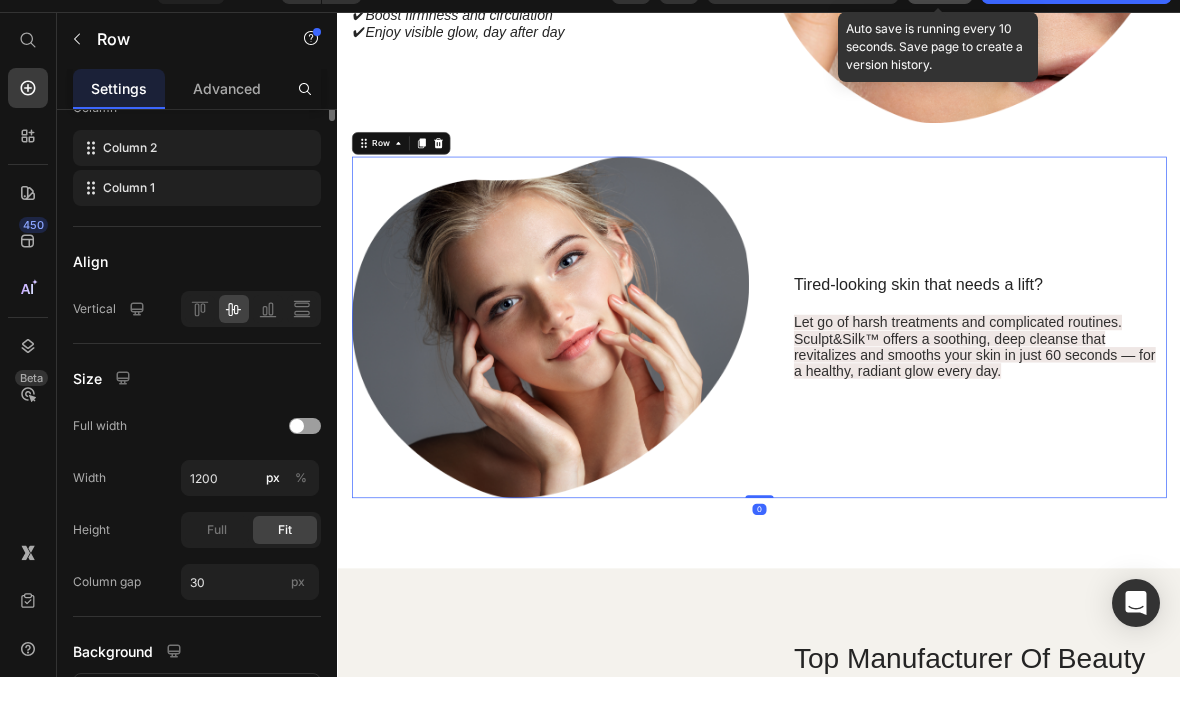 scroll, scrollTop: 0, scrollLeft: 0, axis: both 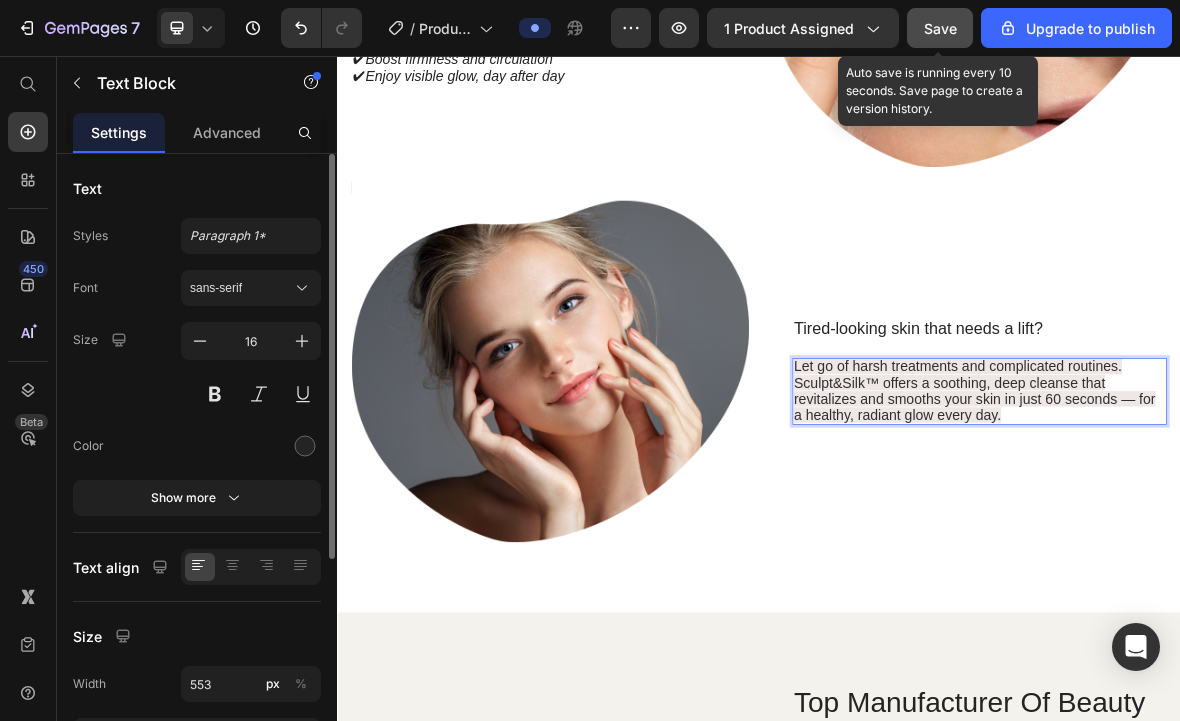click on "Tired-looking skin that needs a lift? Heading Let go of harsh treatments and complicated routines. Sculpt&Silk™ offers a soothing, deep cleanse that revitalizes and smooths your skin in just 60 seconds — for a healthy, radiant glow every day. Text Block   0 Row" at bounding box center (1234, 504) 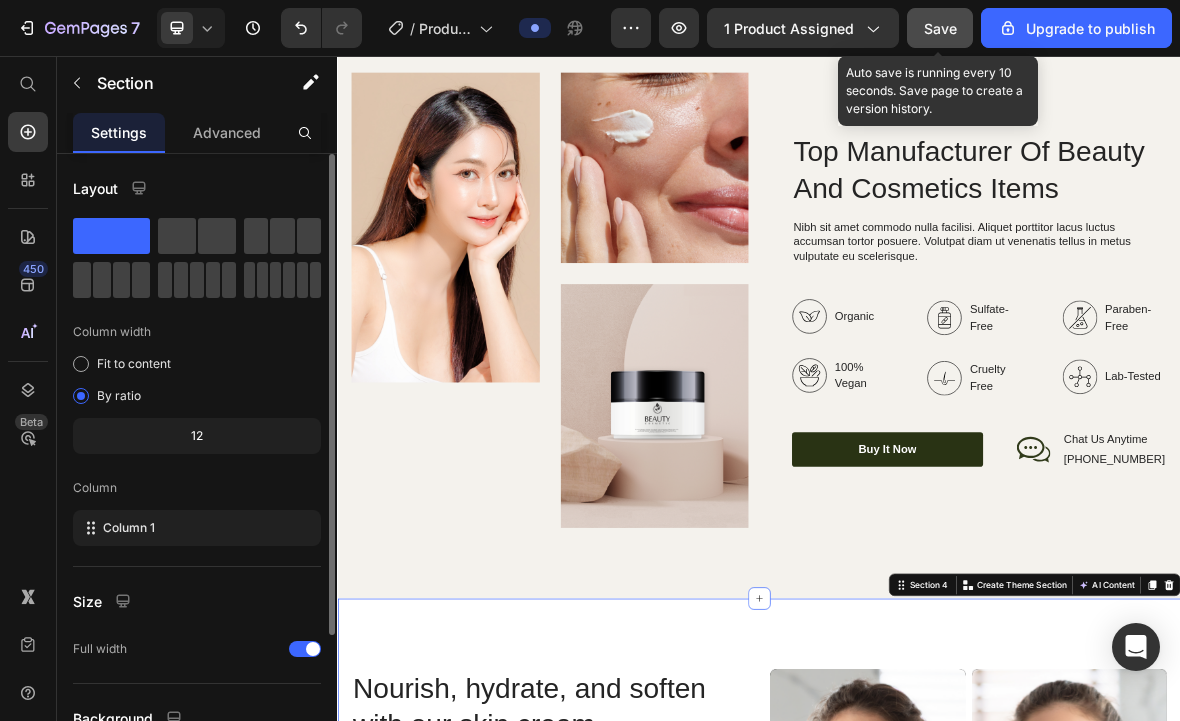 scroll, scrollTop: 2845, scrollLeft: 0, axis: vertical 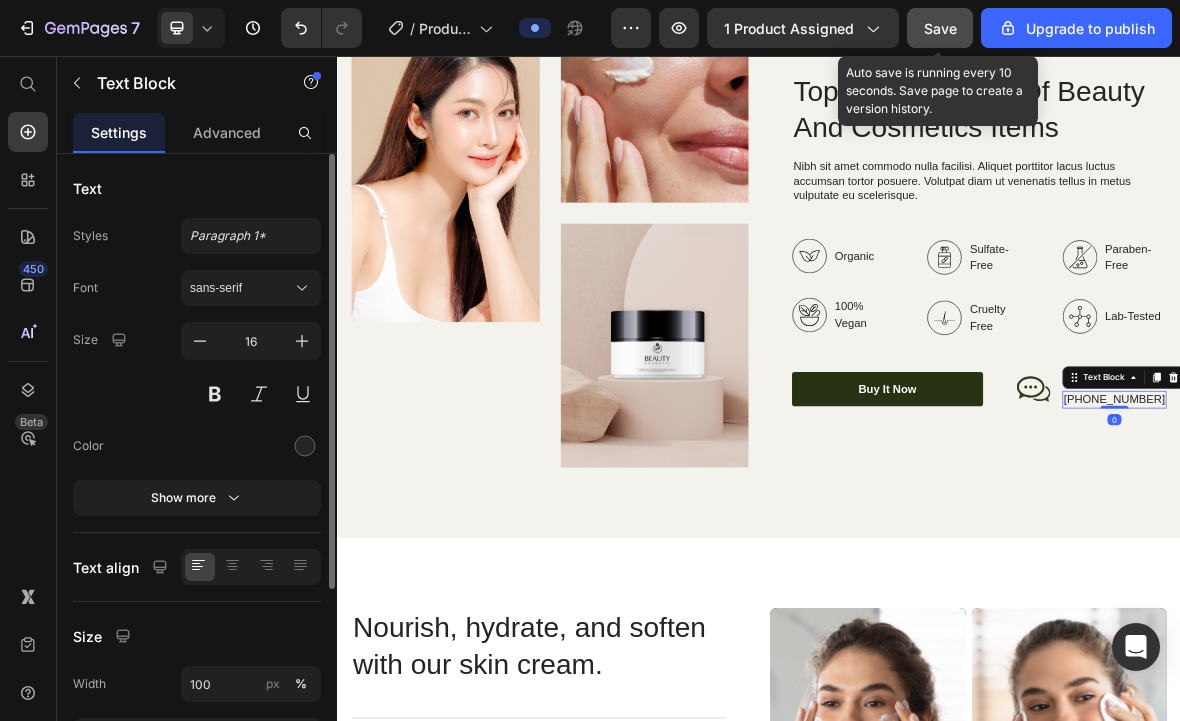 click on "[PHONE_NUMBER]" at bounding box center (1443, 545) 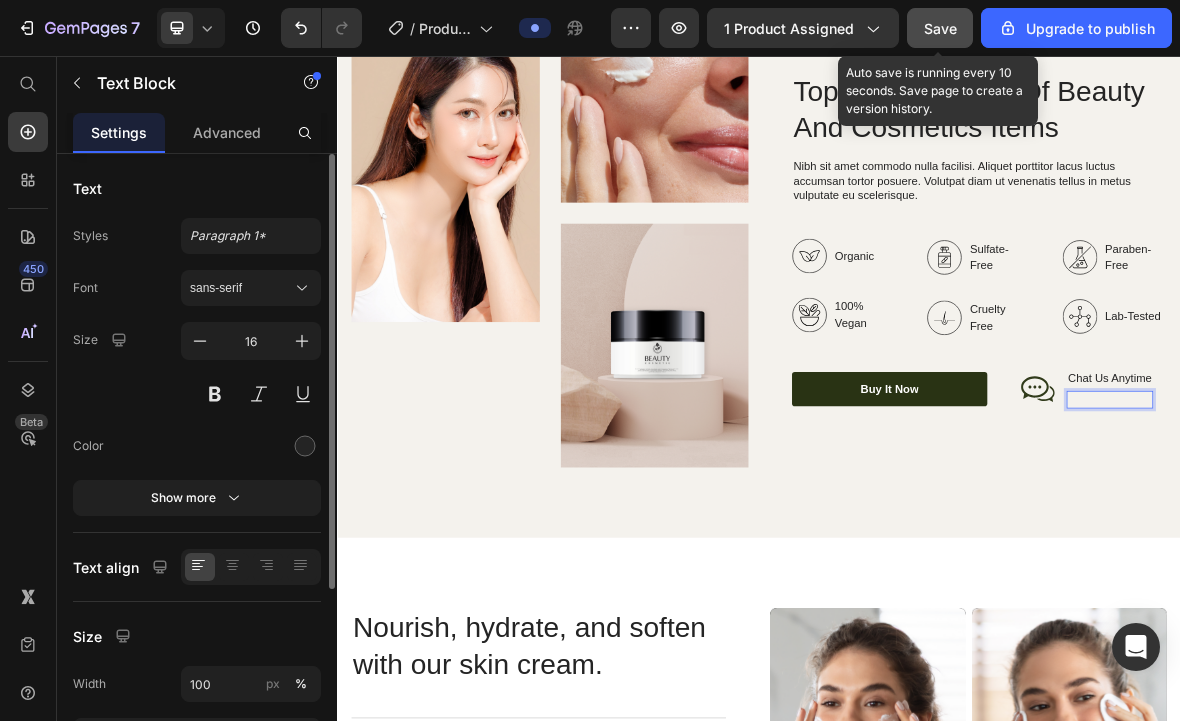 type 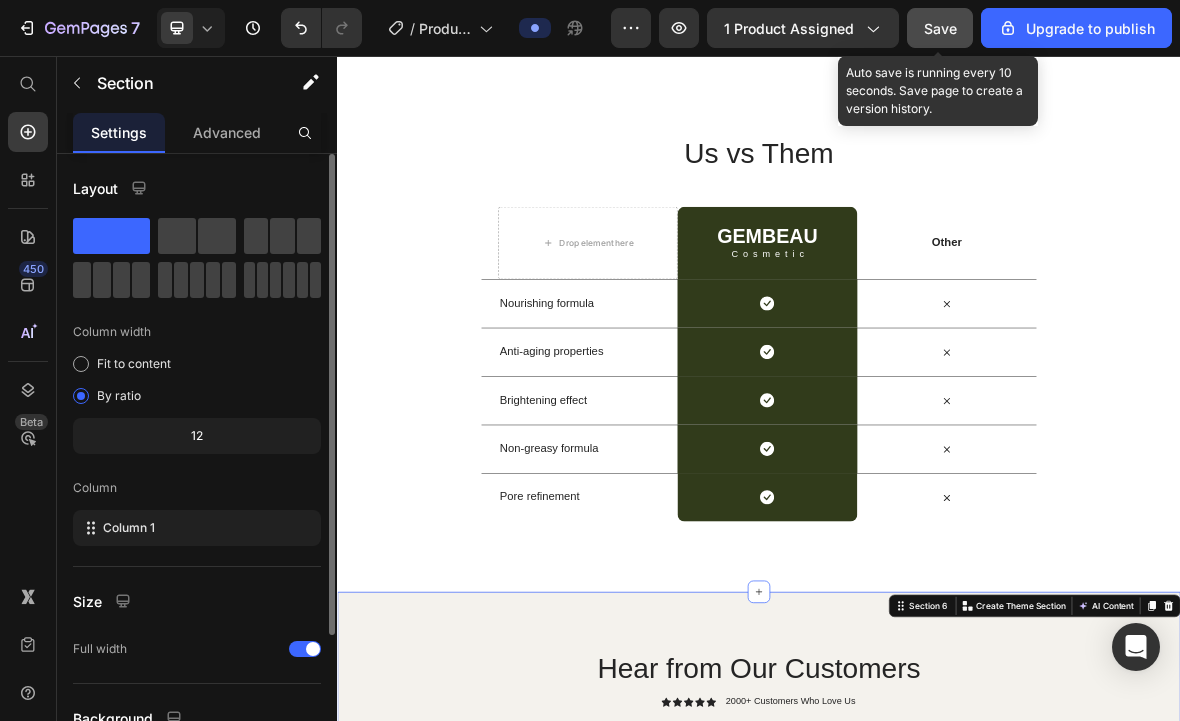 scroll, scrollTop: 4234, scrollLeft: 0, axis: vertical 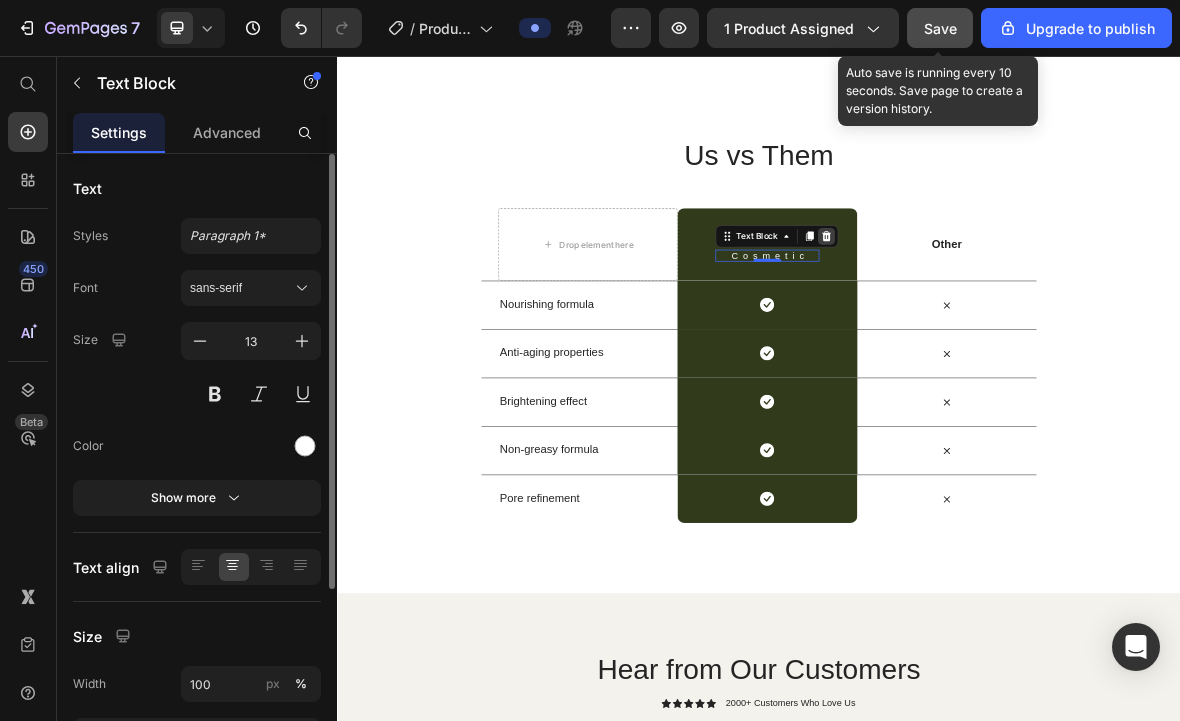 click 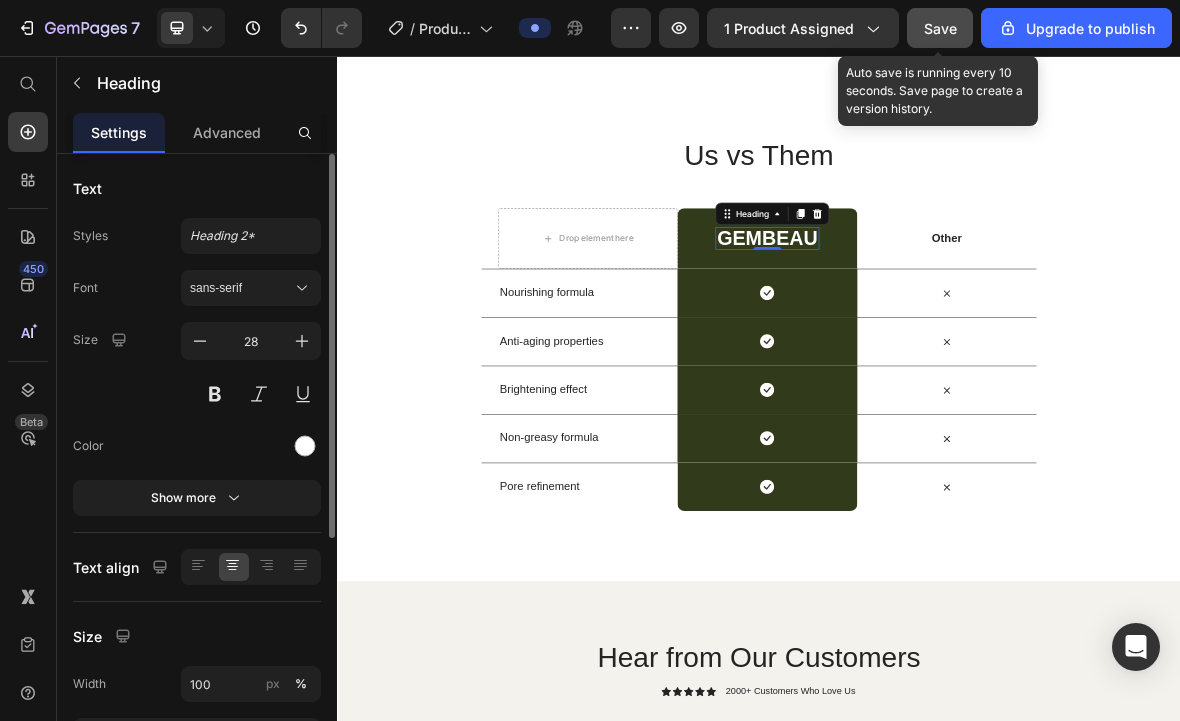 click on "GEMBEAU" at bounding box center [948, 316] 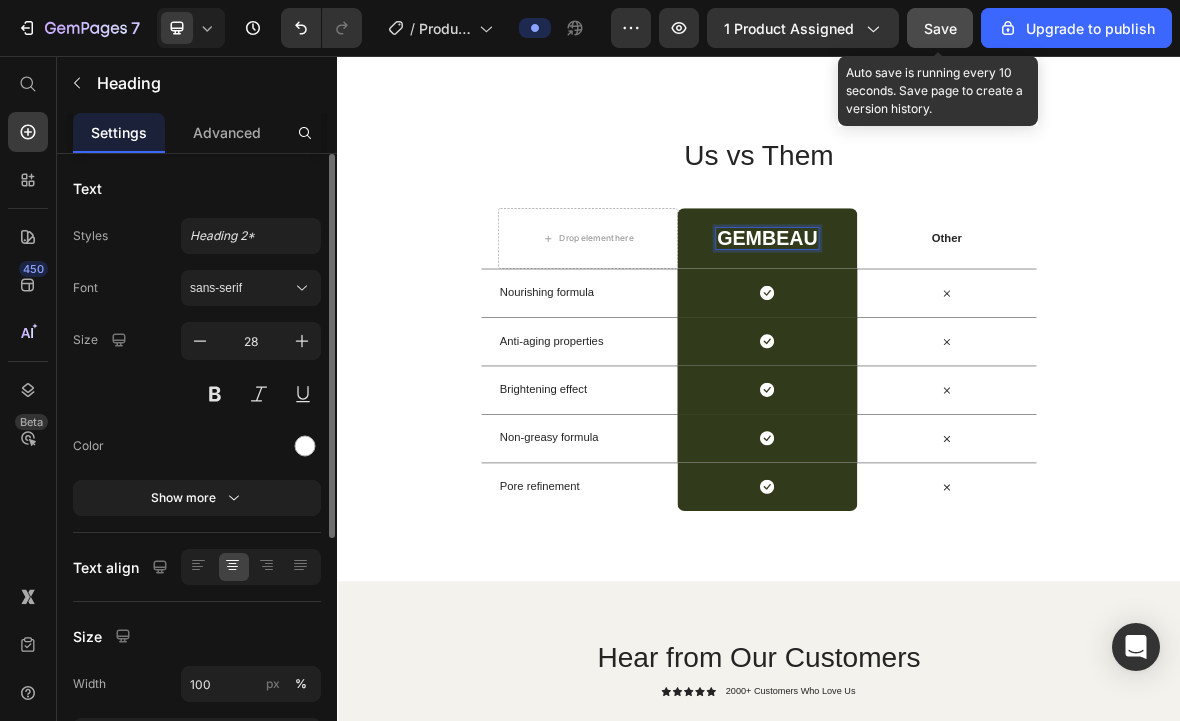 click on "GEMBEAU" at bounding box center [948, 316] 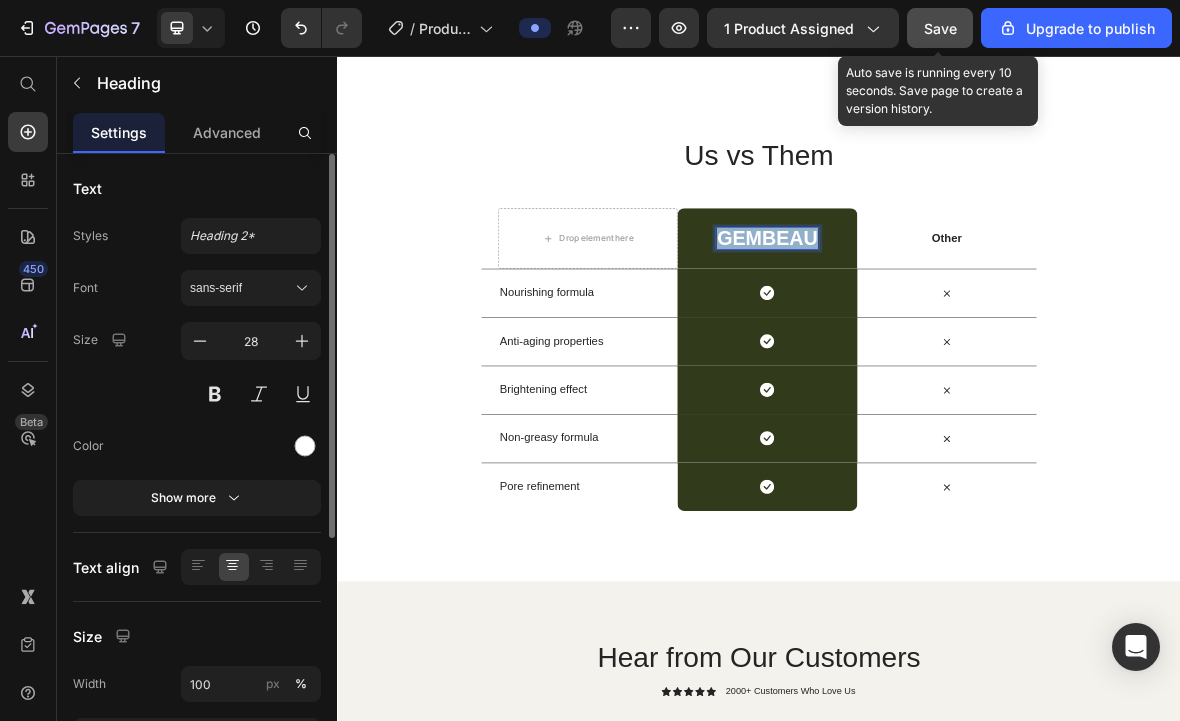 click on "GEMBEAU" at bounding box center (948, 316) 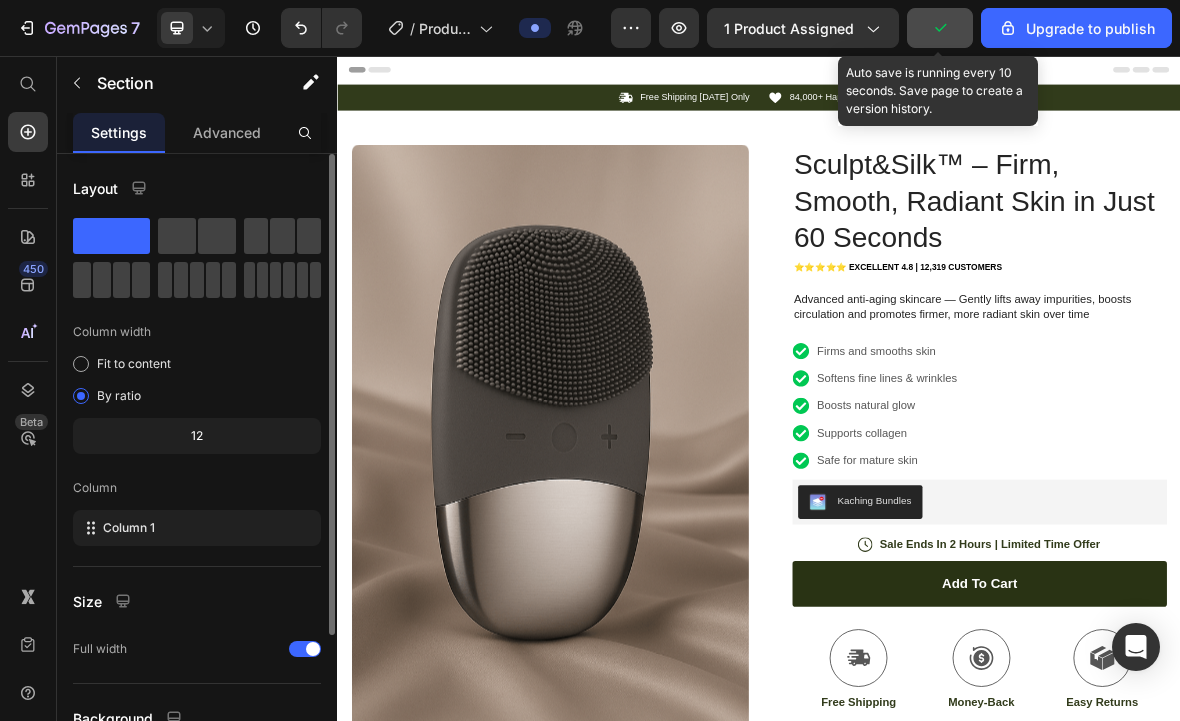 scroll, scrollTop: 0, scrollLeft: 0, axis: both 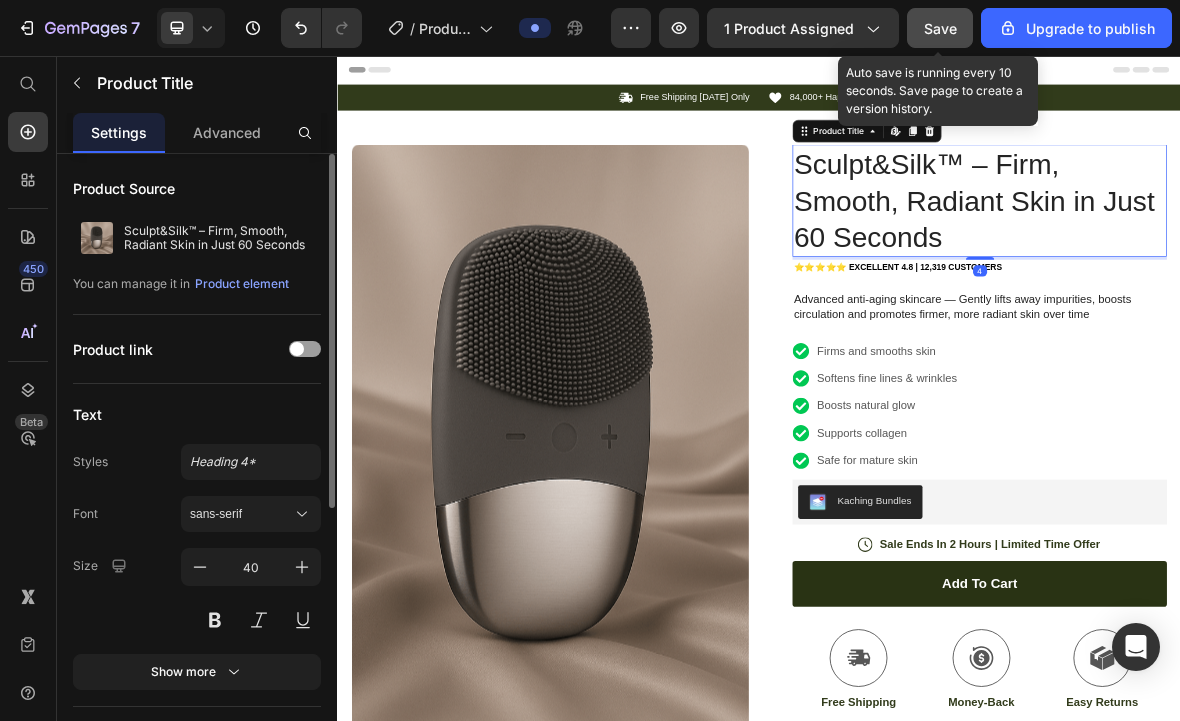 click on "Sculpt&Silk™ – Firm, Smooth, Radiant Skin in Just 60 Seconds" at bounding box center [1250, 262] 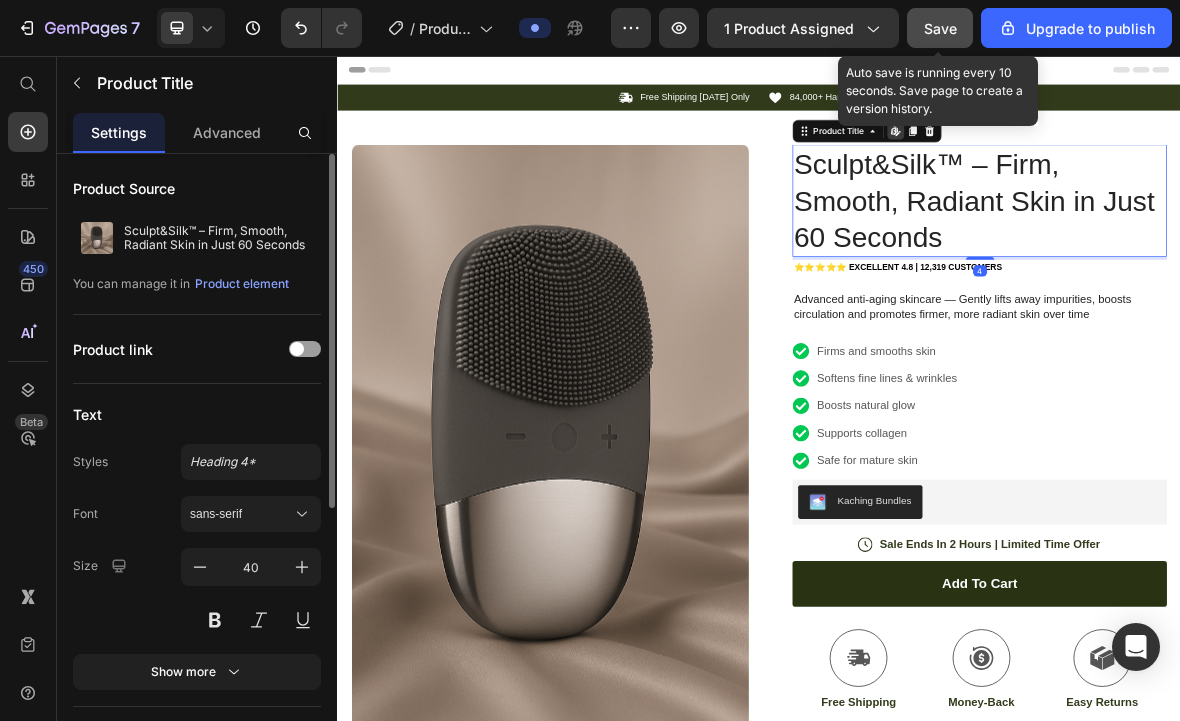 click on "Sculpt&Silk™ – Firm, Smooth, Radiant Skin in Just 60 Seconds" at bounding box center (1250, 262) 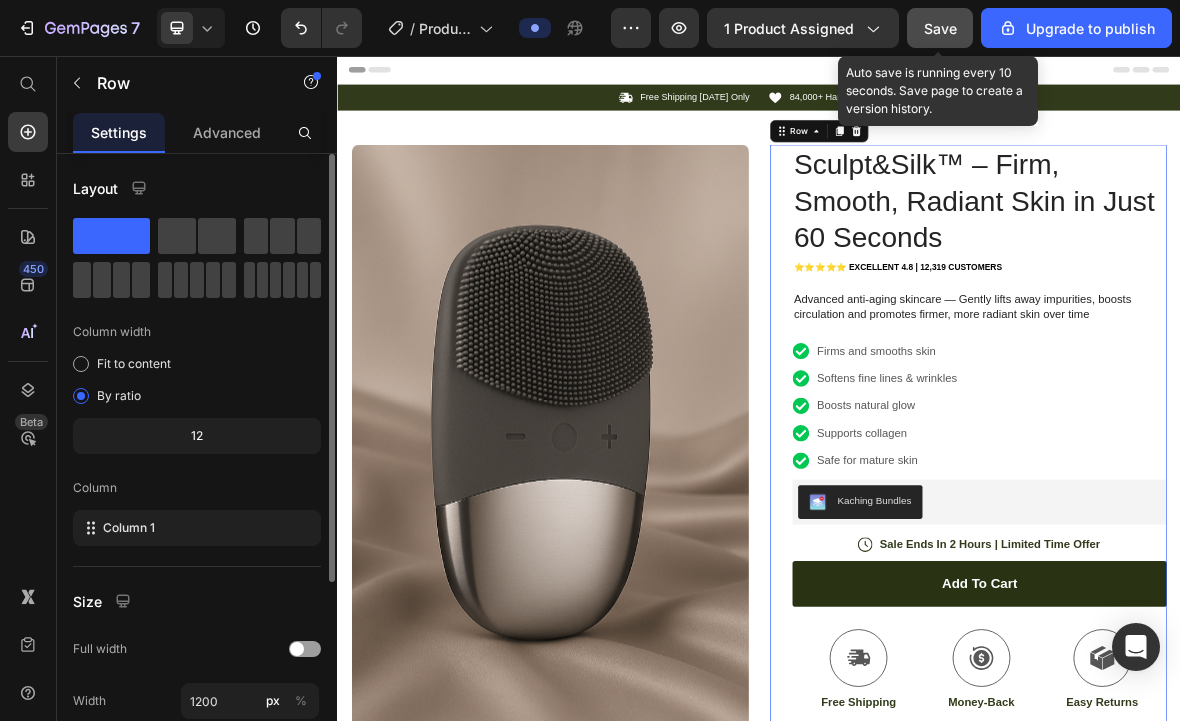 scroll, scrollTop: 0, scrollLeft: 0, axis: both 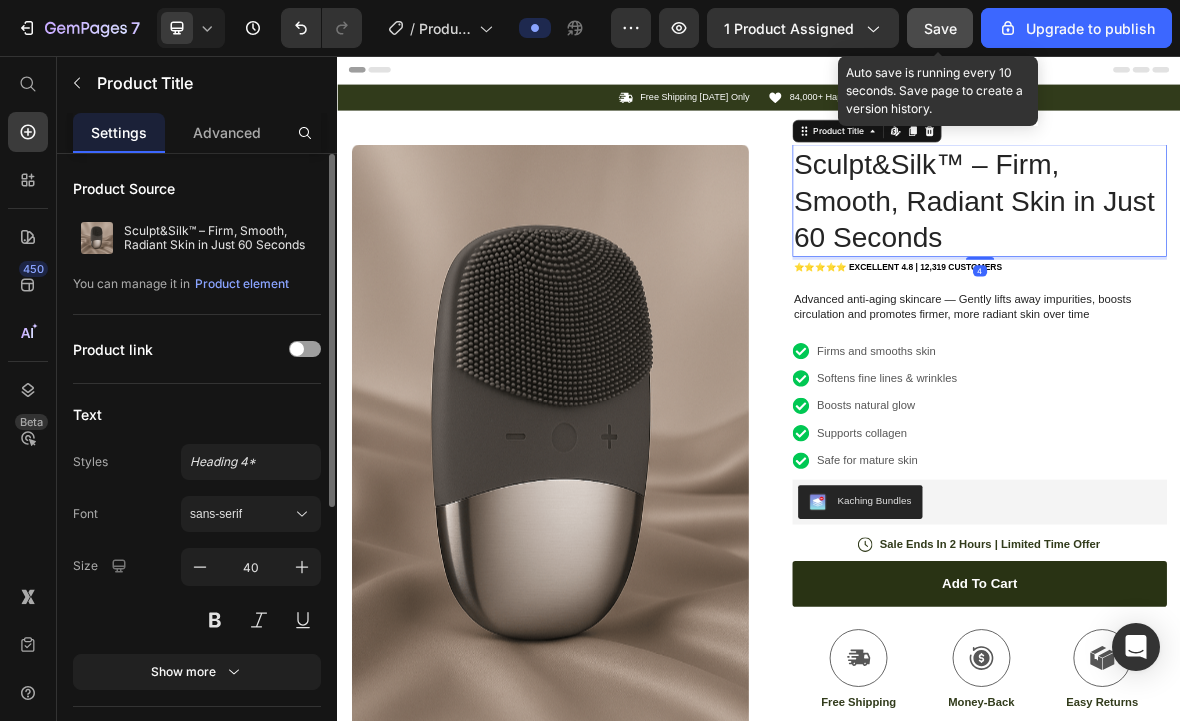 click on "Sculpt&Silk™ – Firm, Smooth, Radiant Skin in Just 60 Seconds" at bounding box center (1250, 262) 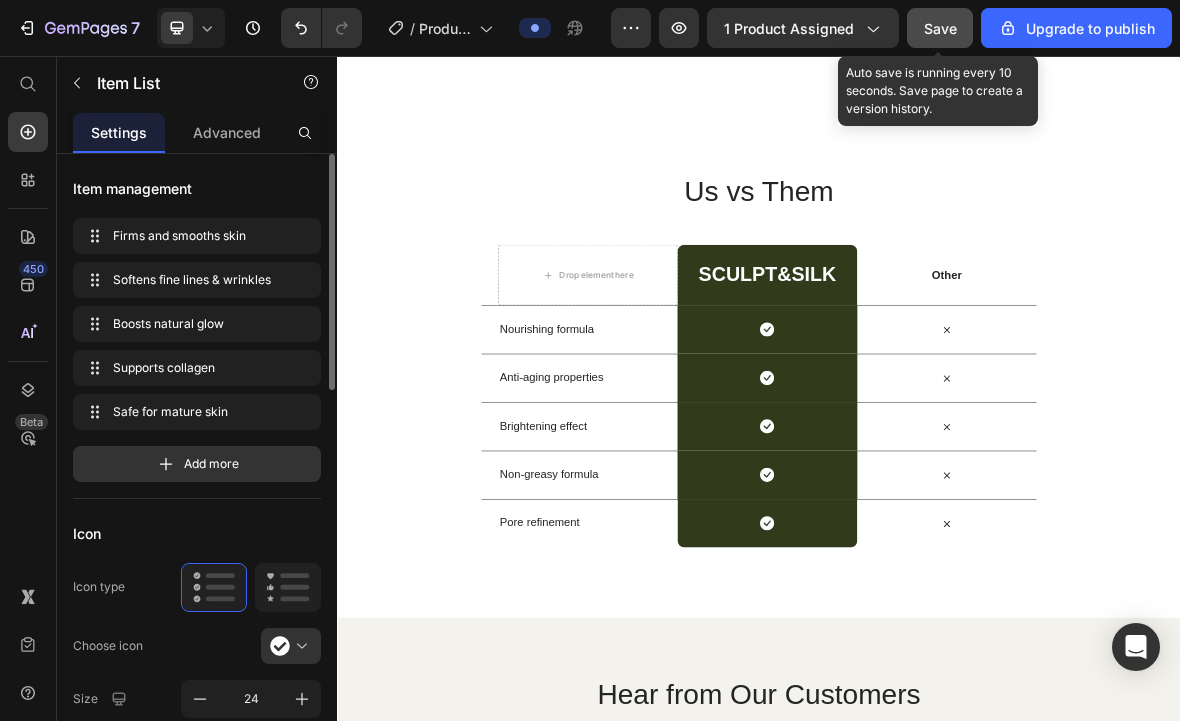 scroll, scrollTop: 4164, scrollLeft: 0, axis: vertical 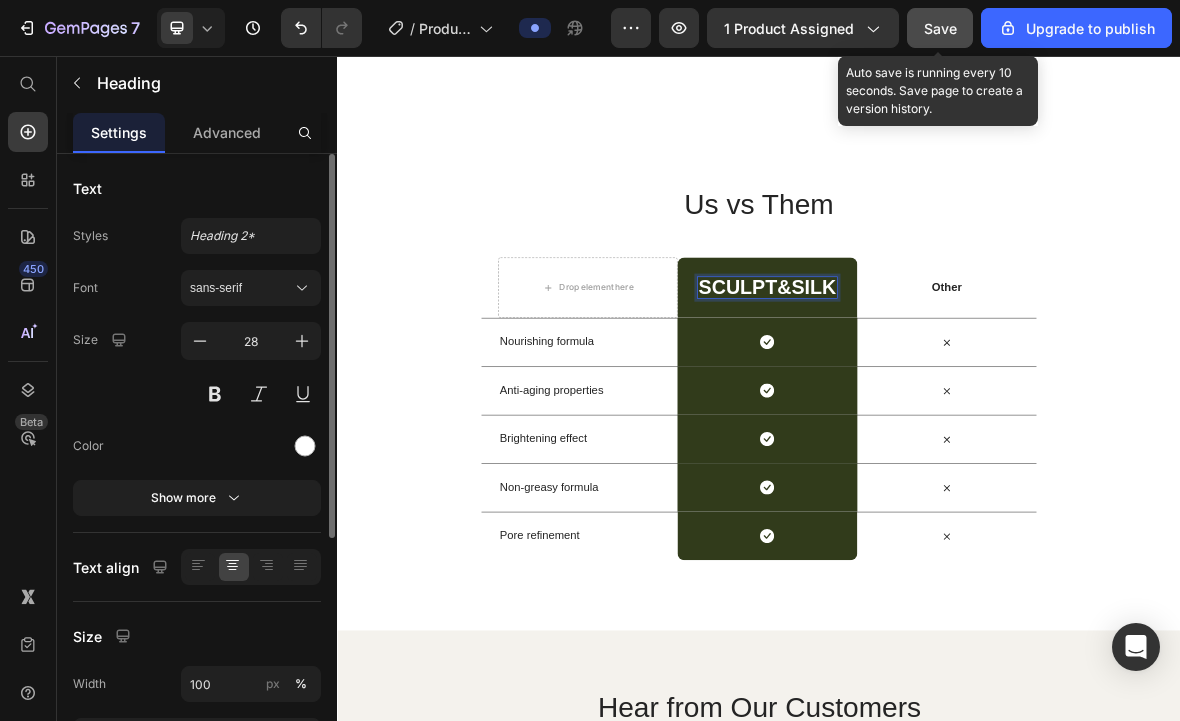 click on "Sculpt&Silk" at bounding box center [949, 386] 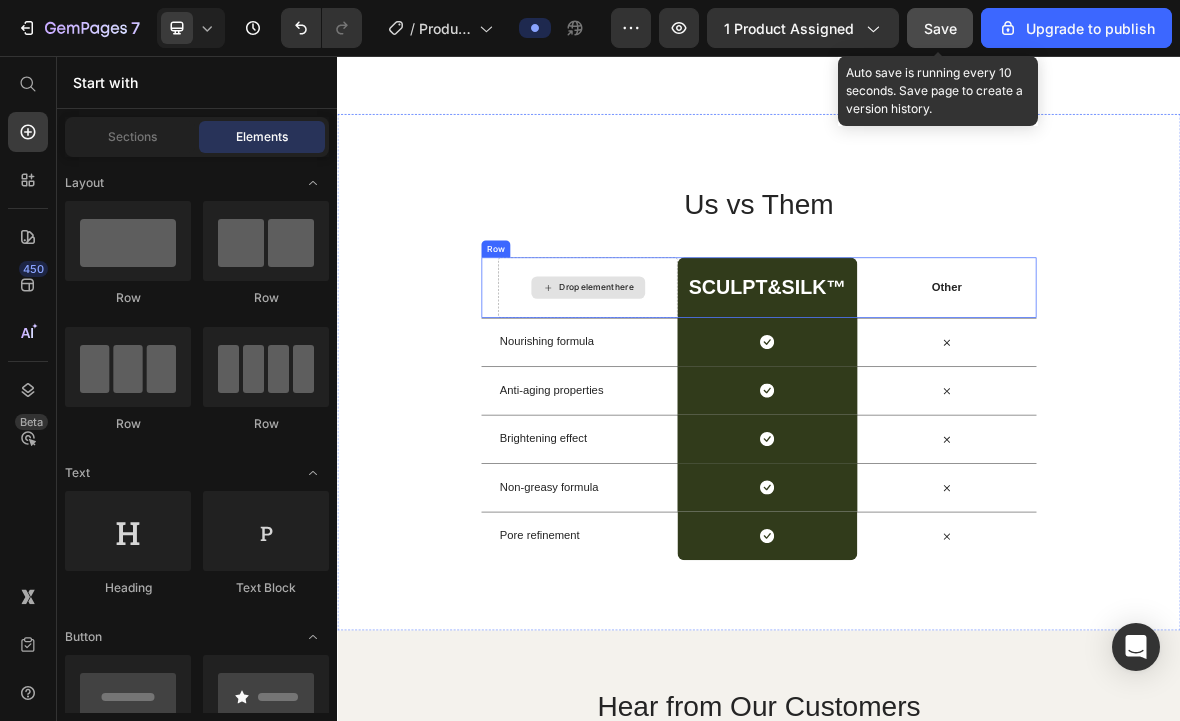 click on "Drop element here" at bounding box center (706, 386) 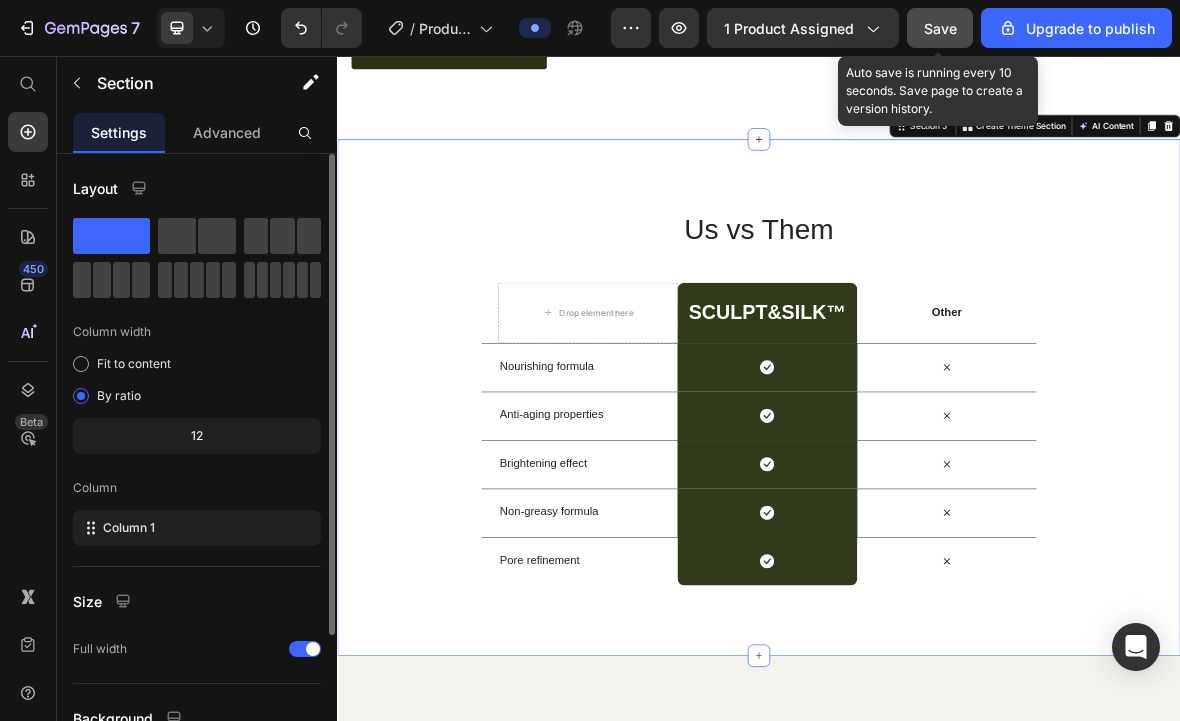 scroll, scrollTop: 3548, scrollLeft: 0, axis: vertical 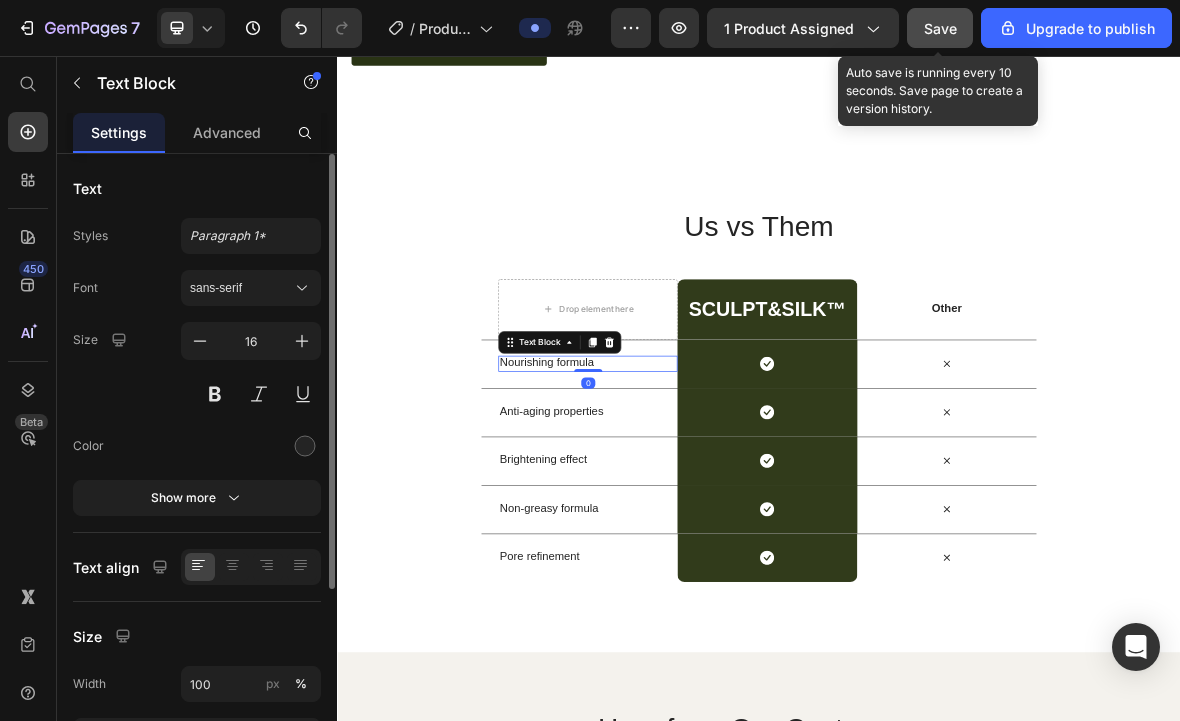 click on "Nourishing formula" at bounding box center (693, 493) 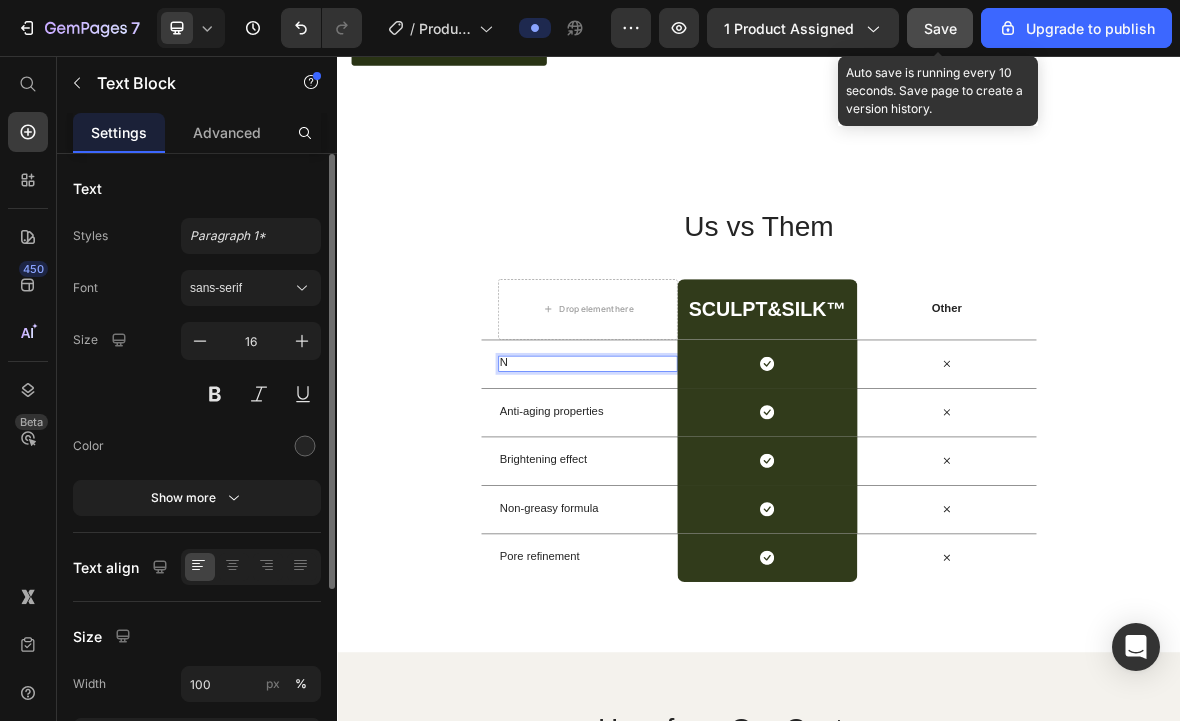 type 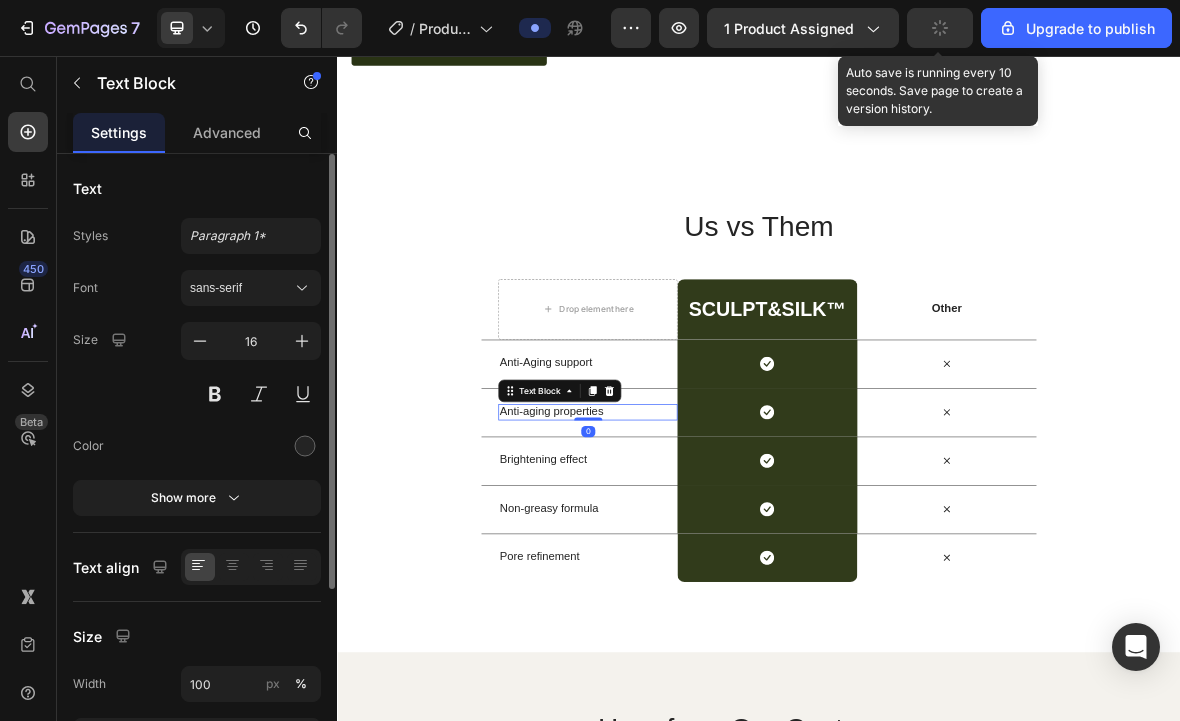 click on "Anti-aging properties" at bounding box center [693, 562] 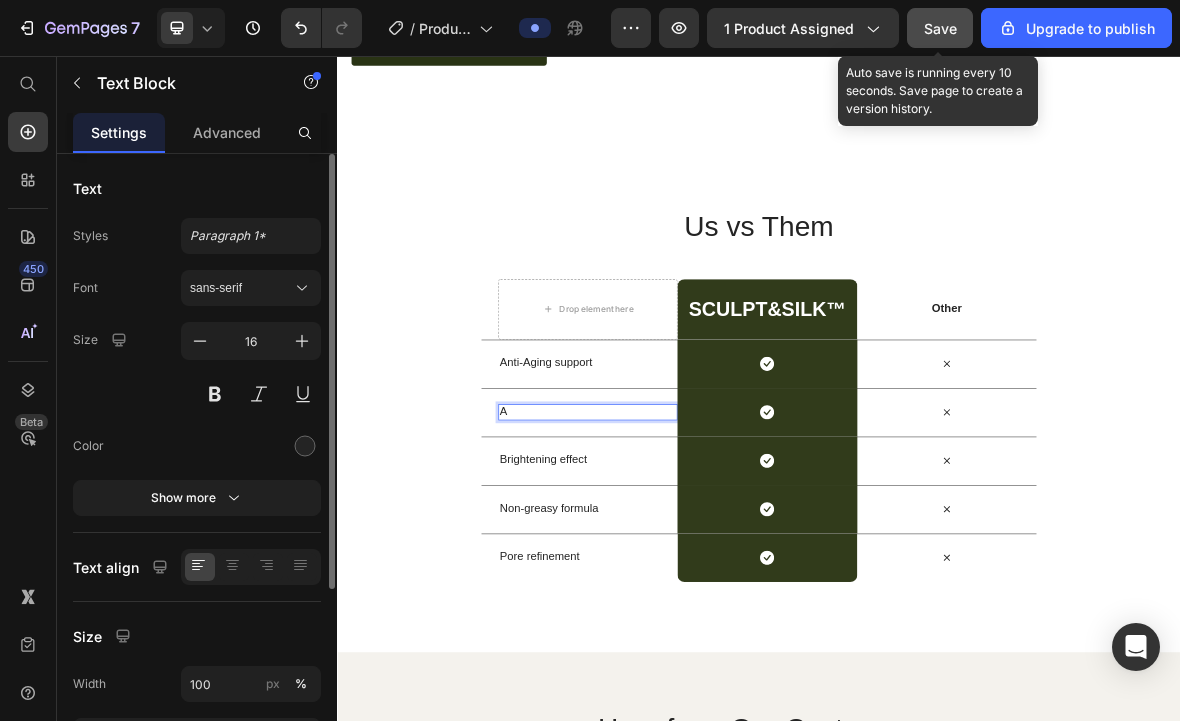 type 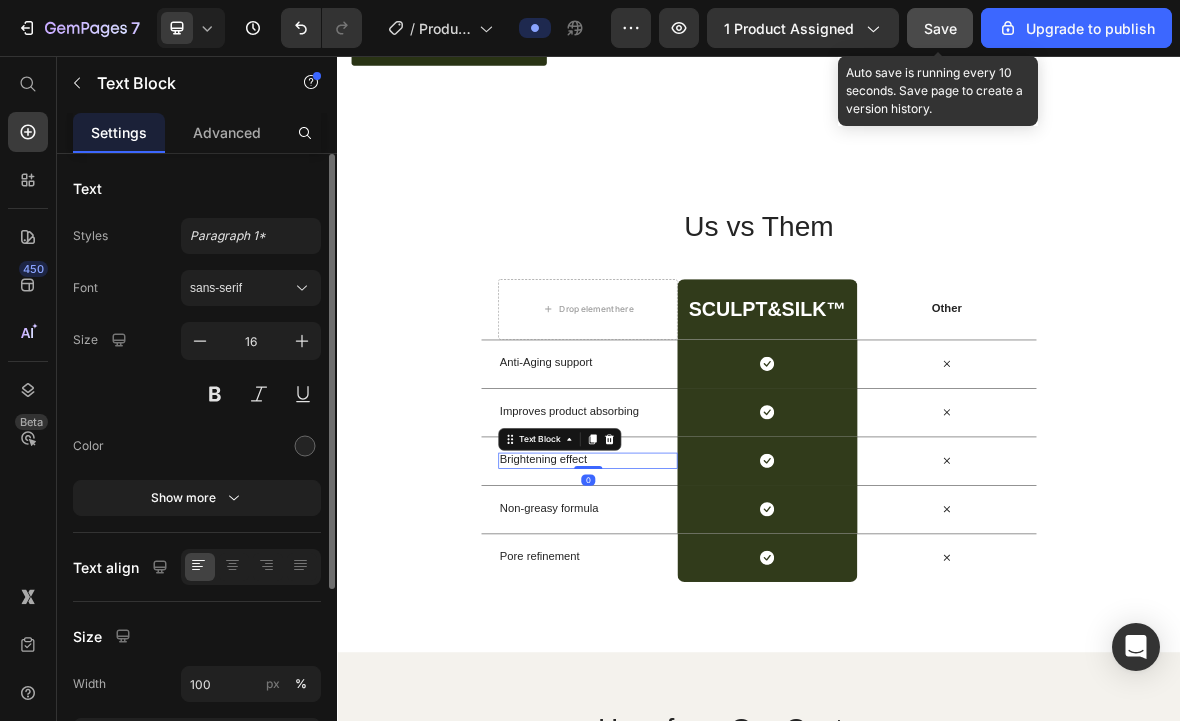 click on "Brightening effect" at bounding box center (693, 631) 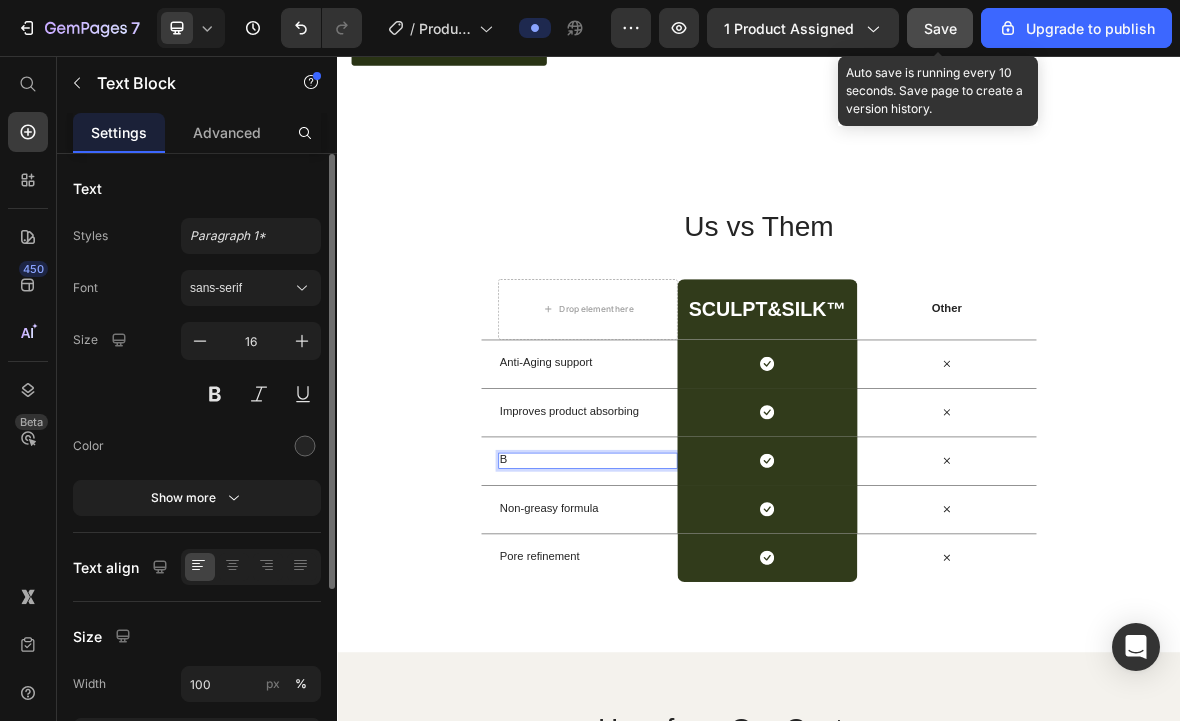 type 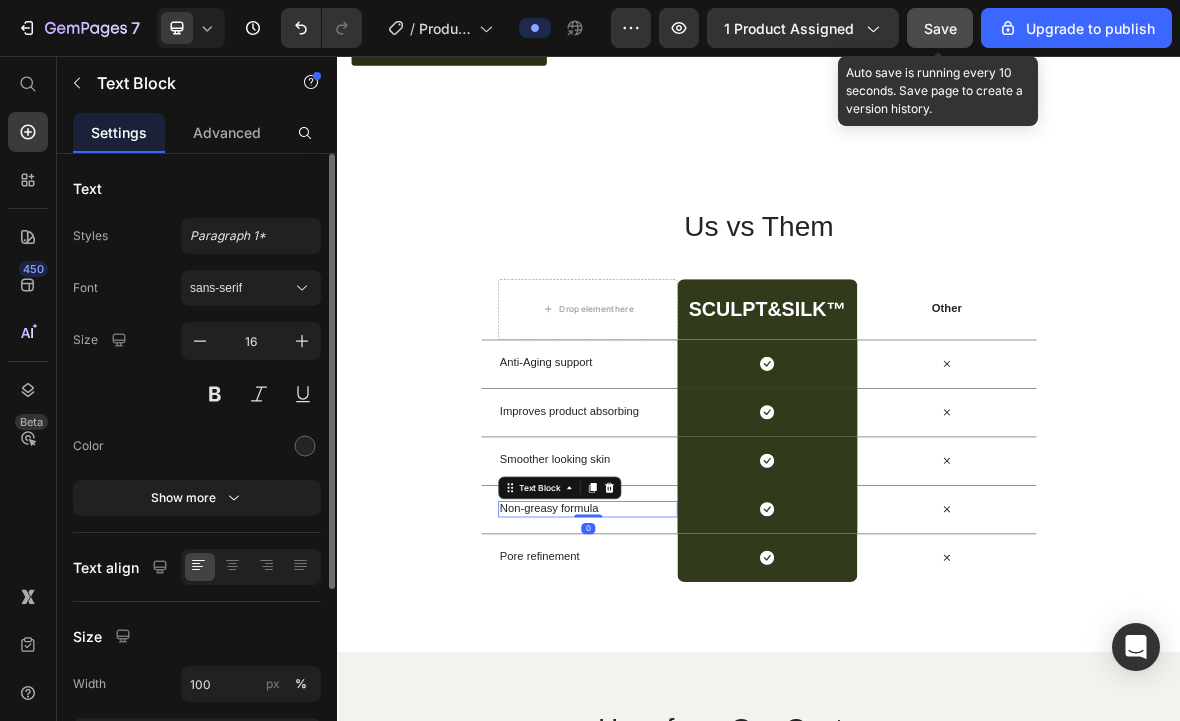 click on "Non-greasy formula" at bounding box center [693, 700] 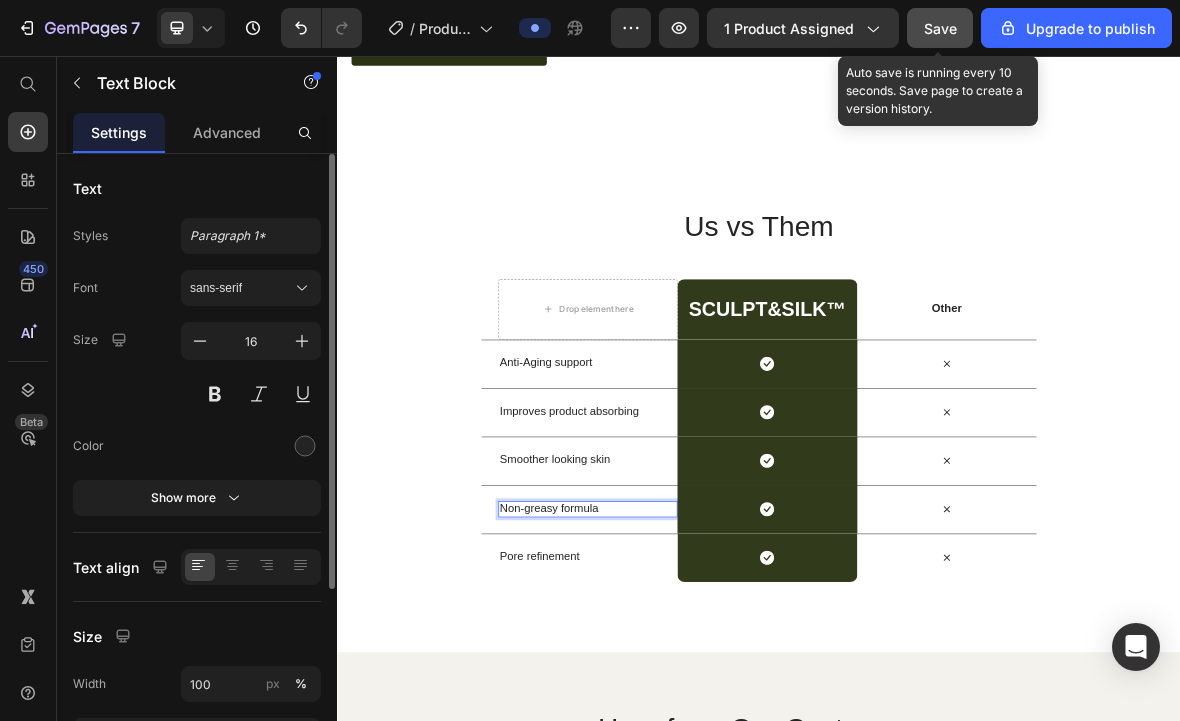 click on "Non-greasy formula" at bounding box center [693, 700] 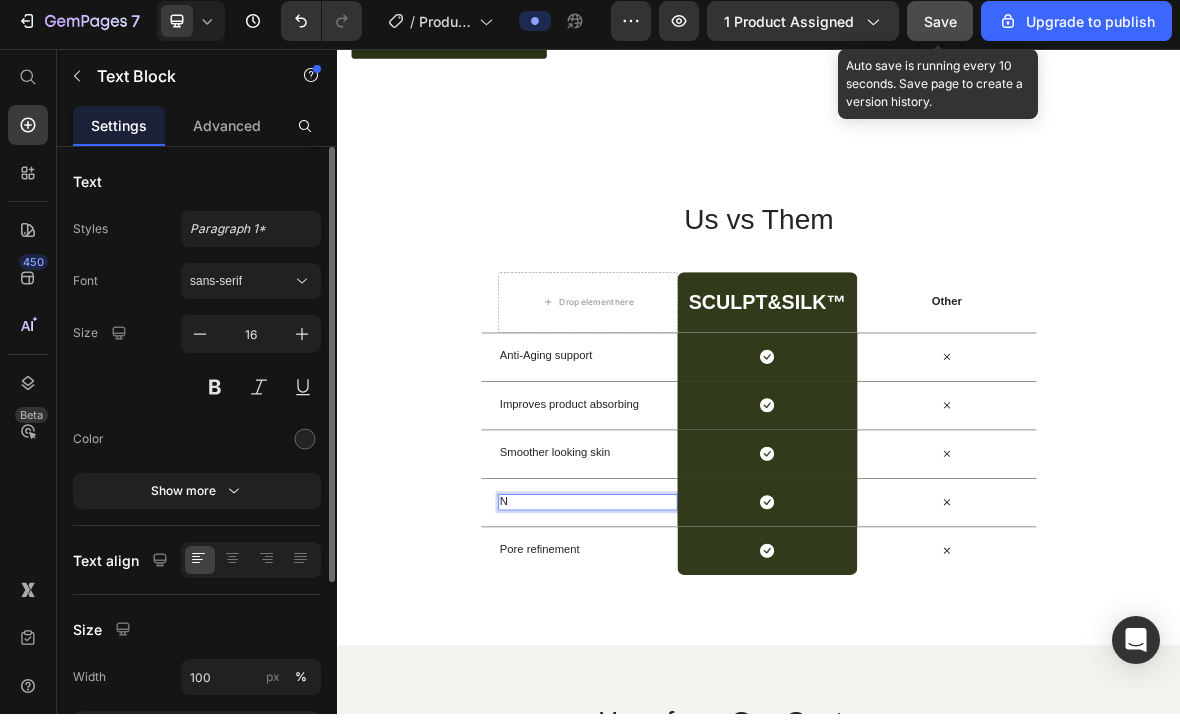 type 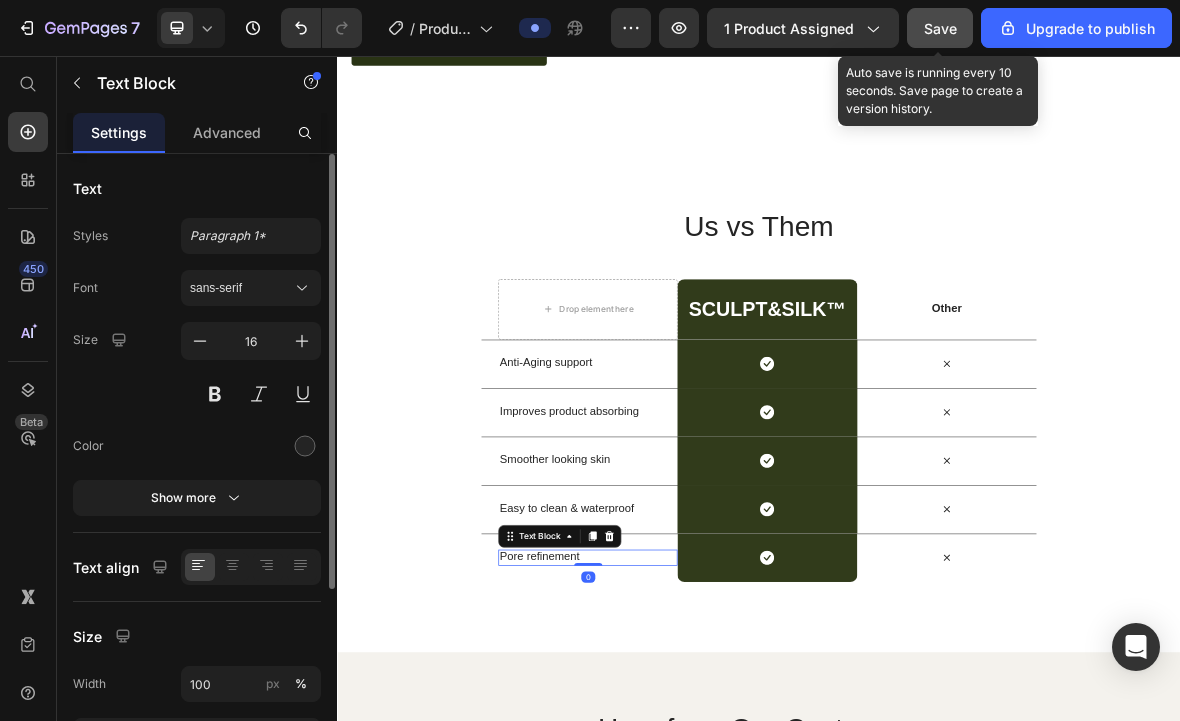 click on "Pore refinement" at bounding box center [693, 769] 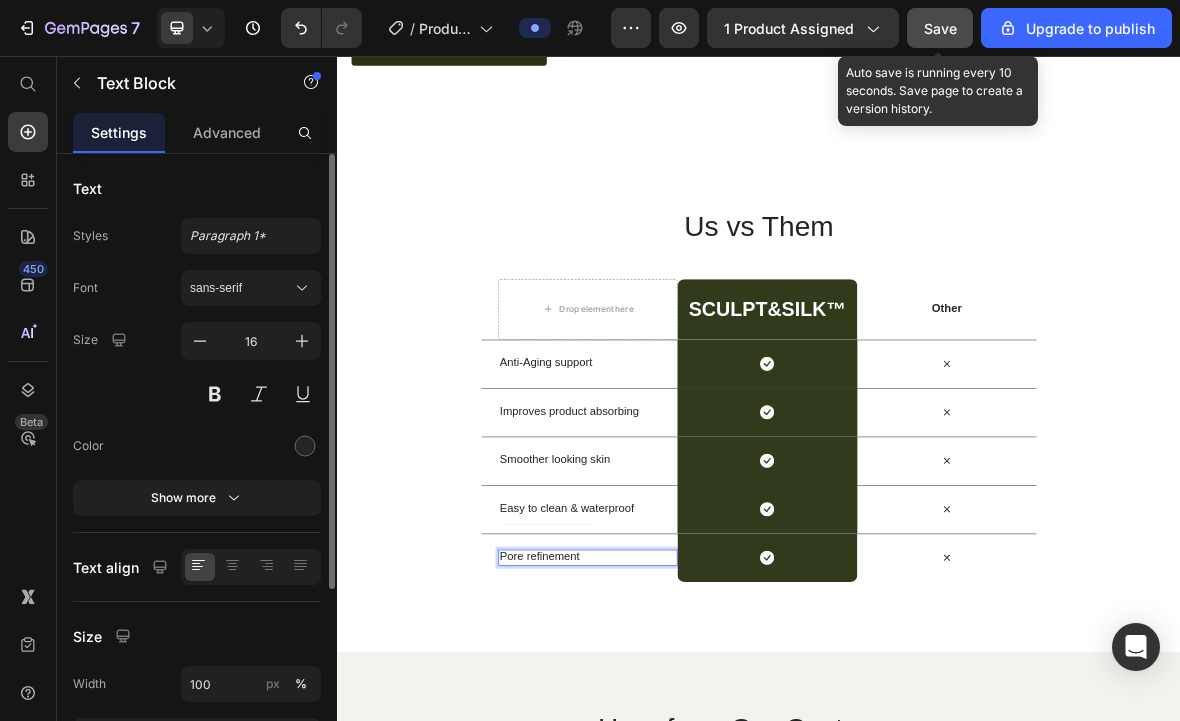 click on "Pore refinement" at bounding box center [693, 769] 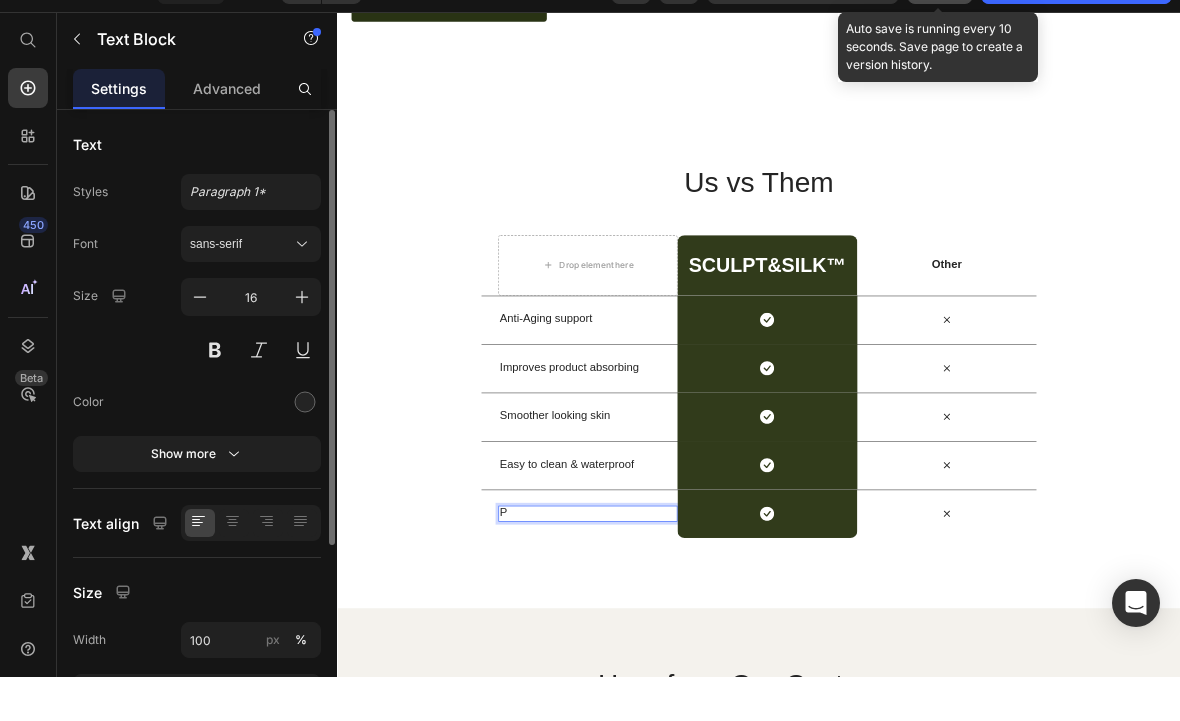 scroll, scrollTop: 480, scrollLeft: 0, axis: vertical 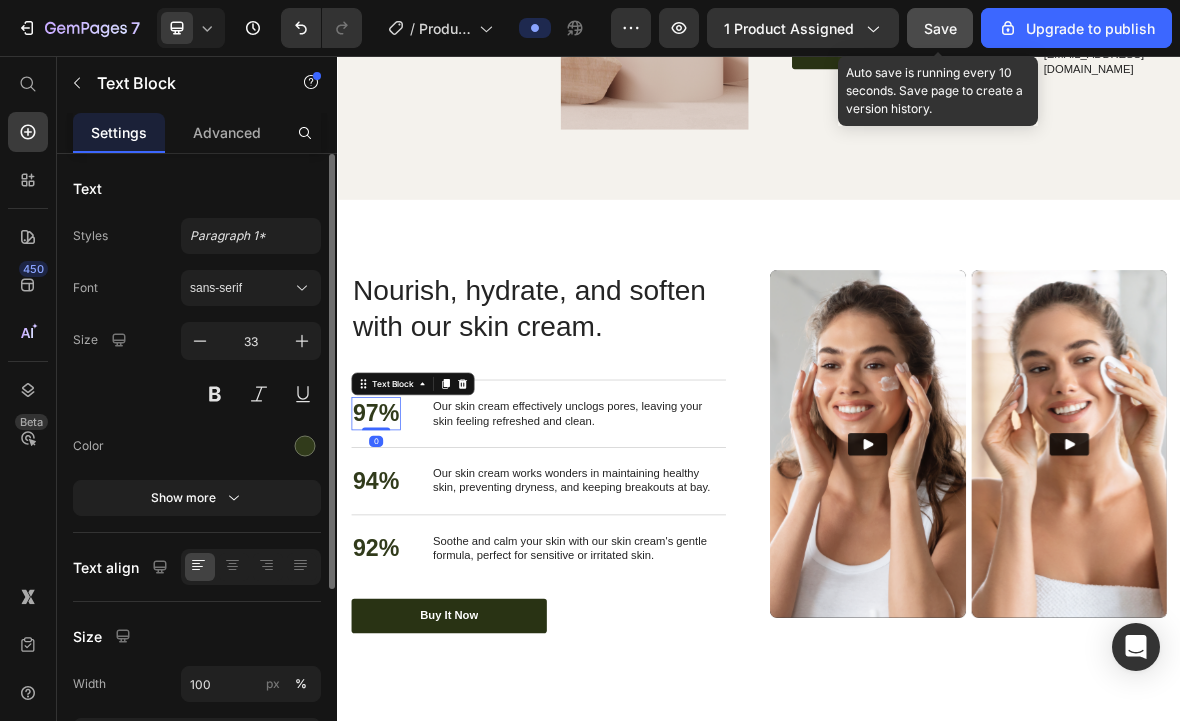 click on "97%" at bounding box center [392, 565] 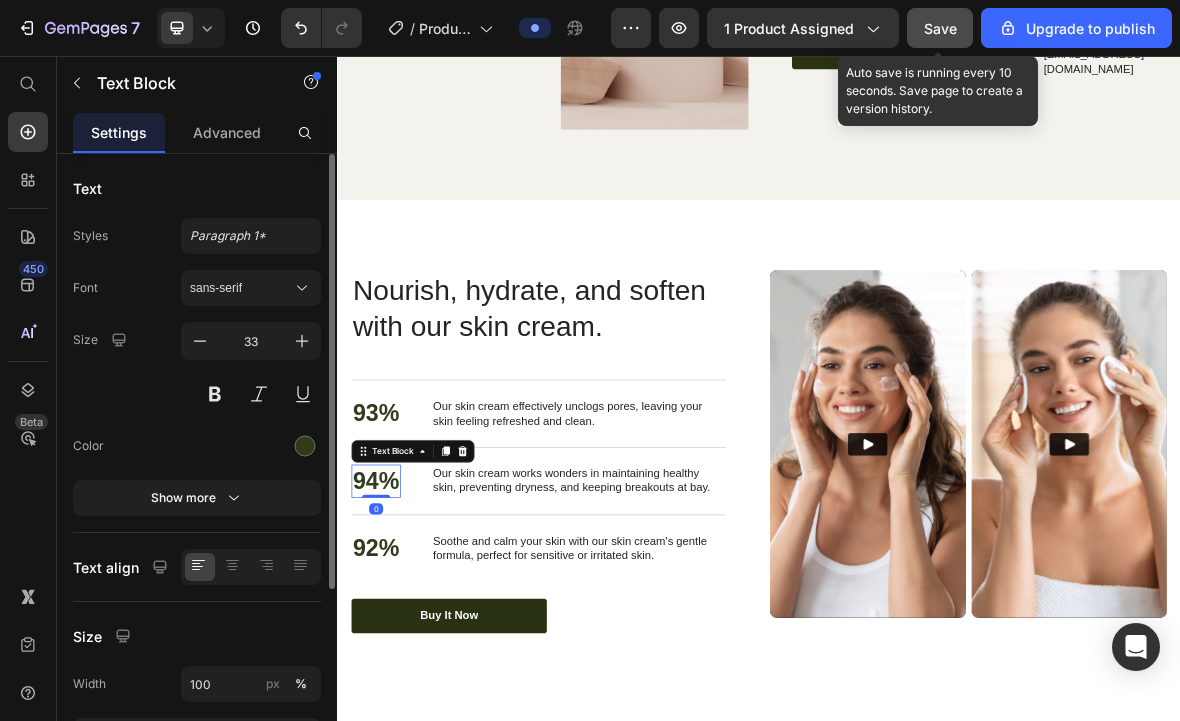 click on "94%" at bounding box center (392, 661) 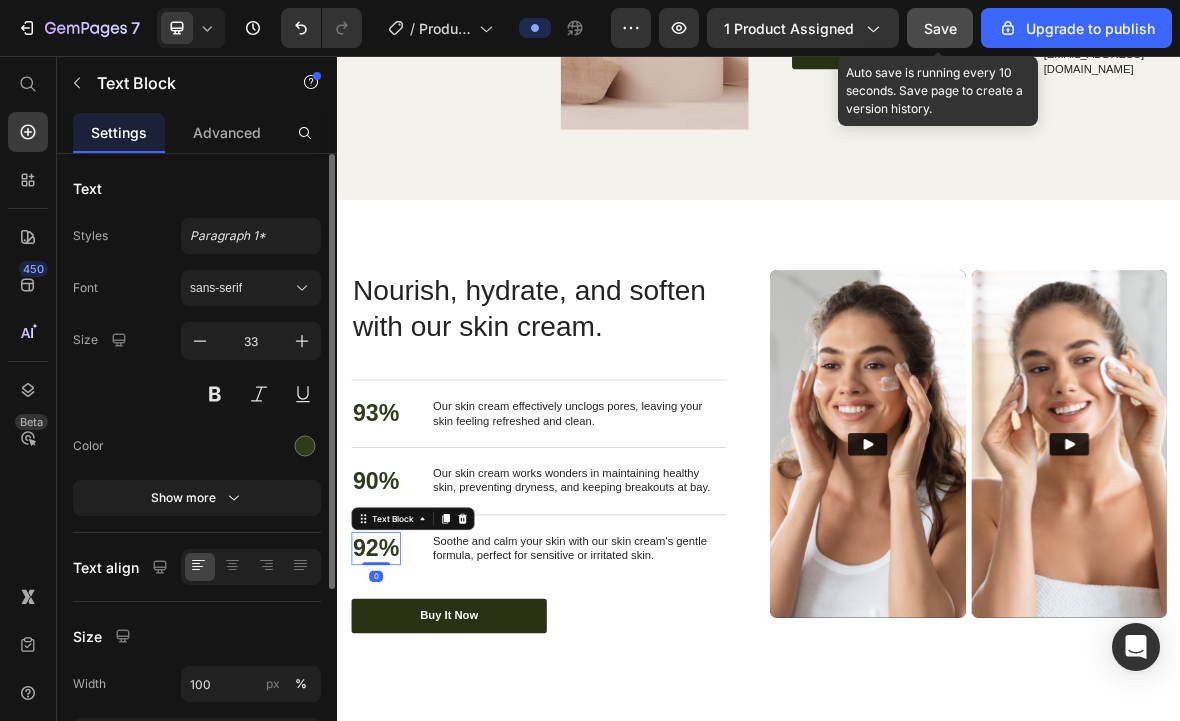 click on "92%" at bounding box center [392, 757] 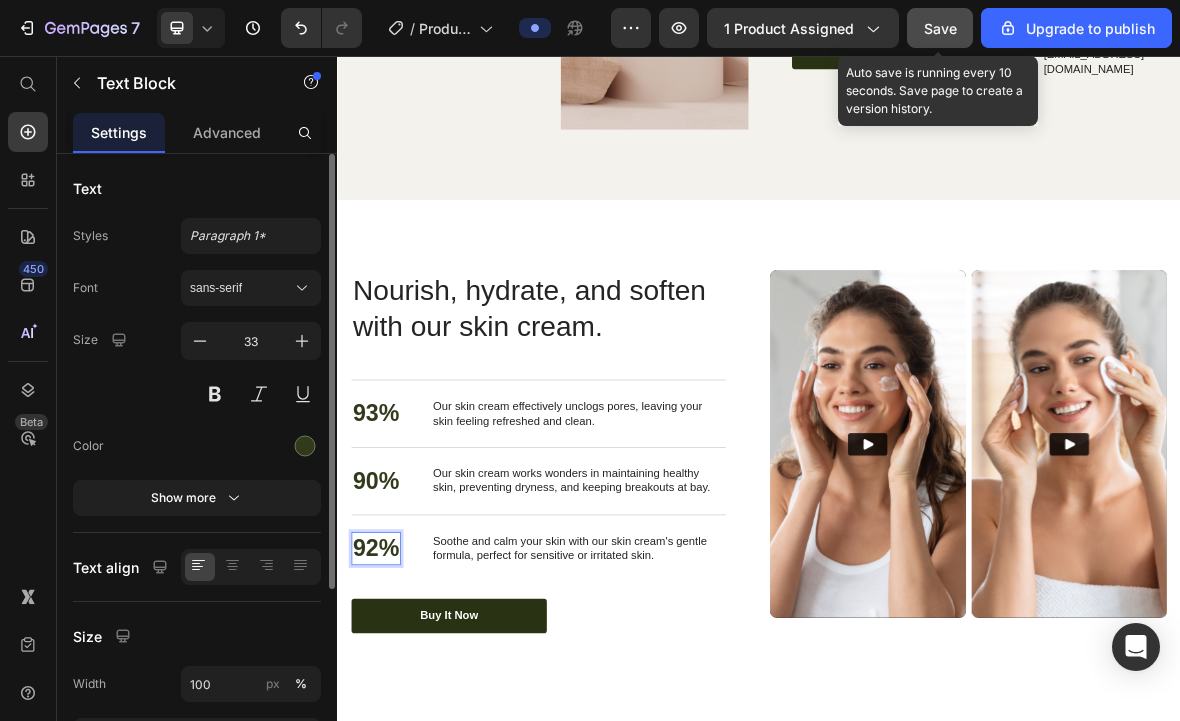 click on "92%" at bounding box center (392, 757) 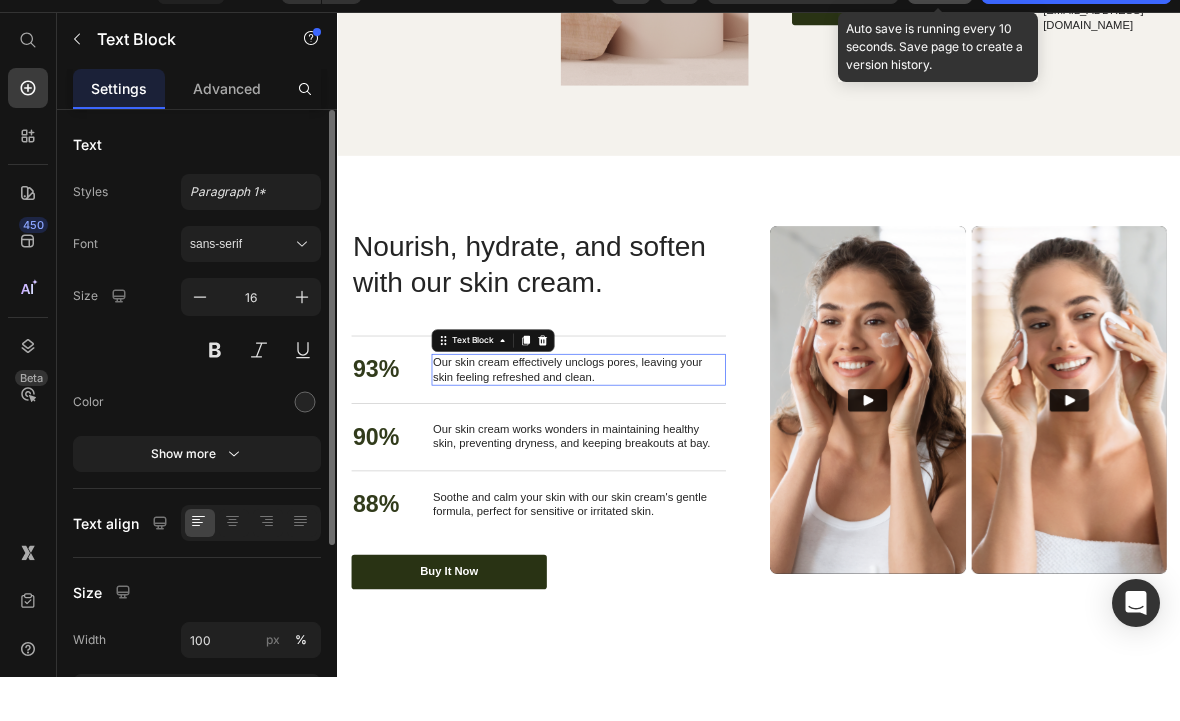 scroll, scrollTop: 0, scrollLeft: 0, axis: both 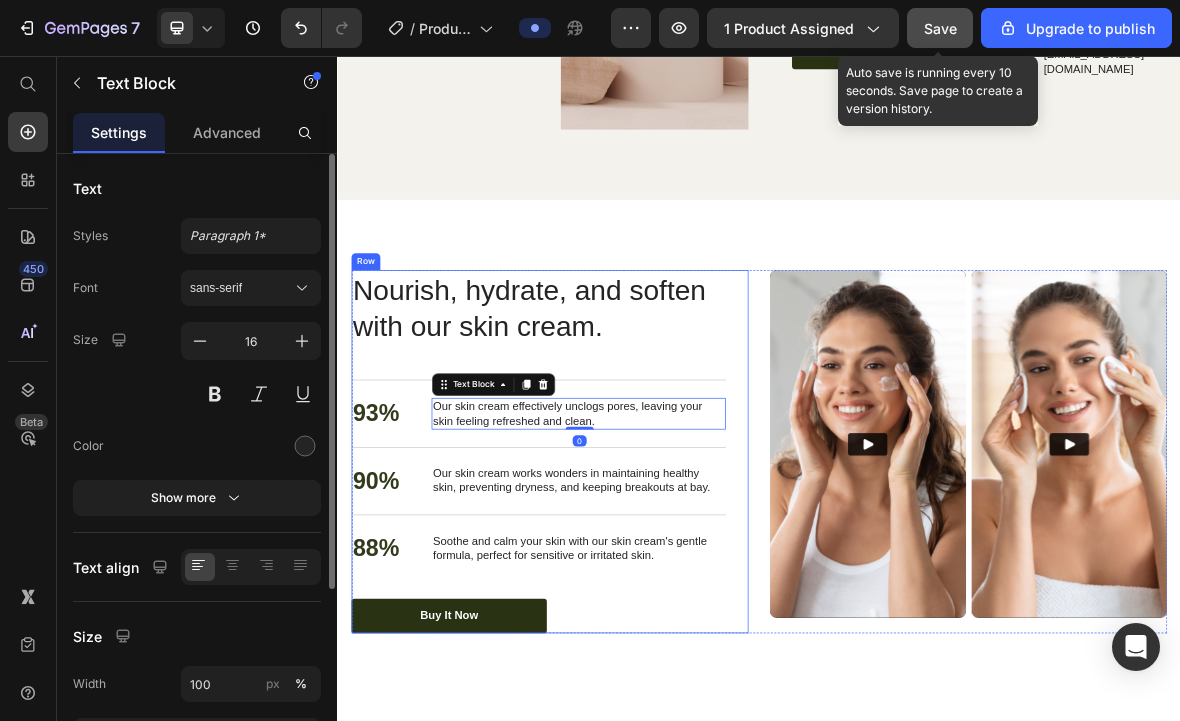 click on "Our skin cream effectively unclogs pores, leaving your skin feeling refreshed and clean." at bounding box center [680, 566] 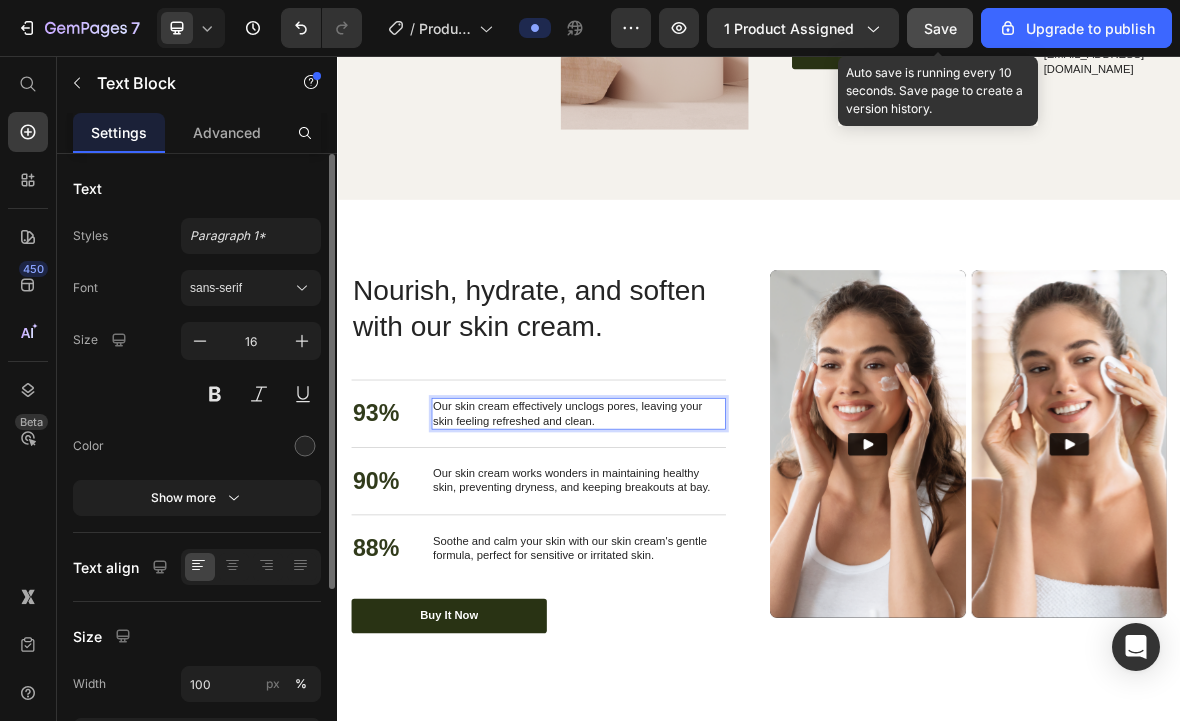 click on "Our skin cream effectively unclogs pores, leaving your skin feeling refreshed and clean." at bounding box center (680, 566) 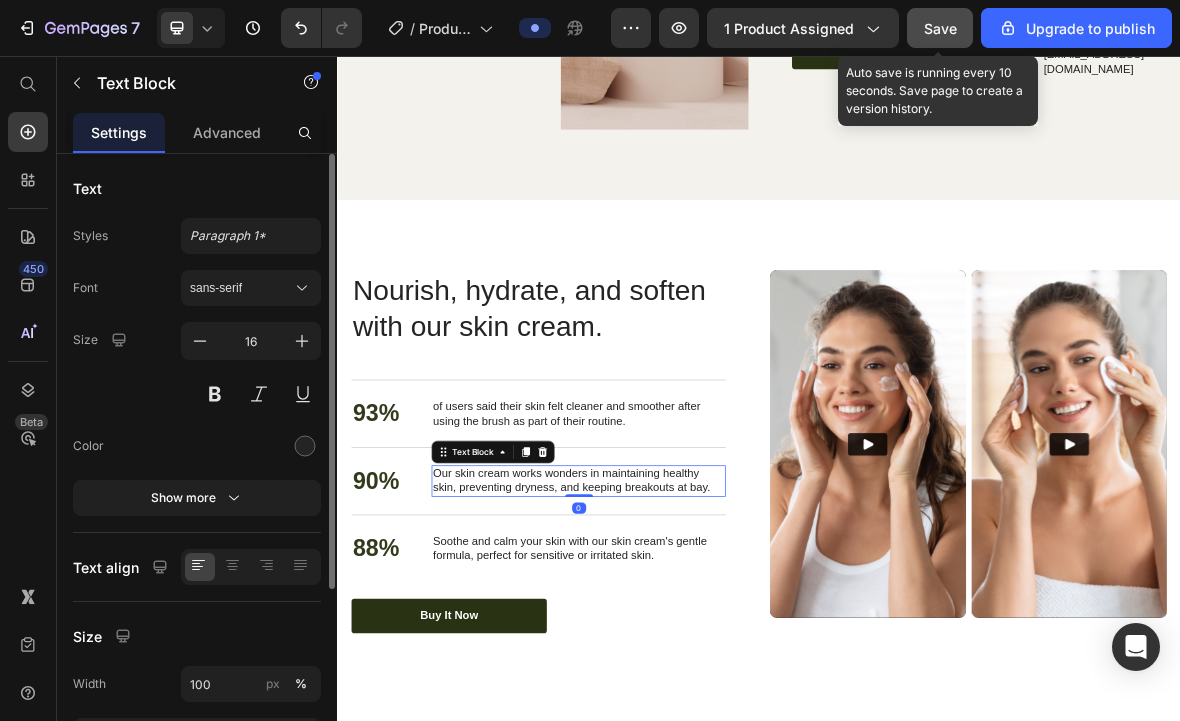 click on "Our skin cream works wonders in maintaining healthy skin, preventing dryness, and keeping breakouts at bay." at bounding box center [680, 662] 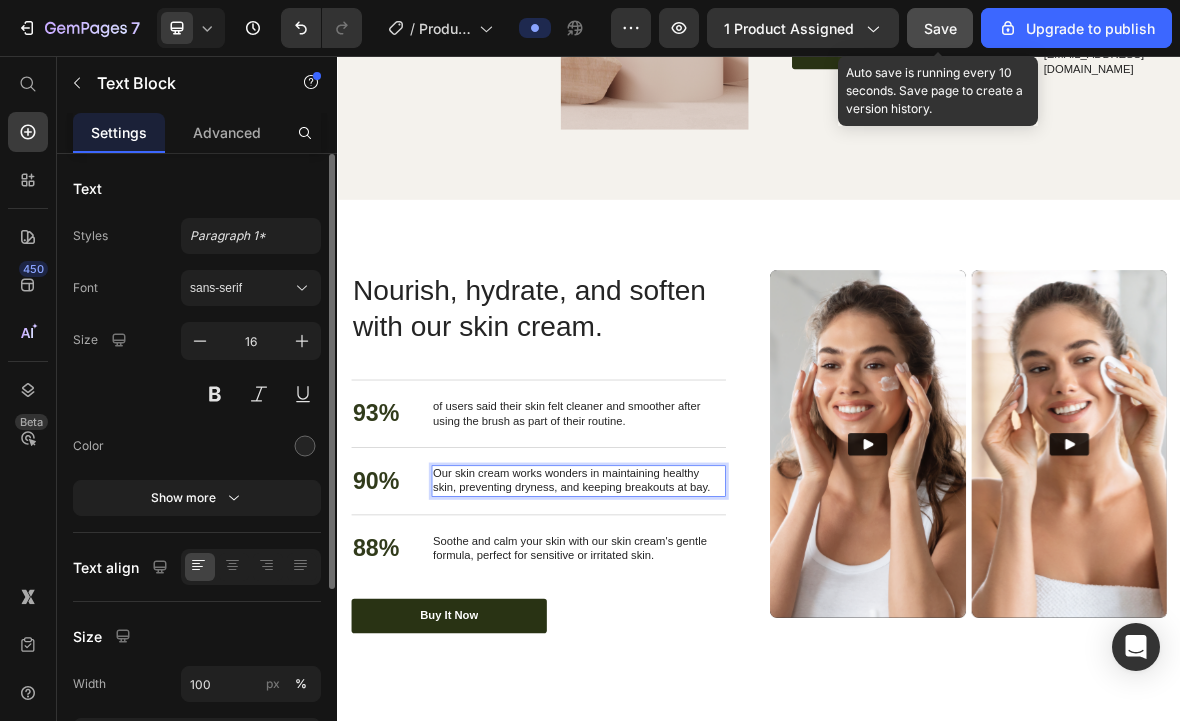 click on "Our skin cream works wonders in maintaining healthy skin, preventing dryness, and keeping breakouts at bay." at bounding box center [680, 662] 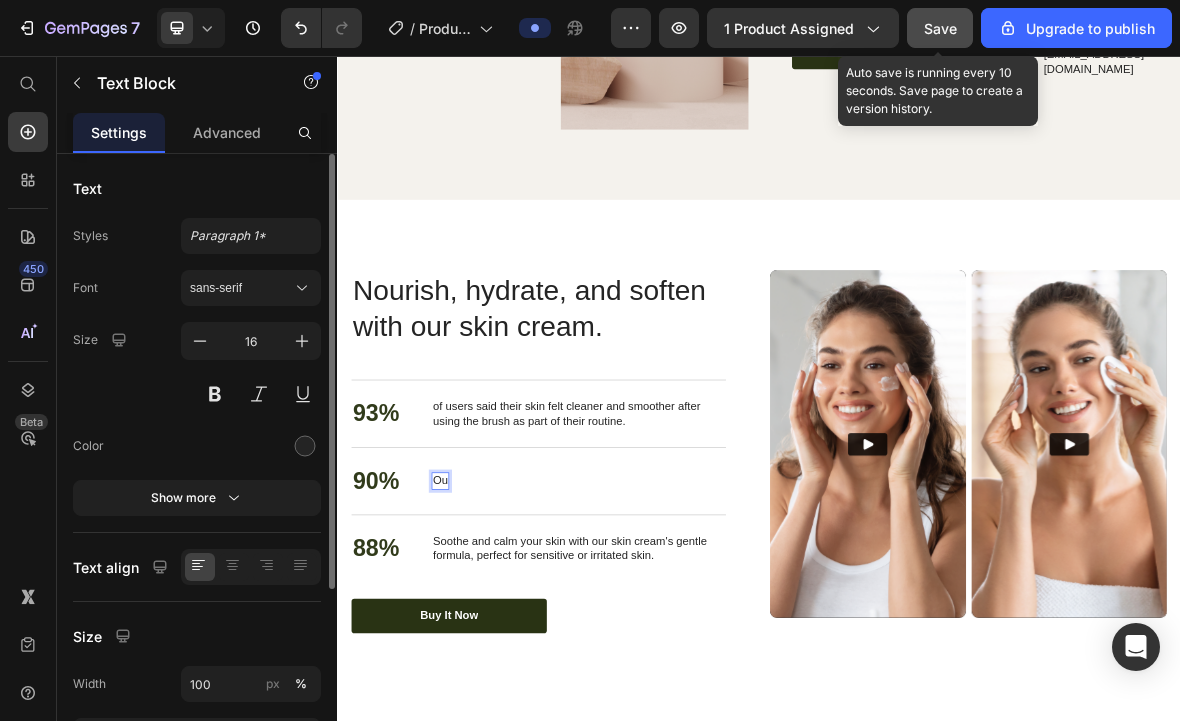 type 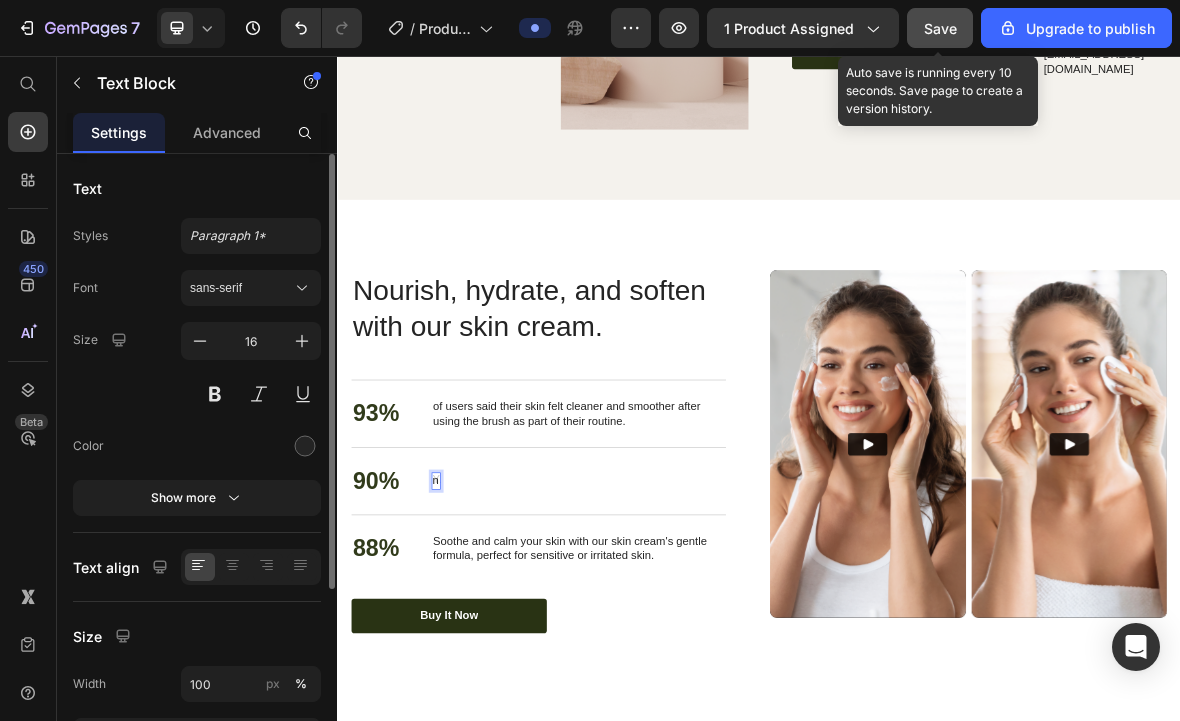 scroll, scrollTop: 0, scrollLeft: 0, axis: both 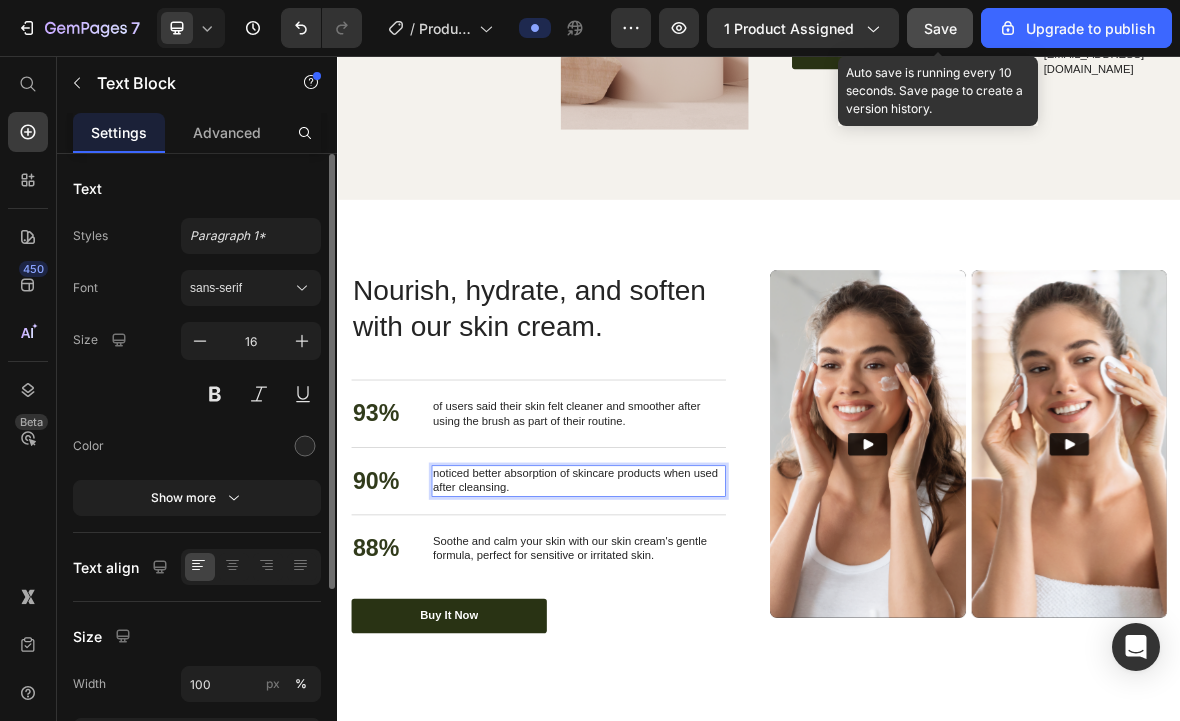 click on "Soothe and calm your skin with our skin cream's gentle formula, perfect for sensitive or irritated skin." at bounding box center [680, 758] 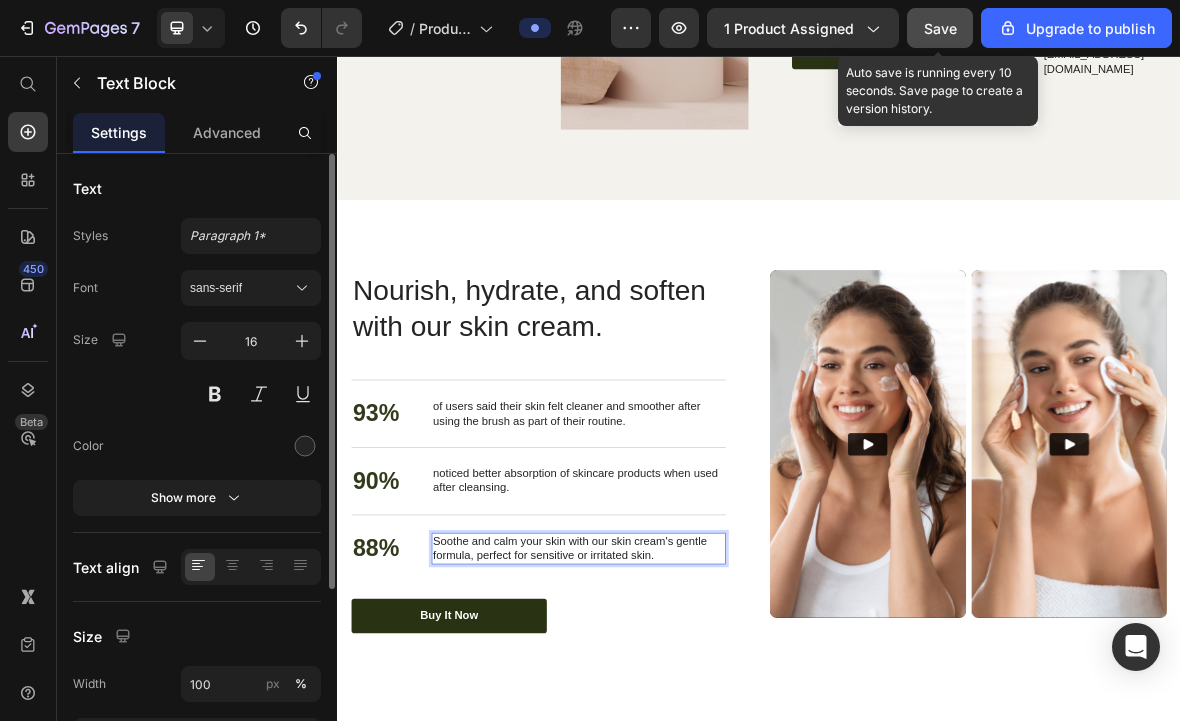 click on "Soothe and calm your skin with our skin cream's gentle formula, perfect for sensitive or irritated skin." at bounding box center (680, 758) 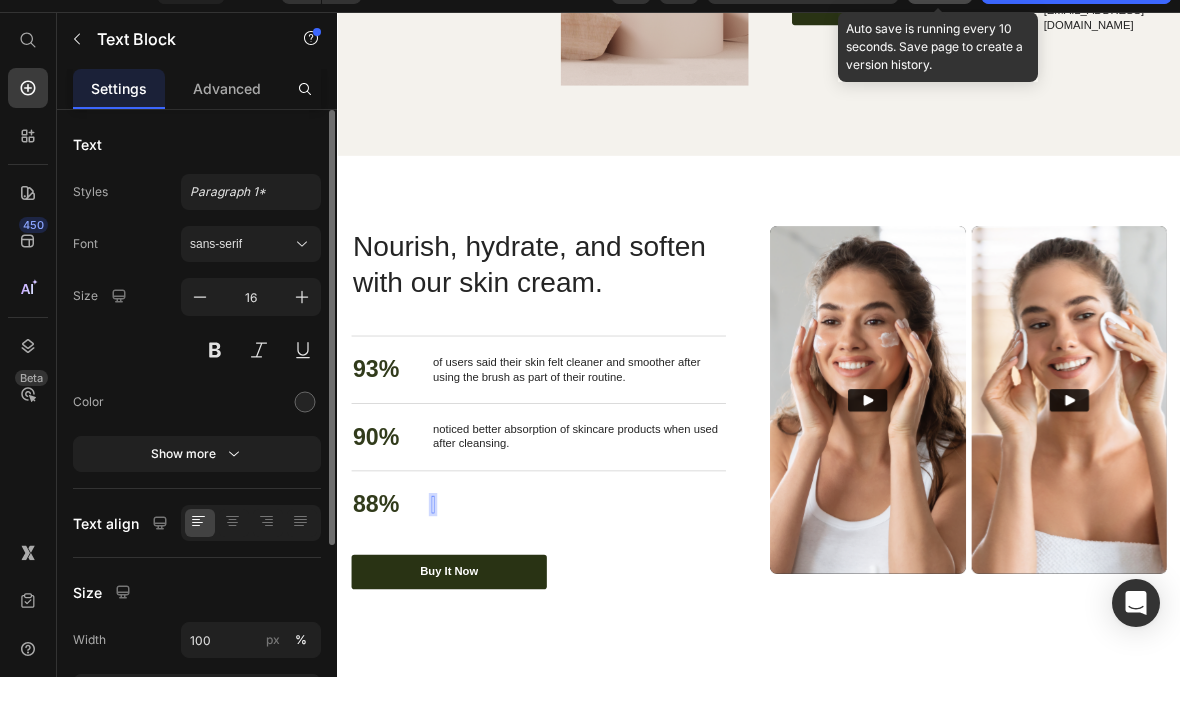 scroll, scrollTop: 2510, scrollLeft: 0, axis: vertical 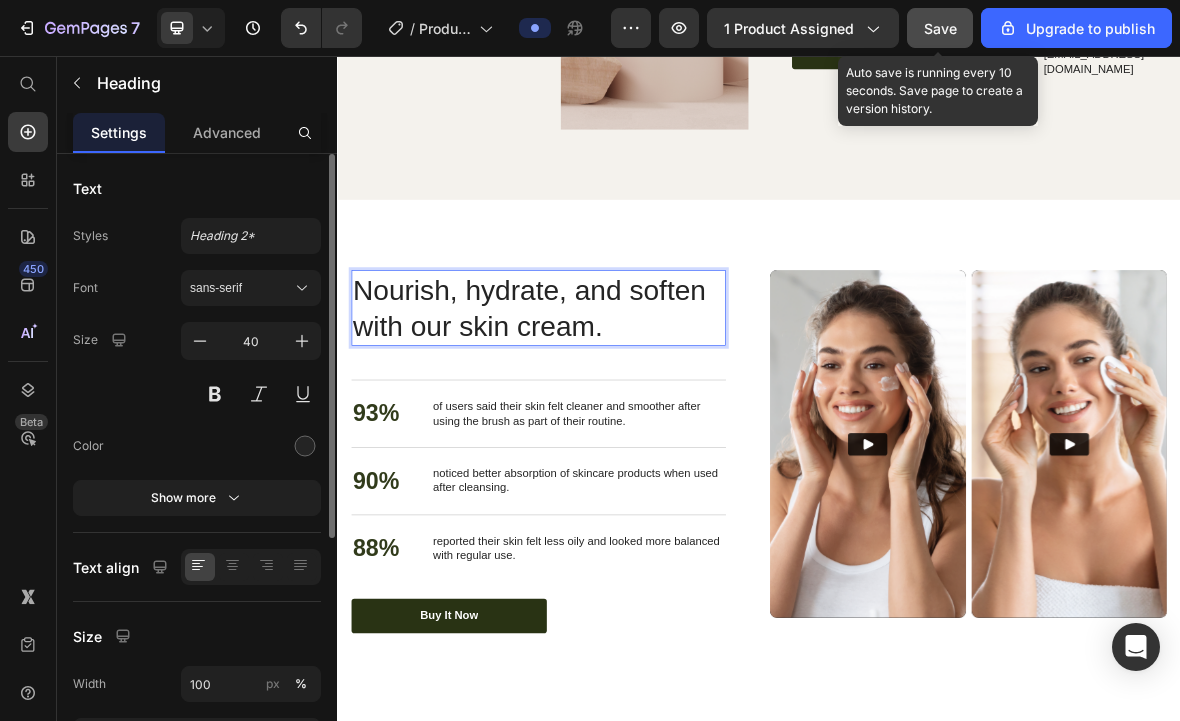 click on "Nourish, hydrate, and soften with our skin cream." at bounding box center [623, 415] 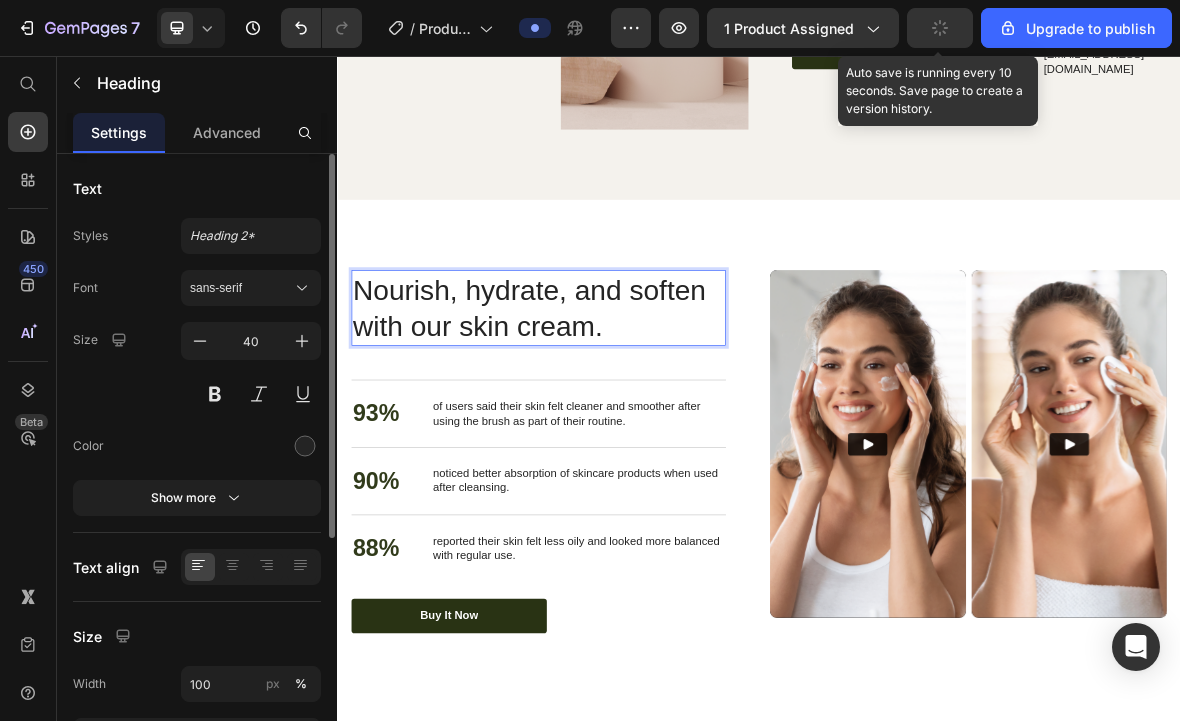 click on "Nourish, hydrate, and soften with our skin cream." at bounding box center [623, 415] 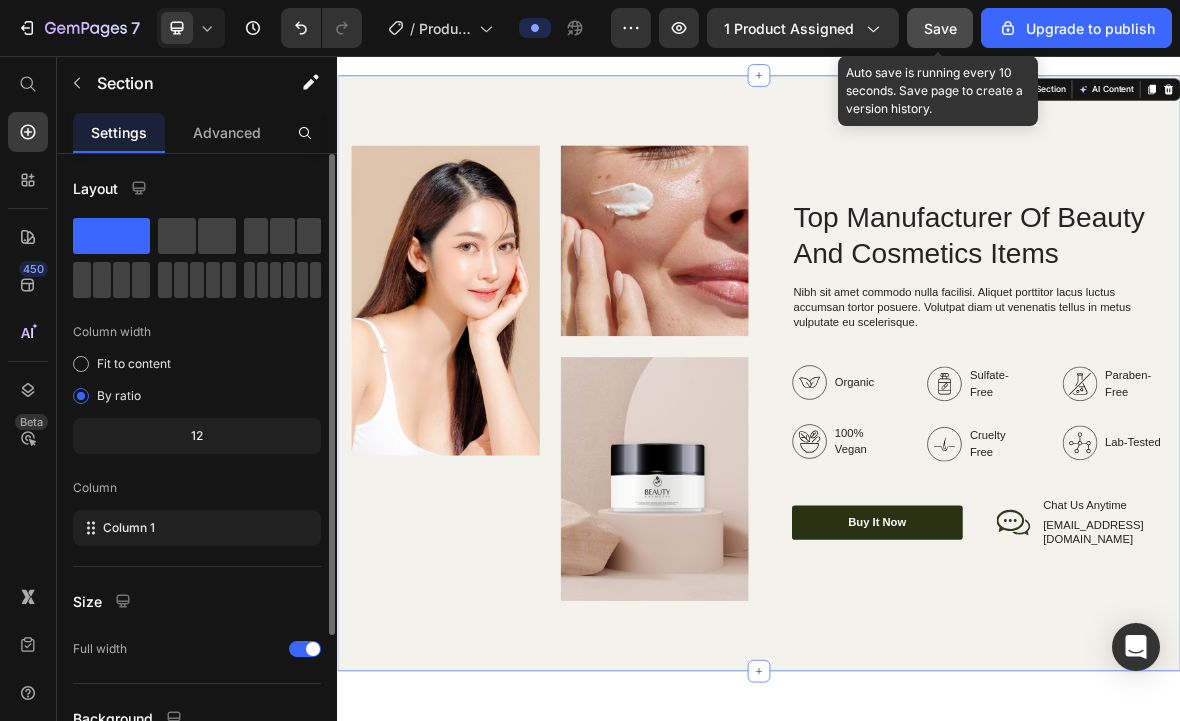 scroll, scrollTop: 2648, scrollLeft: 0, axis: vertical 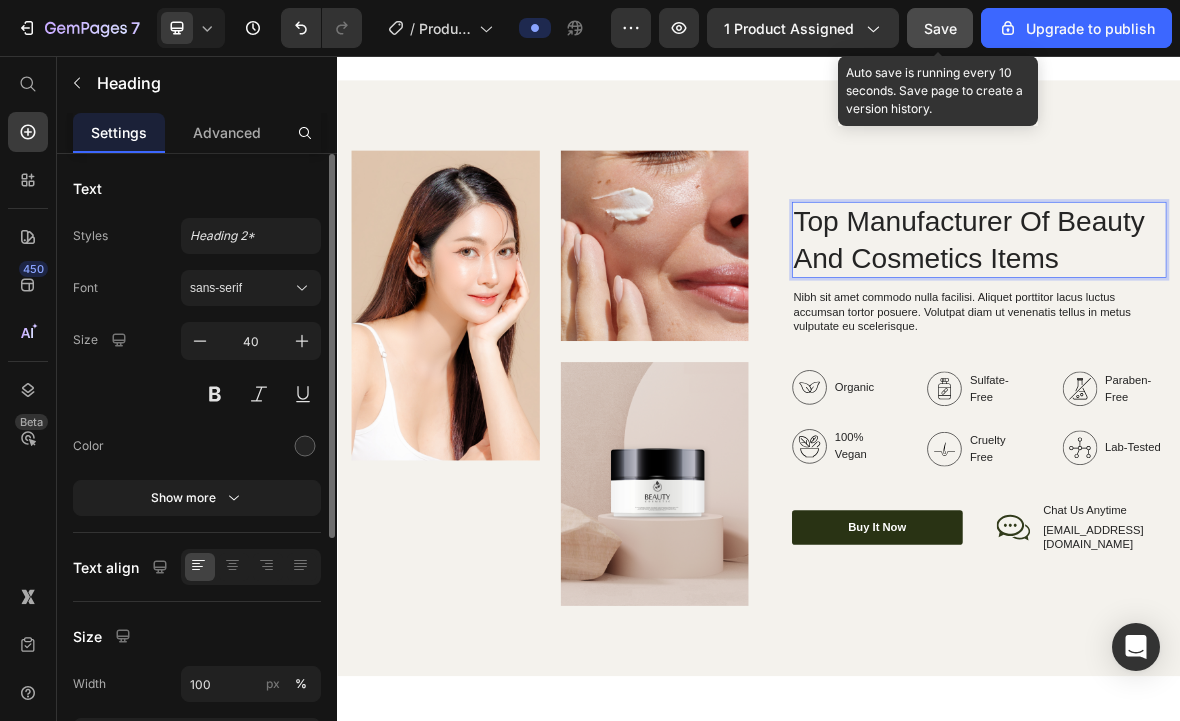 click on "Top Manufacturer Of Beauty And Cosmetics Items" at bounding box center (1250, 318) 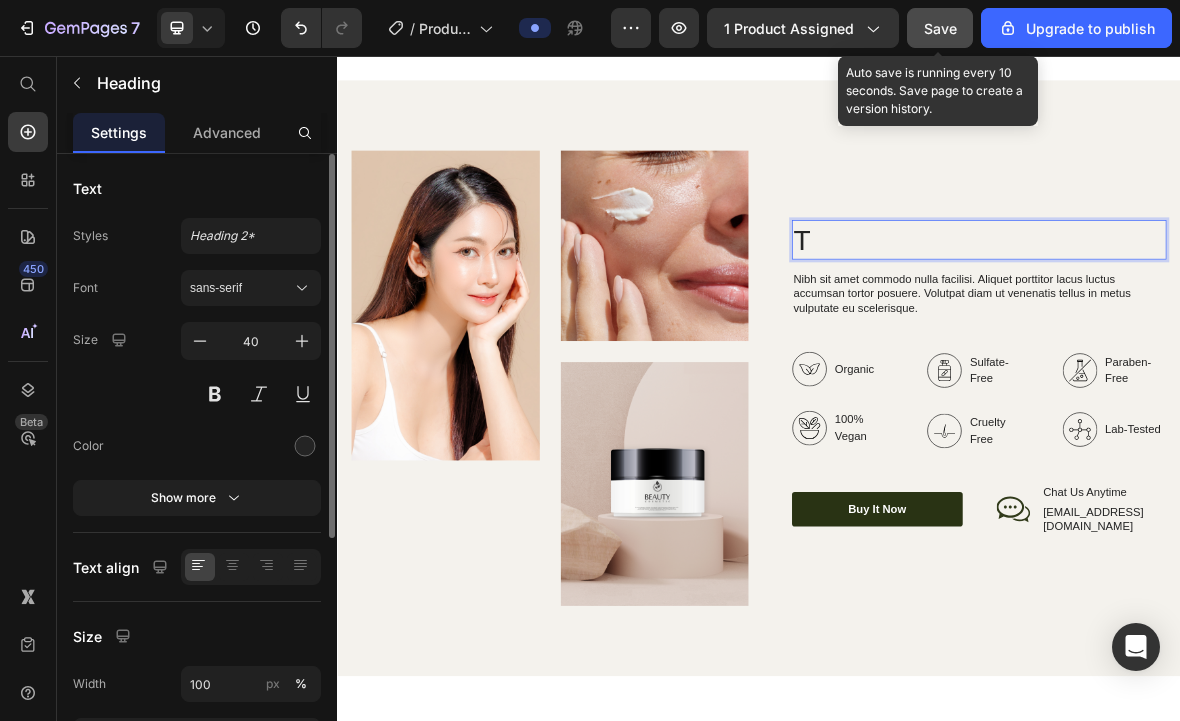 type 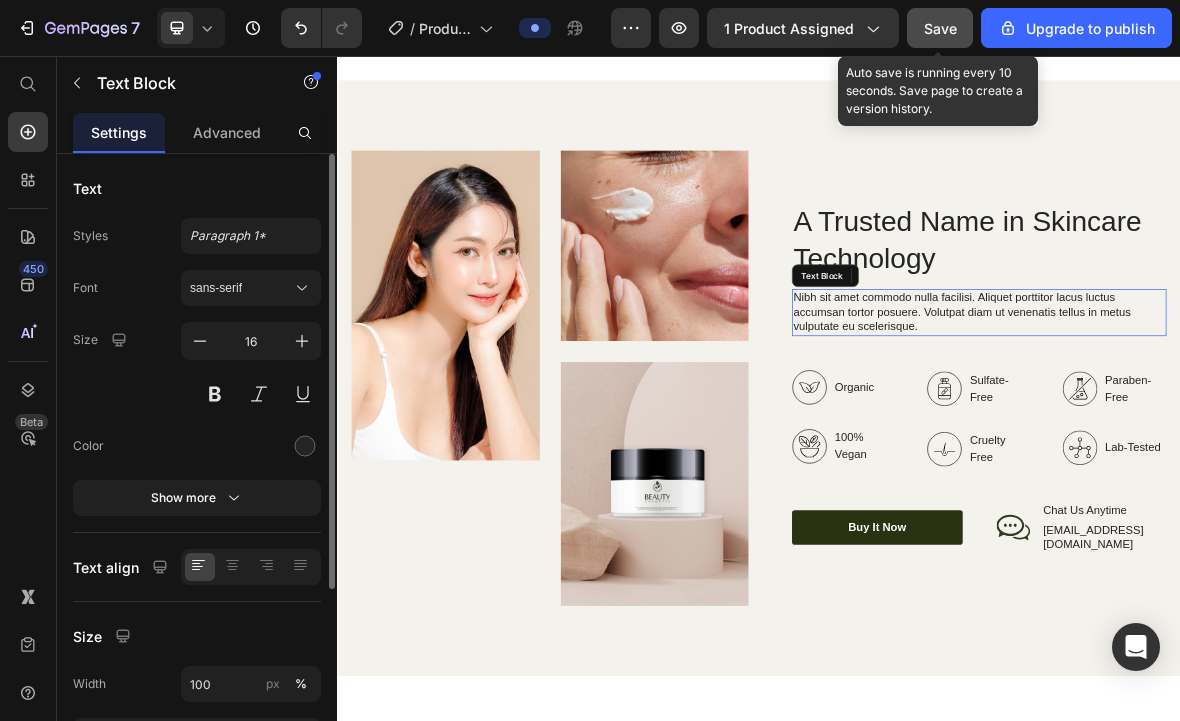 click on "Nibh sit amet commodo nulla facilisi. Aliquet porttitor lacus luctus accumsan tortor posuere. Volutpat diam ut venenatis tellus in metus vulputate eu scelerisque." at bounding box center [1250, 421] 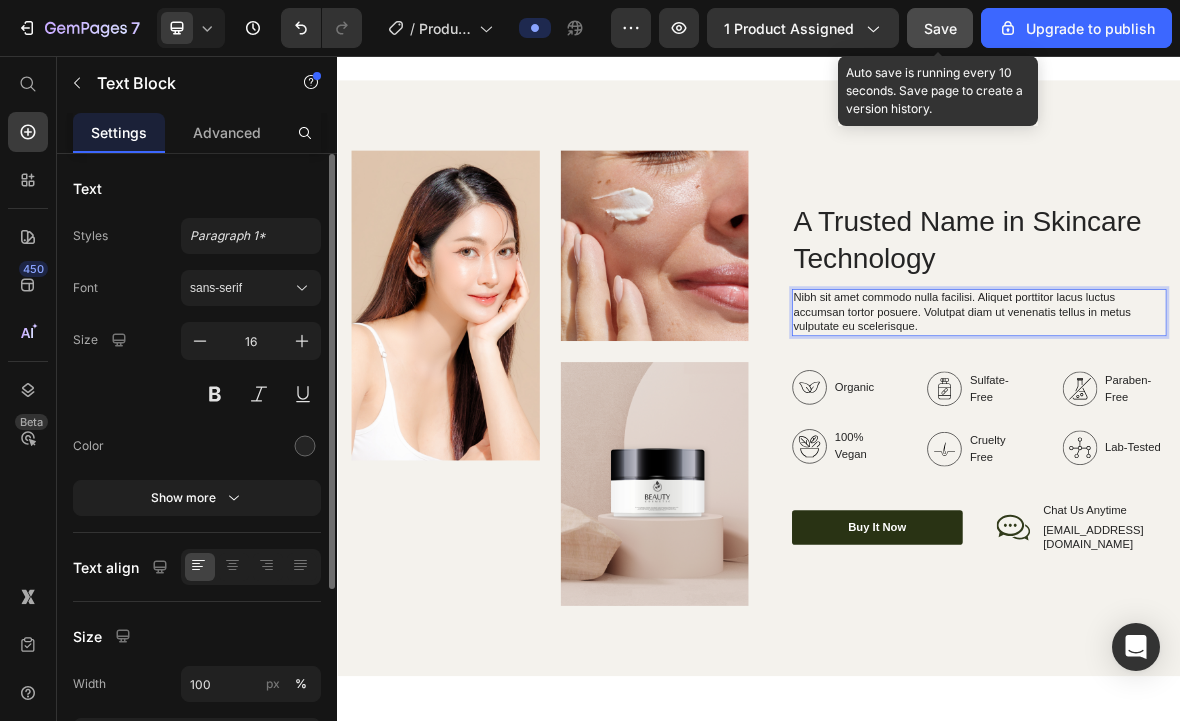 click on "Nibh sit amet commodo nulla facilisi. Aliquet porttitor lacus luctus accumsan tortor posuere. Volutpat diam ut venenatis tellus in metus vulputate eu scelerisque." at bounding box center (1250, 421) 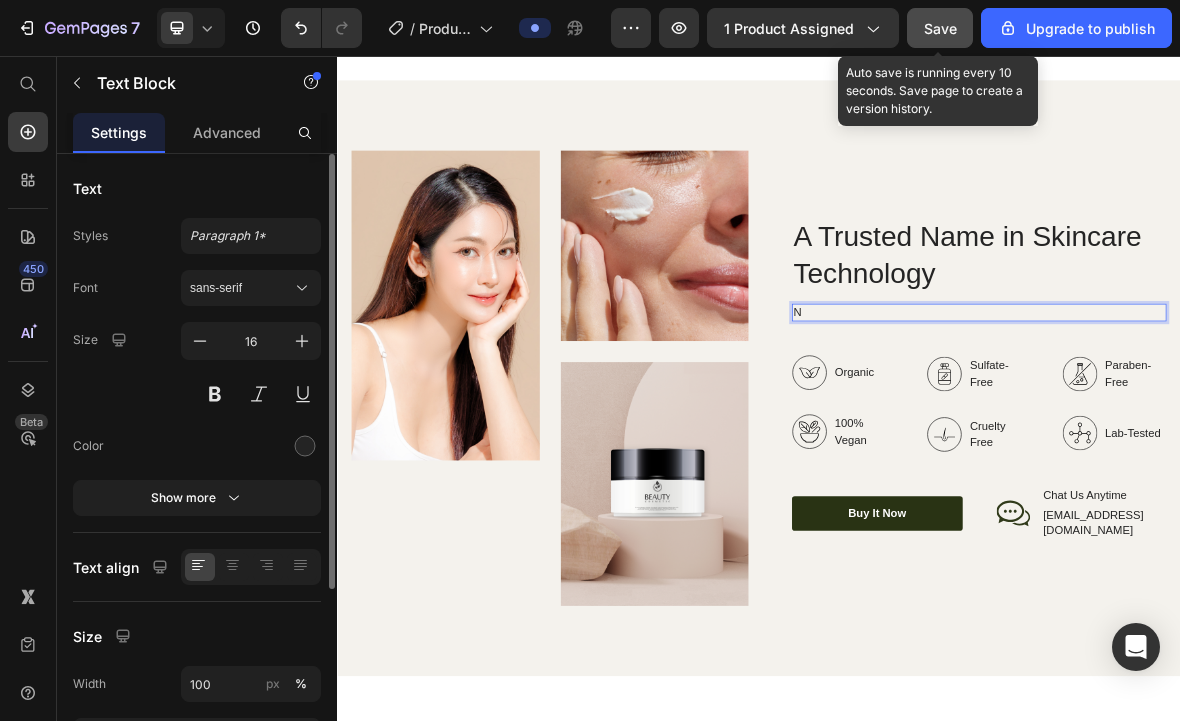 type 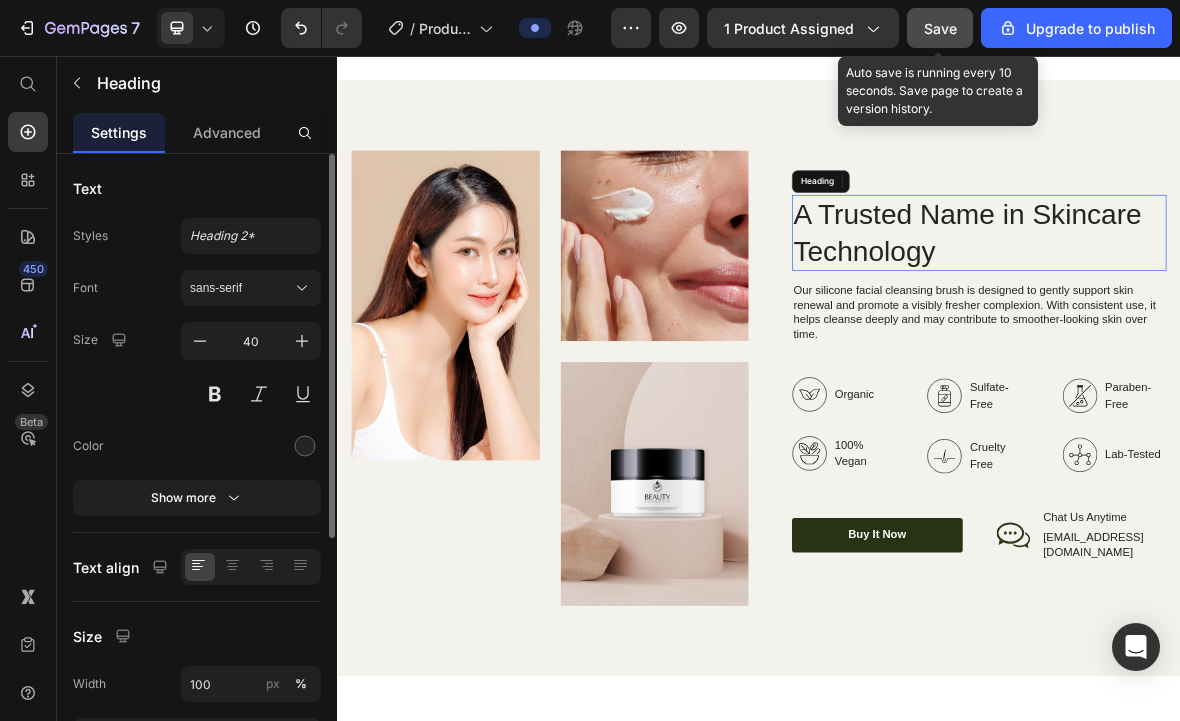 click on "A Trusted Name in Skincare Technology" at bounding box center [1250, 308] 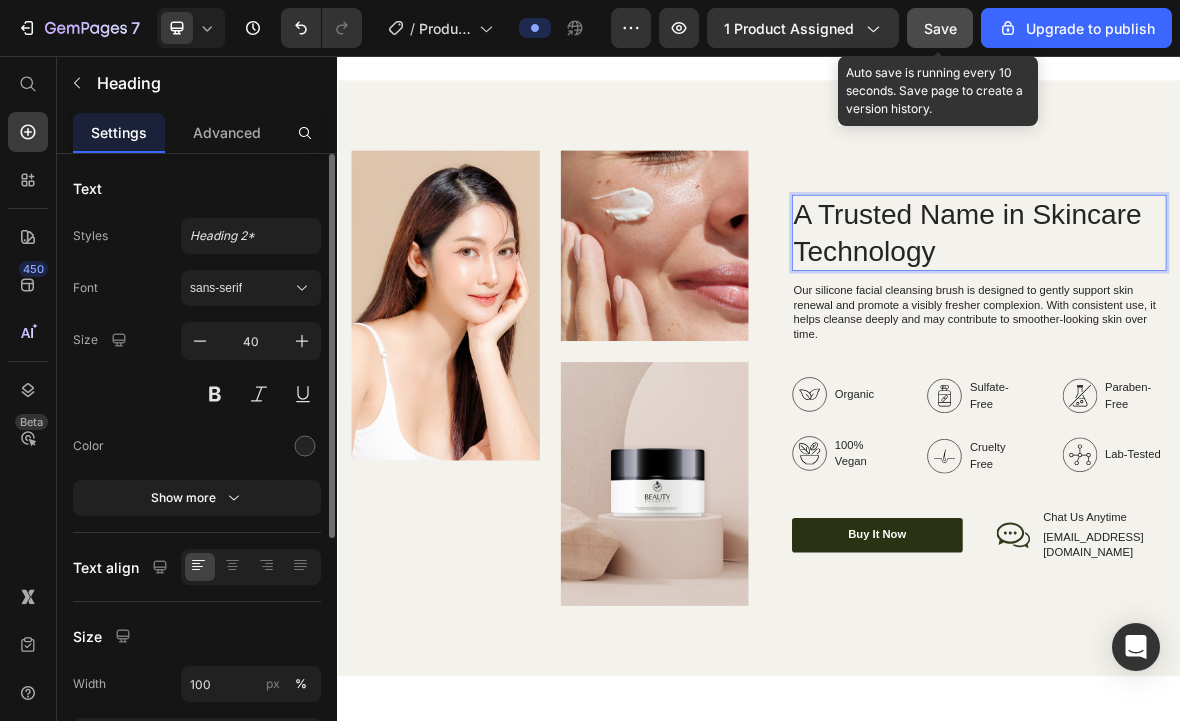 click on "A Trusted Name in Skincare Technology" at bounding box center [1250, 308] 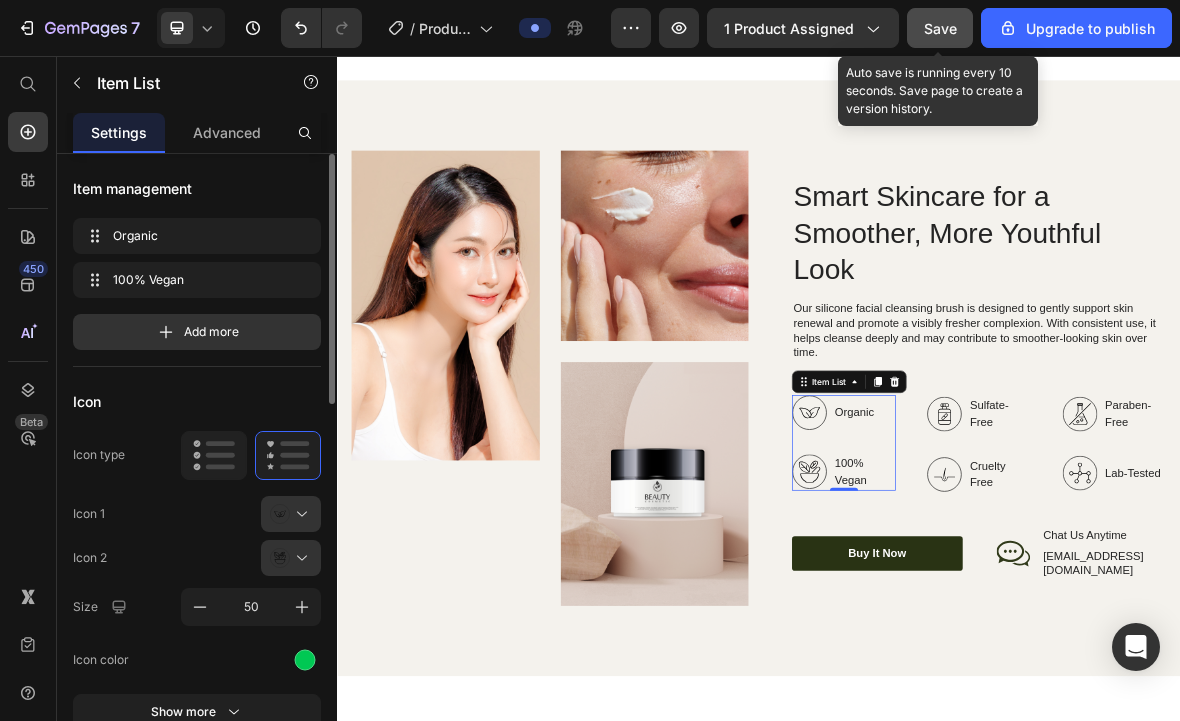 click on "Organic" at bounding box center (1087, 564) 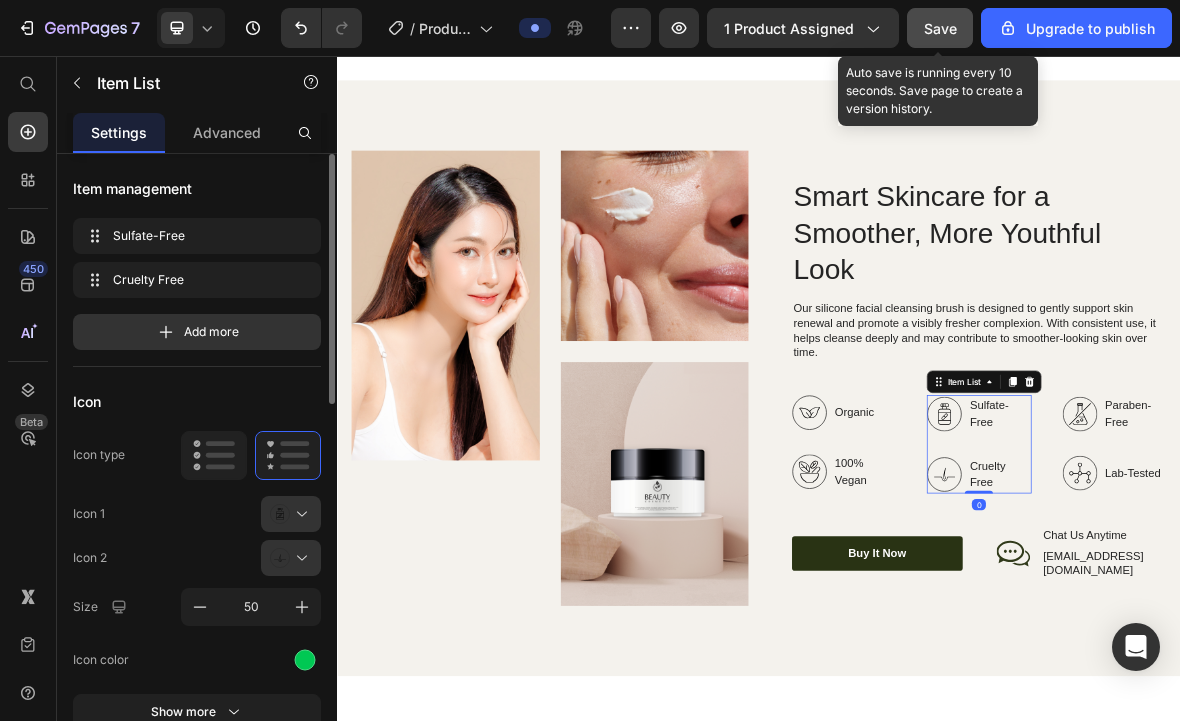 click on "Cruelty Free" at bounding box center [1279, 652] 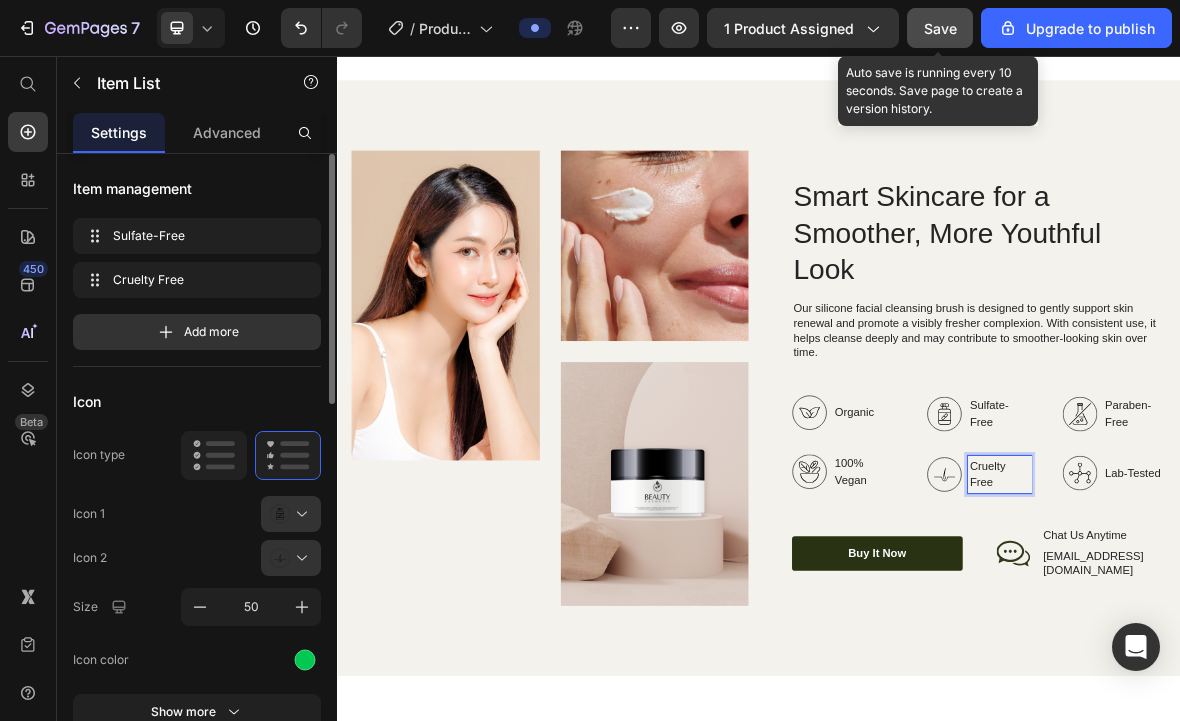click on "Cruelty Free" at bounding box center [1279, 652] 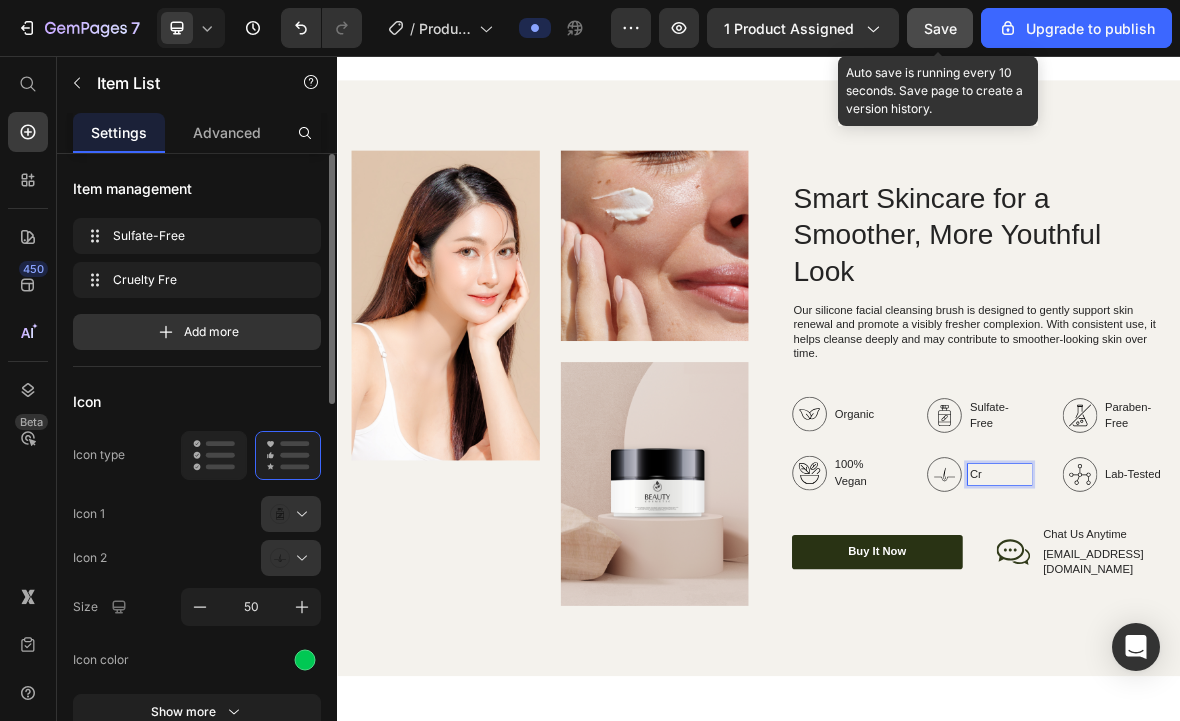 type 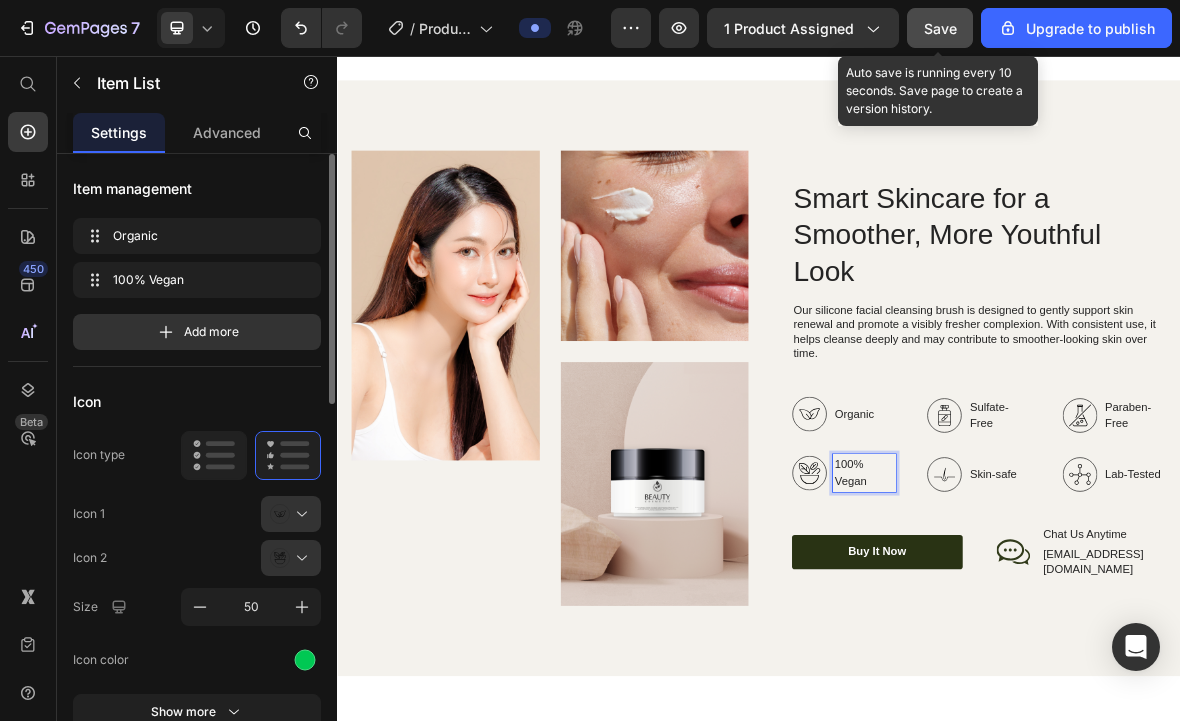 click 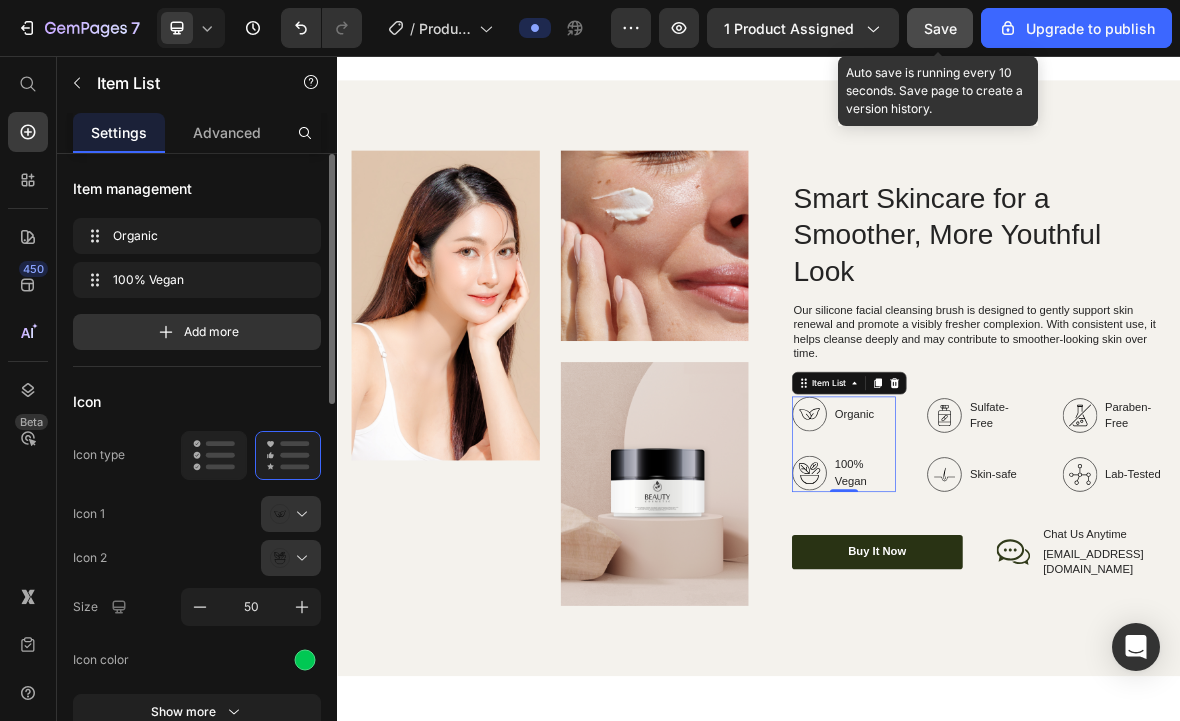 click 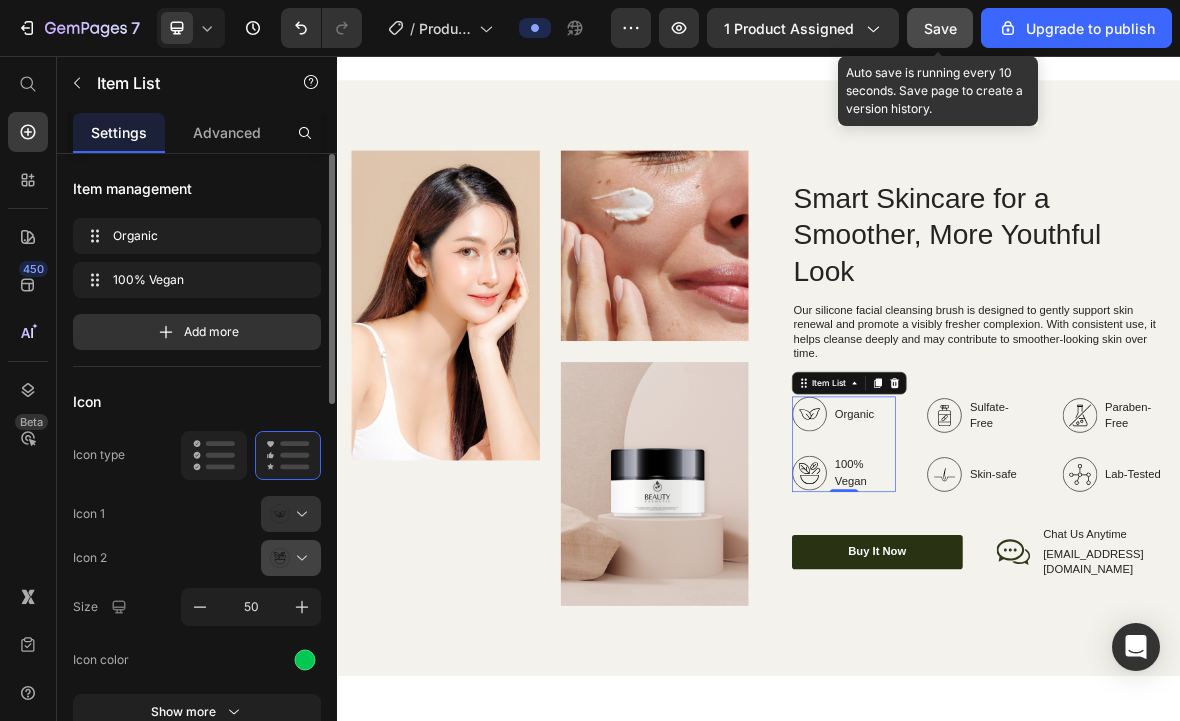 click at bounding box center (299, 558) 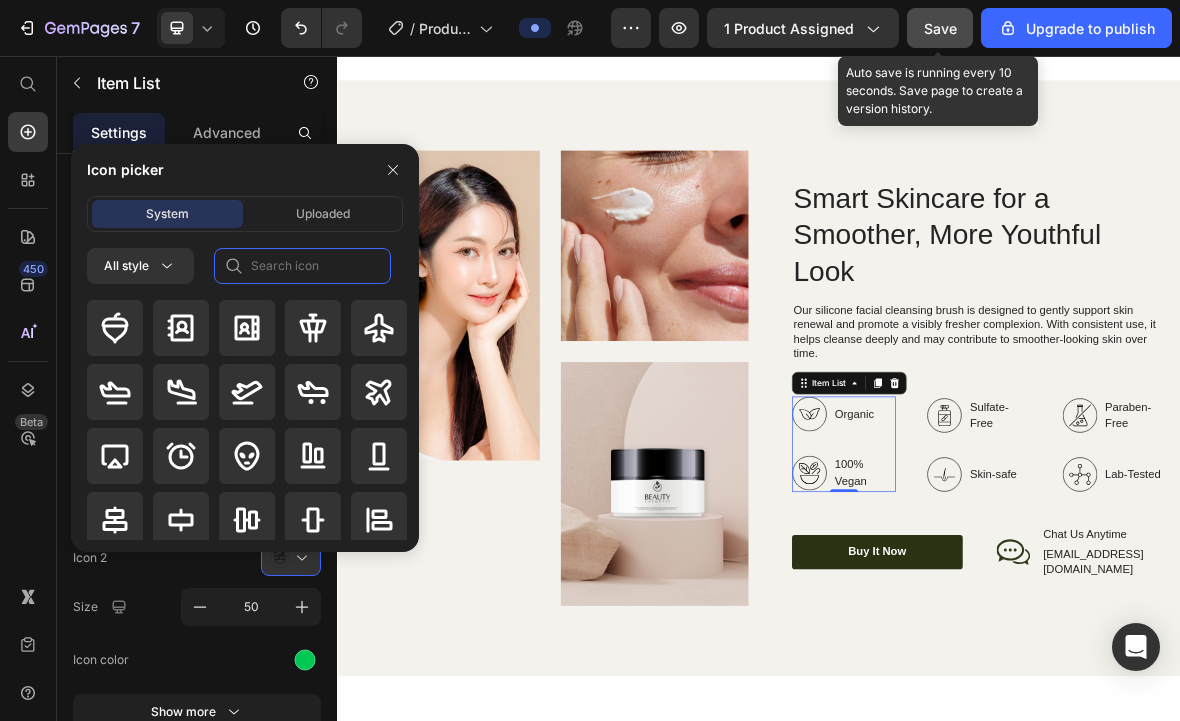click 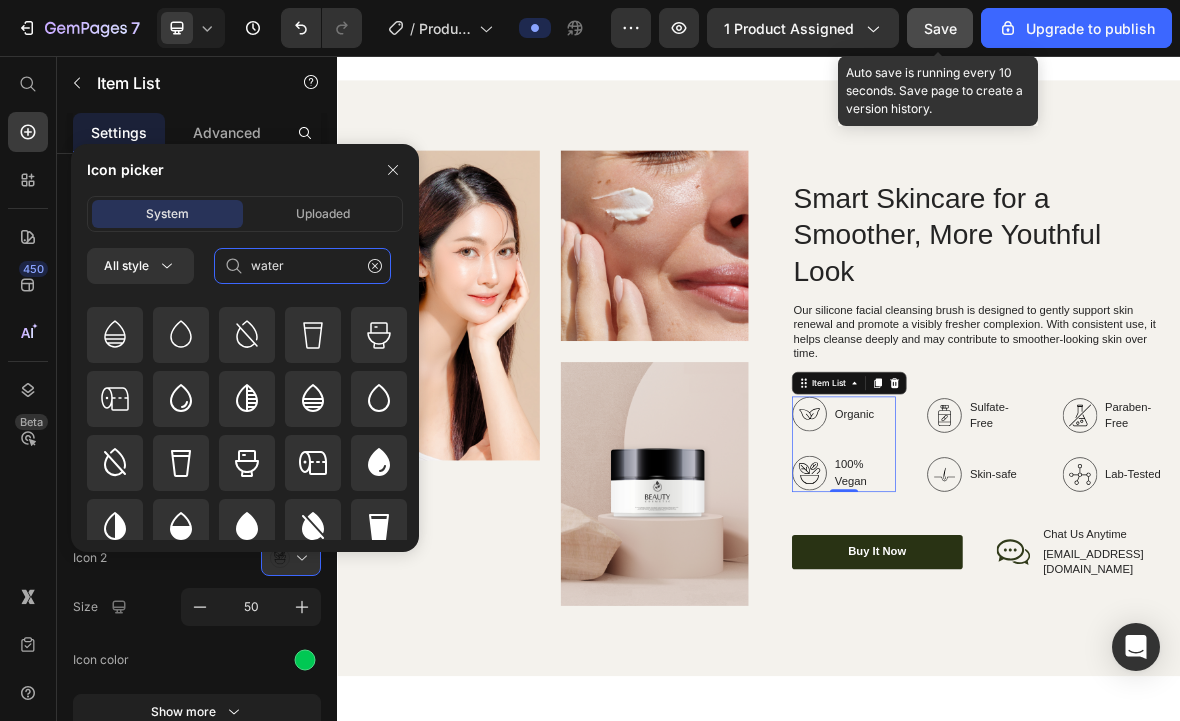 scroll, scrollTop: 108, scrollLeft: 0, axis: vertical 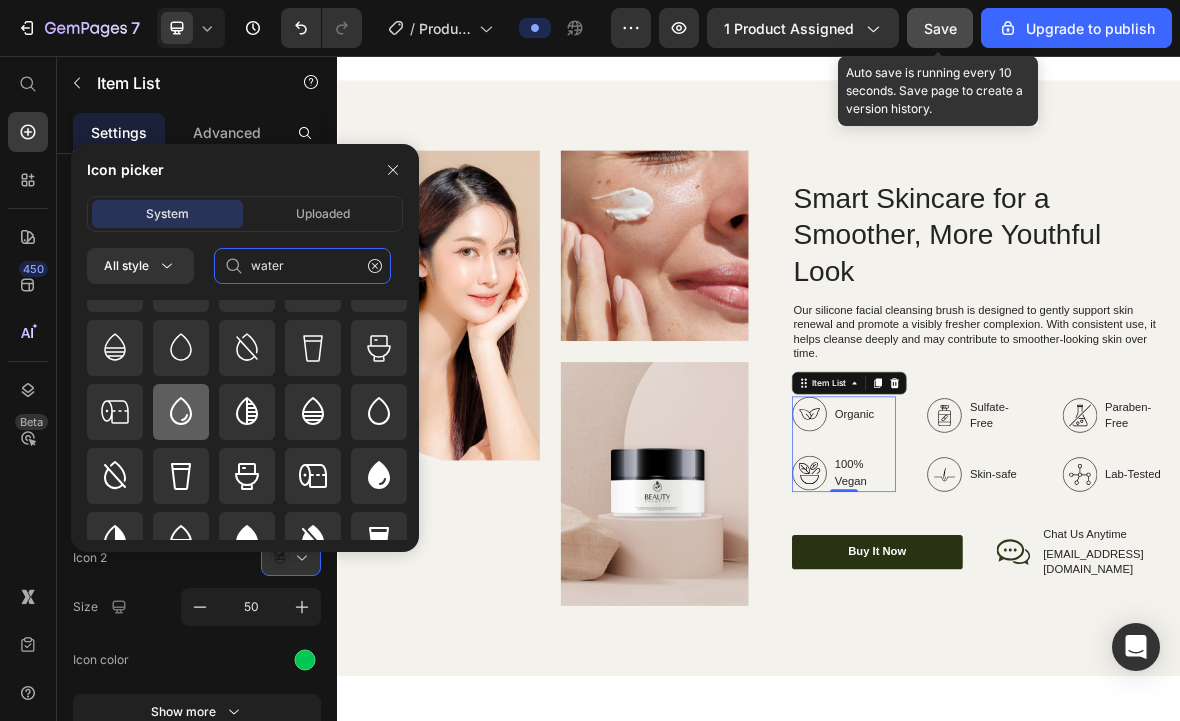 type on "water" 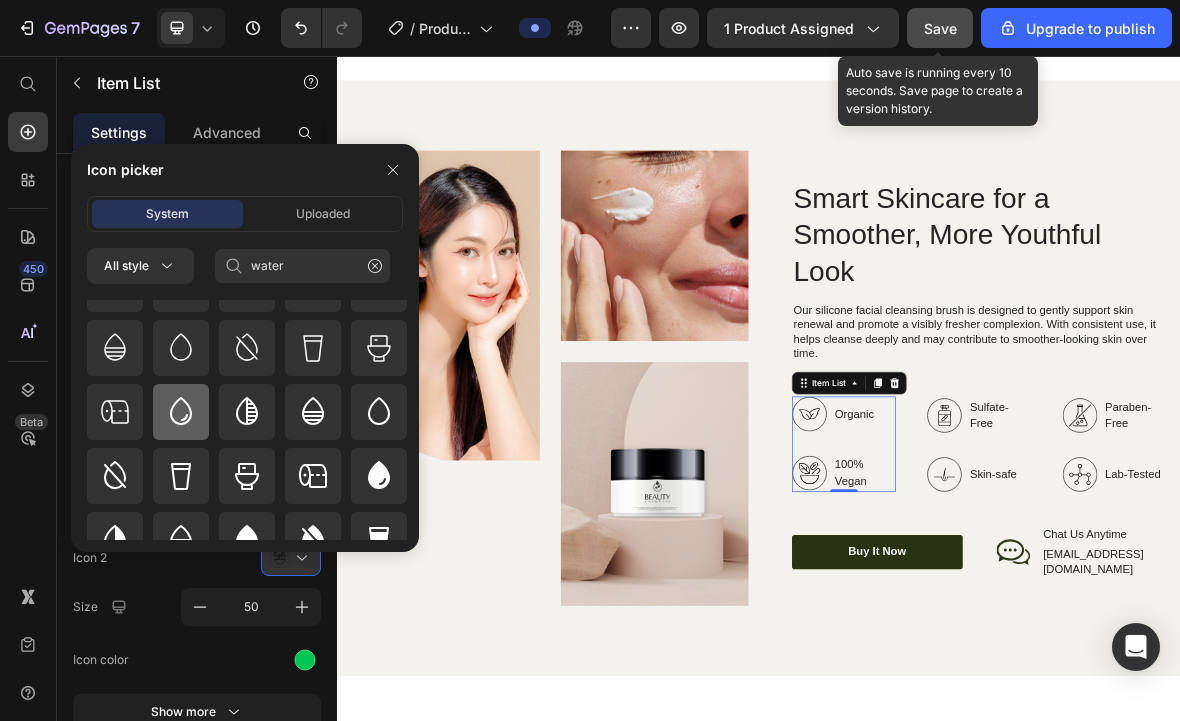 click 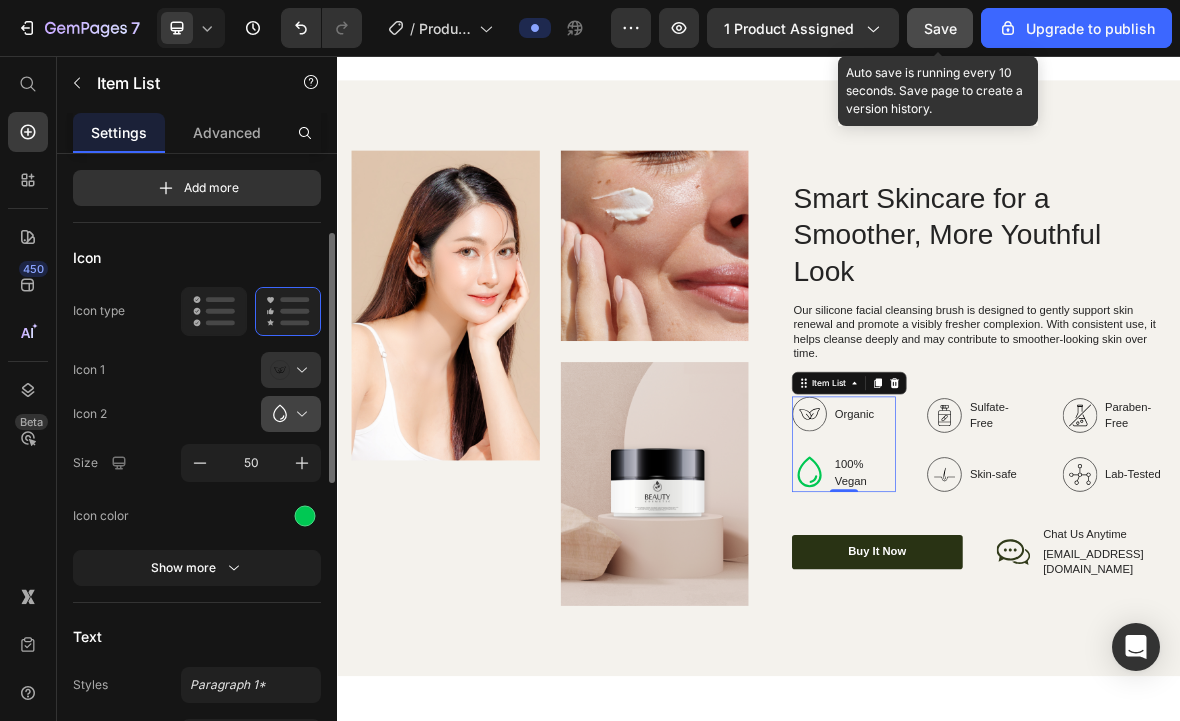 scroll, scrollTop: 169, scrollLeft: 0, axis: vertical 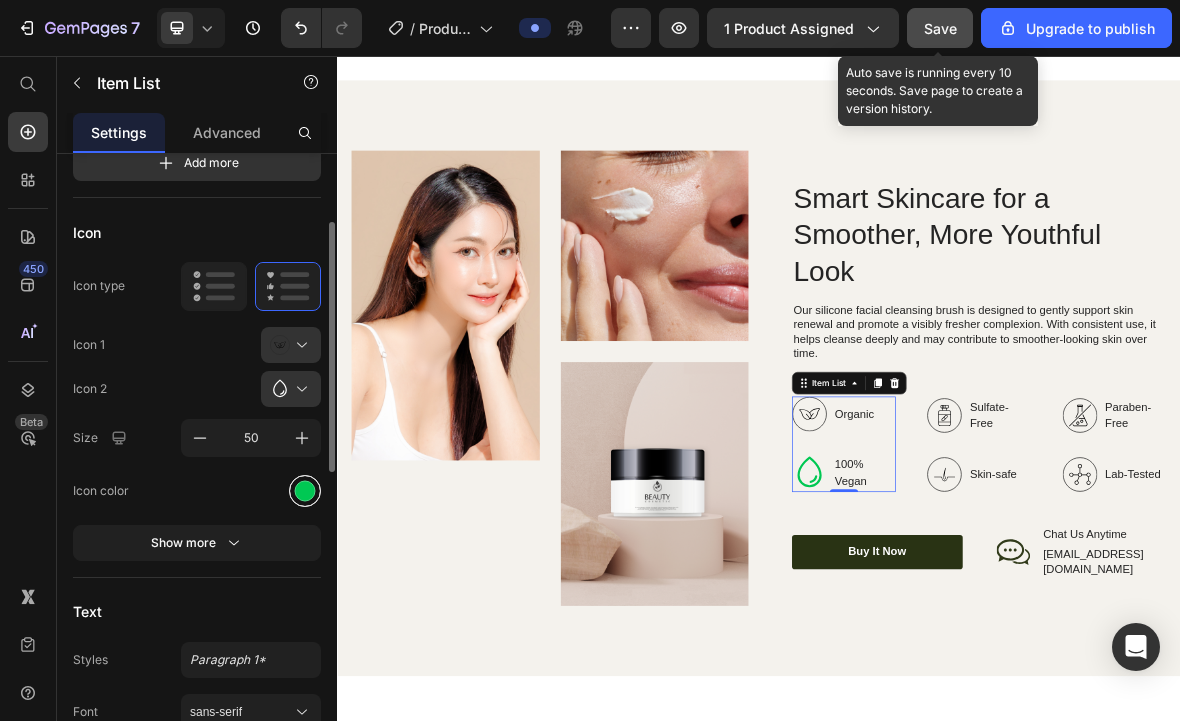 click at bounding box center [305, 490] 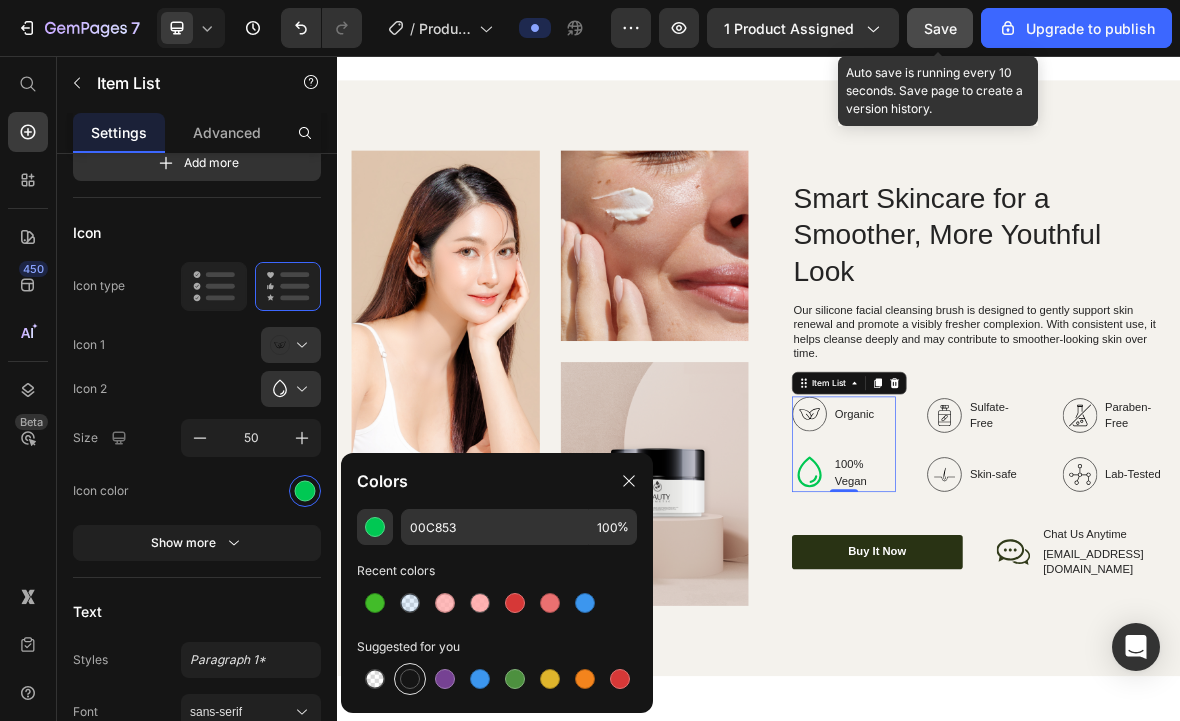 click at bounding box center [410, 679] 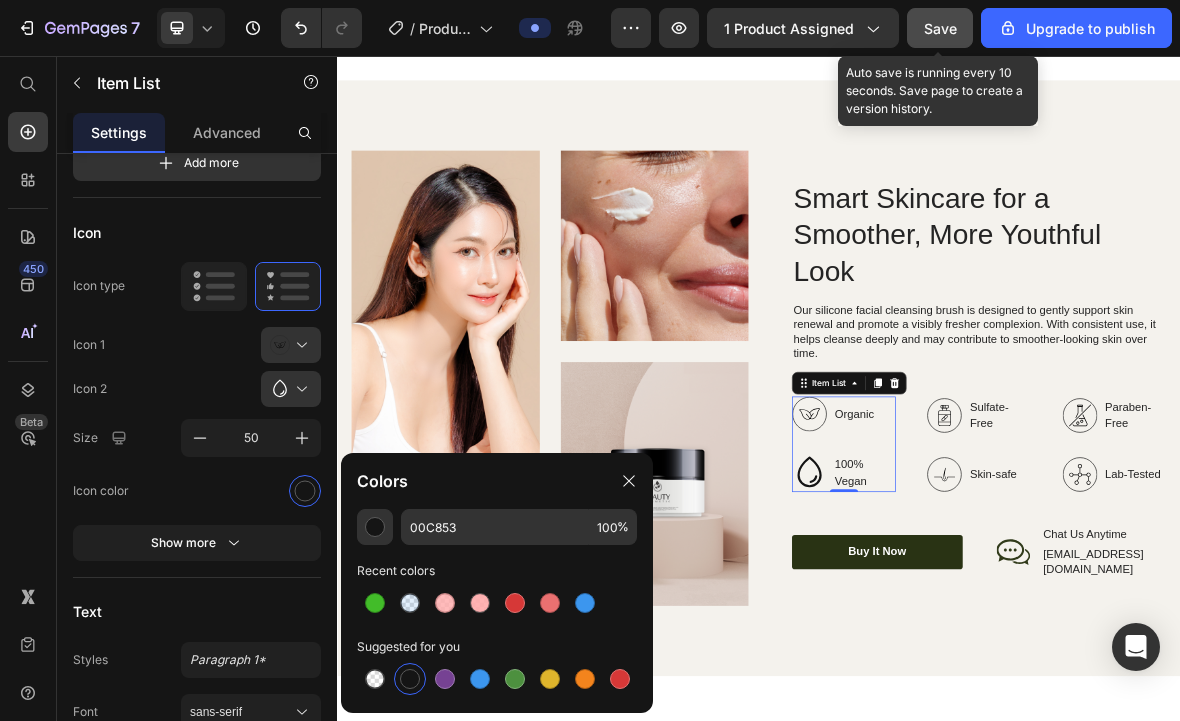 type on "151515" 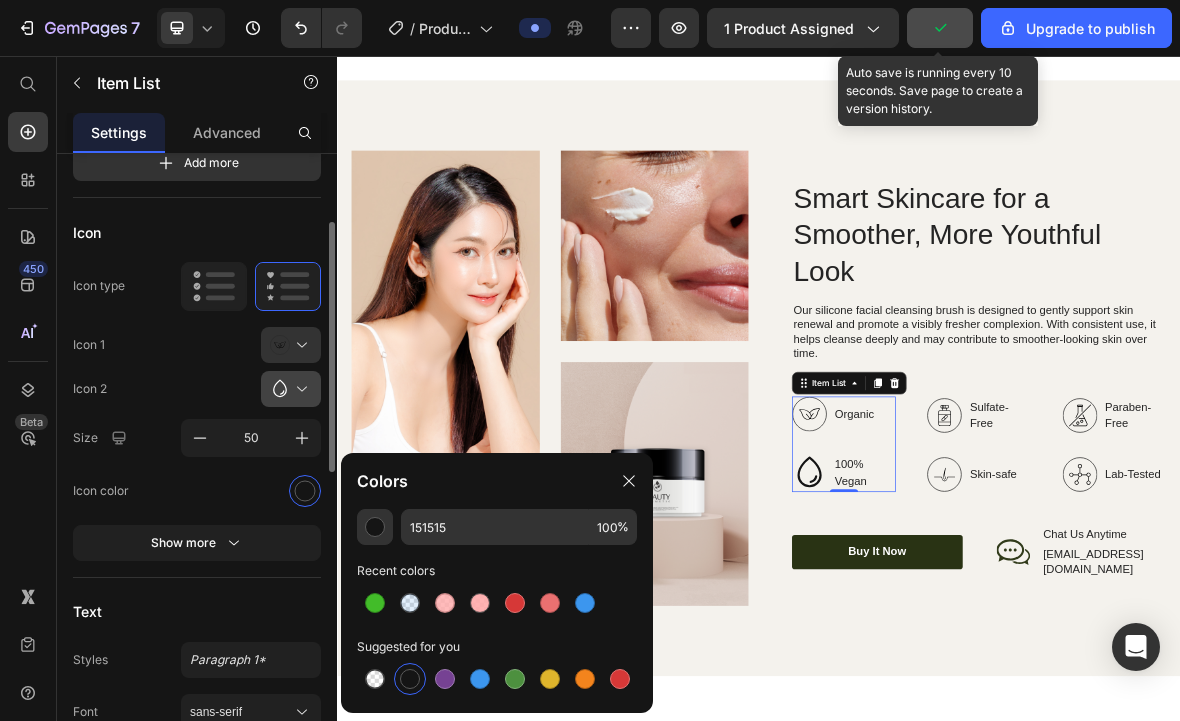 click at bounding box center (299, 389) 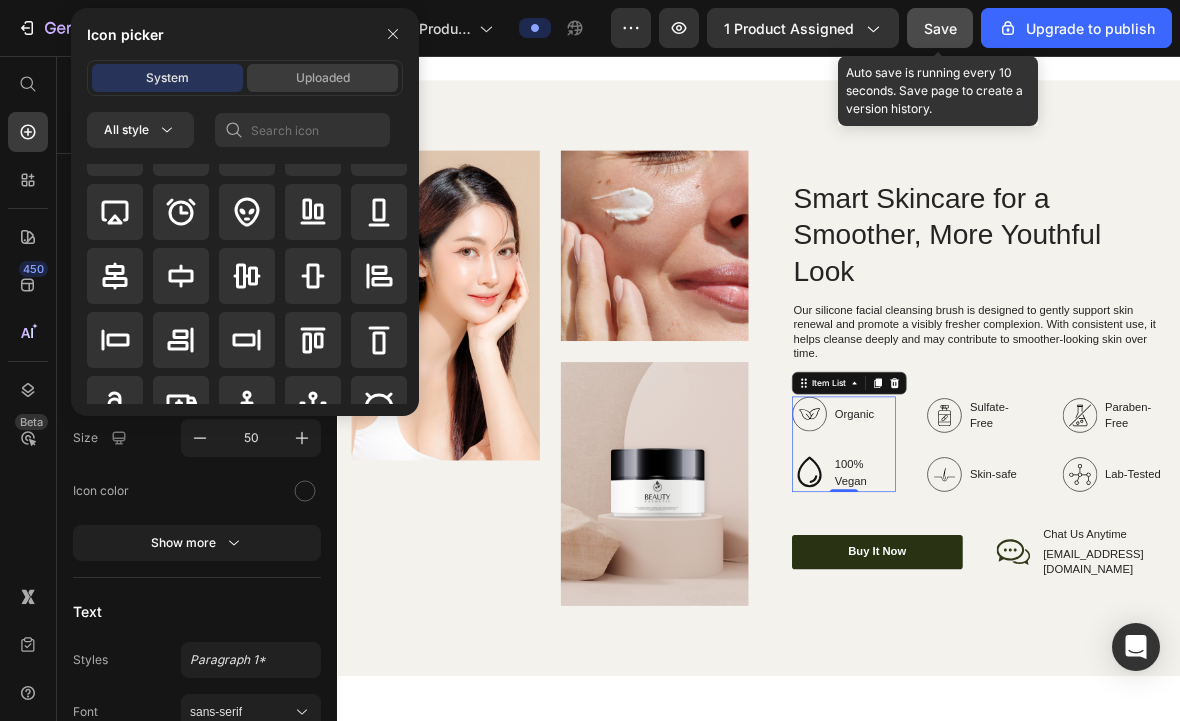 click on "Uploaded" at bounding box center (322, 78) 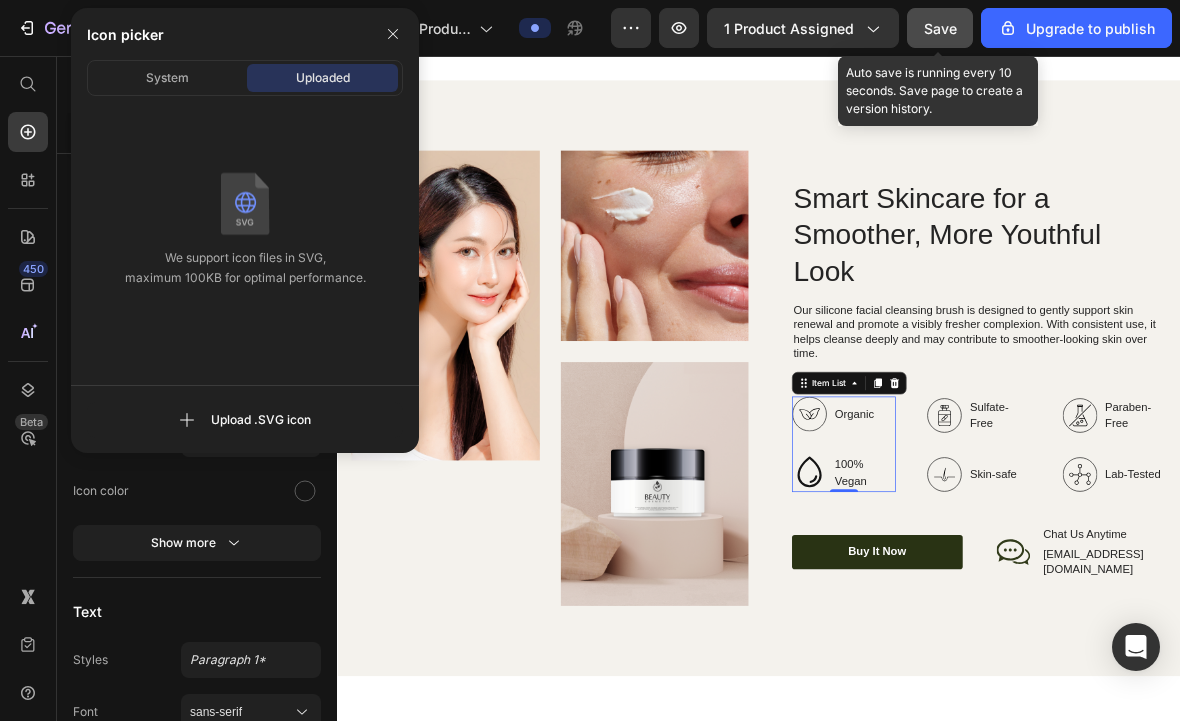 click on "Save" at bounding box center (940, 28) 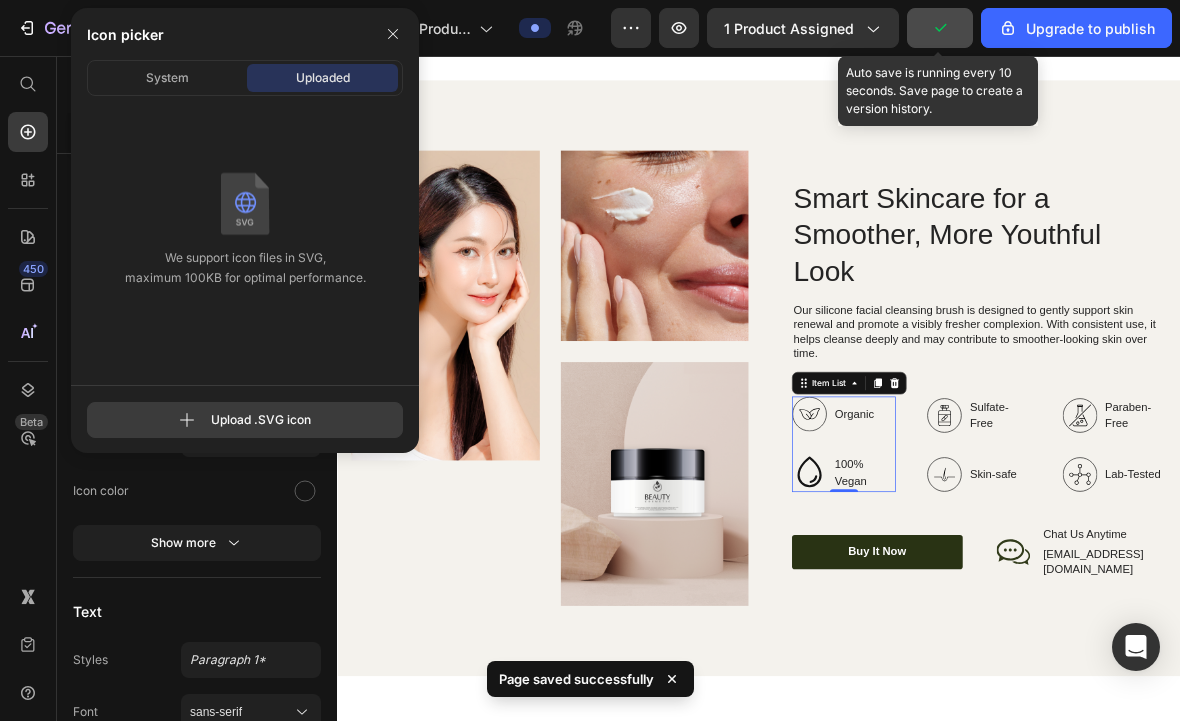 click 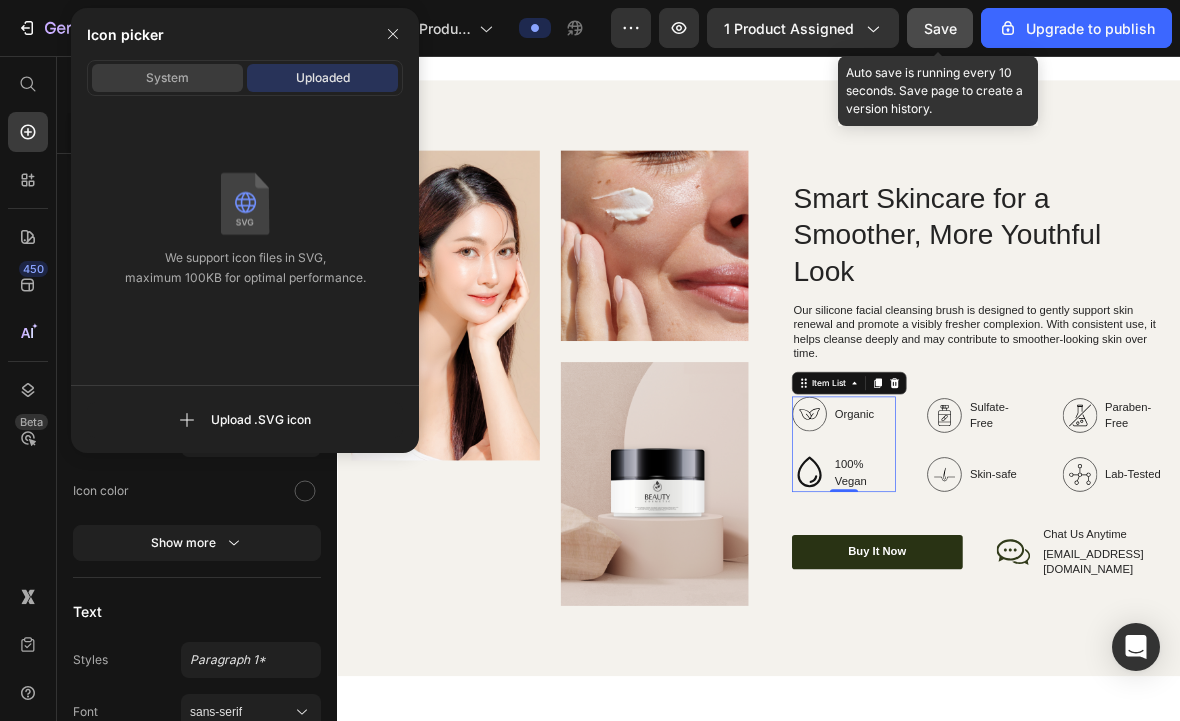click on "System" at bounding box center (167, 78) 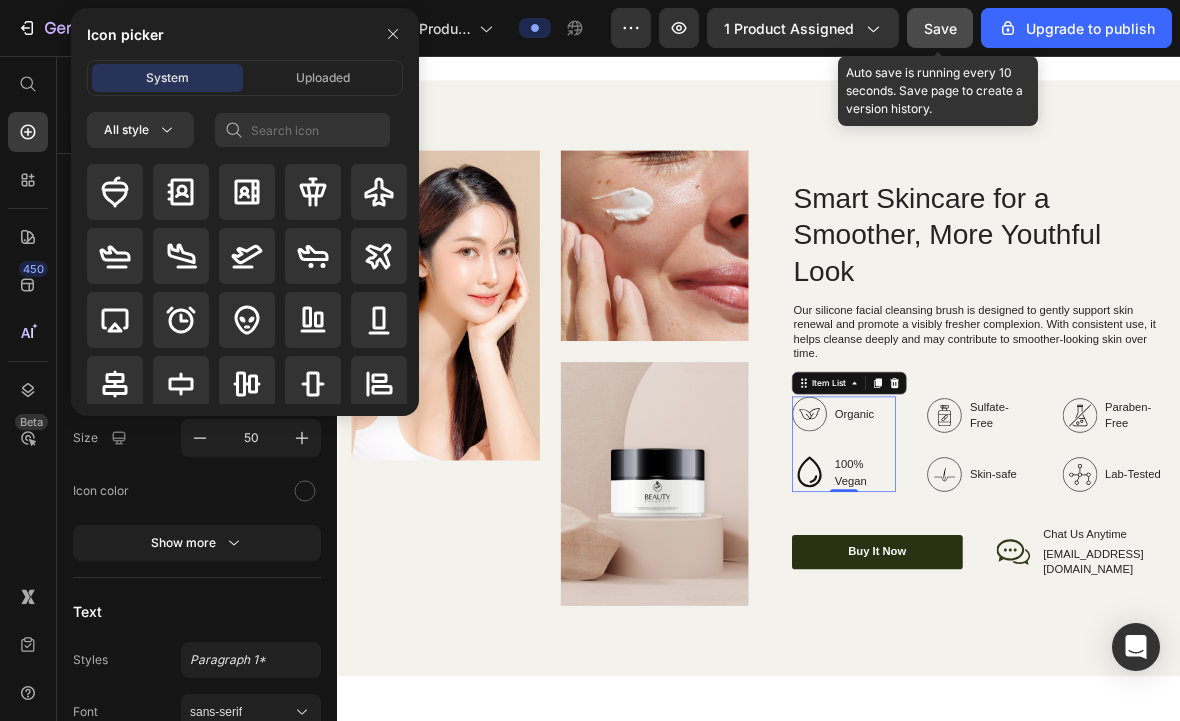 scroll, scrollTop: -4, scrollLeft: 0, axis: vertical 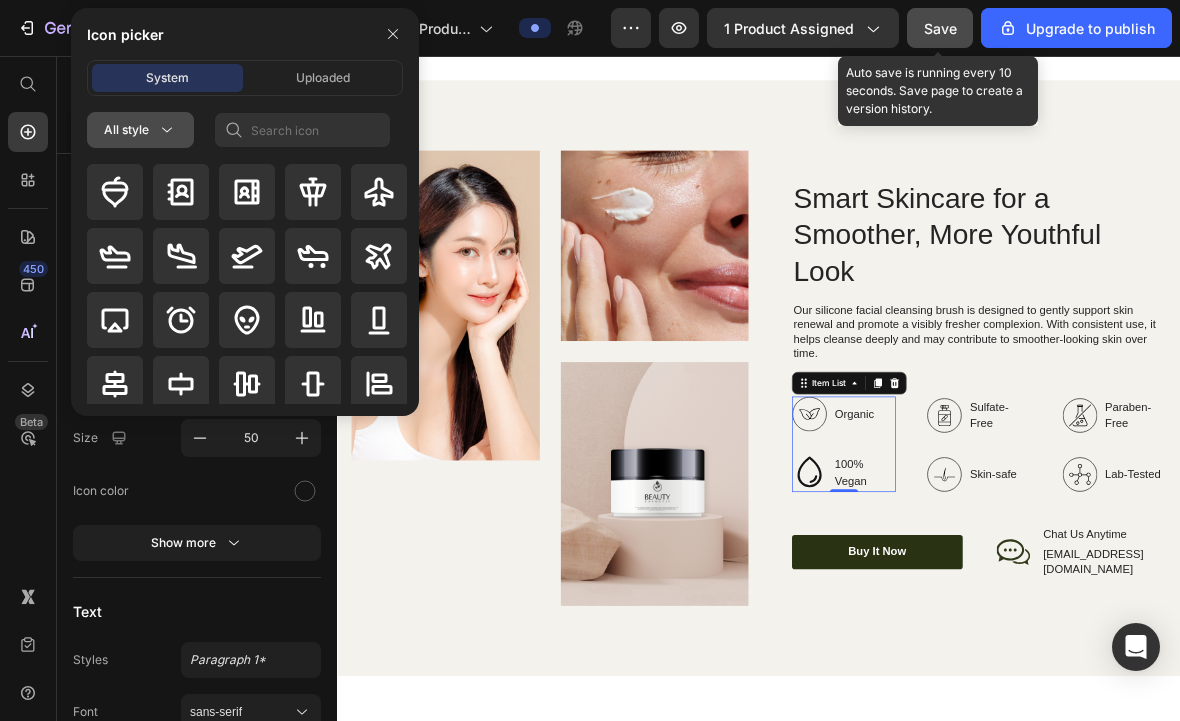 click 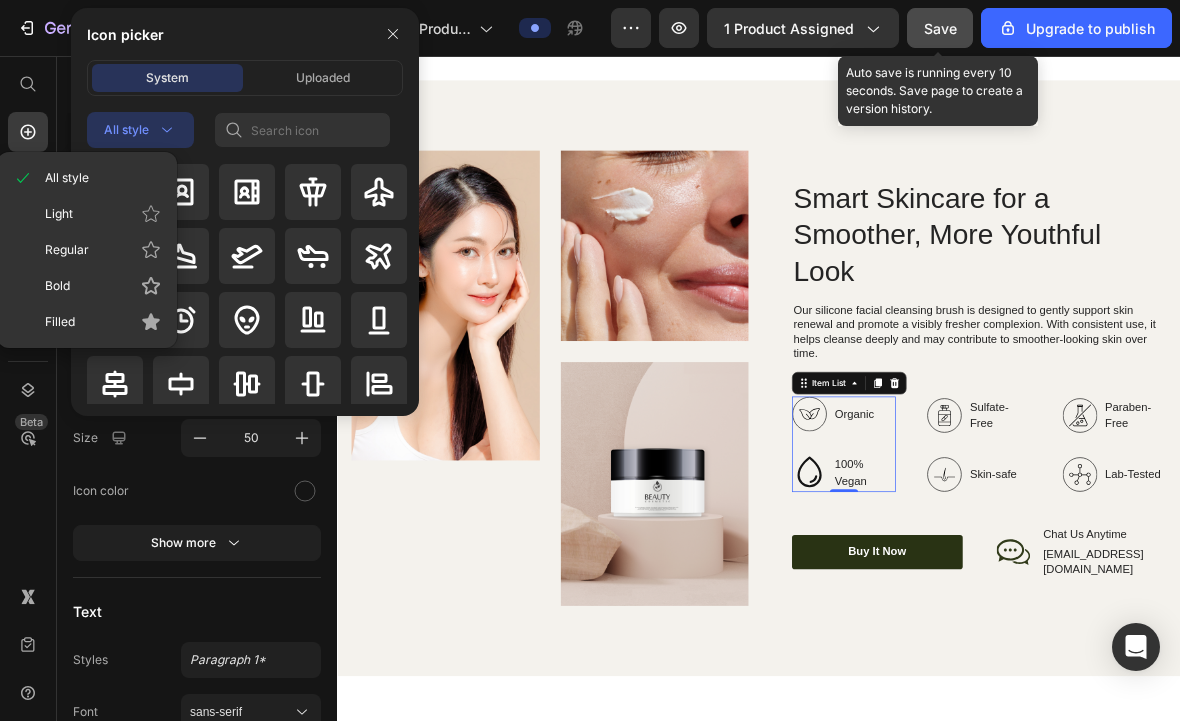 scroll, scrollTop: 0, scrollLeft: 0, axis: both 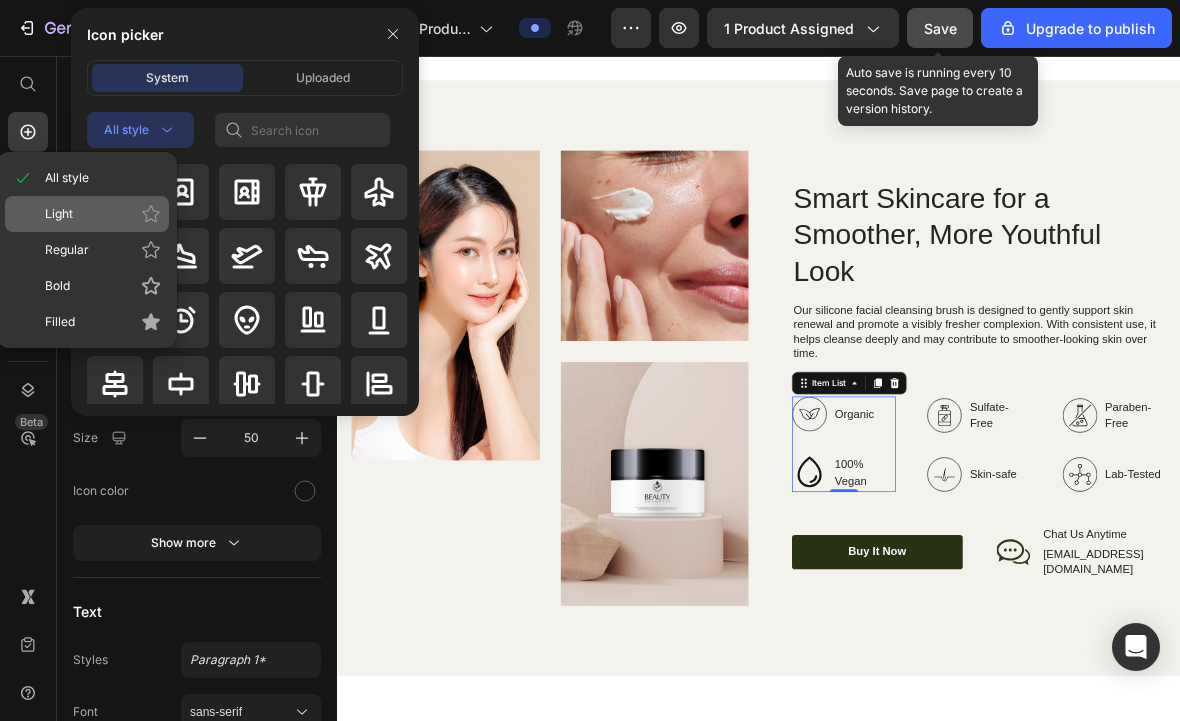 click on "Light" at bounding box center [103, 214] 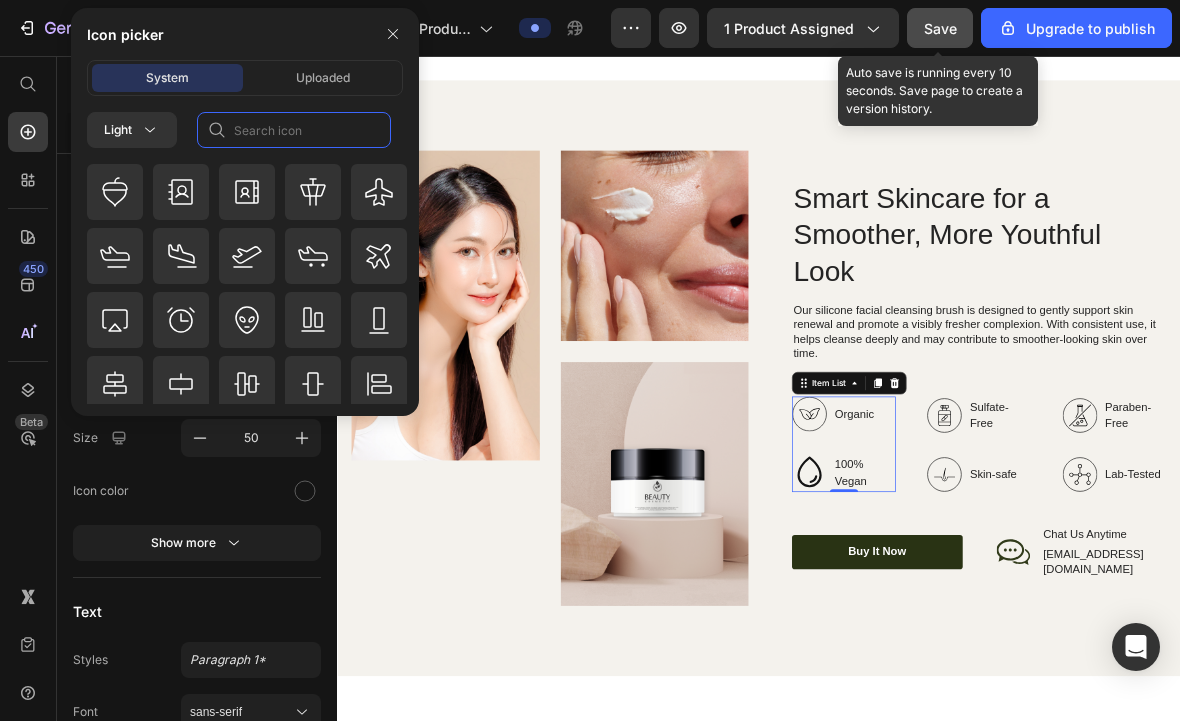 click 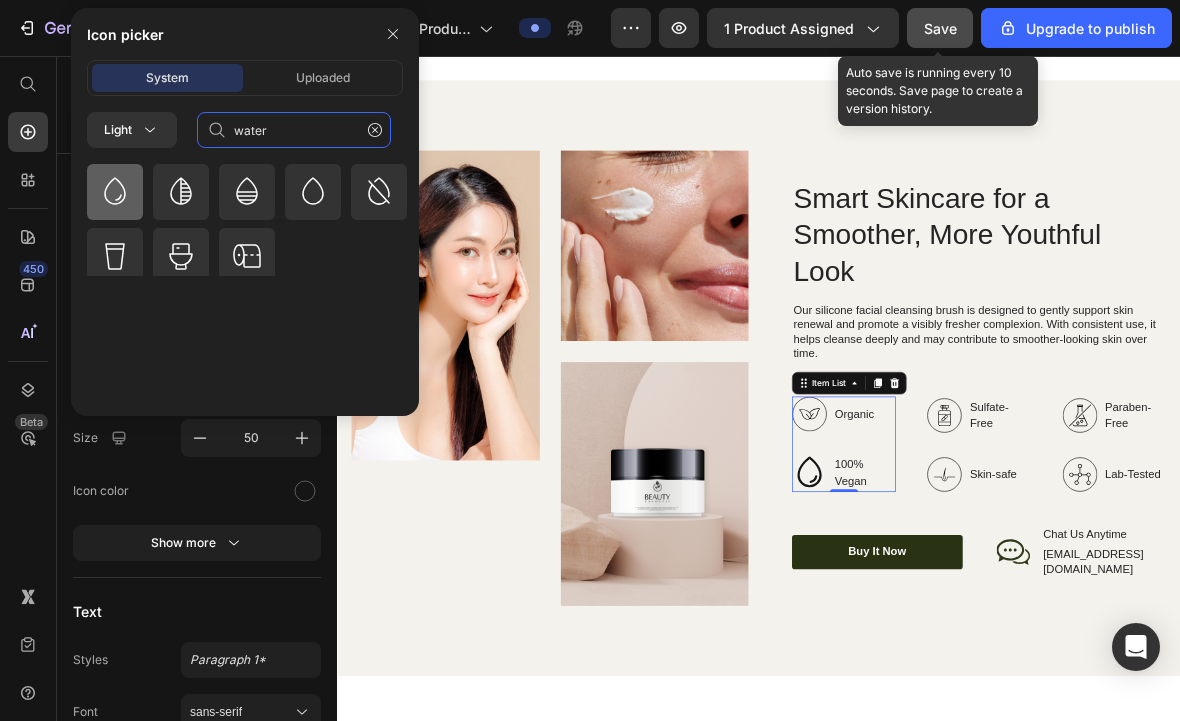 type on "water" 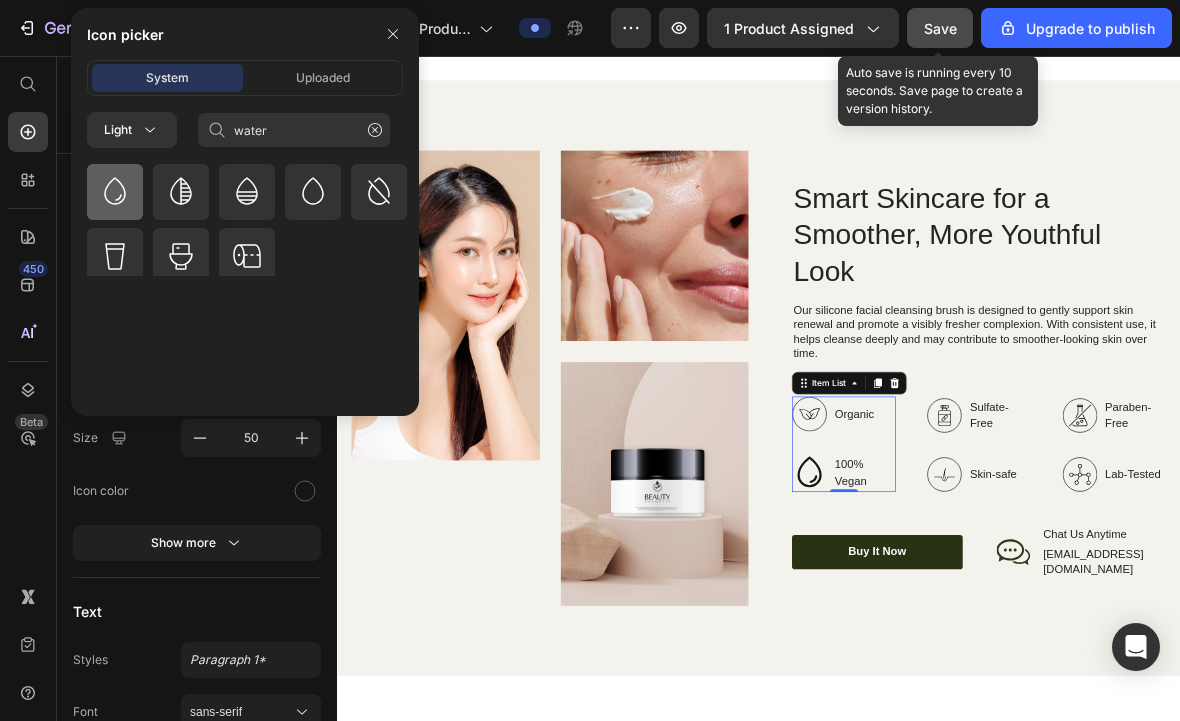 click 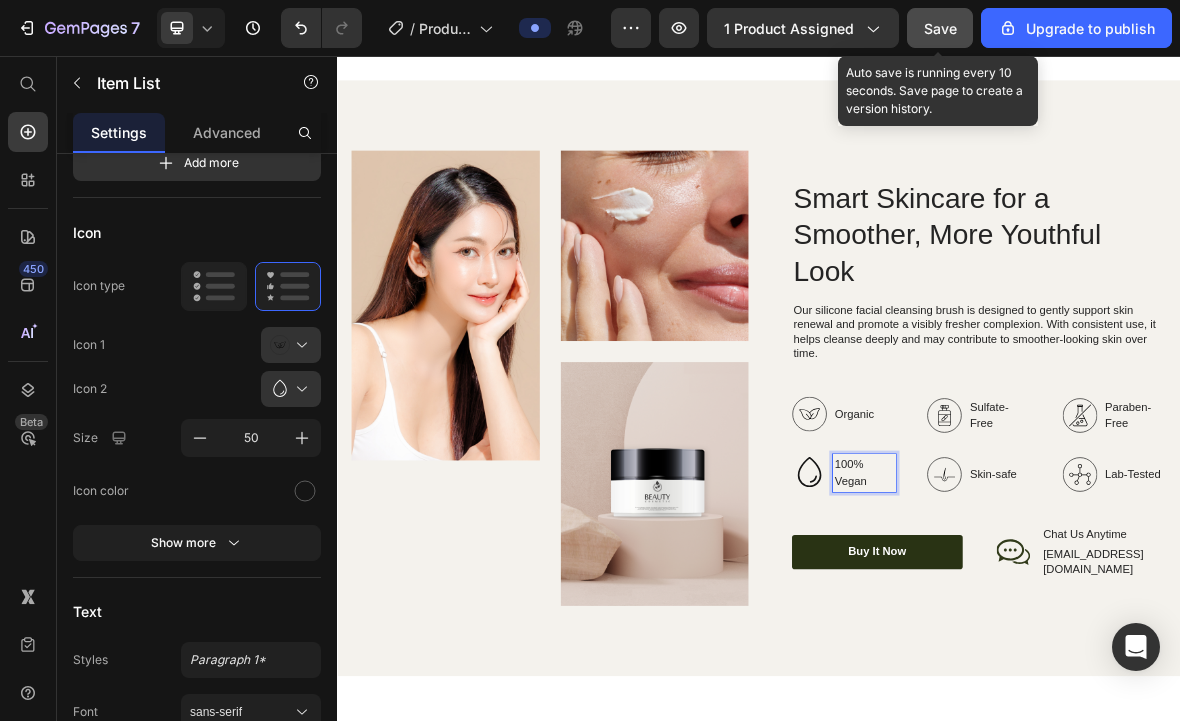 click on "100% Vegan" at bounding box center (1087, 650) 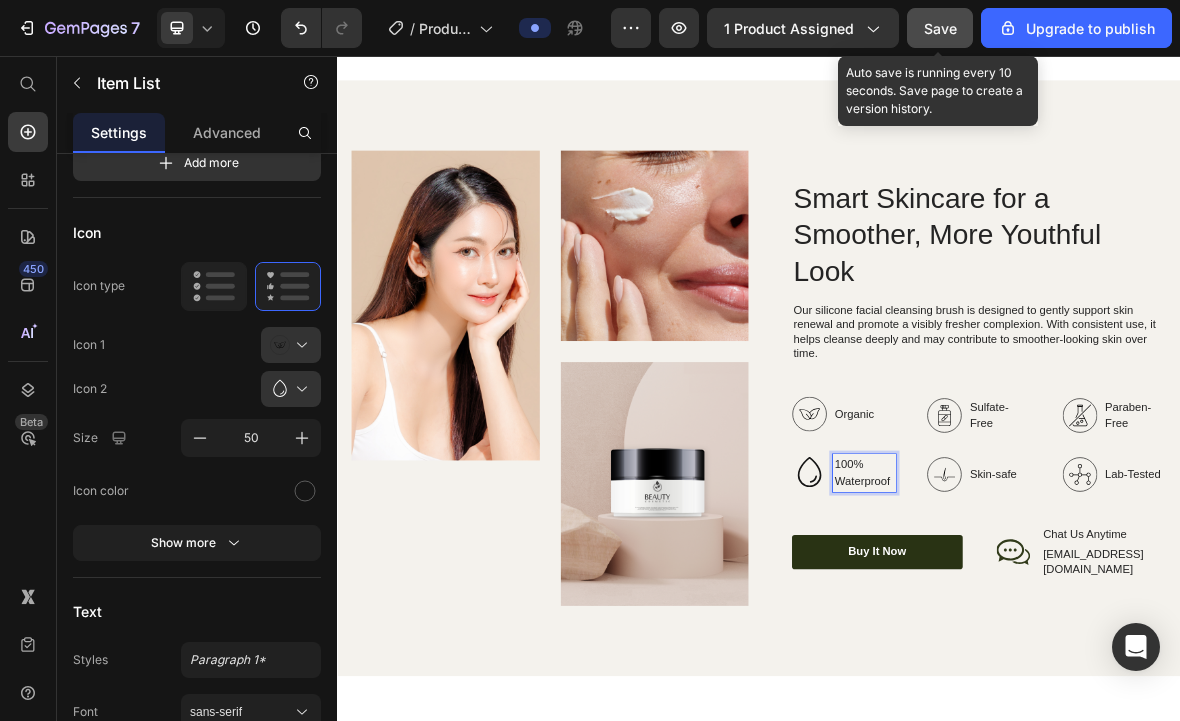 click on "Organic" at bounding box center (1087, 566) 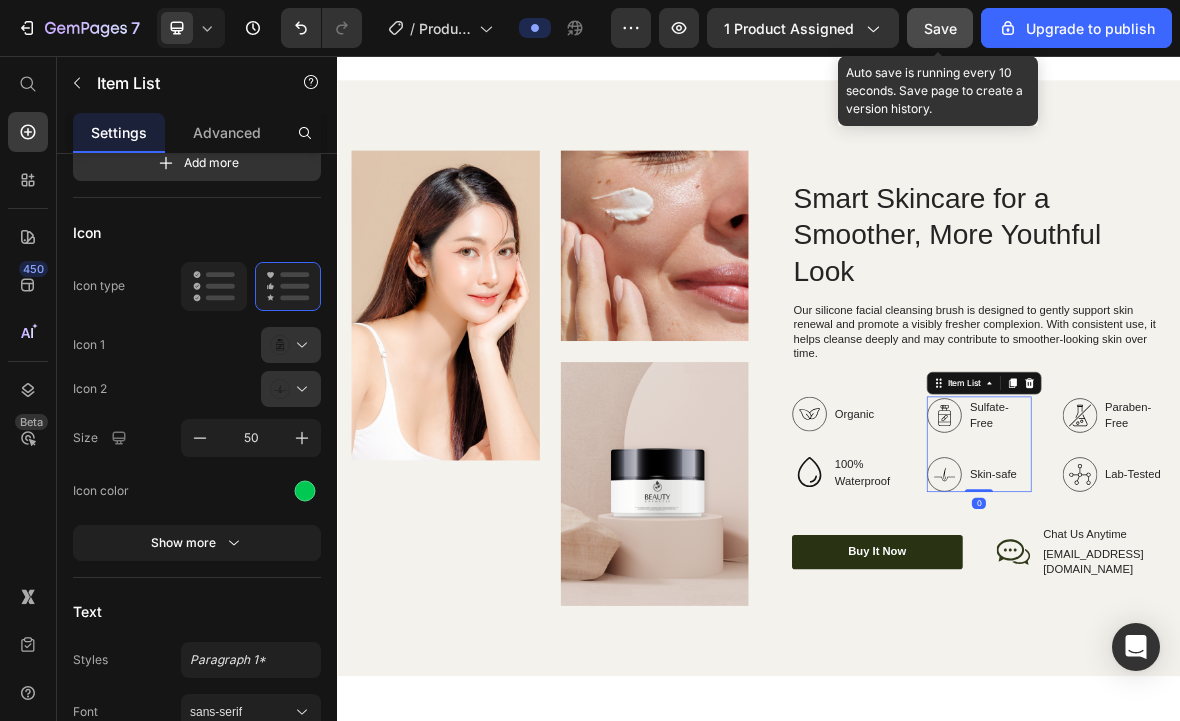 click 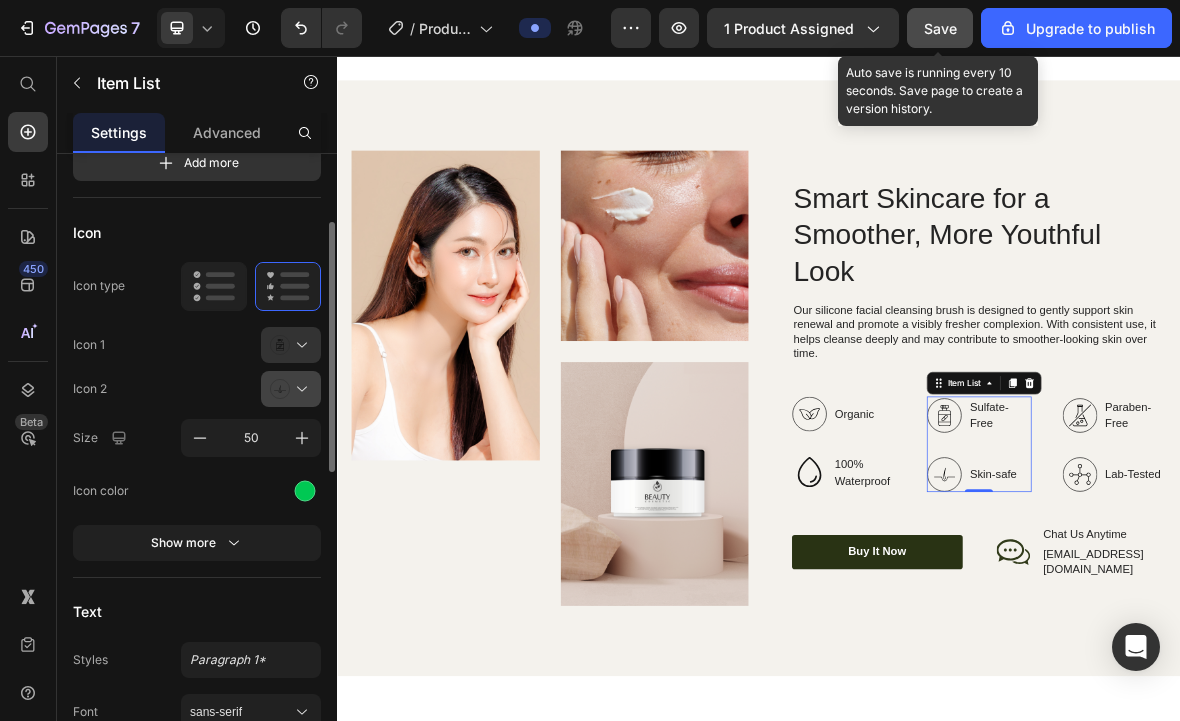 click at bounding box center [299, 389] 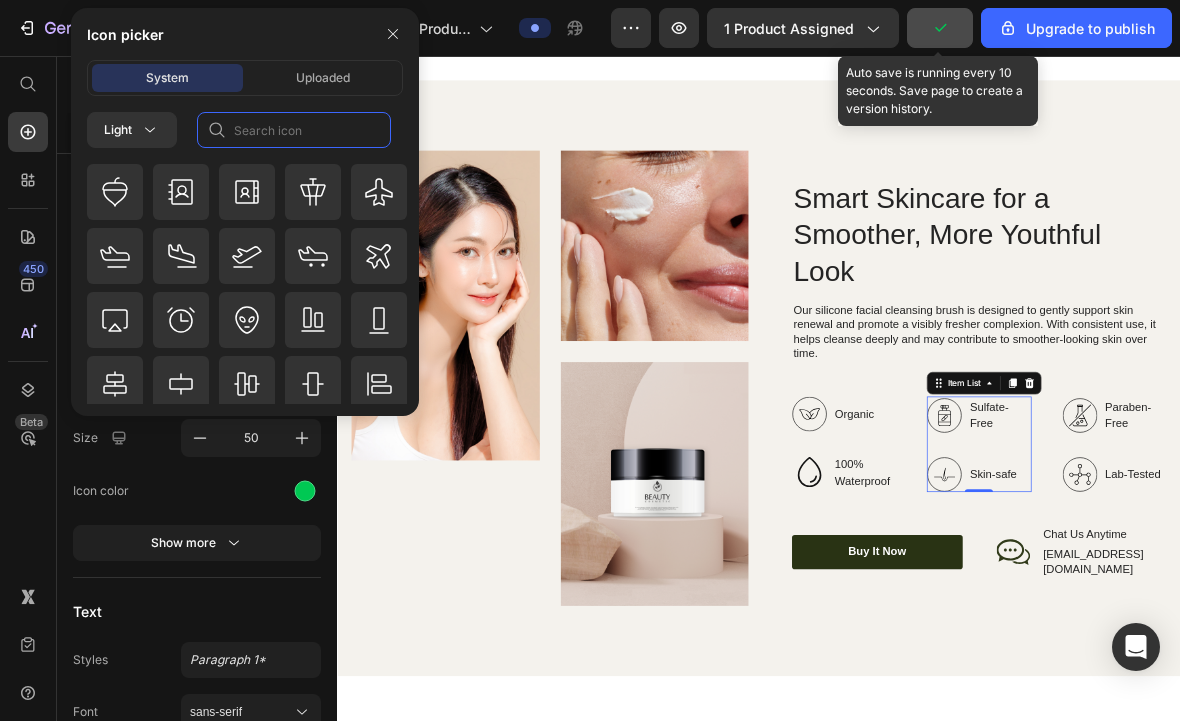 click 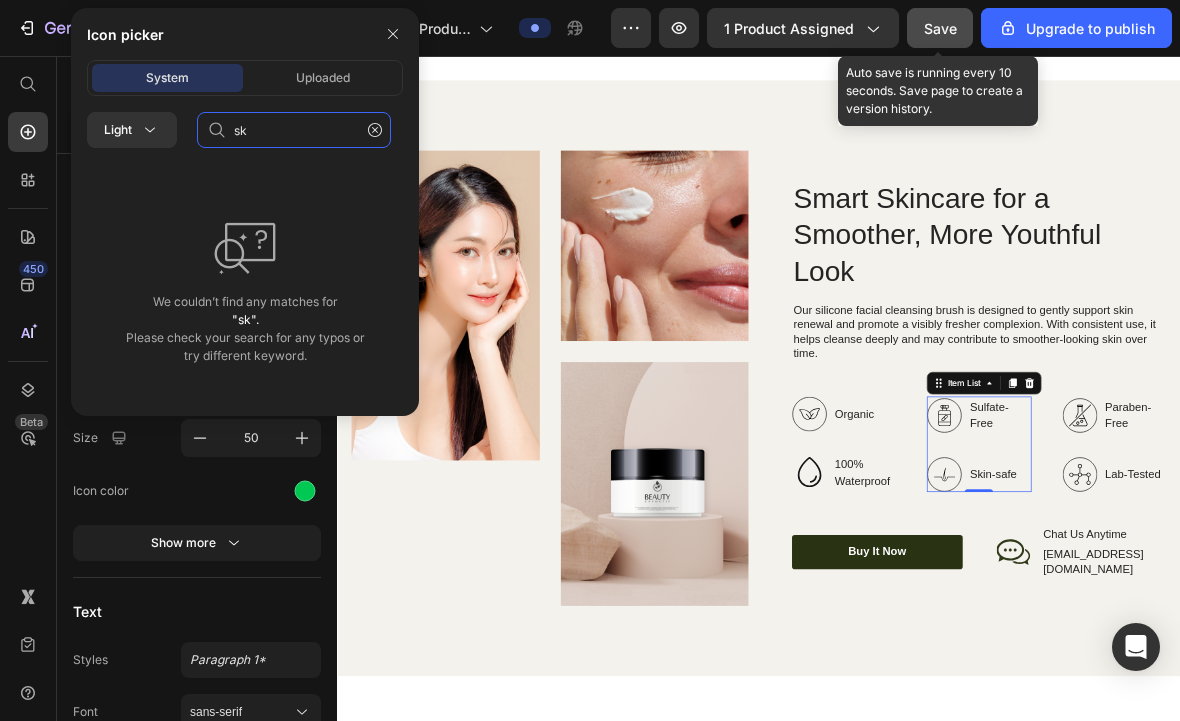 type on "s" 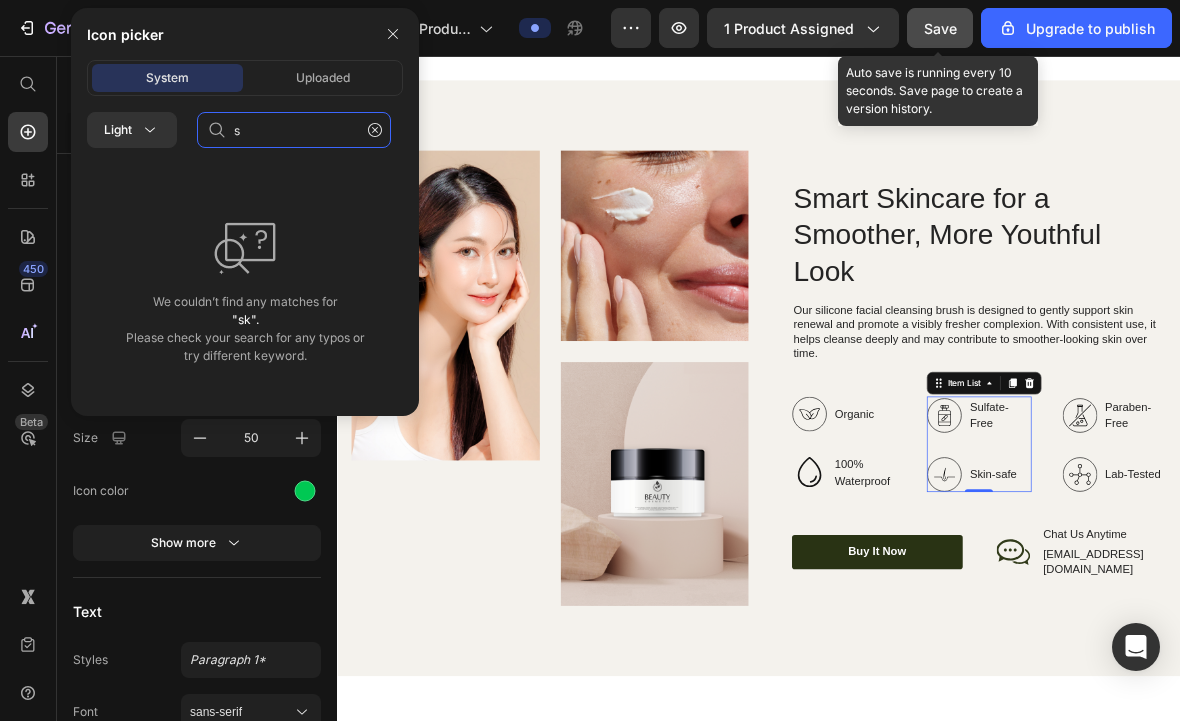 type 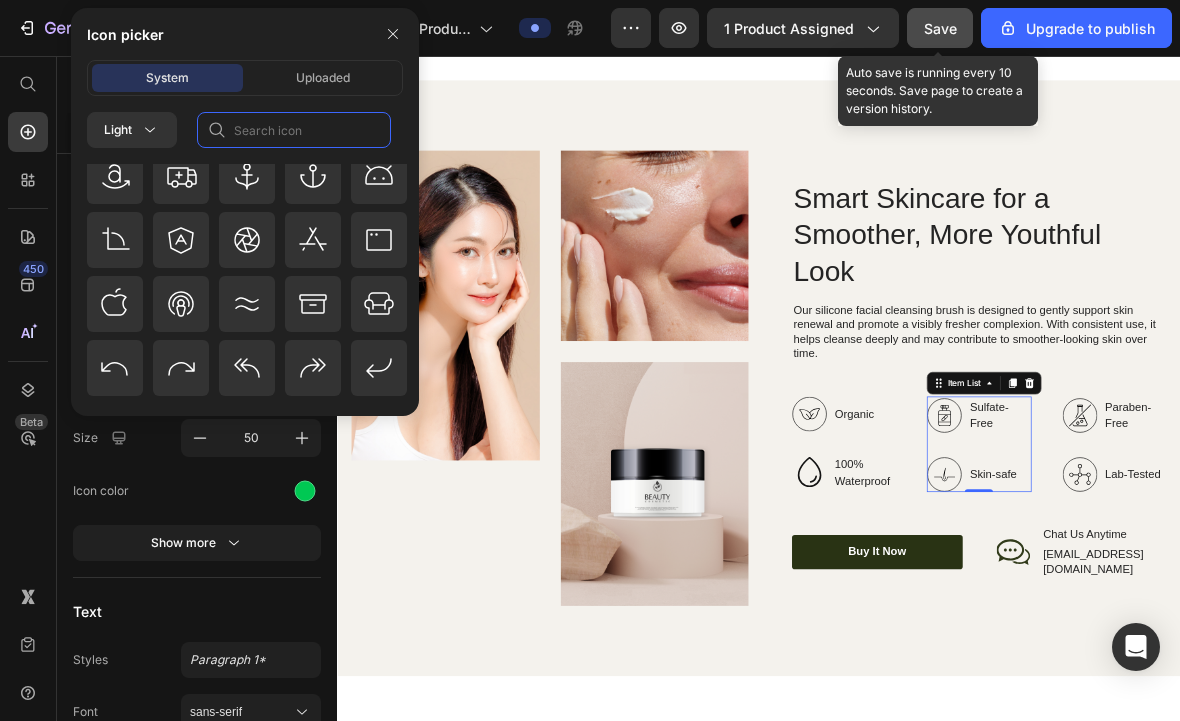 scroll, scrollTop: 326, scrollLeft: 0, axis: vertical 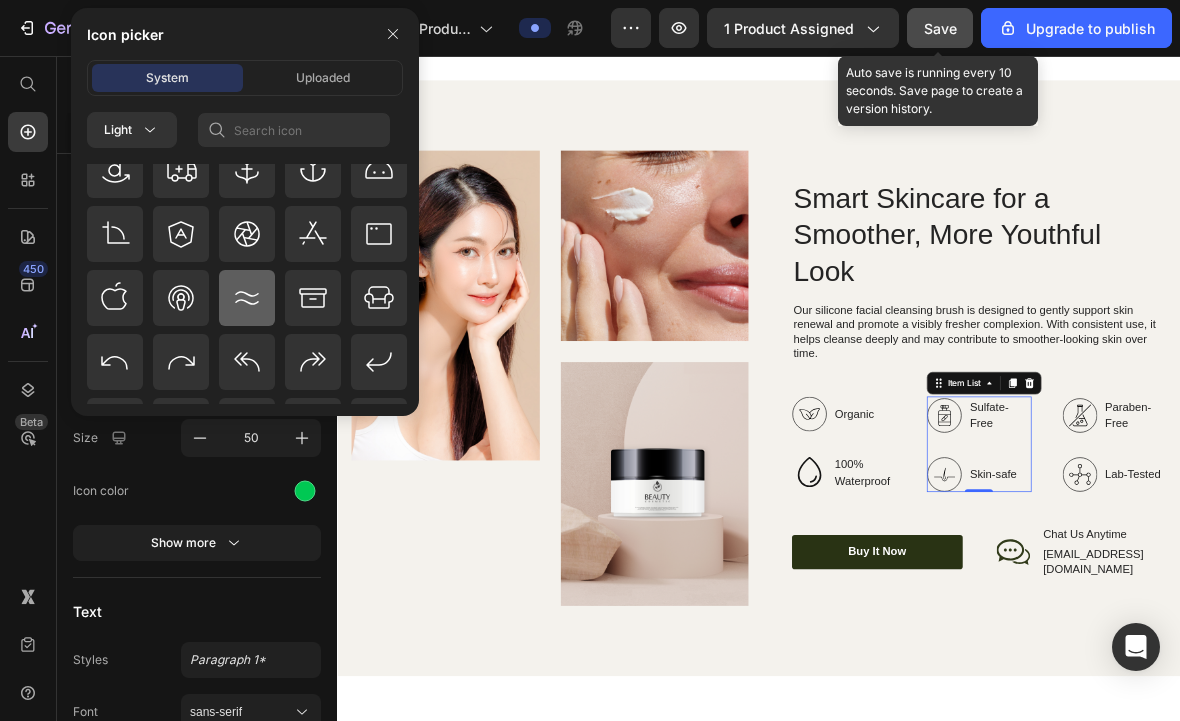 click 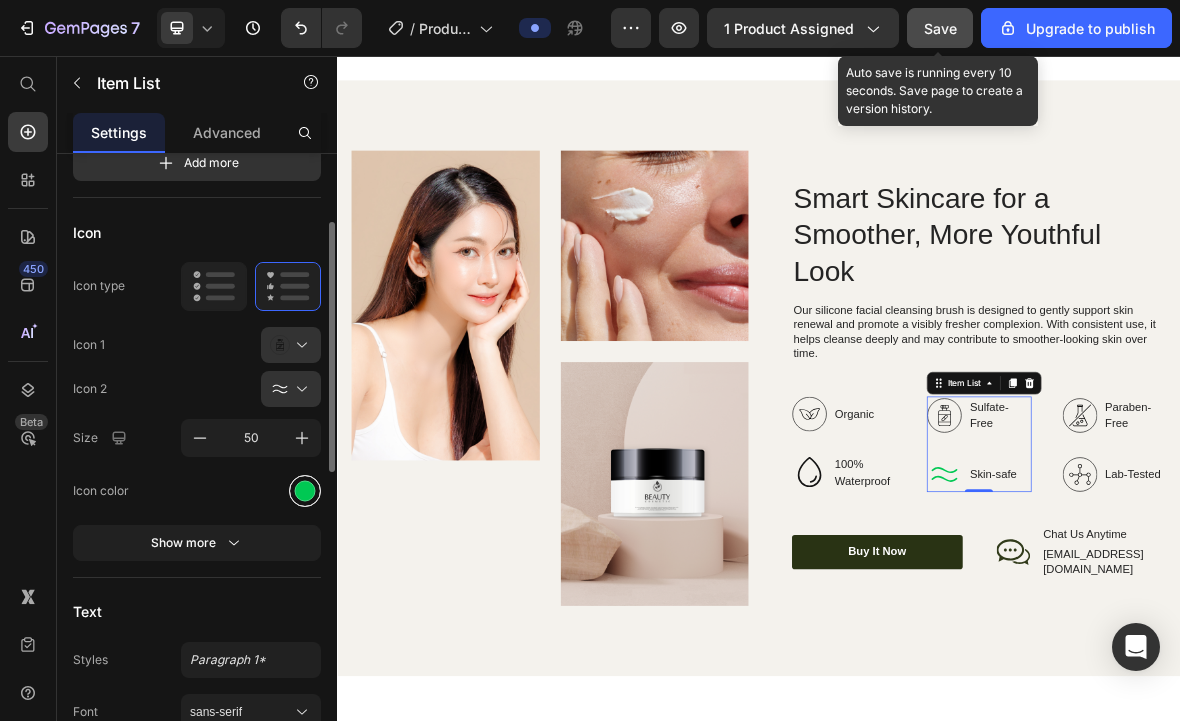 click at bounding box center (305, 490) 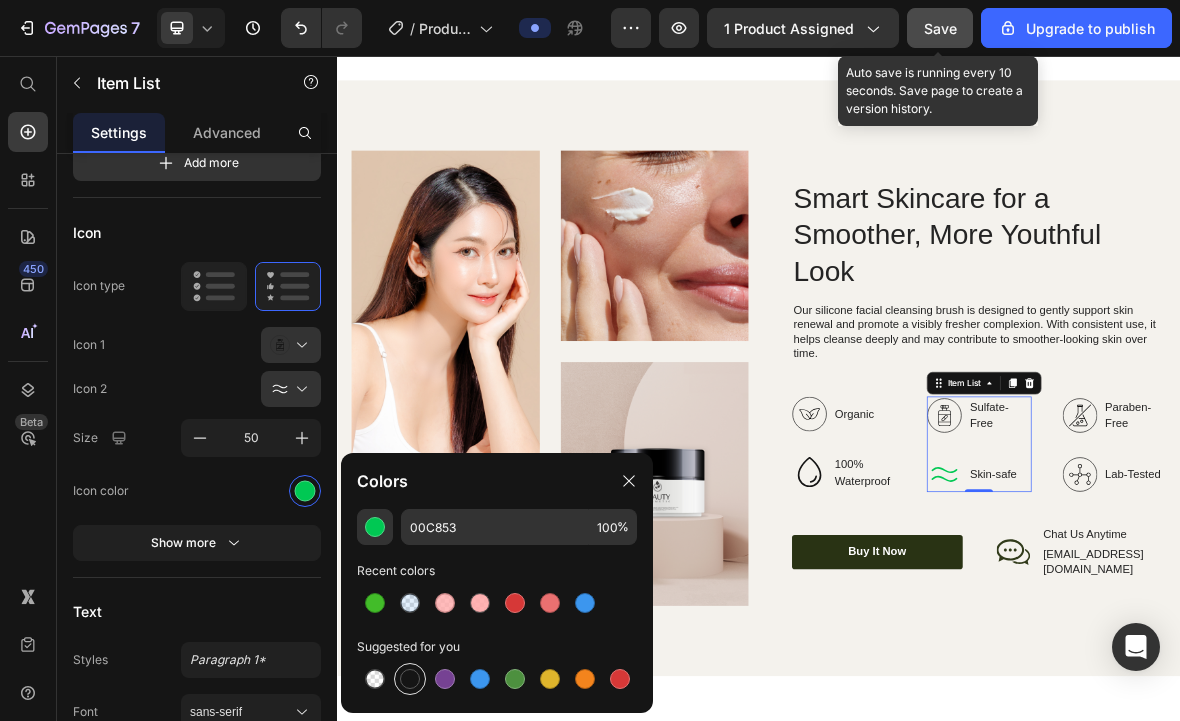 click at bounding box center (410, 679) 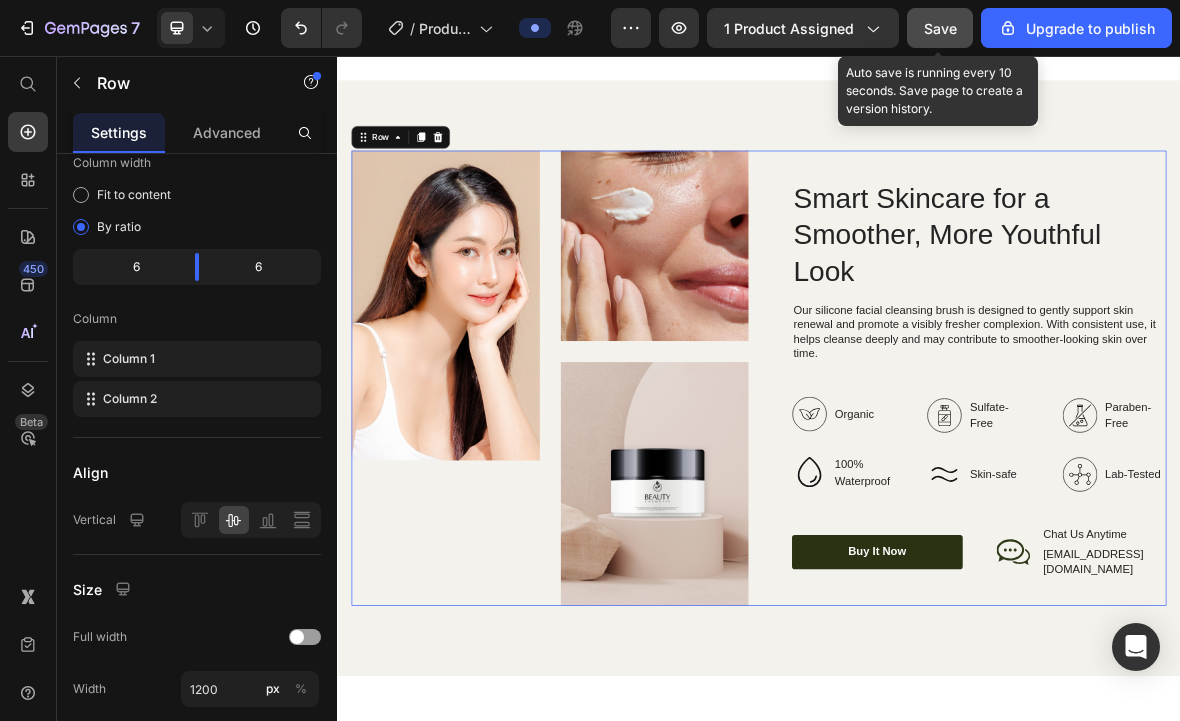 scroll, scrollTop: 0, scrollLeft: 0, axis: both 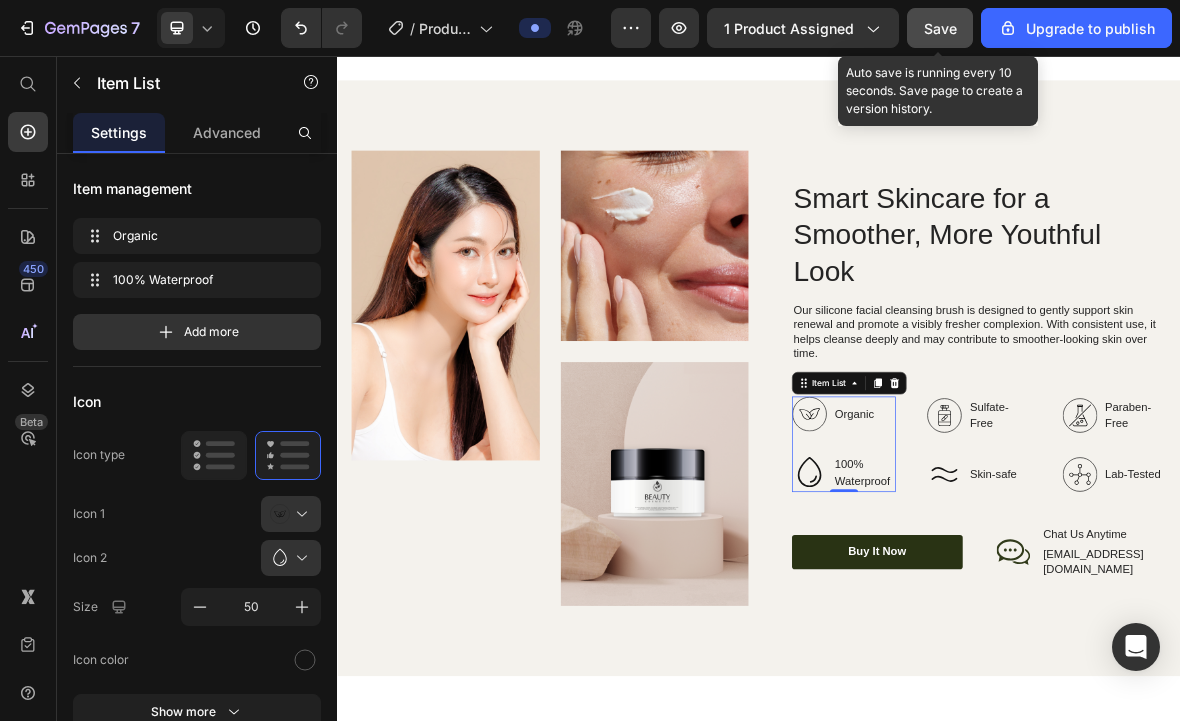 click 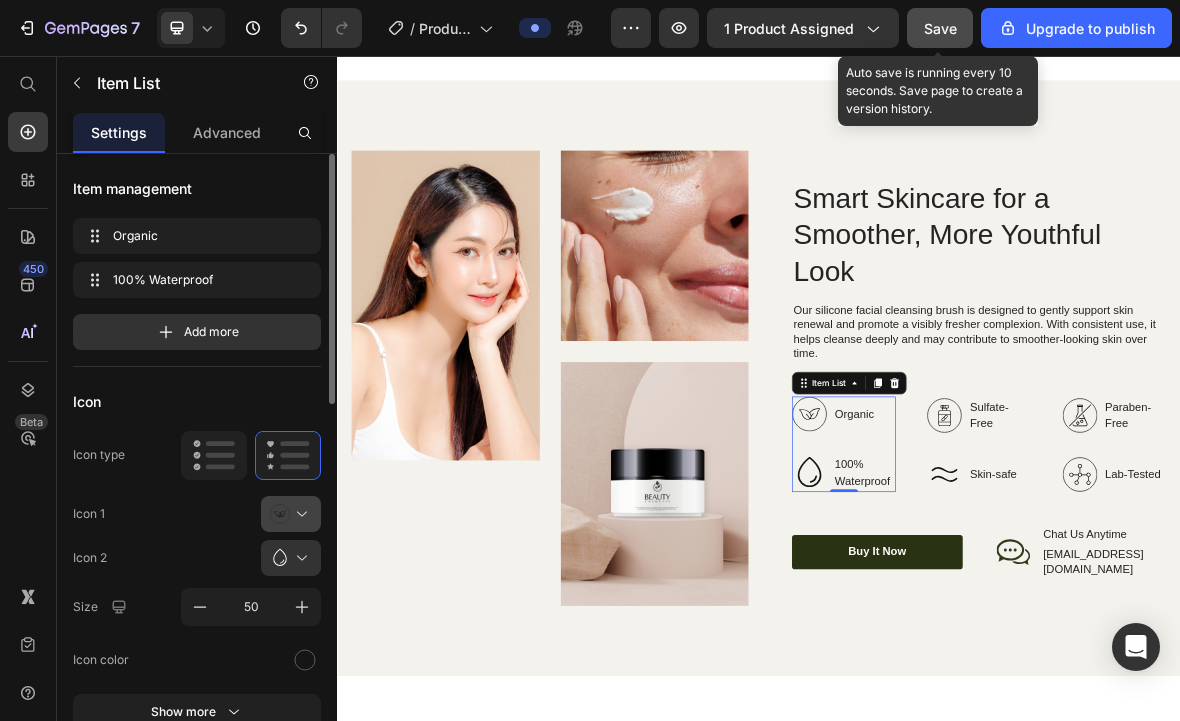 click at bounding box center [299, 514] 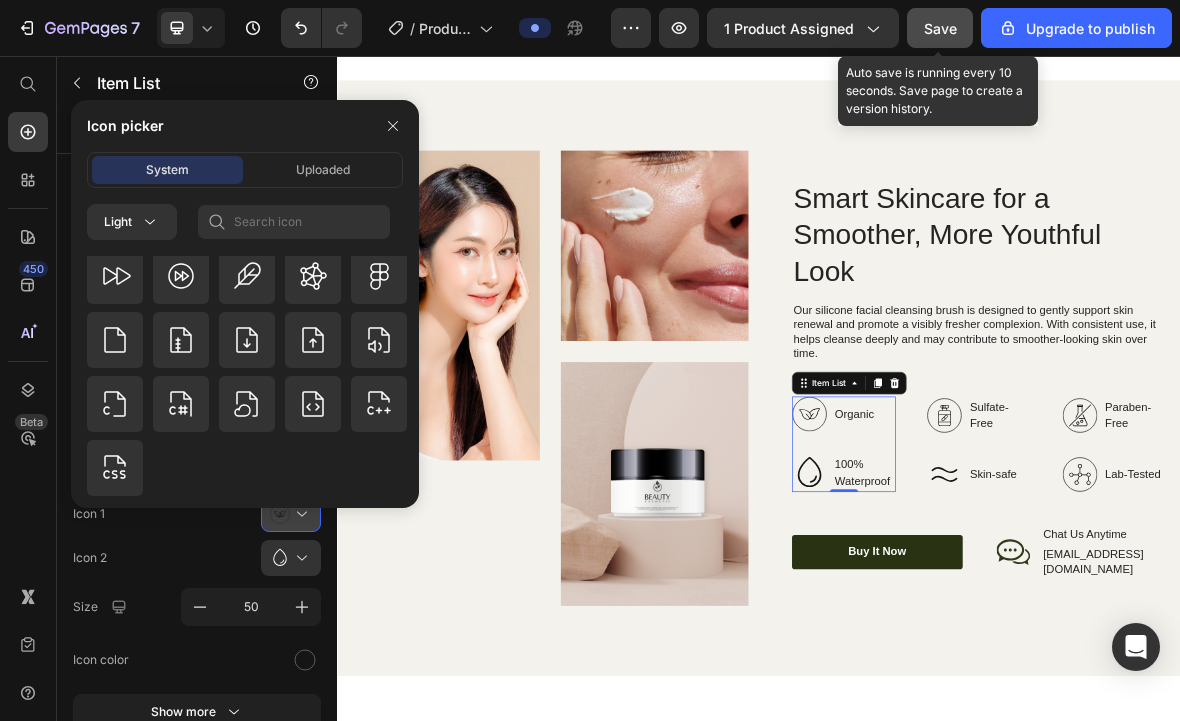 scroll, scrollTop: 6305, scrollLeft: 0, axis: vertical 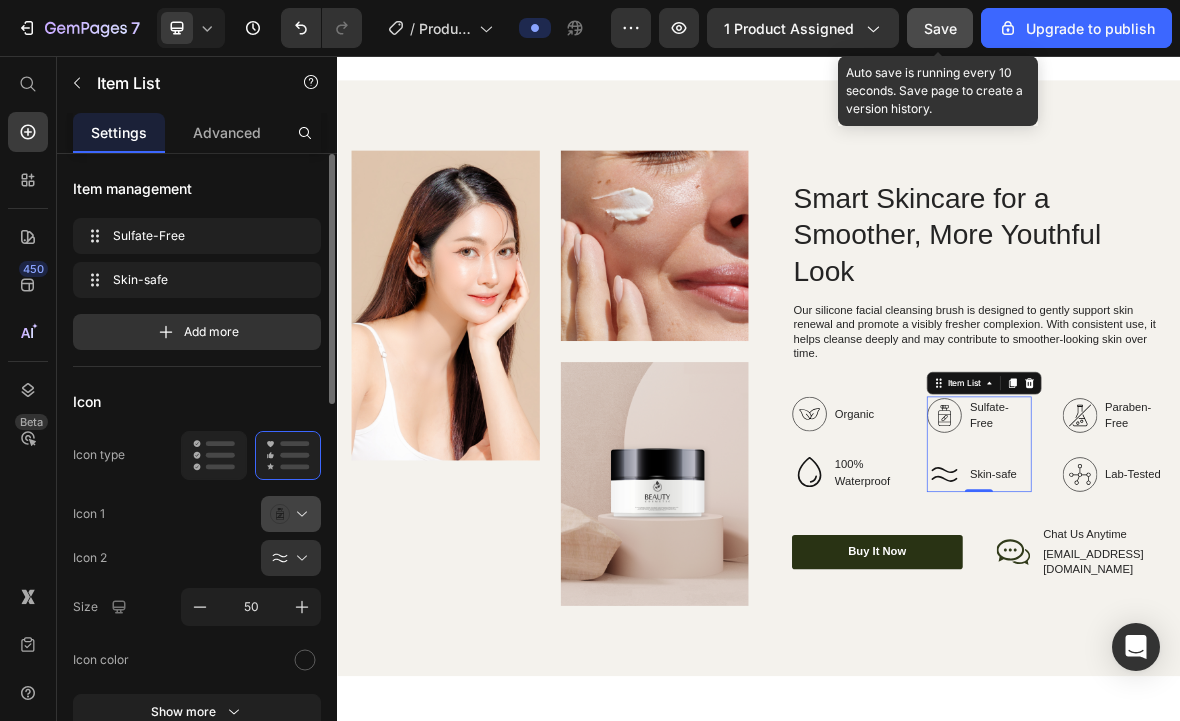 click at bounding box center (299, 514) 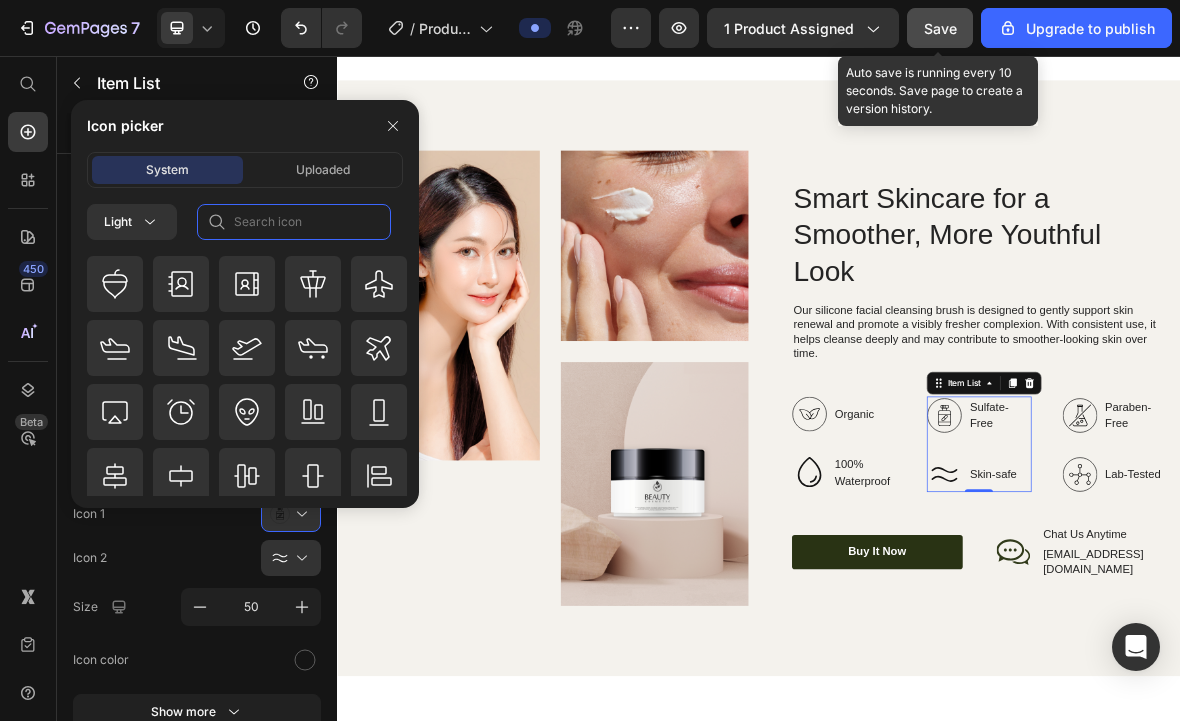 click 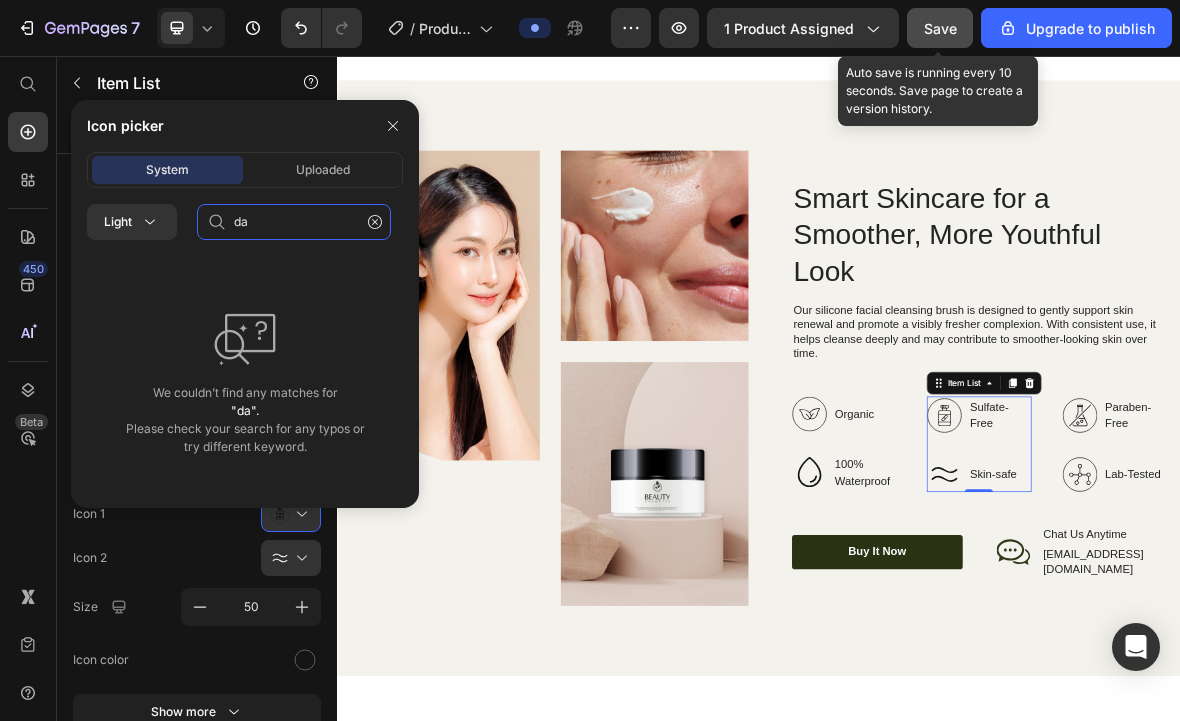 type on "d" 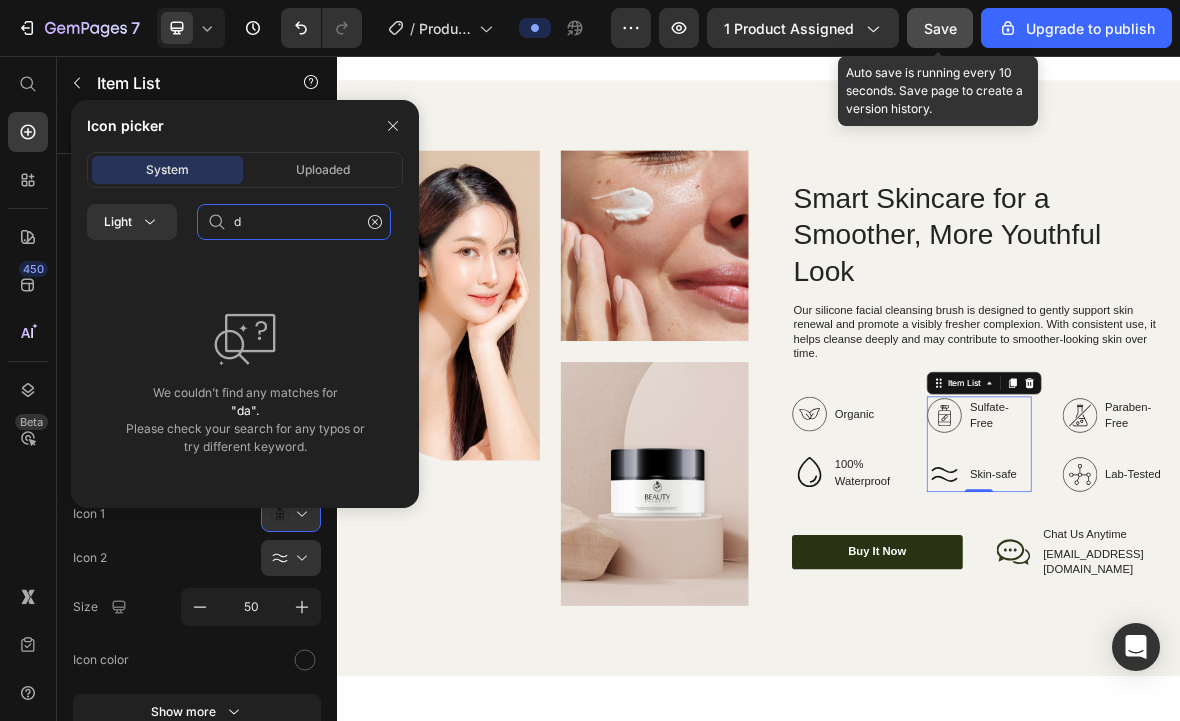 type 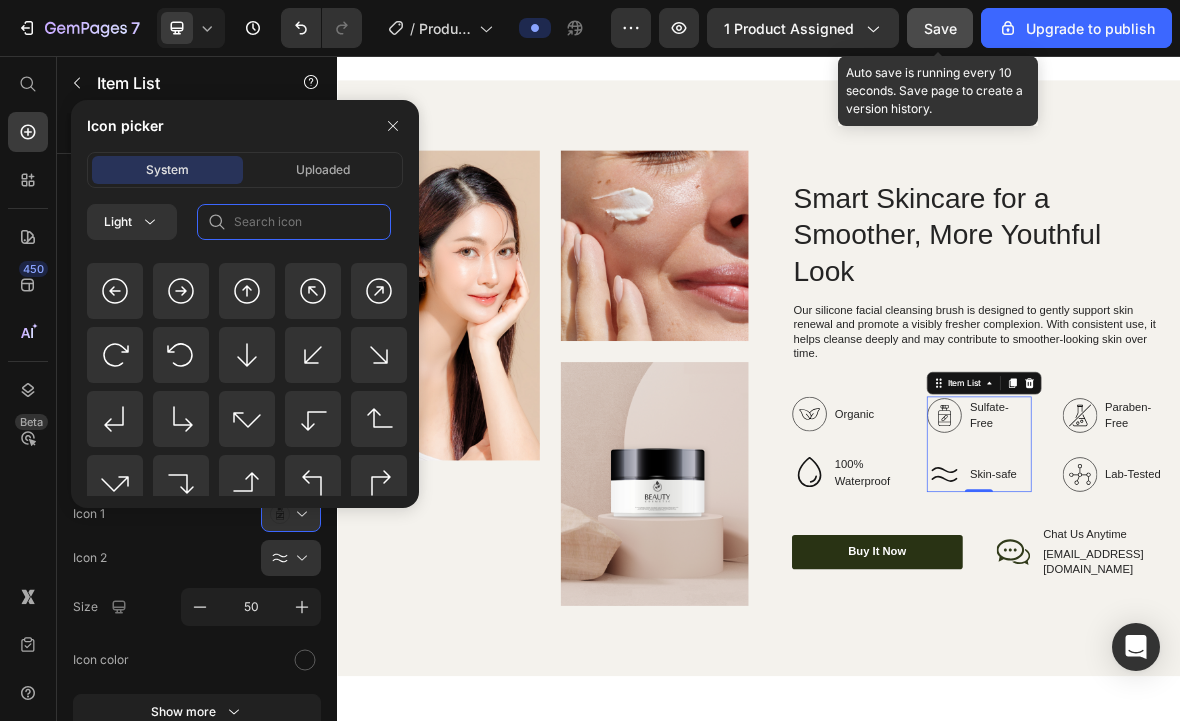 scroll, scrollTop: 630, scrollLeft: 0, axis: vertical 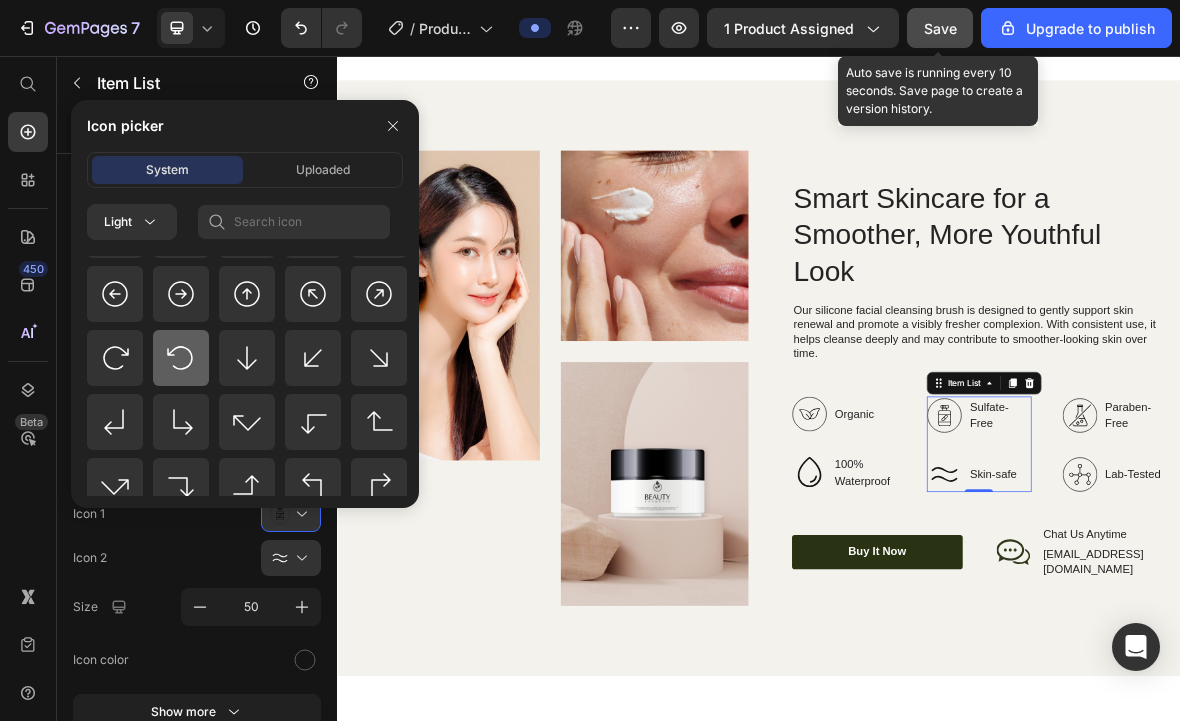click 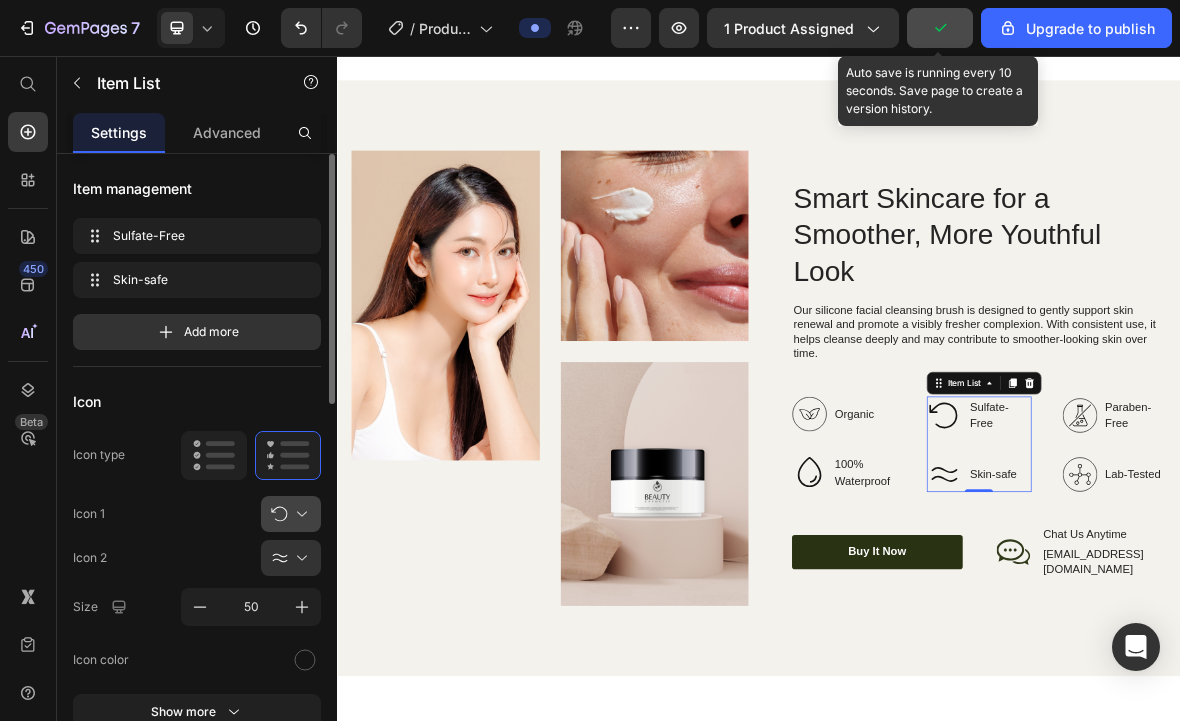 click at bounding box center [299, 514] 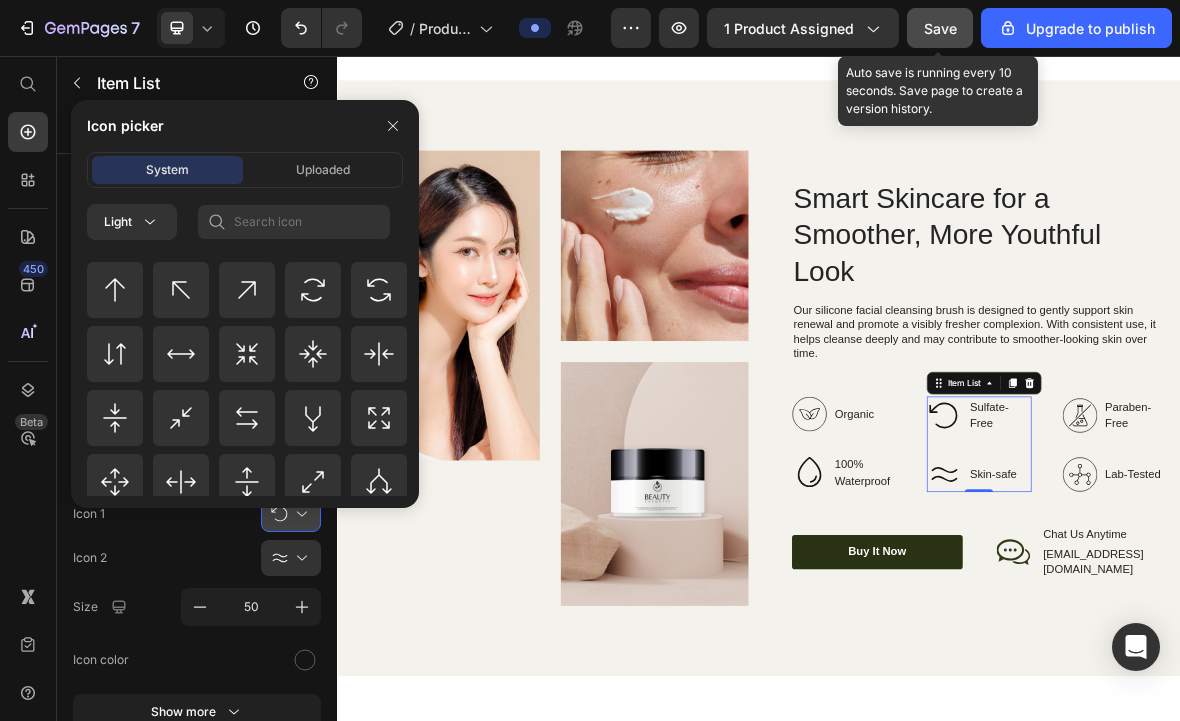 scroll, scrollTop: 1318, scrollLeft: 0, axis: vertical 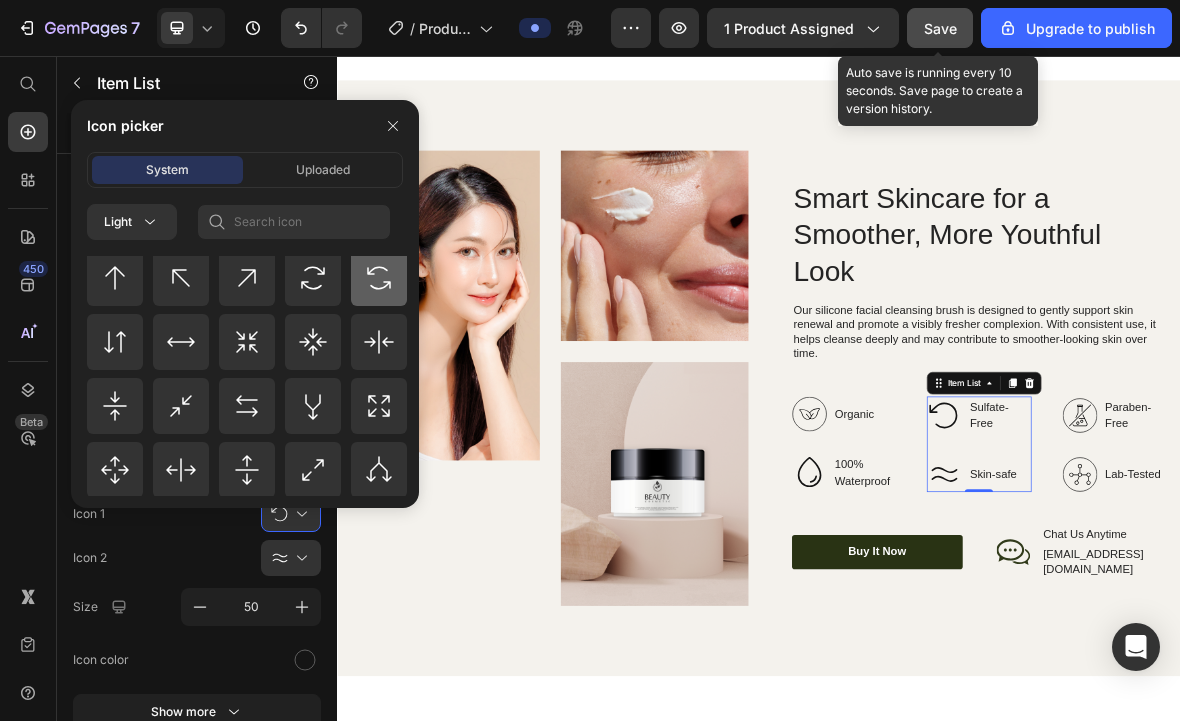 click 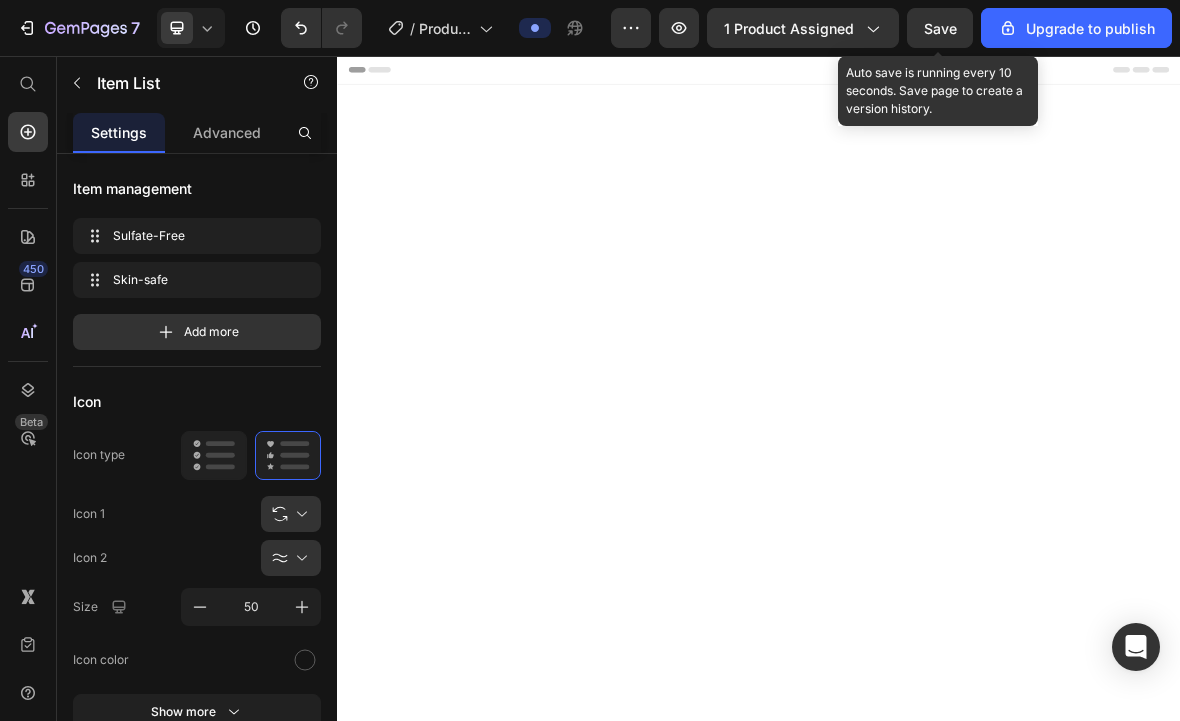 scroll, scrollTop: 2648, scrollLeft: 0, axis: vertical 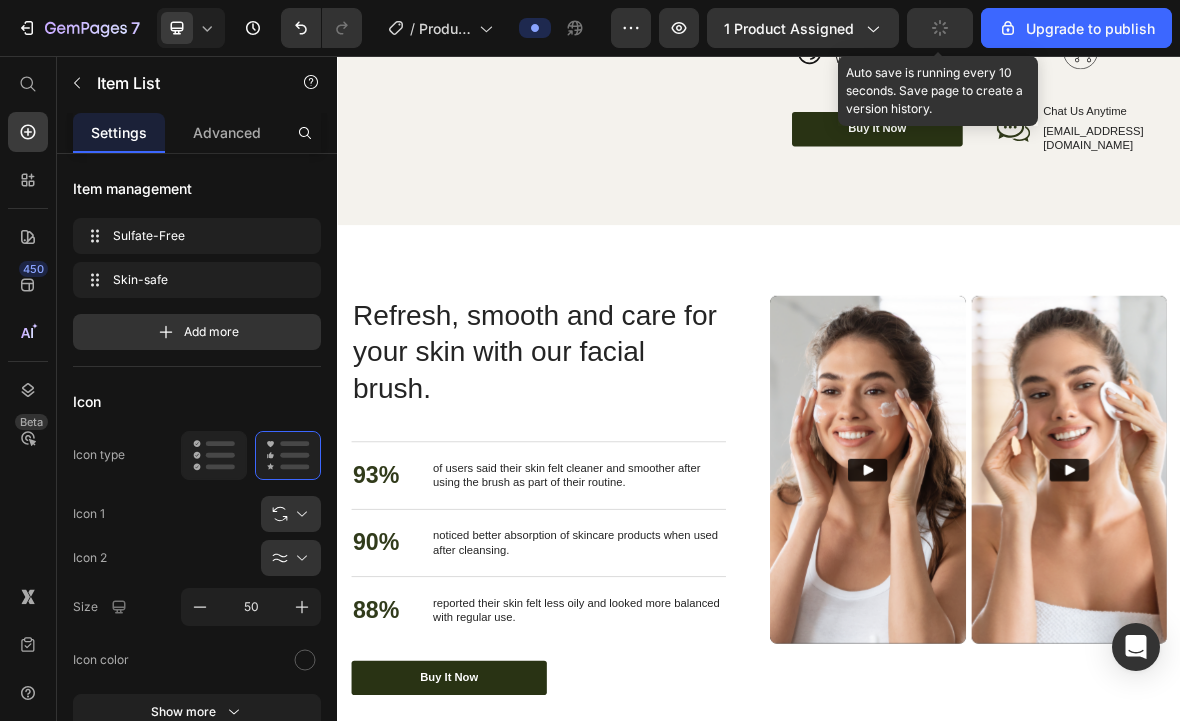 click on "Sulfate-Free" at bounding box center [1279, -34] 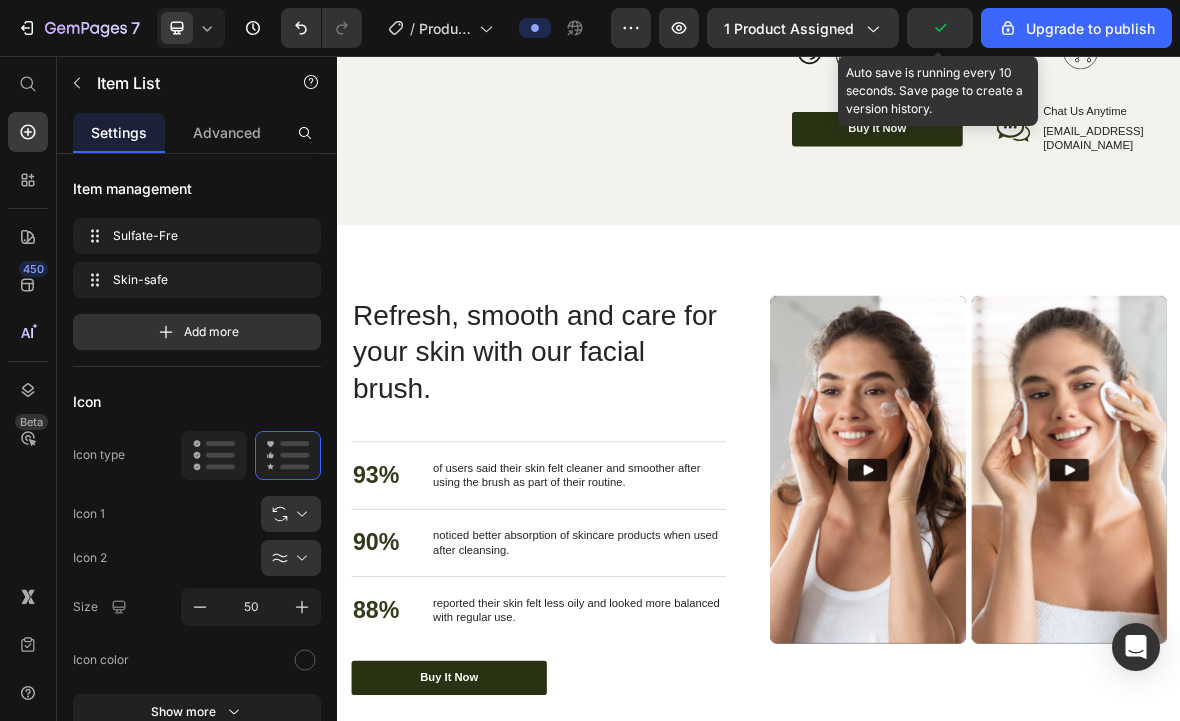 type 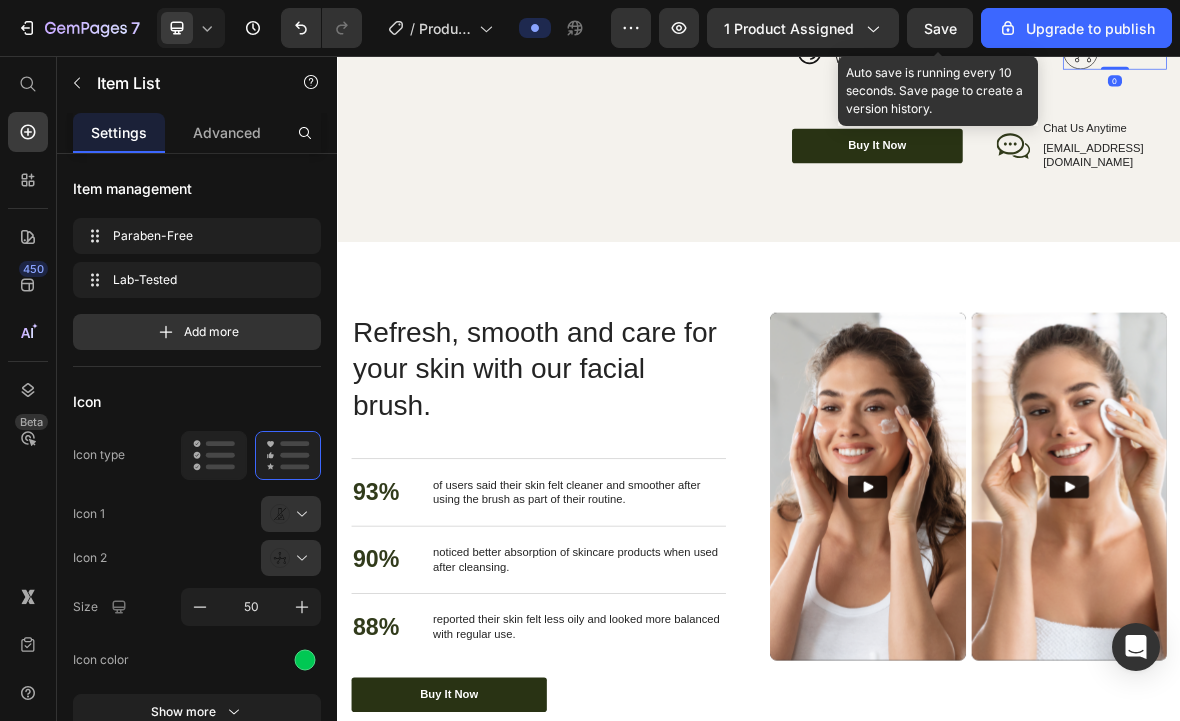 click 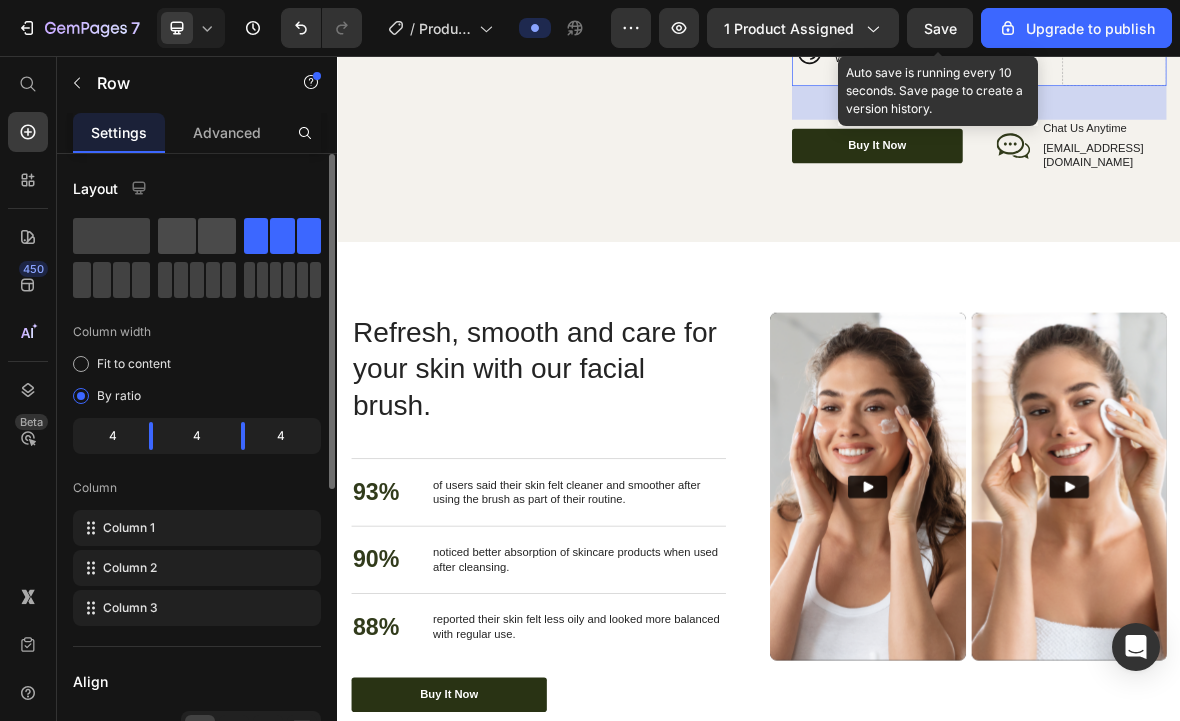 click 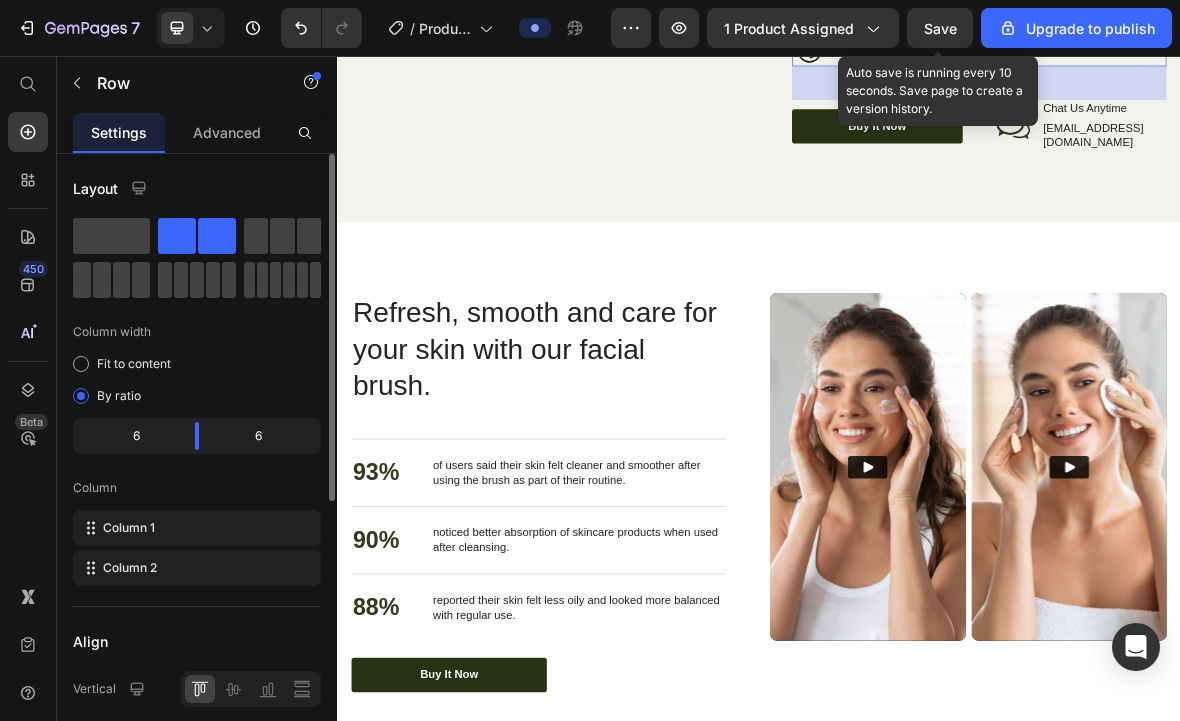click 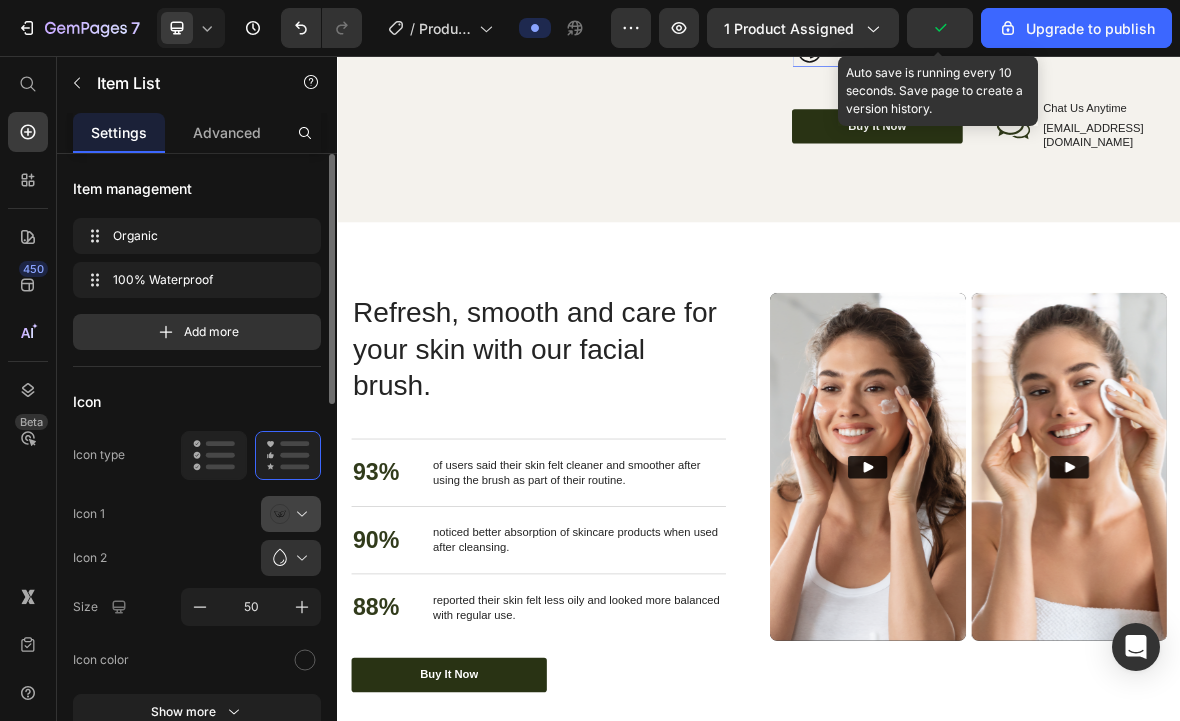 click at bounding box center (299, 514) 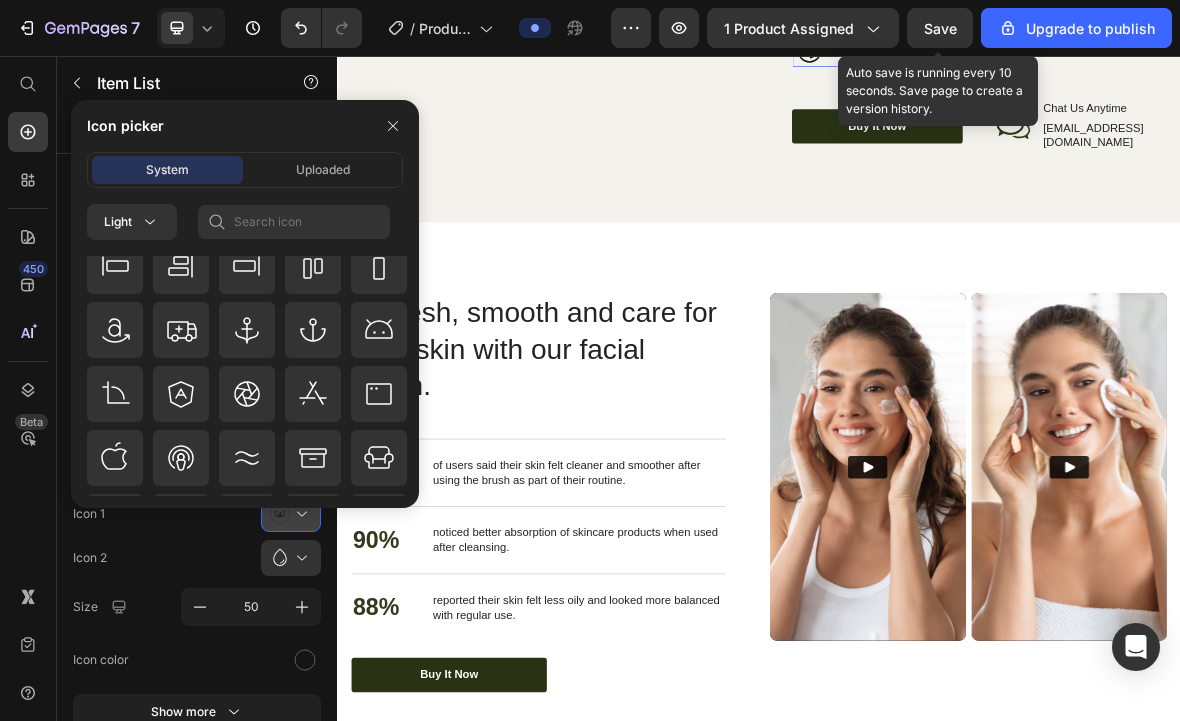 scroll, scrollTop: 306, scrollLeft: 0, axis: vertical 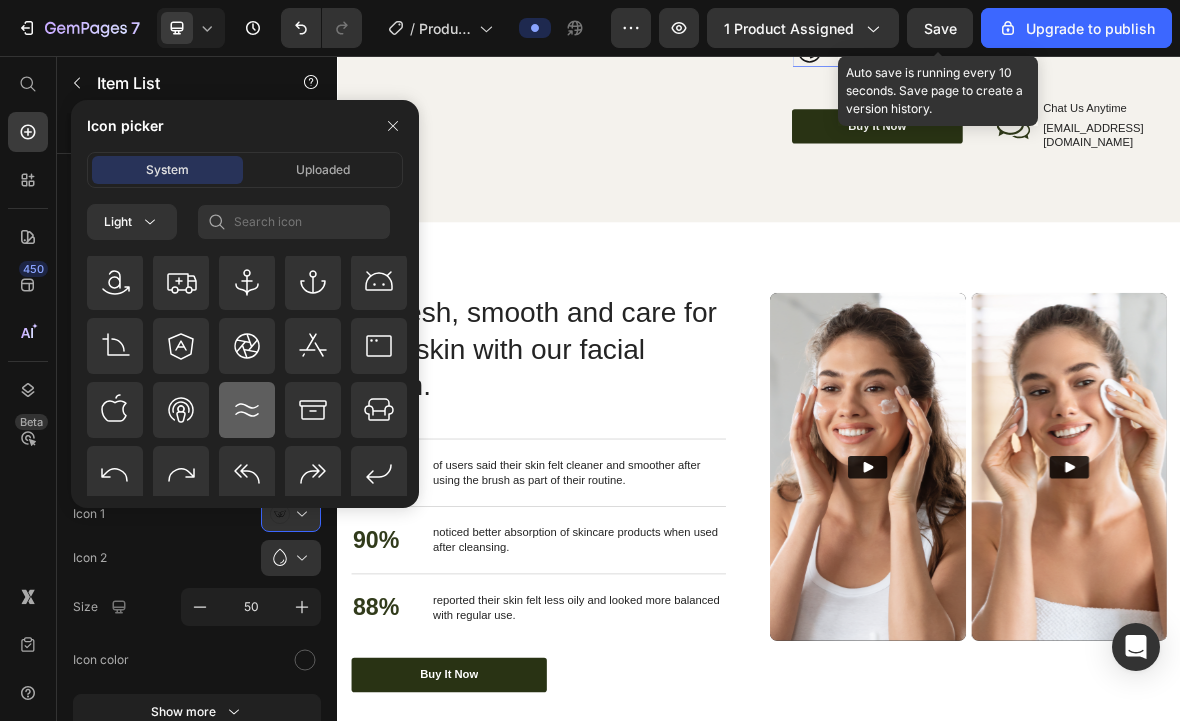 click 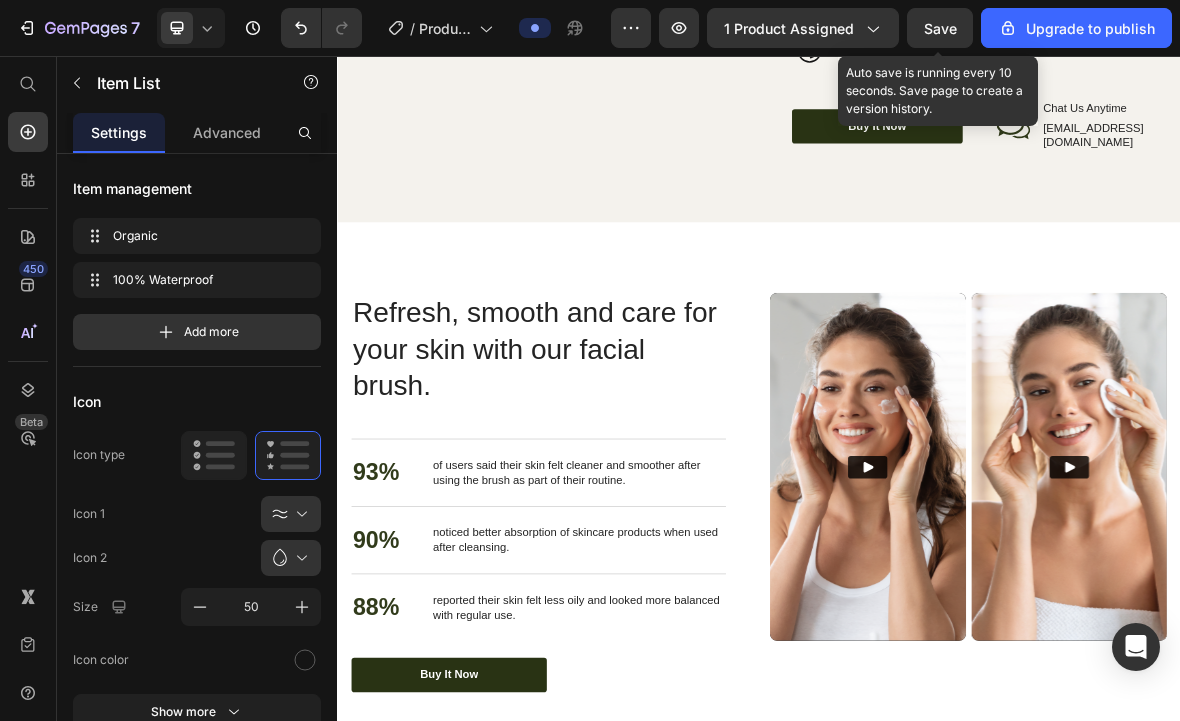 click on "Organic" at bounding box center [1107, -36] 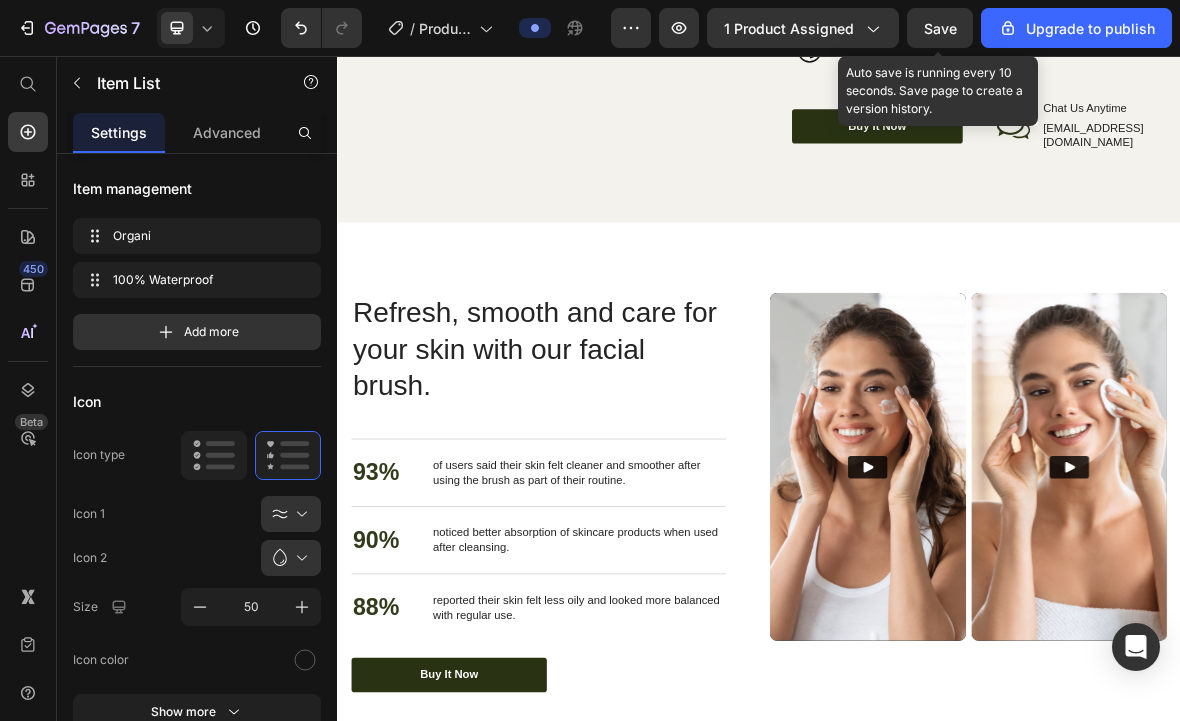 type 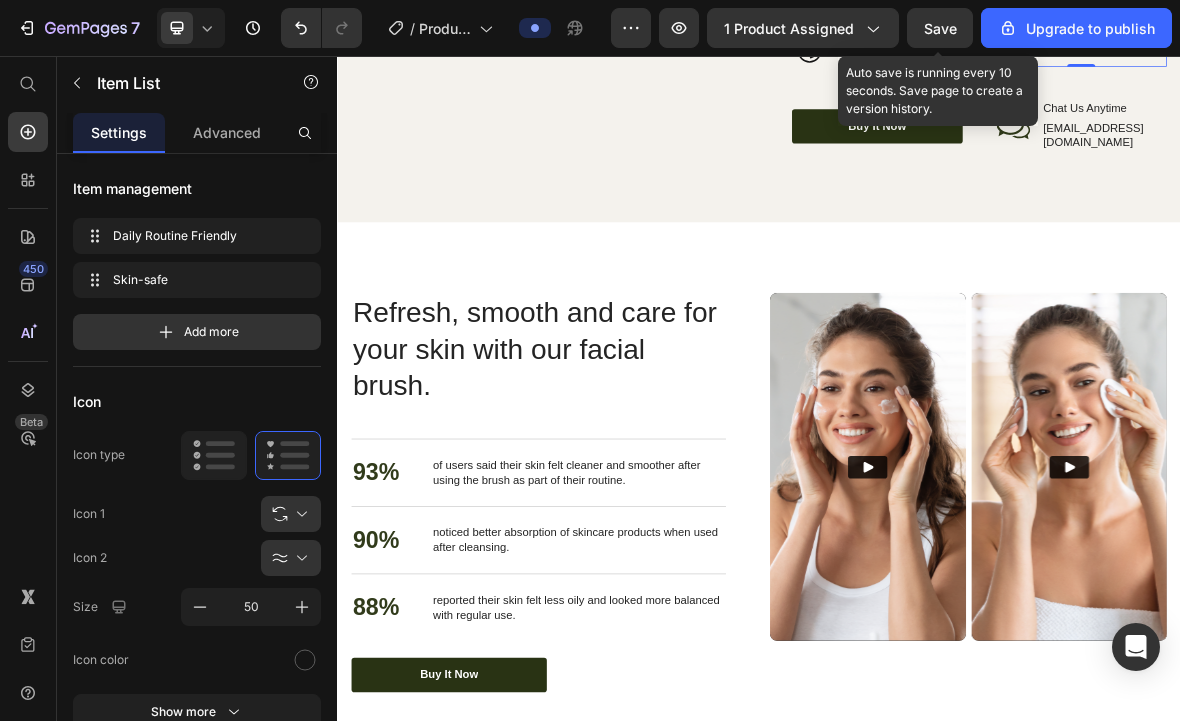 click on "Skin-safe" at bounding box center (1383, 46) 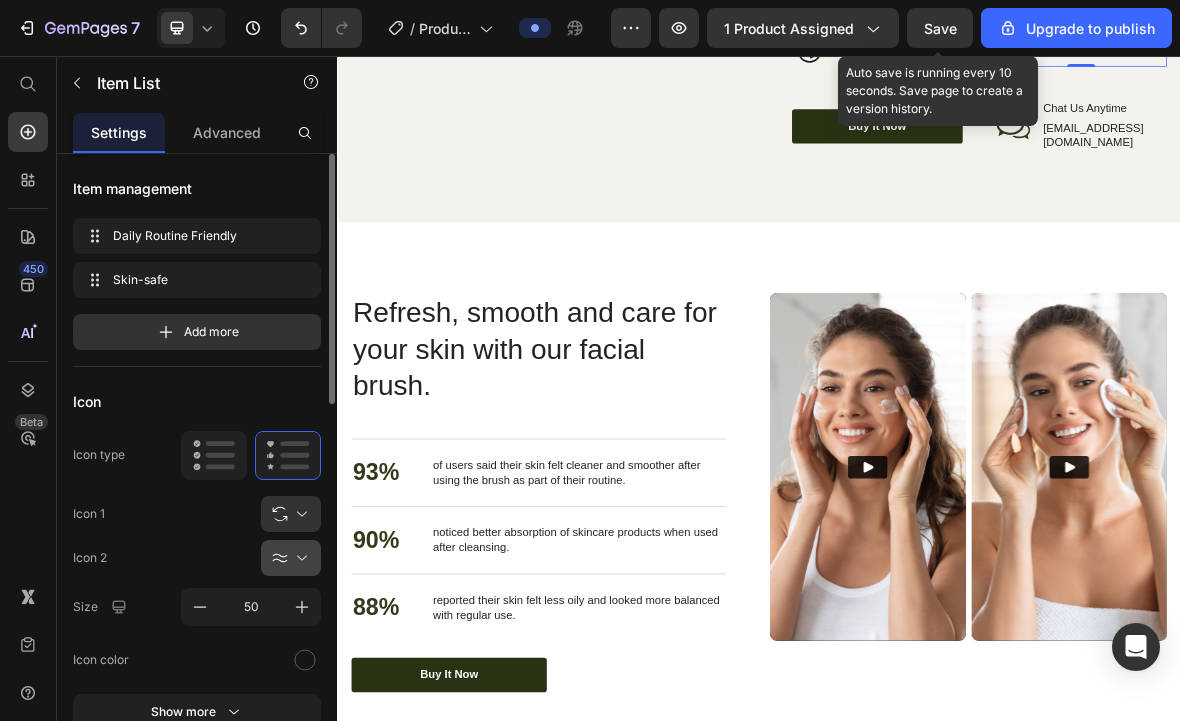 click at bounding box center [299, 558] 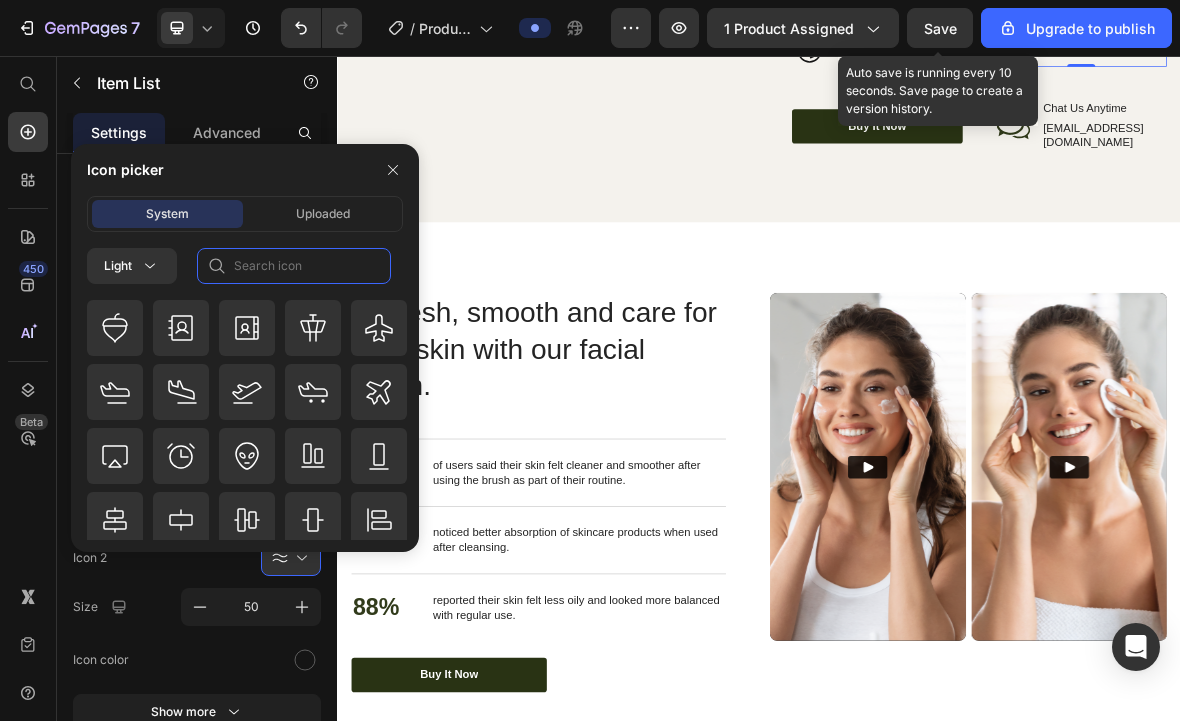 click 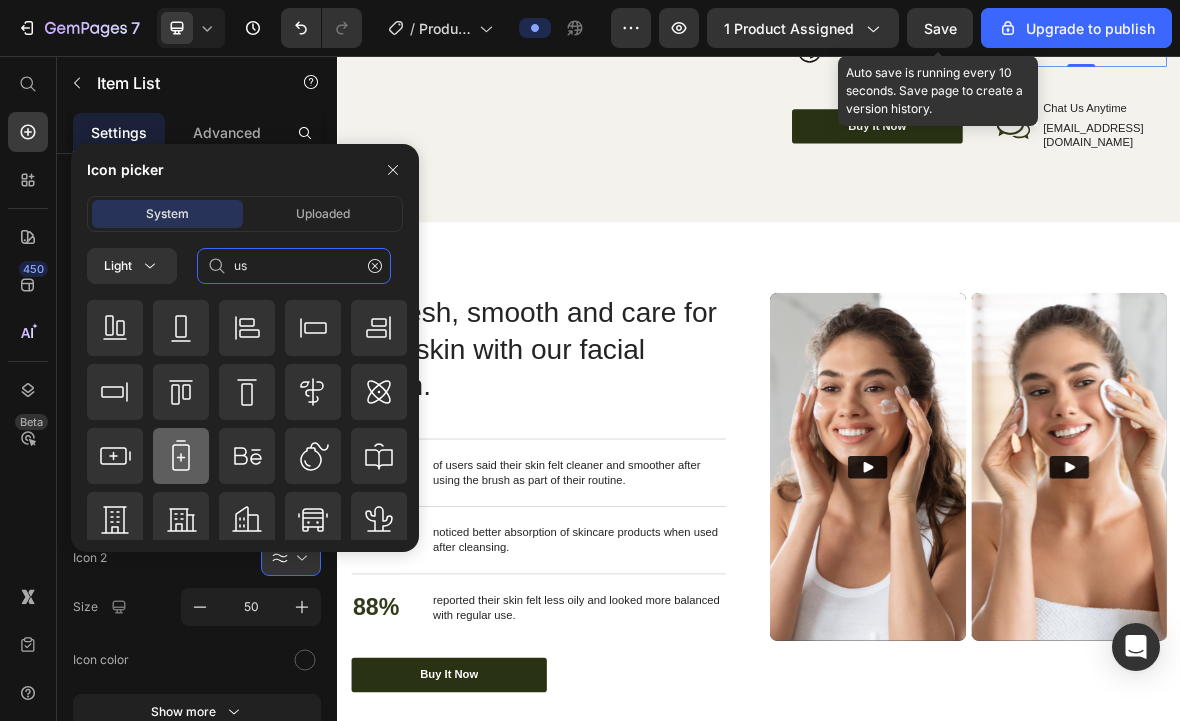 type on "us" 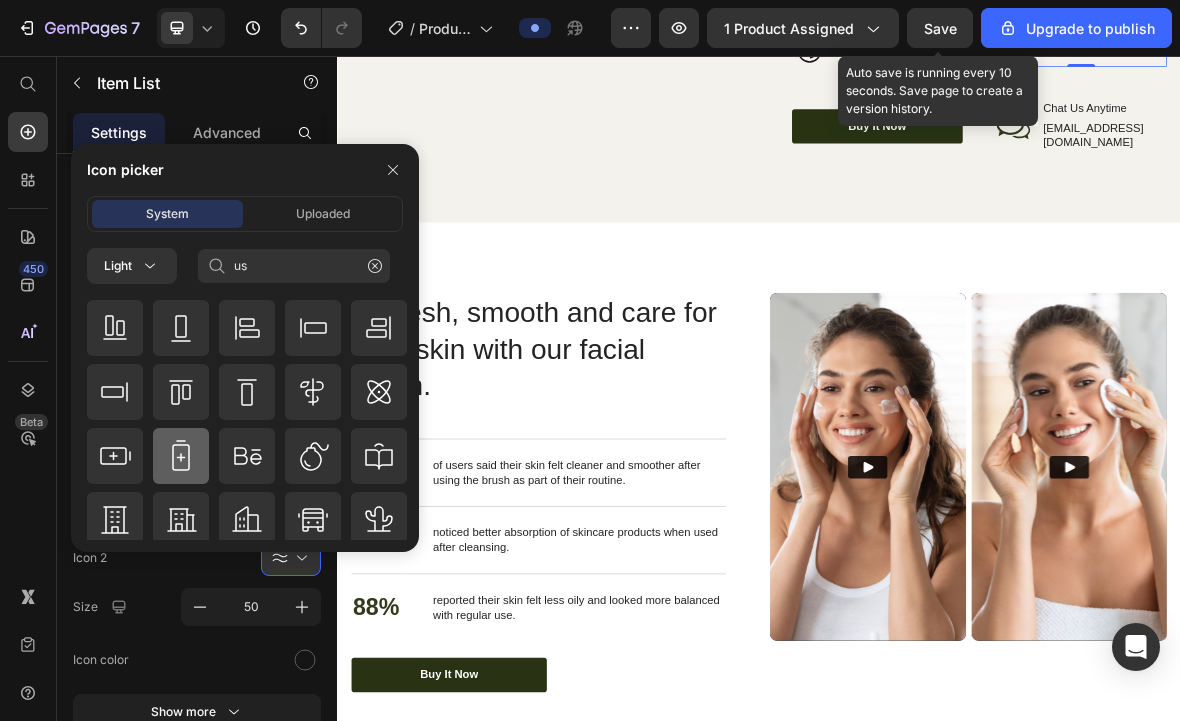 click 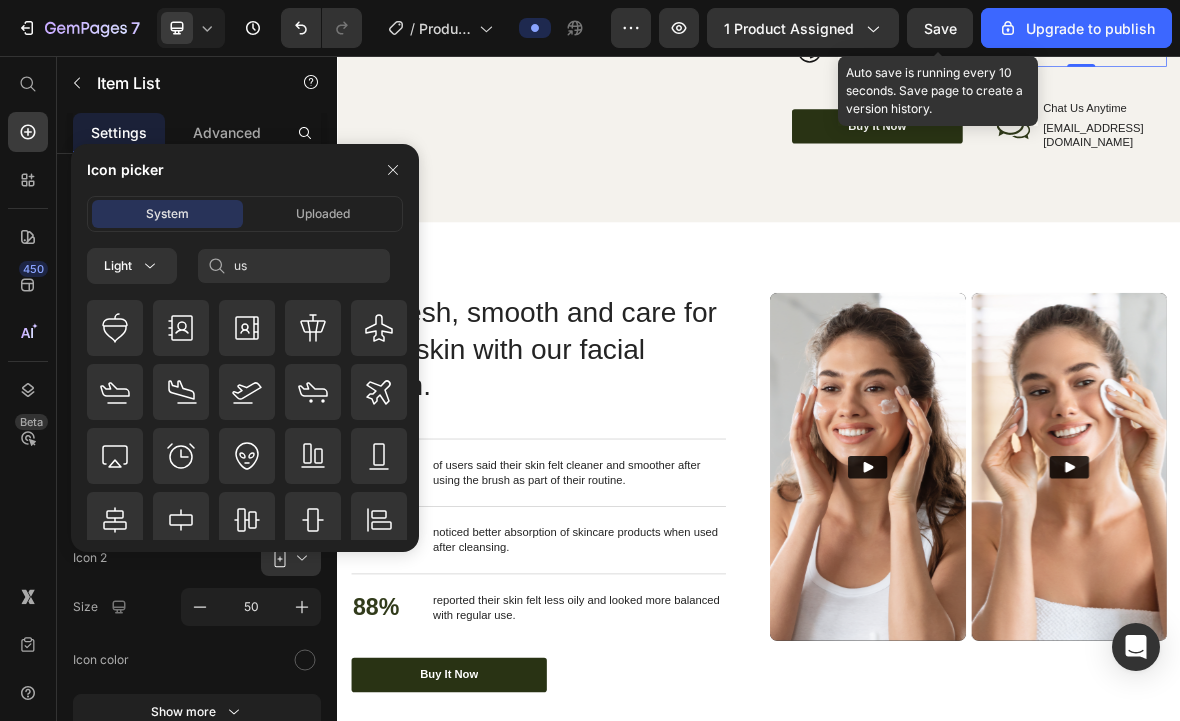 type 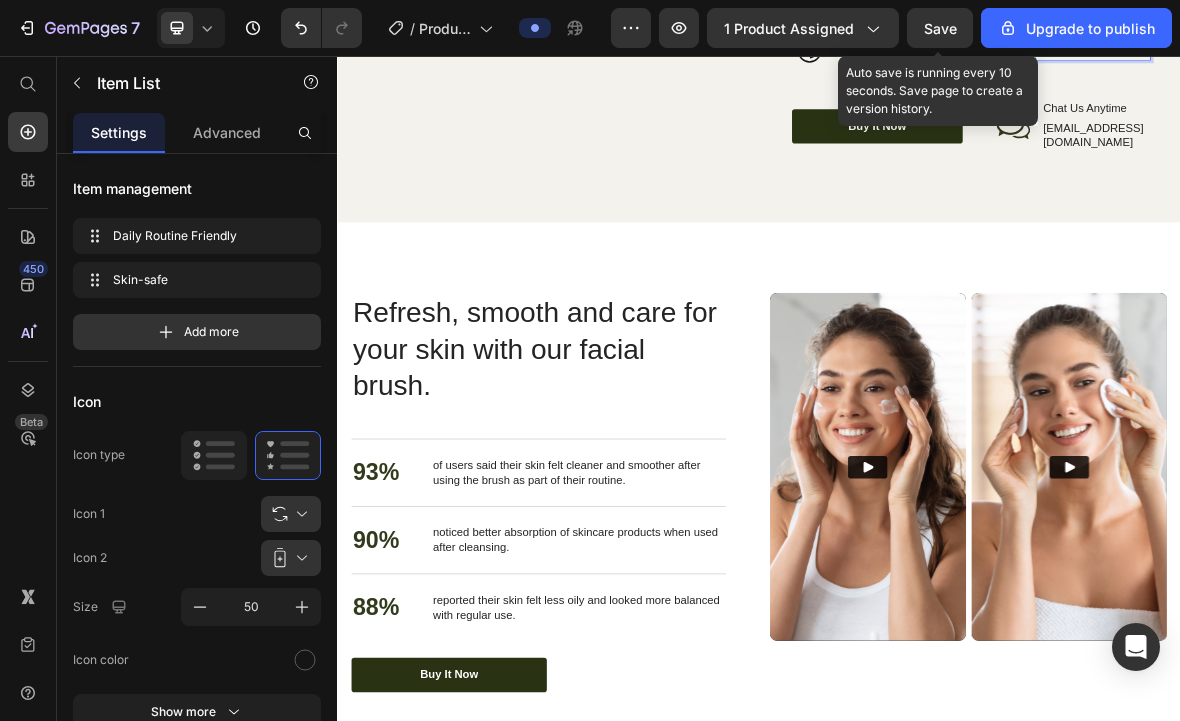 click on "Skin-safe" at bounding box center [1412, 46] 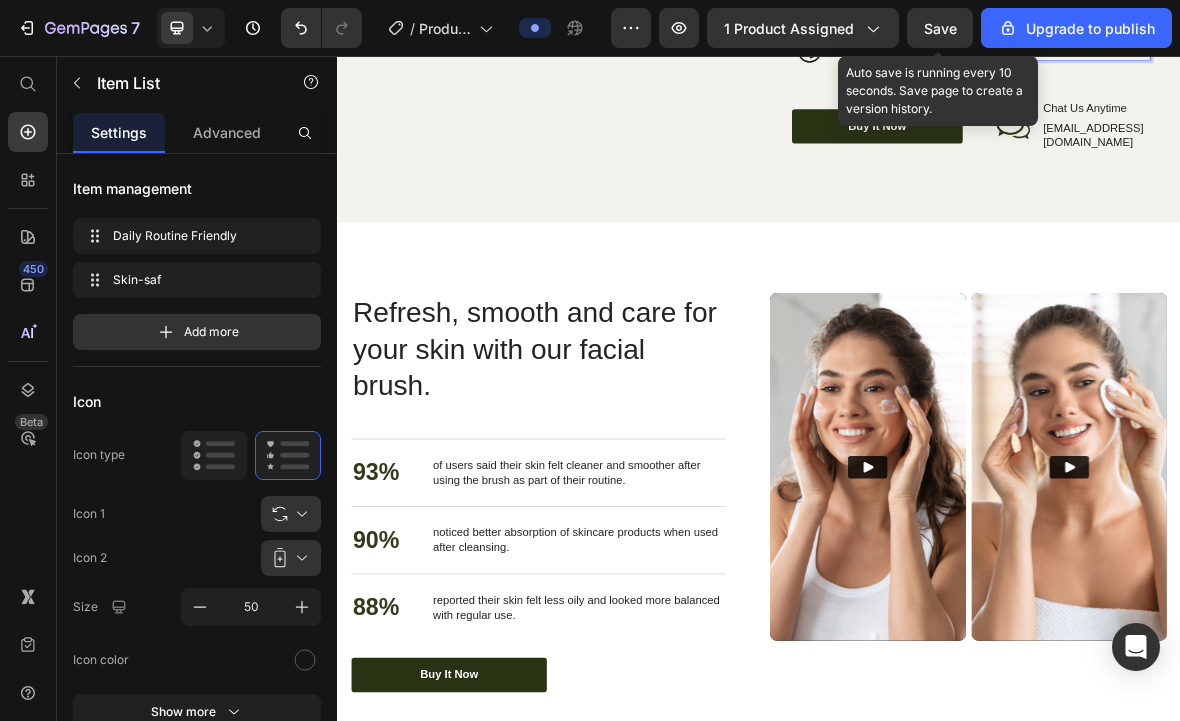 type 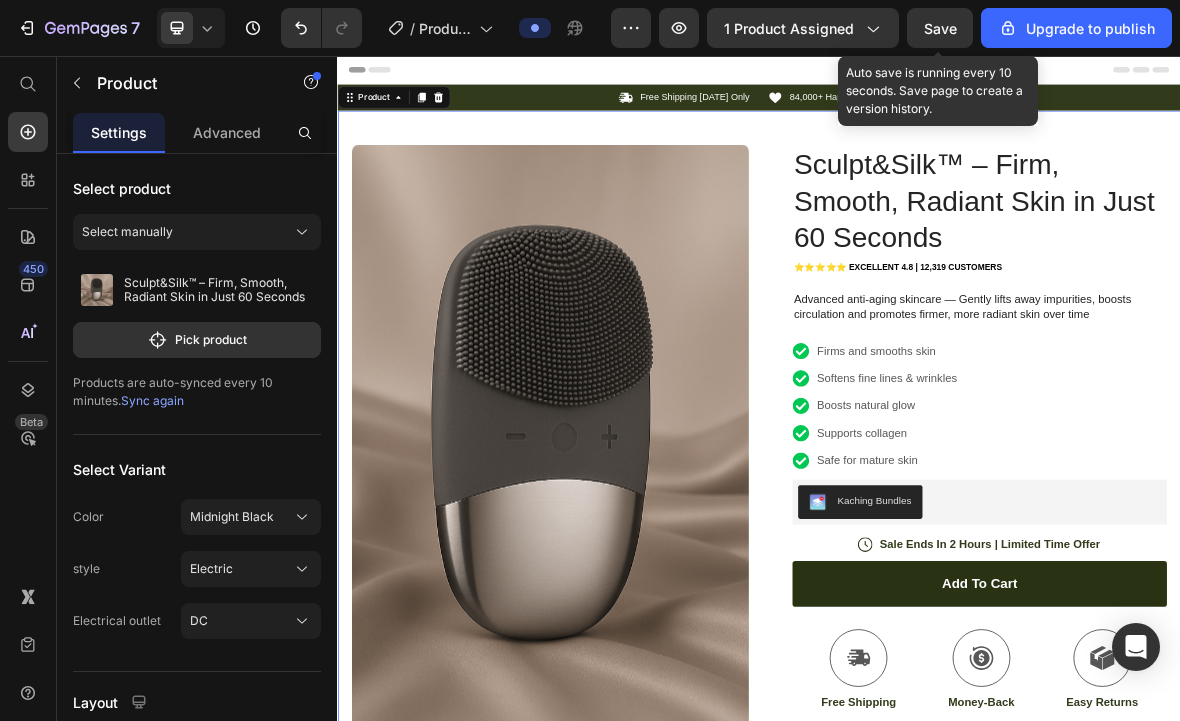scroll, scrollTop: 0, scrollLeft: 0, axis: both 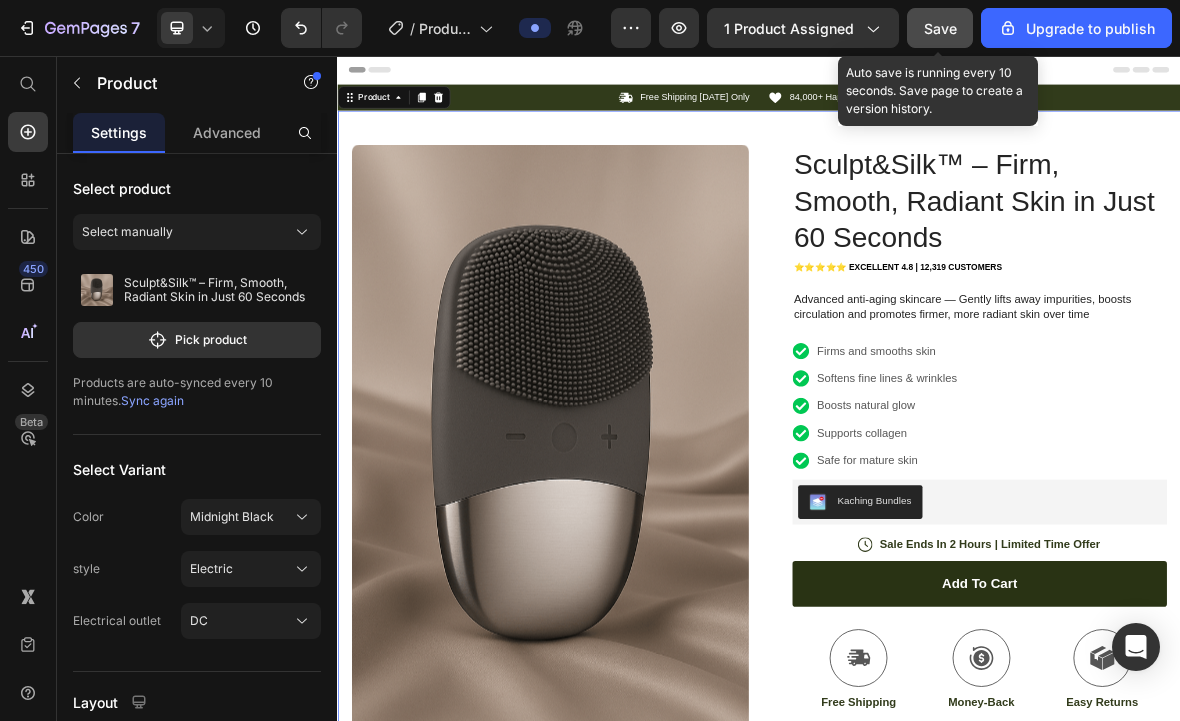 click on "Save" at bounding box center (940, 28) 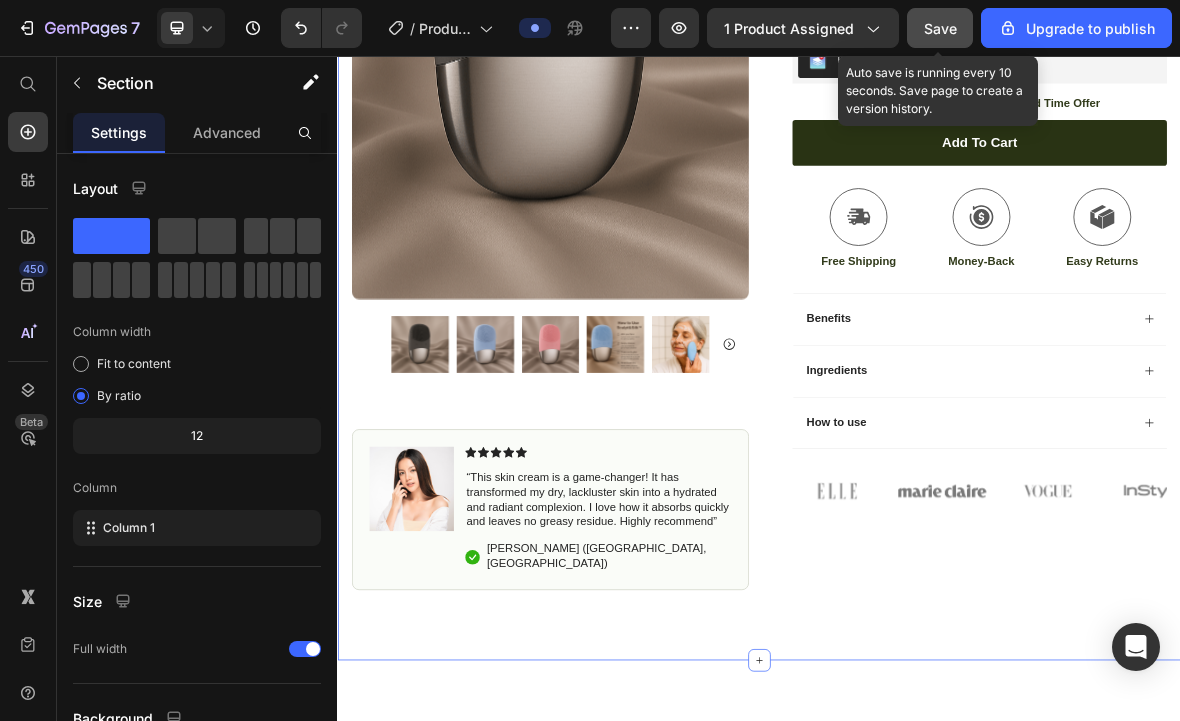 scroll, scrollTop: 628, scrollLeft: 0, axis: vertical 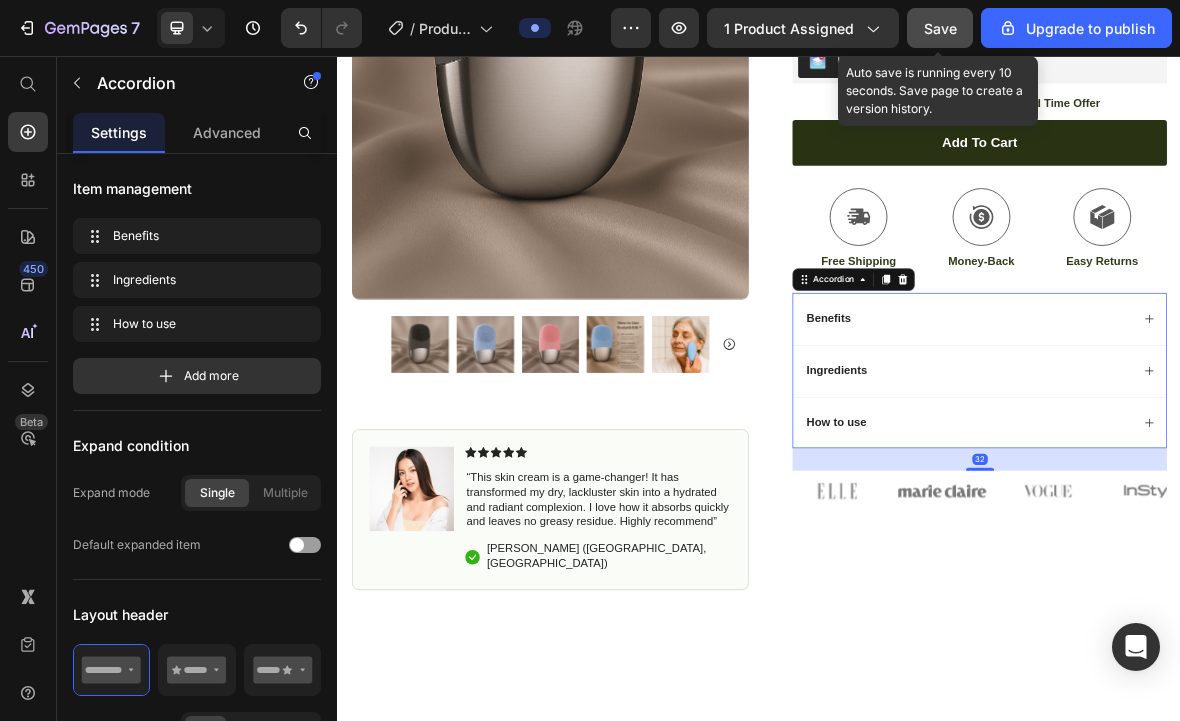click on "Benefits" at bounding box center (1250, 430) 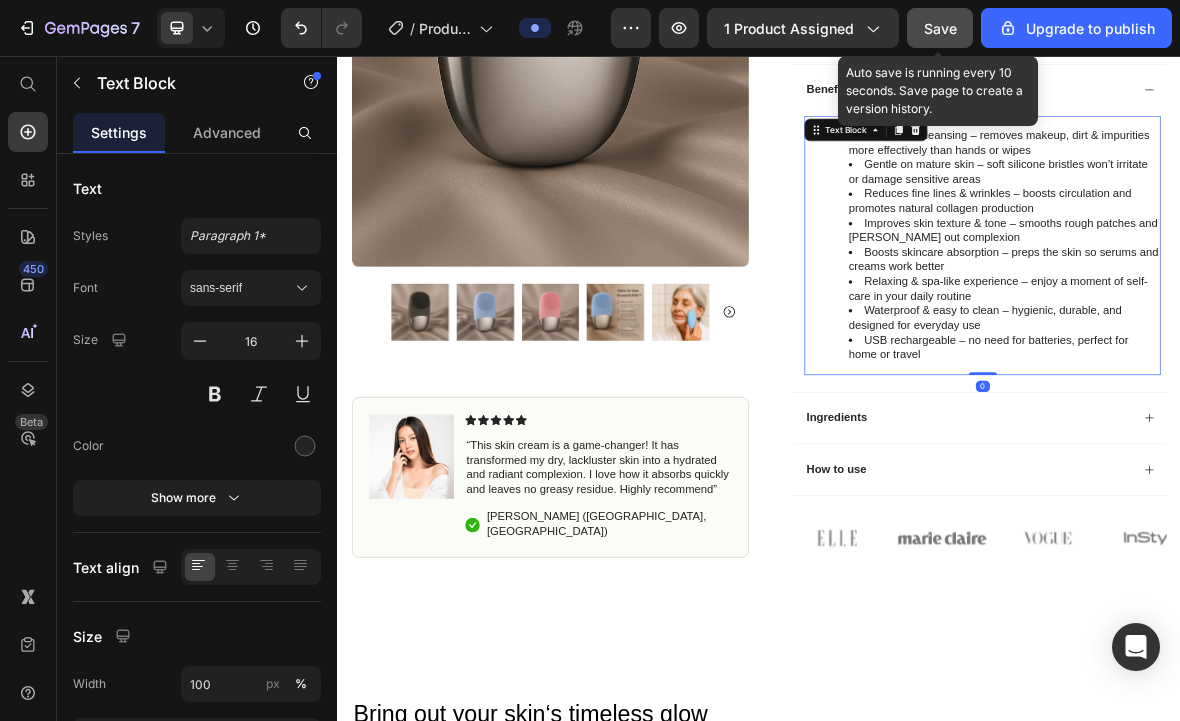 scroll, scrollTop: 967, scrollLeft: 0, axis: vertical 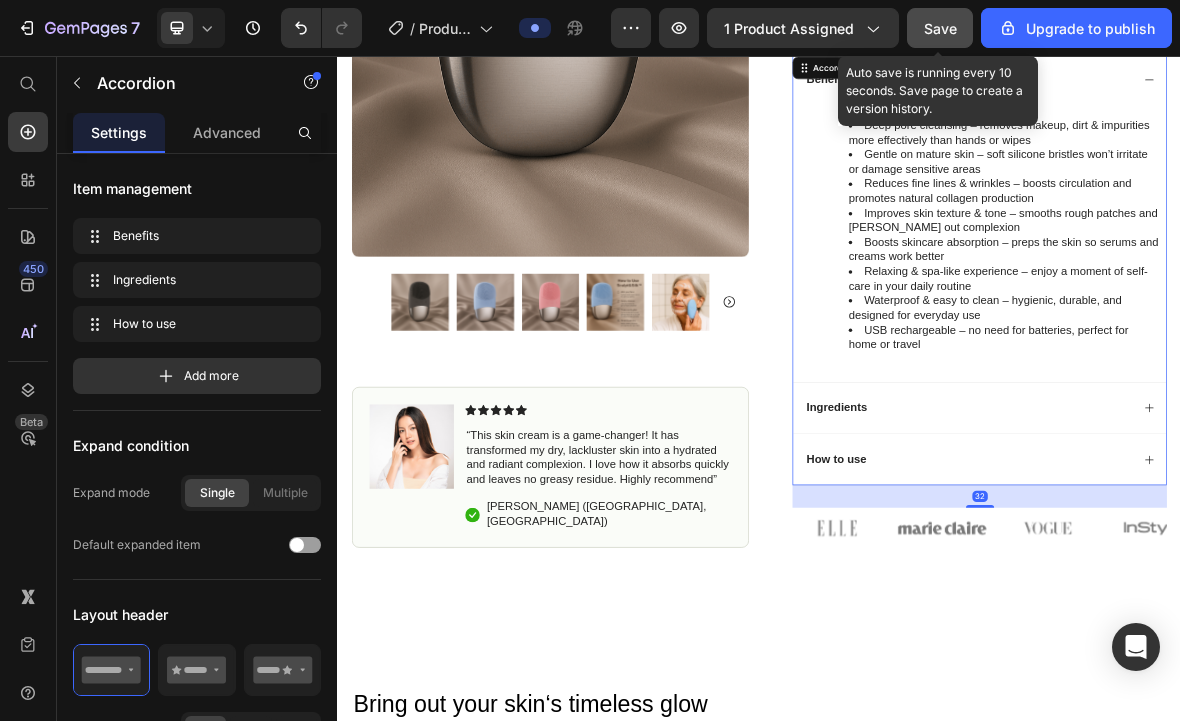 click 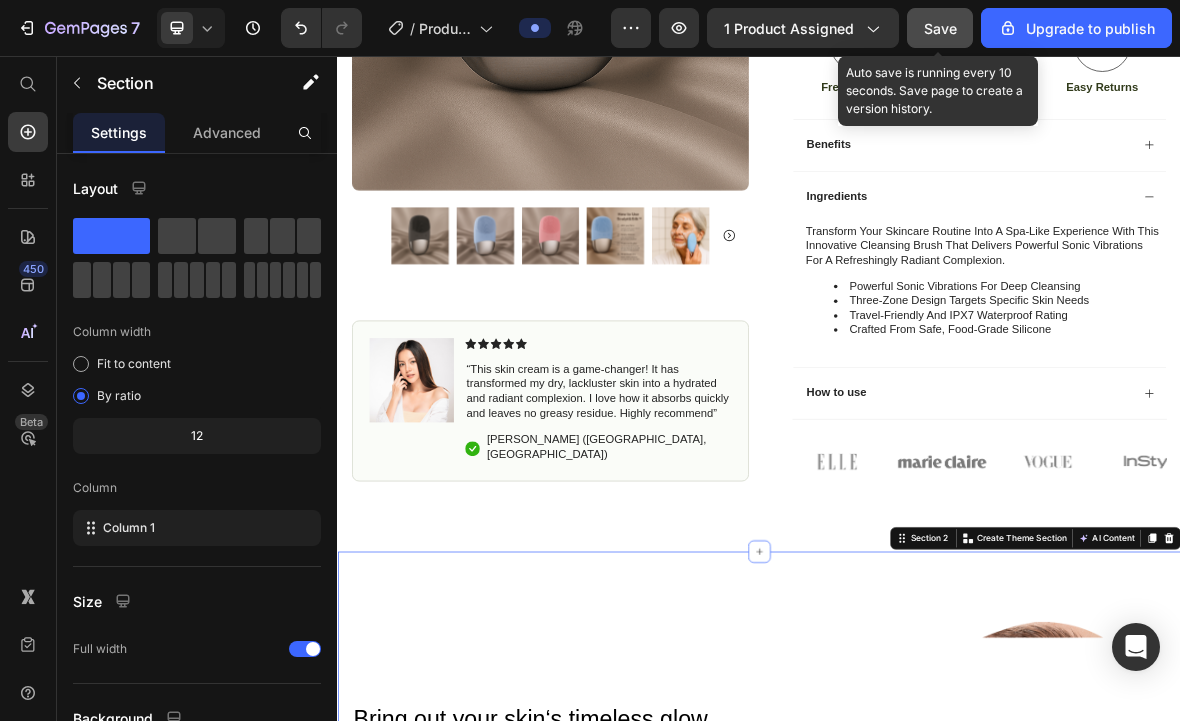 scroll, scrollTop: 864, scrollLeft: 0, axis: vertical 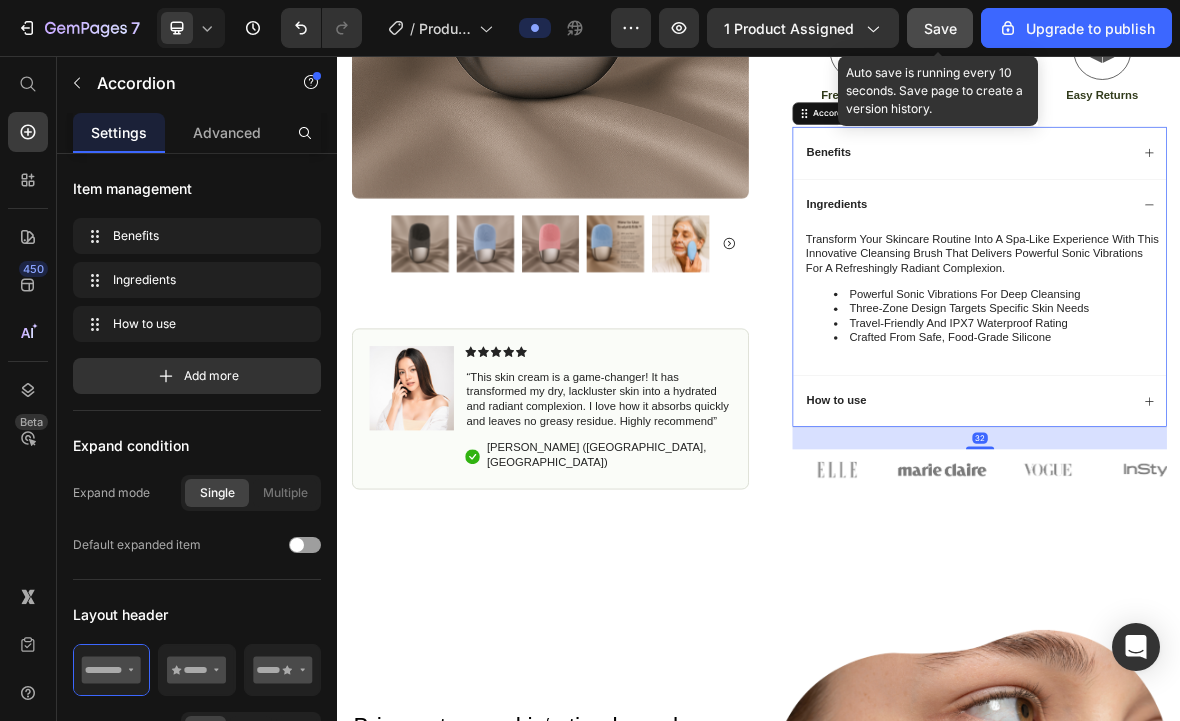 click on "Ingredients" at bounding box center (1047, 268) 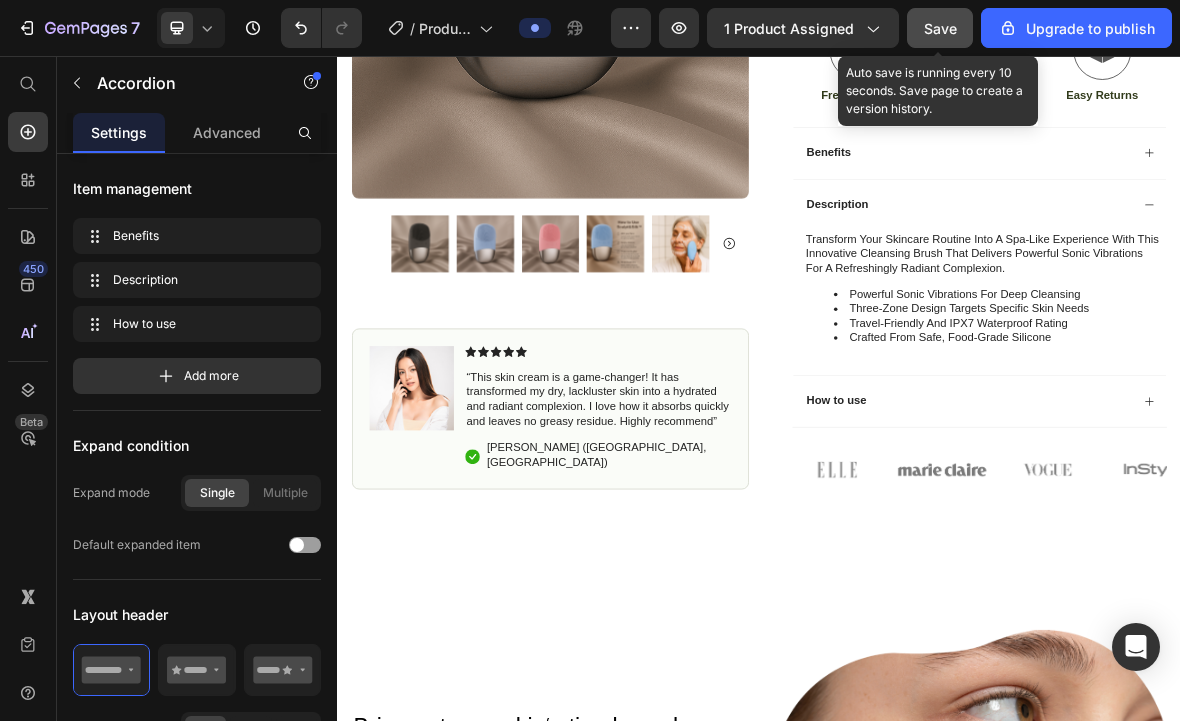 click 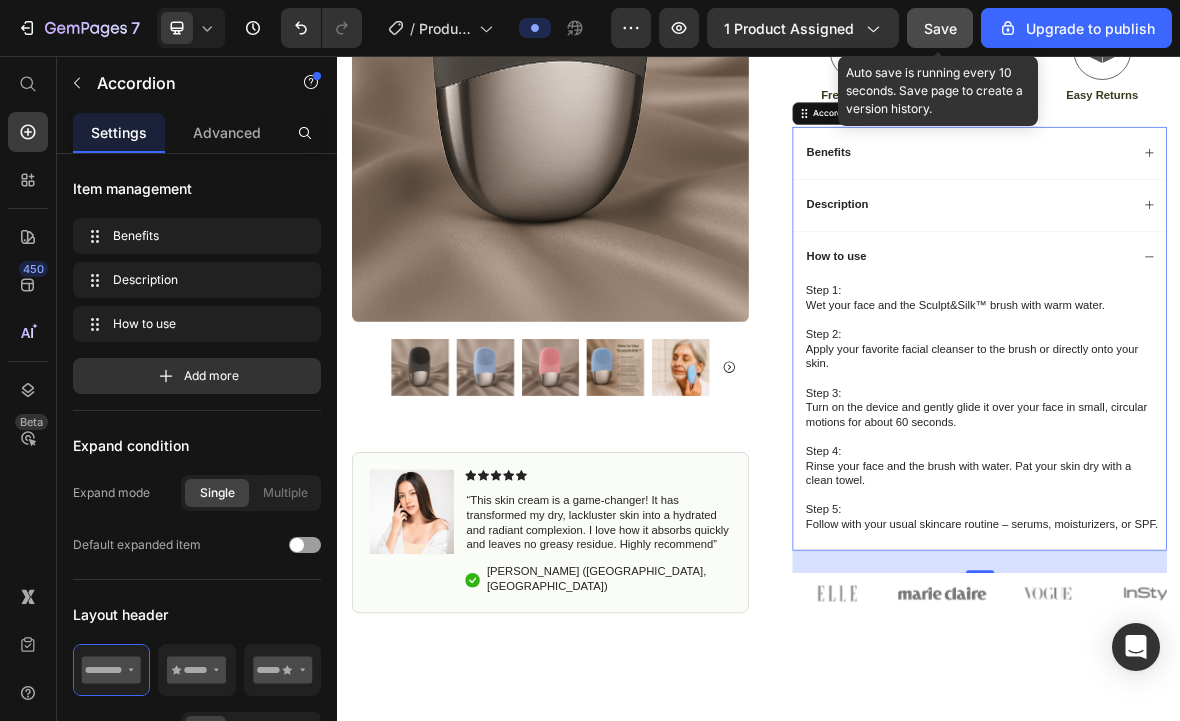 click on "How to use" at bounding box center (1250, 342) 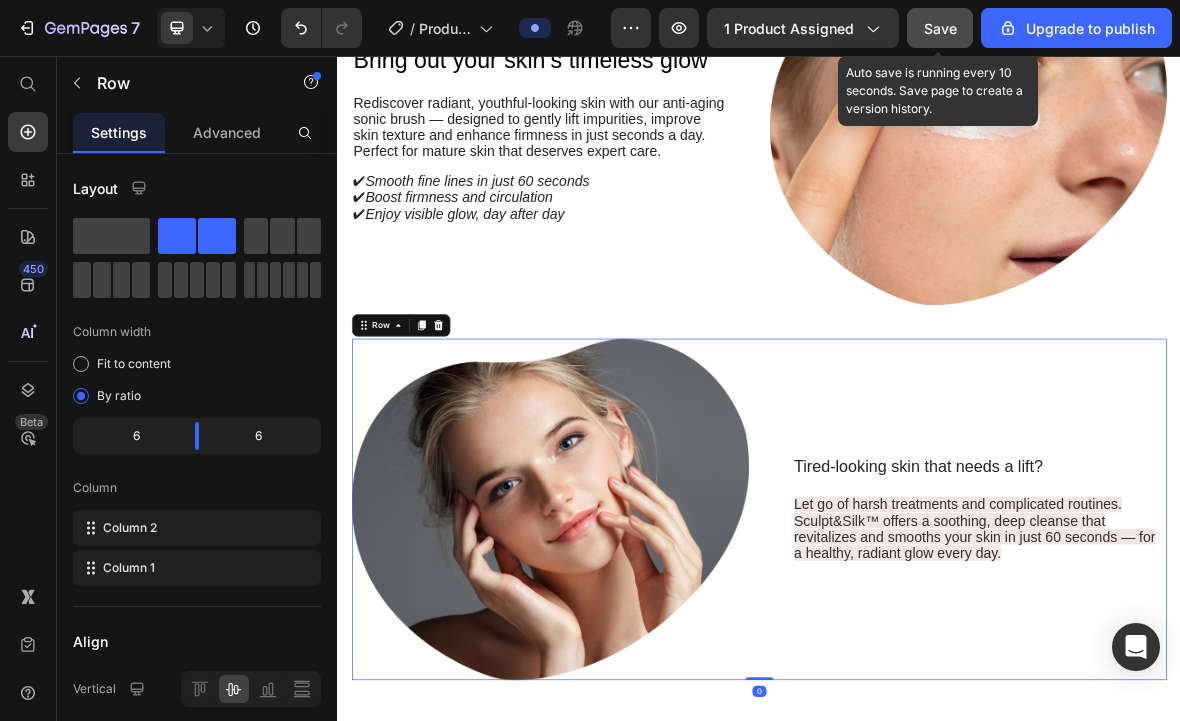 scroll, scrollTop: 1741, scrollLeft: 0, axis: vertical 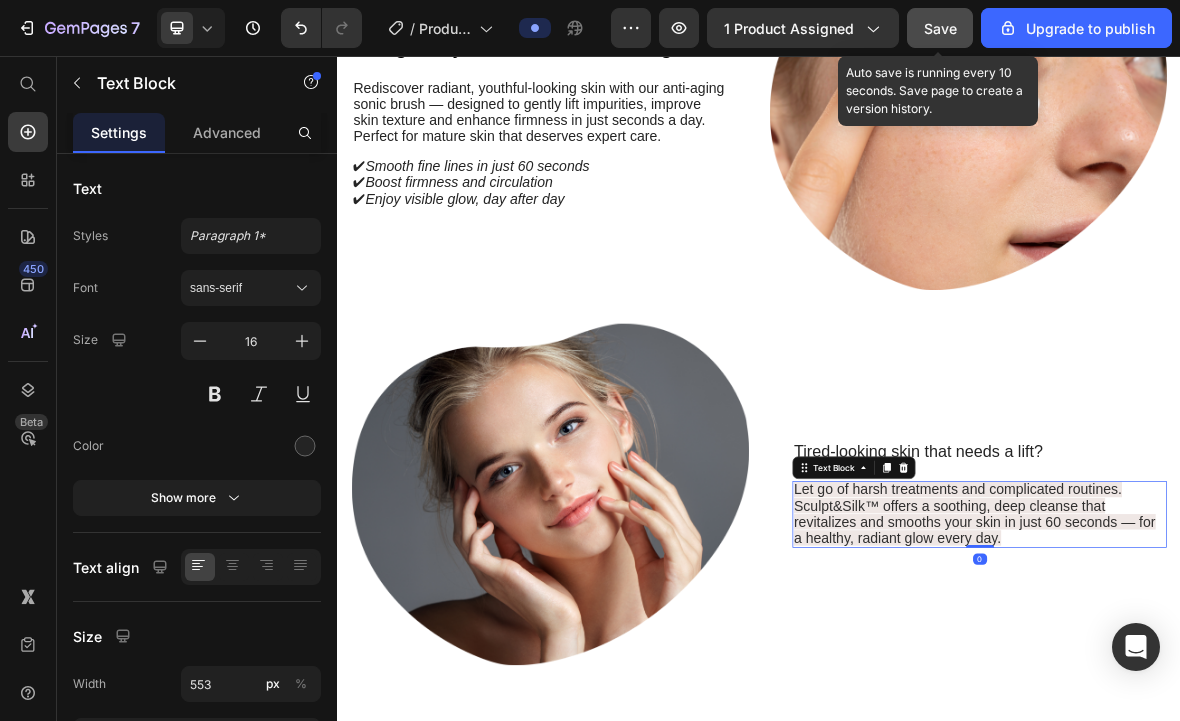 click on "Let go of harsh treatments and complicated routines. Sculpt&Silk™ offers a soothing, deep cleanse that revitalizes and smooths your skin in just 60 seconds — for a healthy, radiant glow every day." at bounding box center (1243, 707) 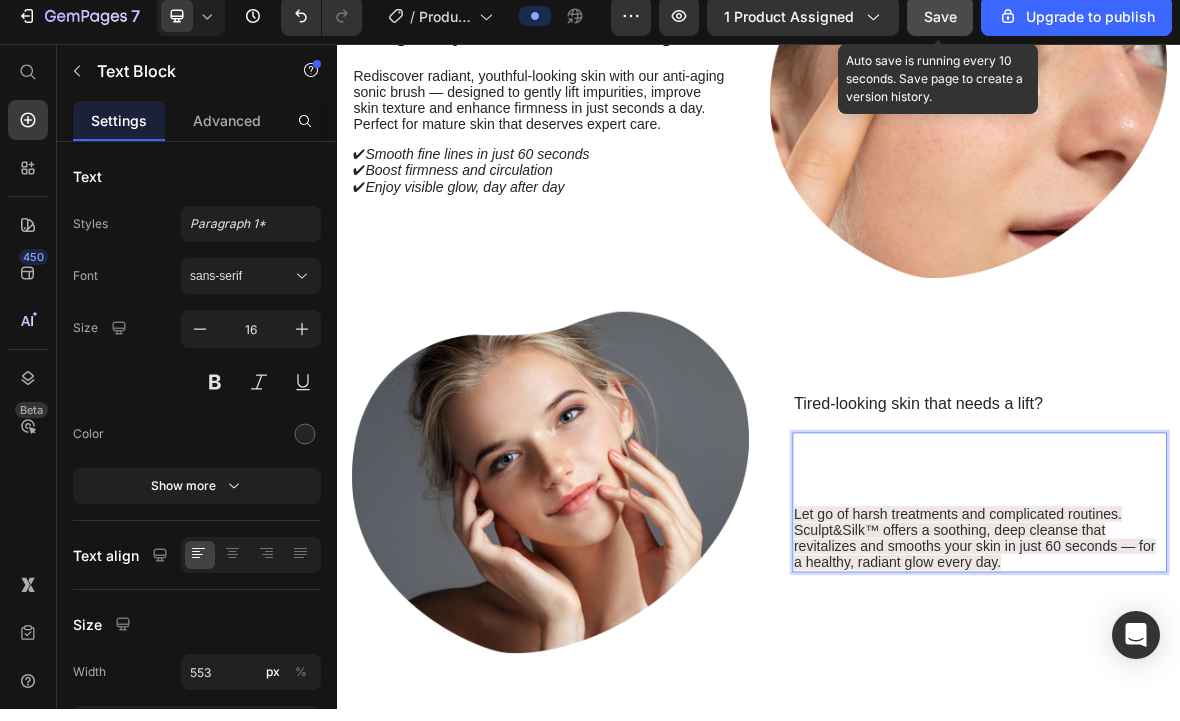 click at bounding box center [1250, 630] 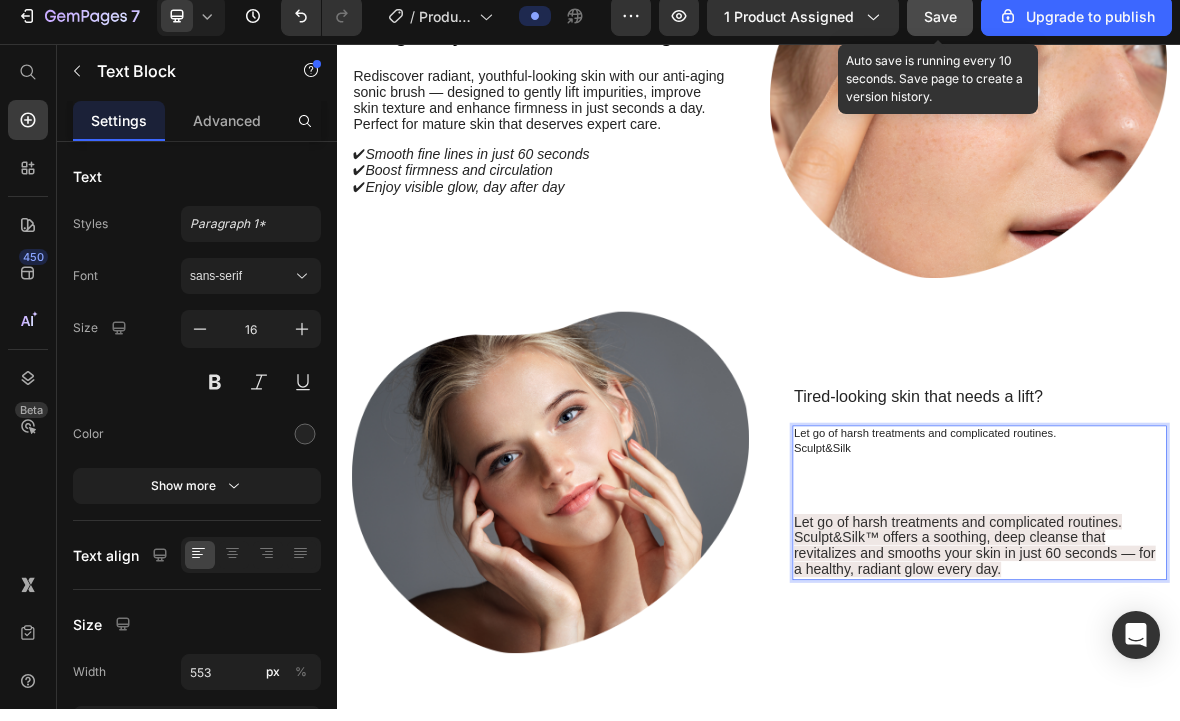 click on "Sculpt&Silk" at bounding box center (1250, 620) 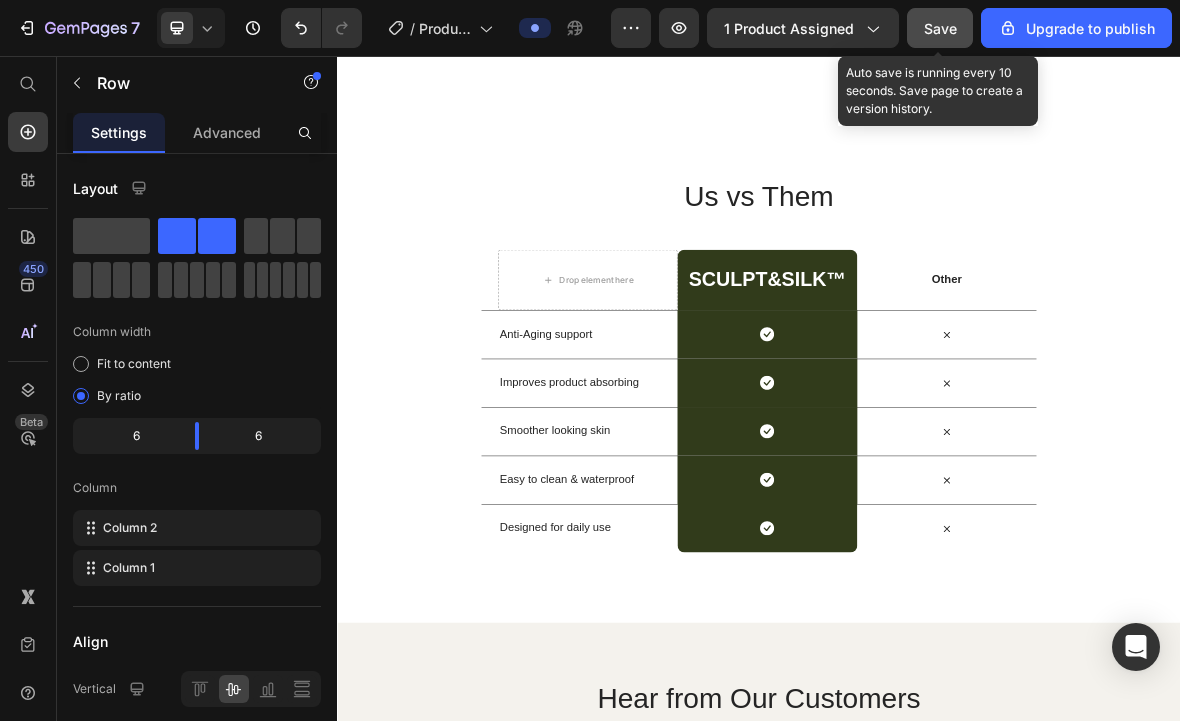 scroll, scrollTop: 4224, scrollLeft: 0, axis: vertical 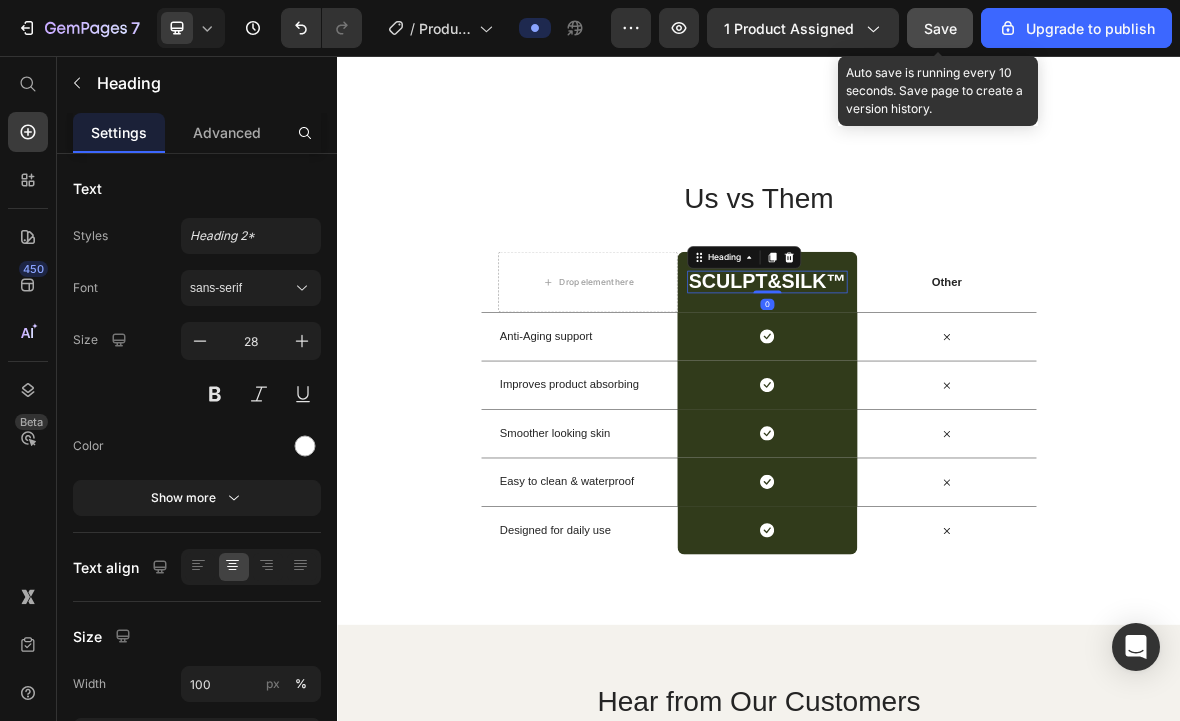 click on "Sculpt&Silk™" at bounding box center [949, 378] 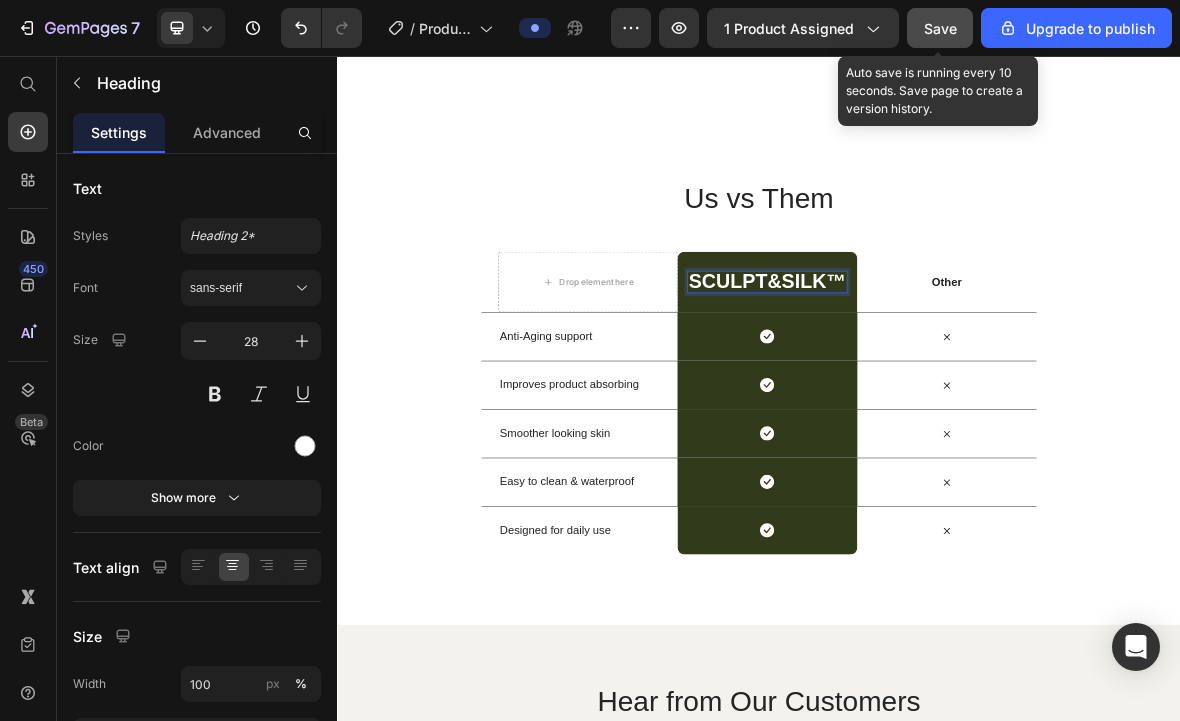 click on "Sculpt&Silk™" at bounding box center (949, 378) 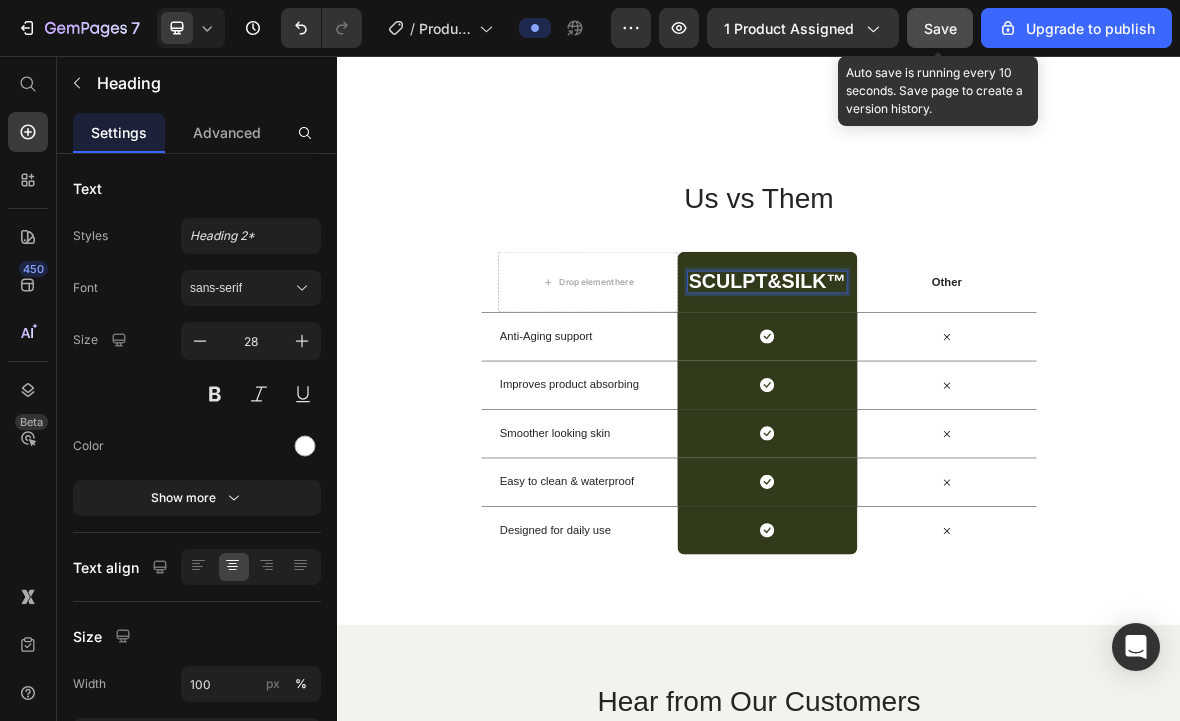click on "Sculpt&Silk™" at bounding box center [949, 378] 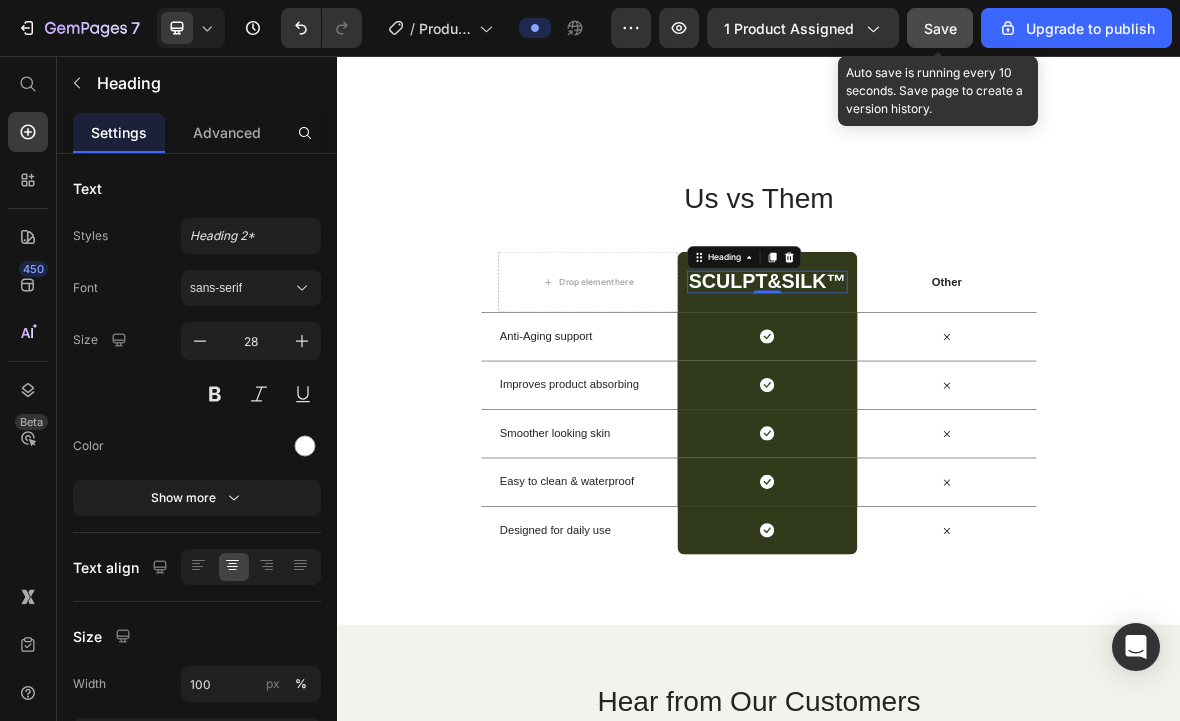 click on "Sculpt&Silk™" at bounding box center (949, 378) 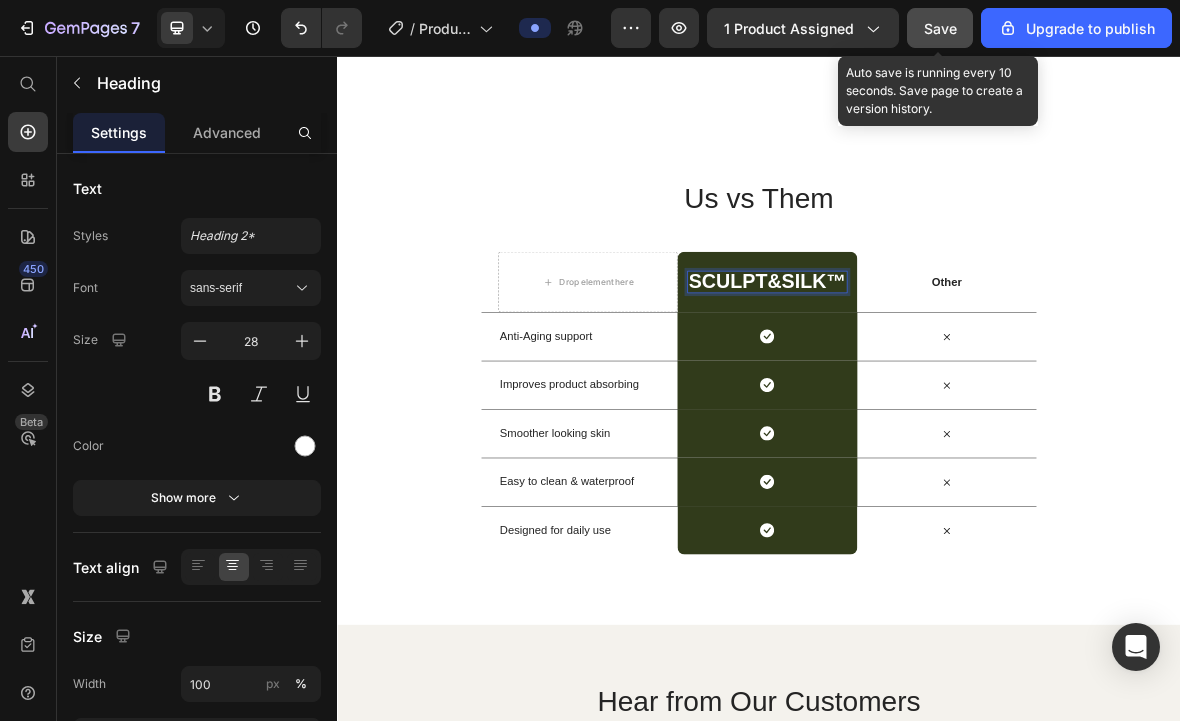 click on "Sculpt&Silk™" at bounding box center [949, 378] 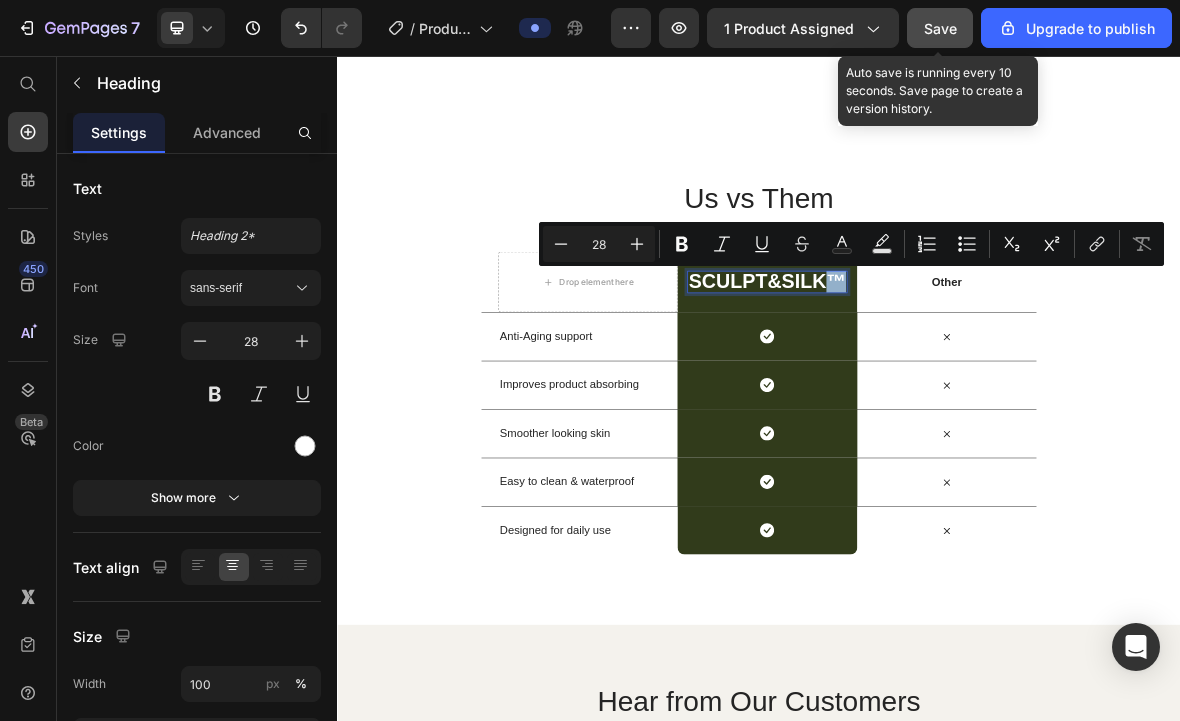 copy on "™" 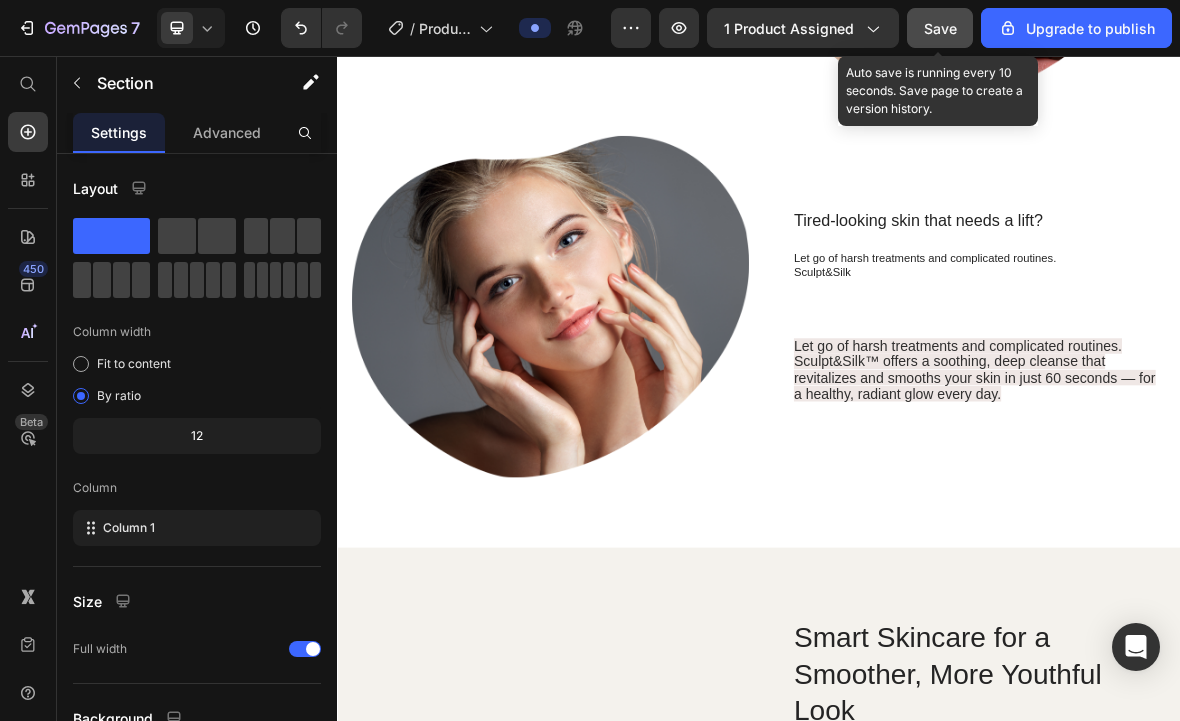 scroll, scrollTop: 1687, scrollLeft: 0, axis: vertical 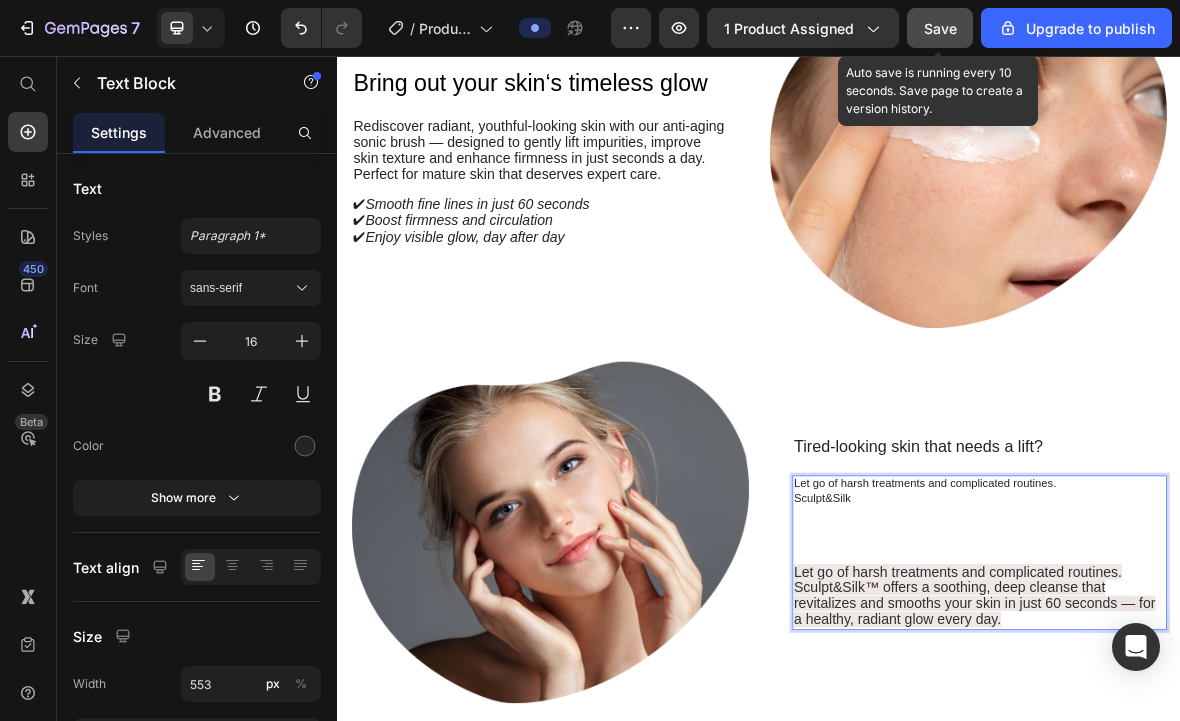 click at bounding box center [1250, 706] 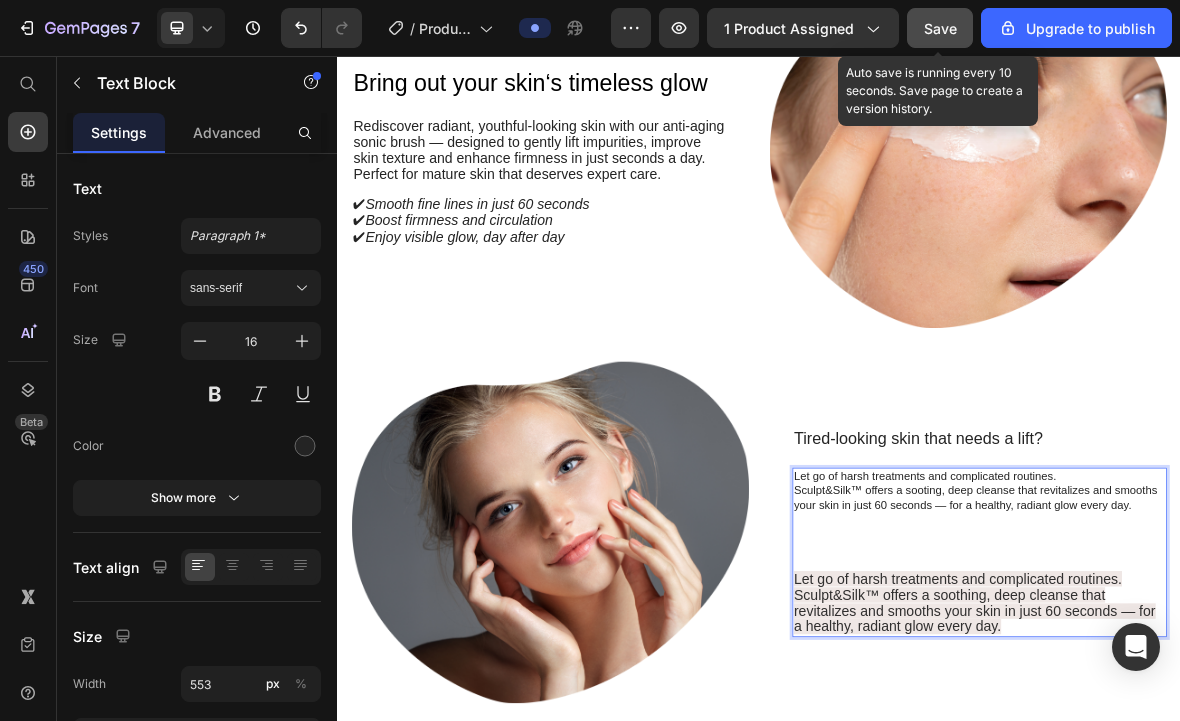 click on "Let go of harsh treatments and complicated routines. Sculpt&Silk™ offers a soothing, deep cleanse that revitalizes and smooths your skin in just 60 seconds — for a healthy, radiant glow every day." at bounding box center [1243, 834] 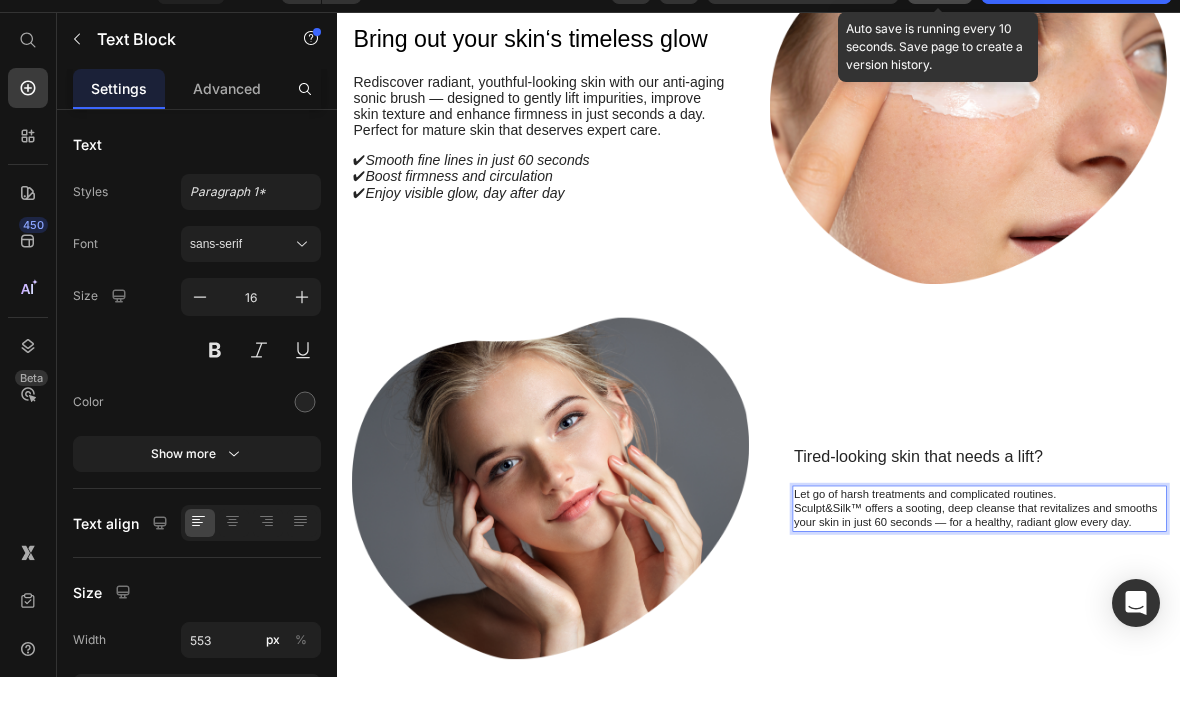 scroll, scrollTop: 267, scrollLeft: 0, axis: vertical 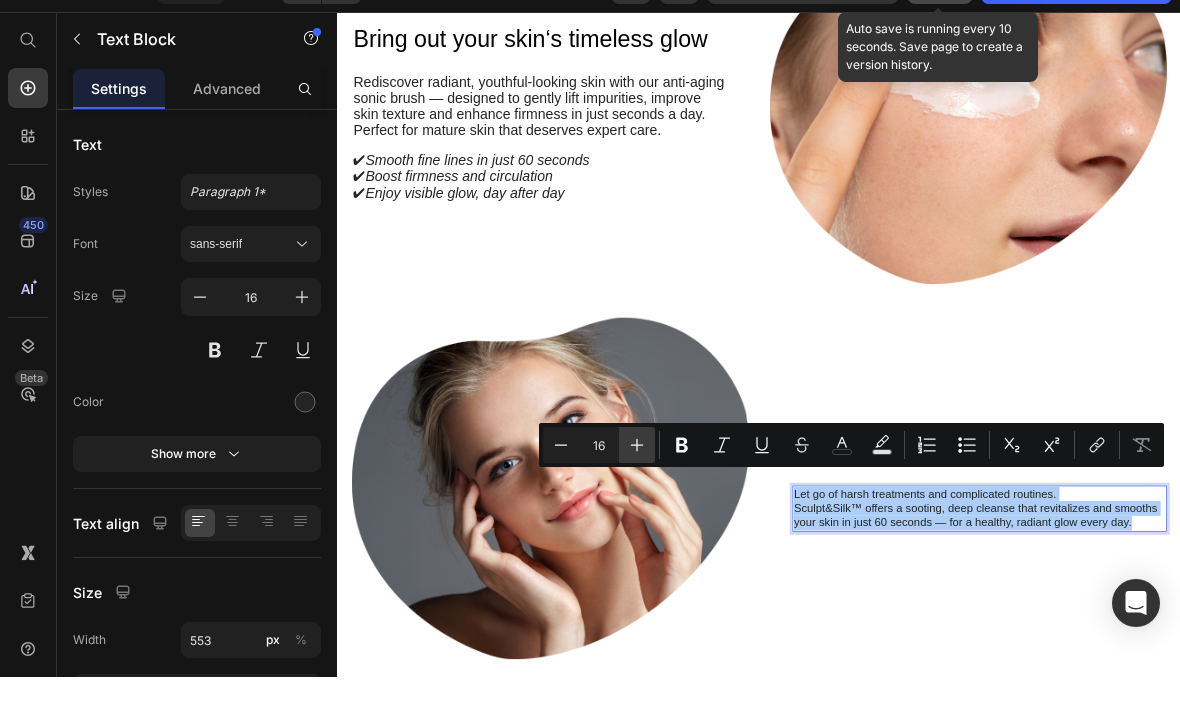 click on "Plus" at bounding box center (637, 489) 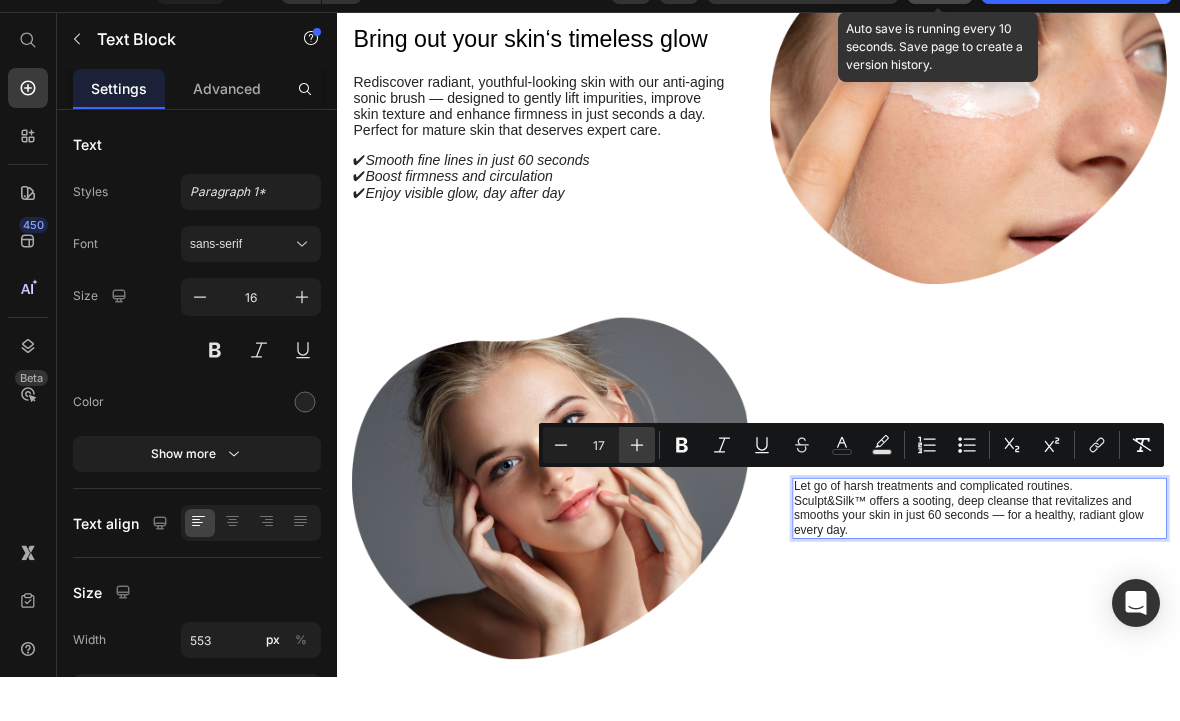 click 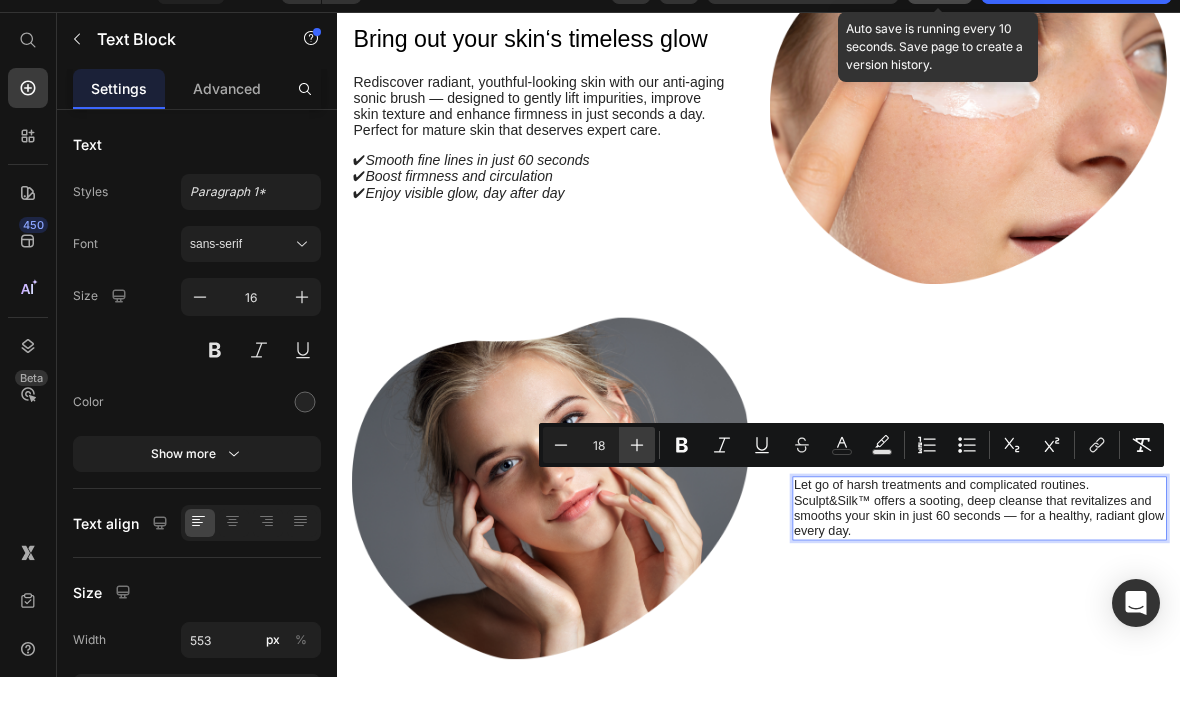 click 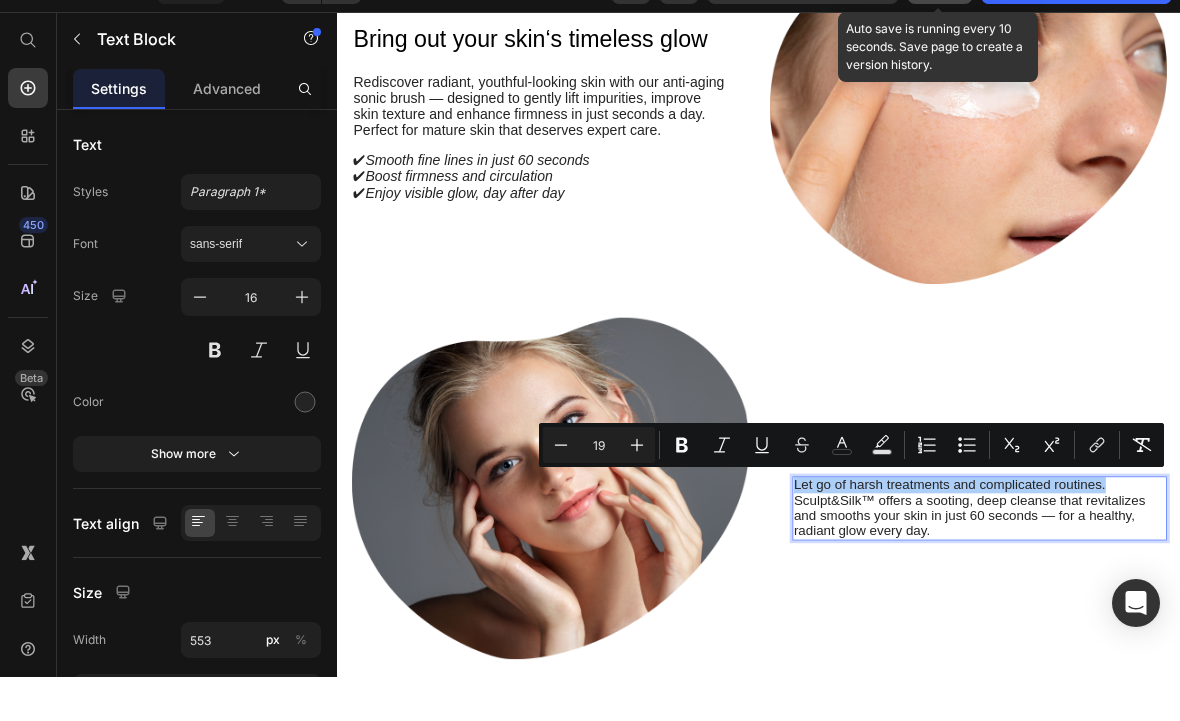 click on "19" at bounding box center (599, 489) 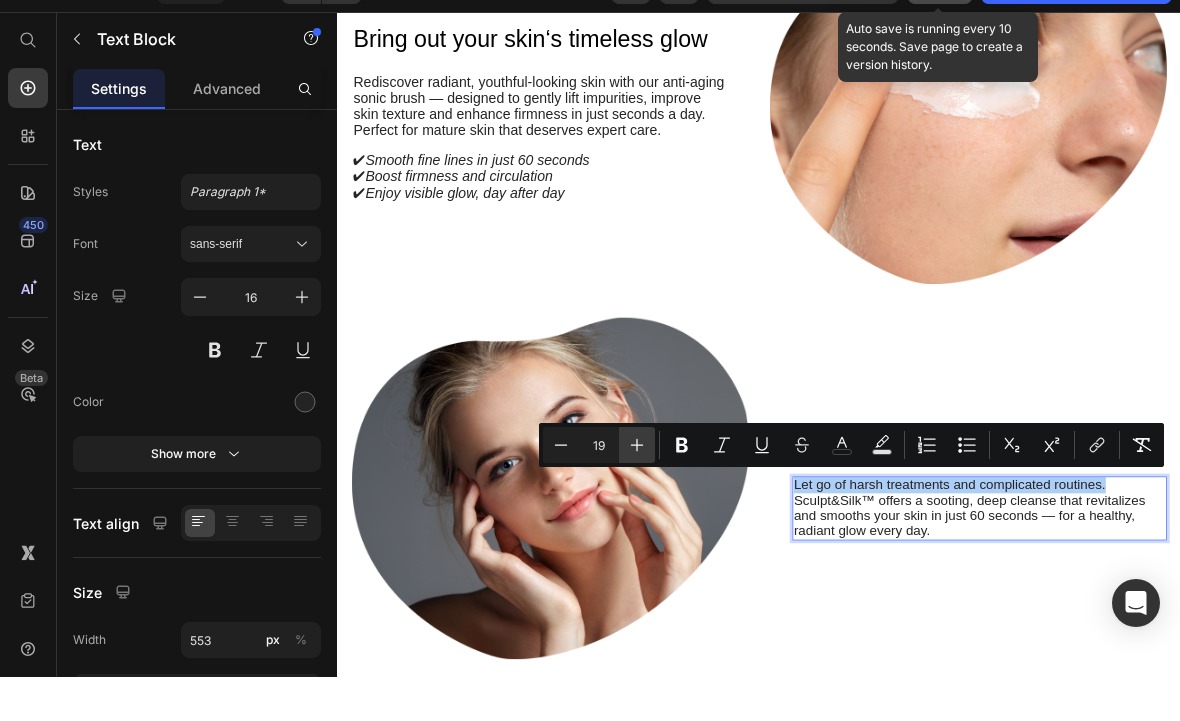 click 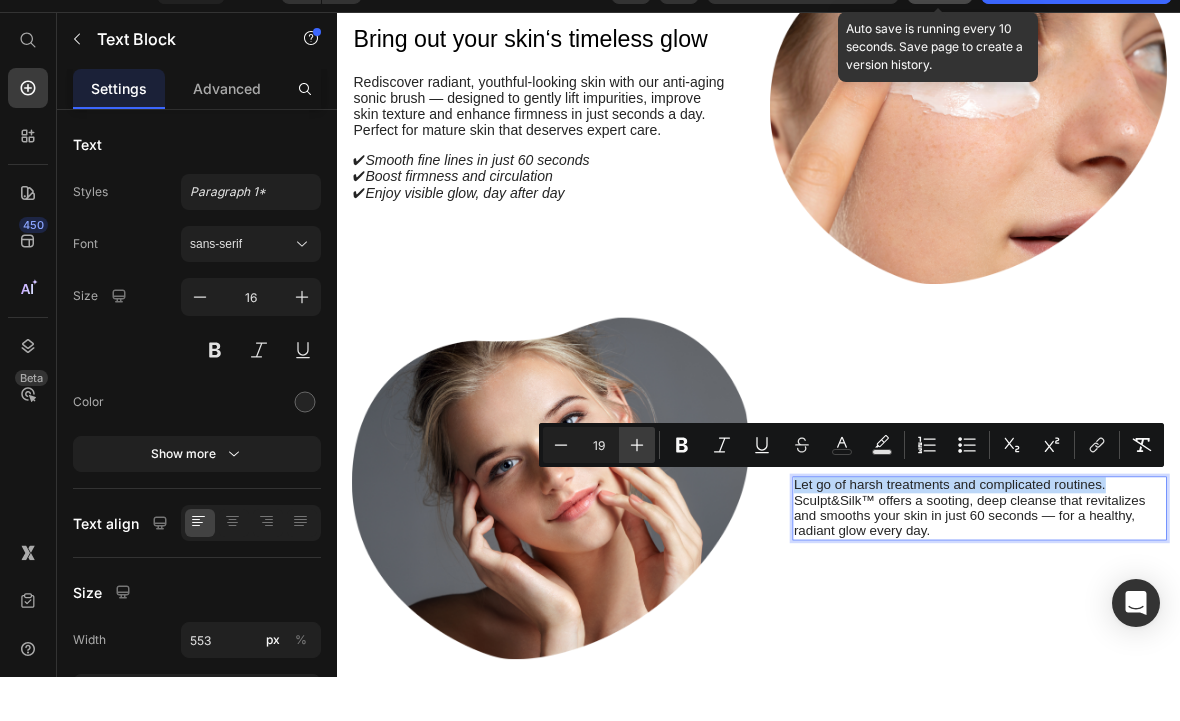 type on "20" 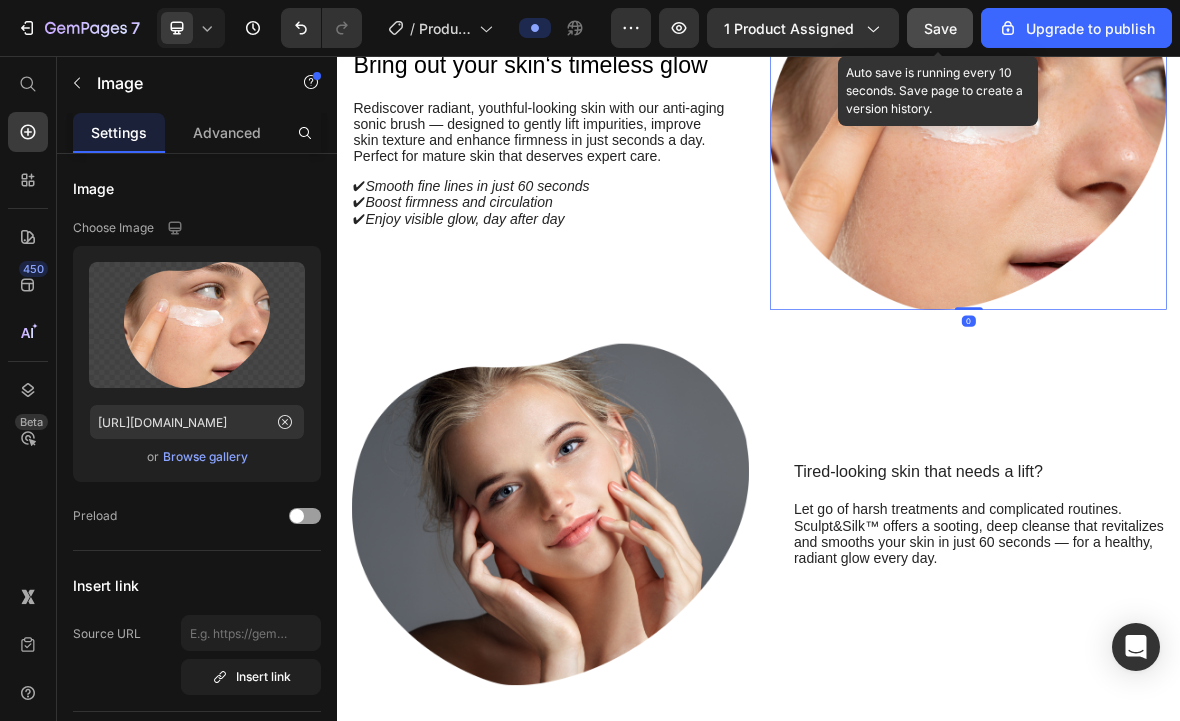 scroll, scrollTop: 1750, scrollLeft: 0, axis: vertical 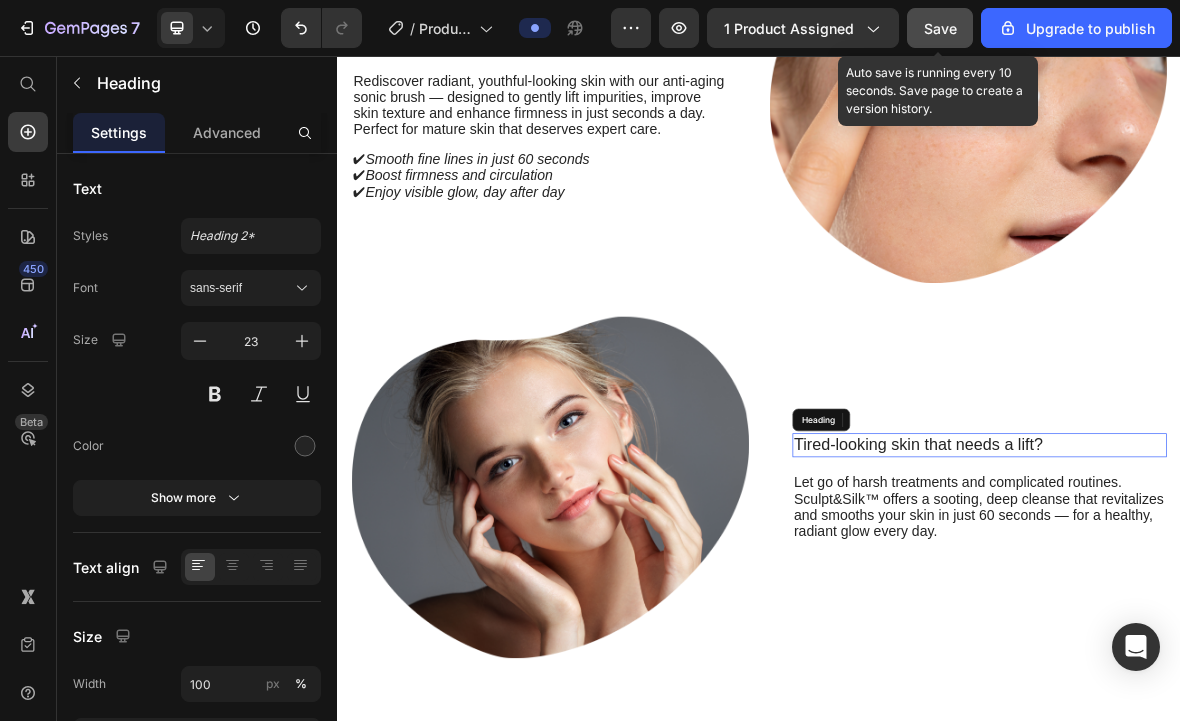 click on "Tired-looking skin that needs a lift?" at bounding box center (1250, 611) 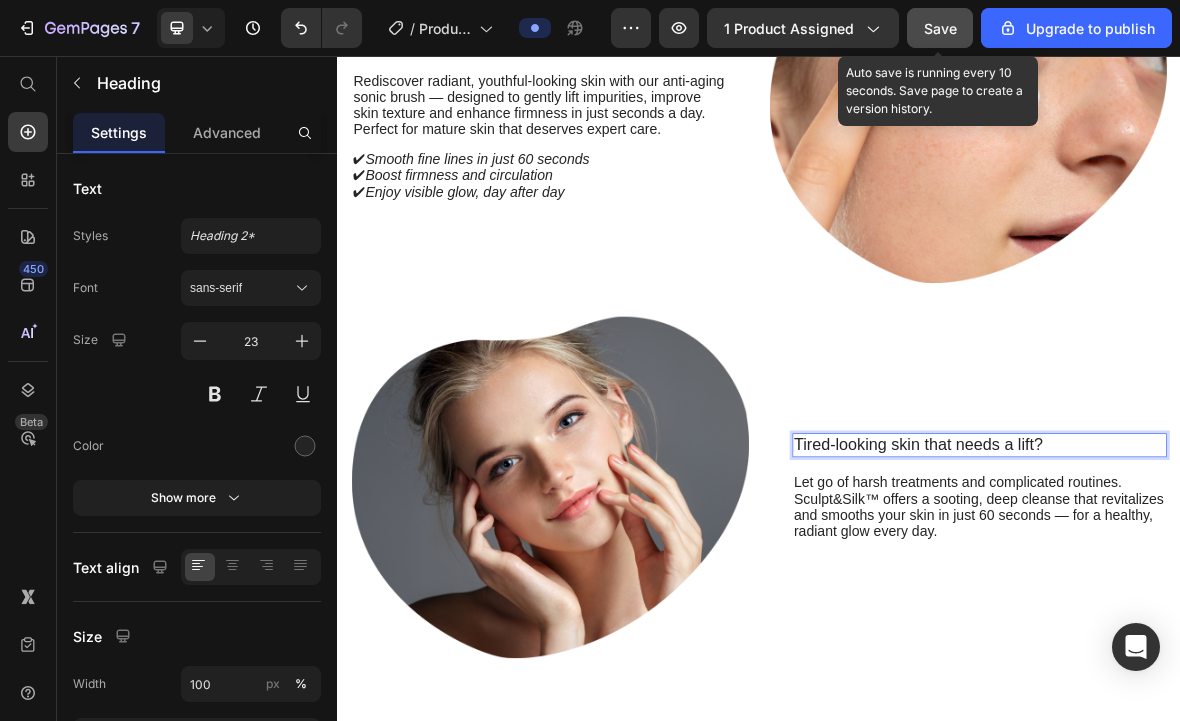 click on "Tired-looking skin that needs a lift?" at bounding box center (1250, 611) 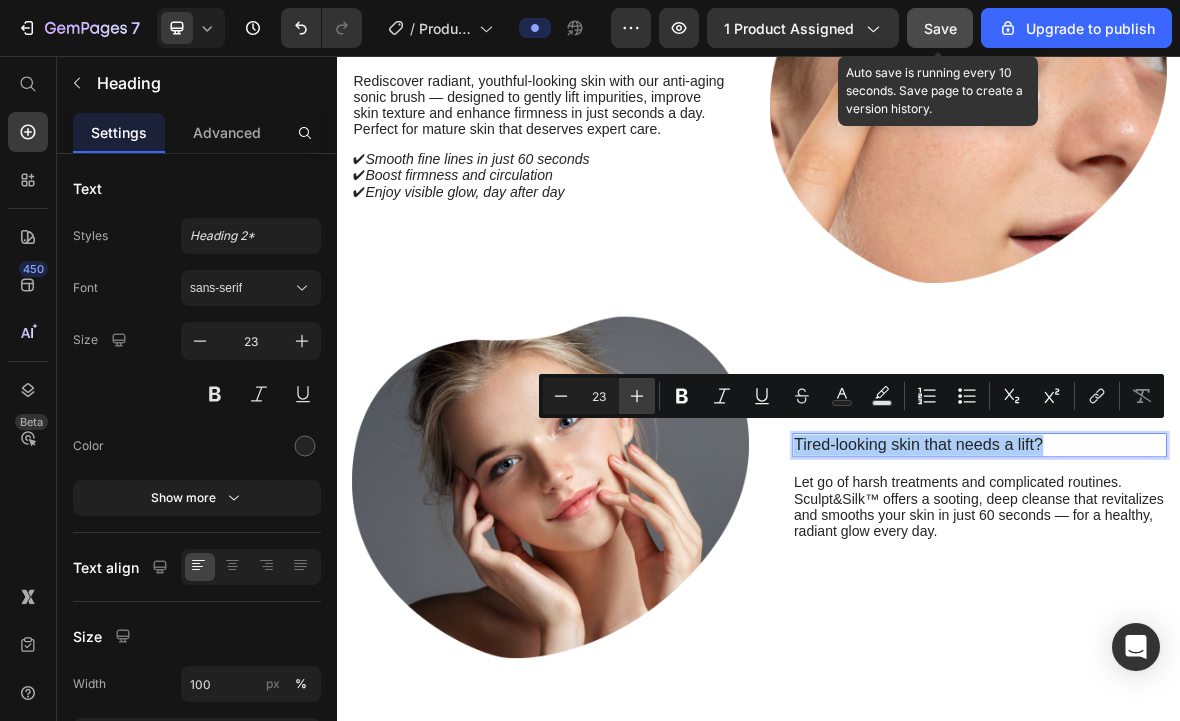 click 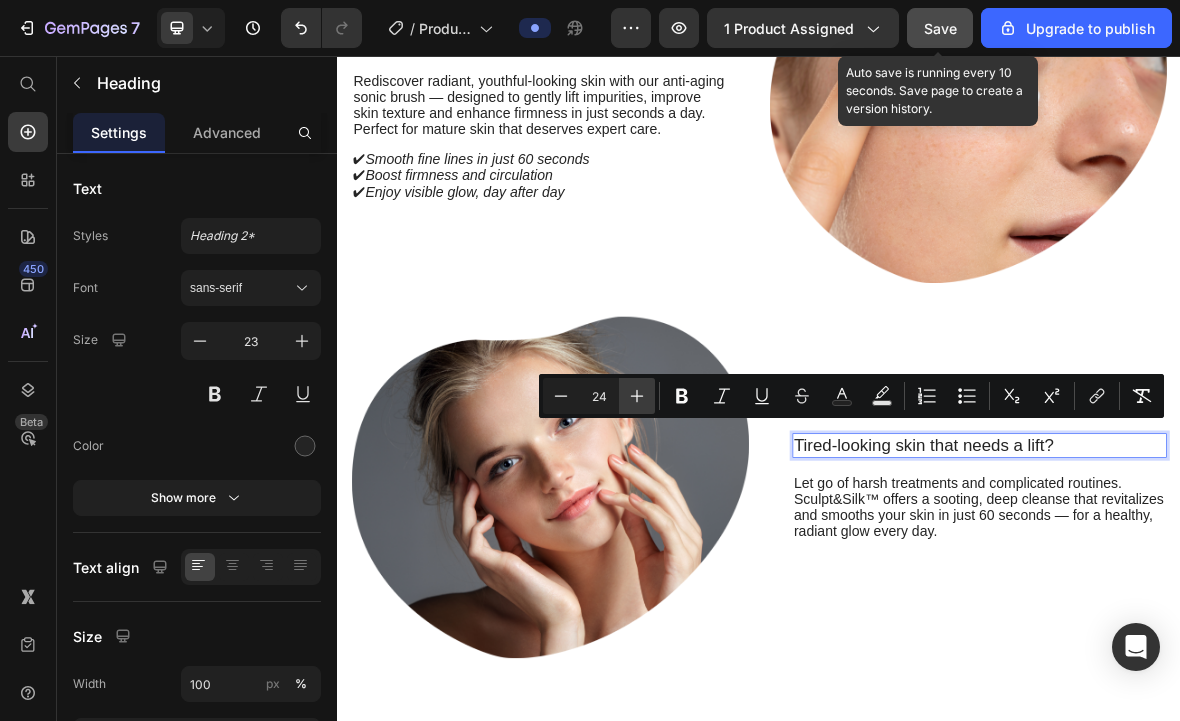 click 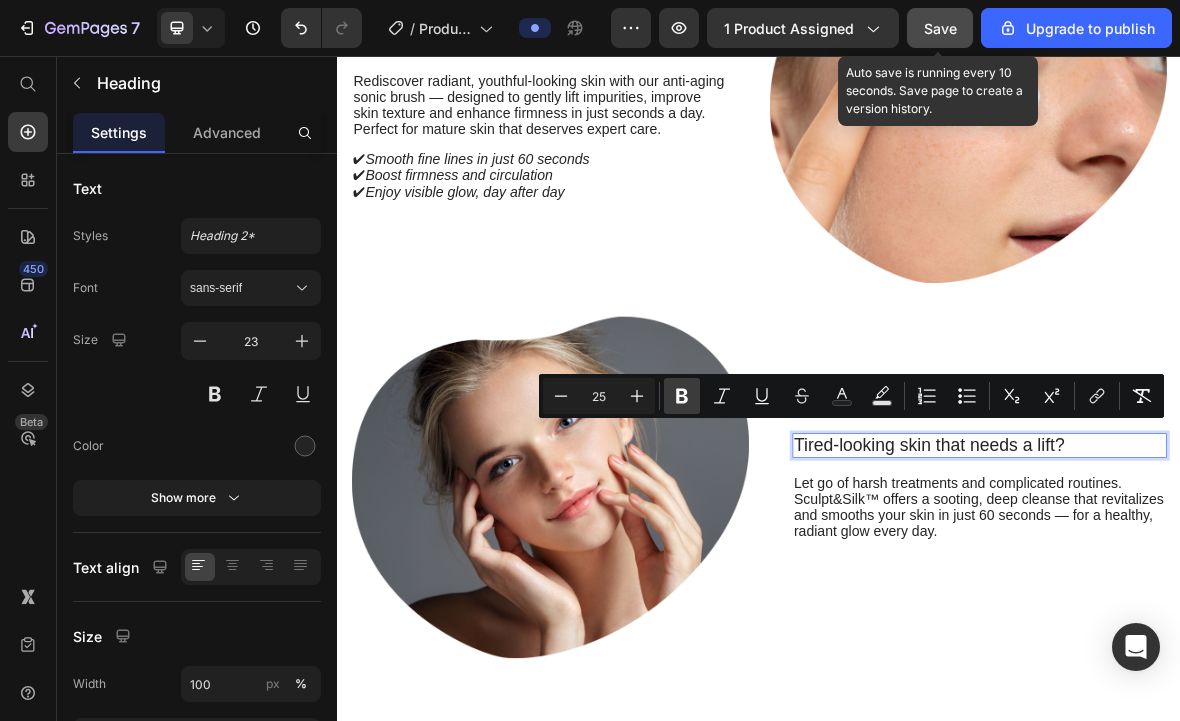 click on "Bold" at bounding box center [682, 396] 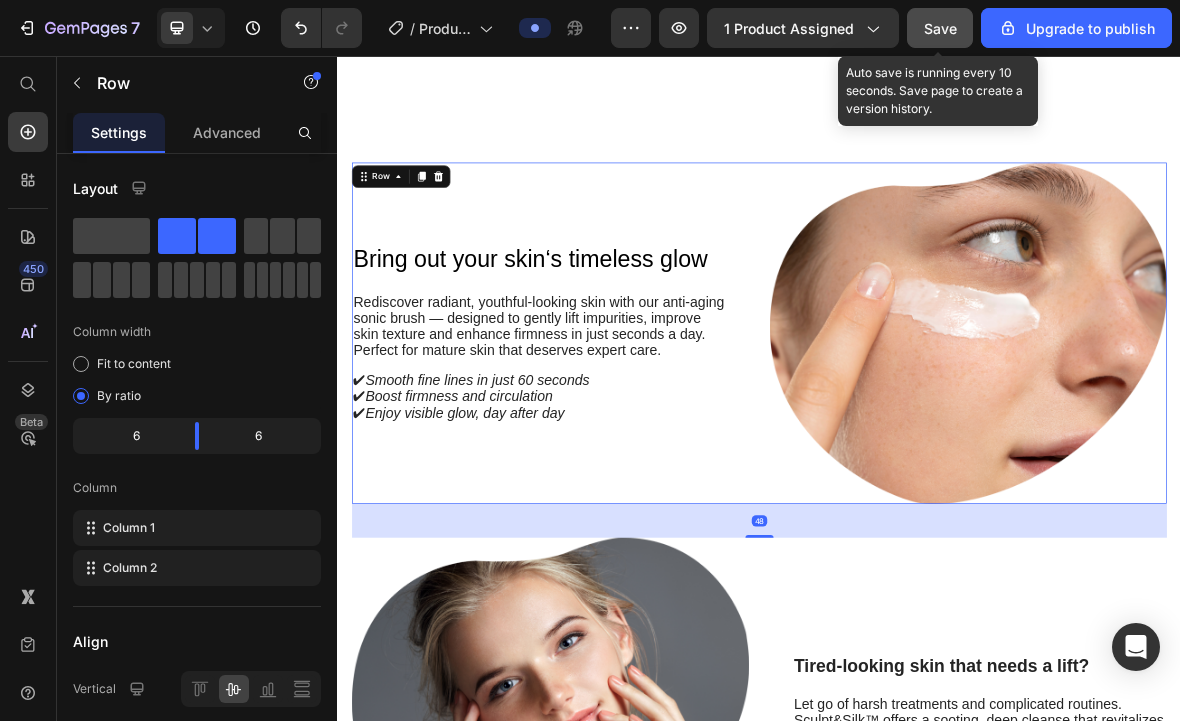 scroll, scrollTop: 1437, scrollLeft: 0, axis: vertical 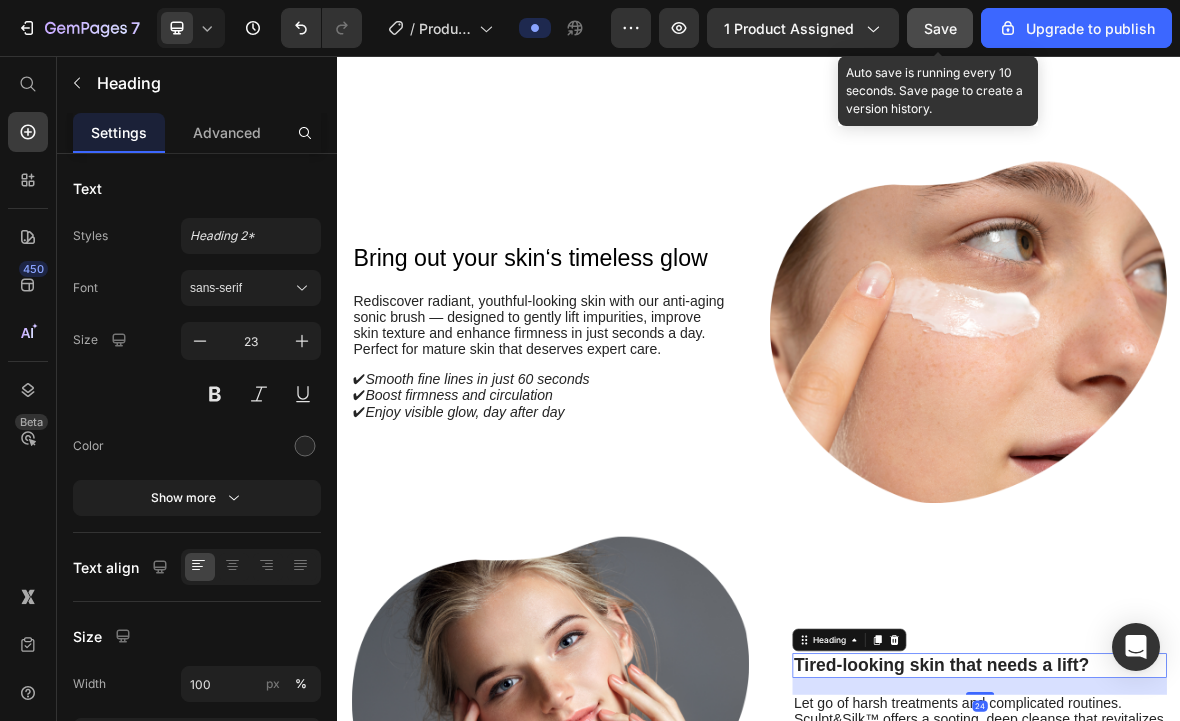 click on "7   /  Product Page - Jul 10, 11:01:09 Preview 1 product assigned  Save  Auto save is running every 10 seconds. Save page to create a version history. Upgrade to publish 450 Beta Start with Sections Elements Hero Section Product Detail Brands Trusted Badges Guarantee Product Breakdown How to use Testimonials Compare Bundle FAQs Social Proof Brand Story Product List Collection Blog List Contact Sticky Add to Cart Custom Footer Browse Library 450 Layout
Row
Row
Row
Row Text
Heading
Text Block Button
Button
Button
Sticky Back to top" at bounding box center (590, 0) 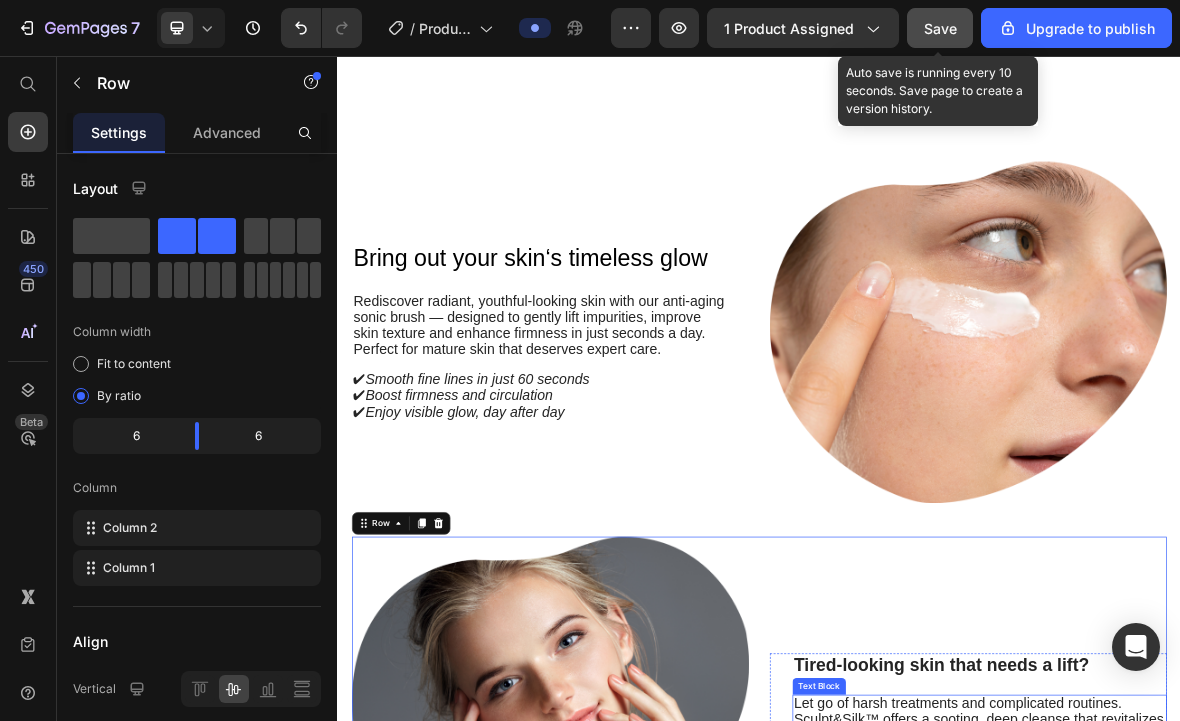 scroll, scrollTop: 0, scrollLeft: 0, axis: both 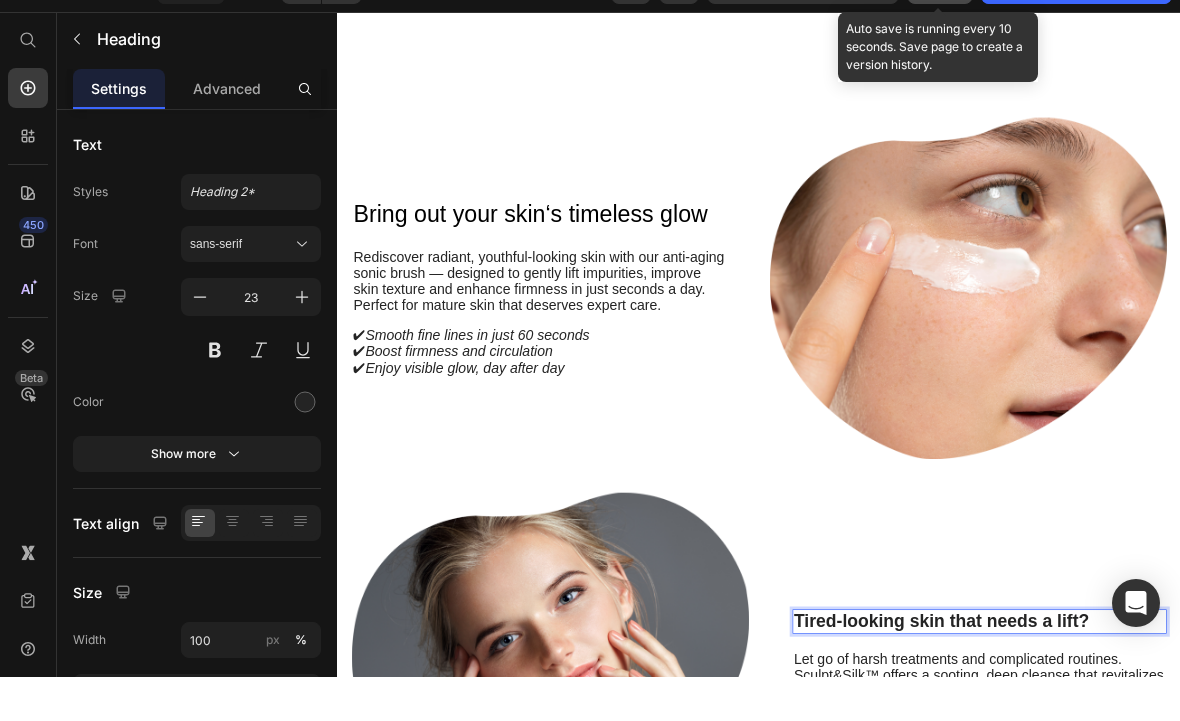 click on "Tired-looking skin that needs a lift?" at bounding box center [1196, 879] 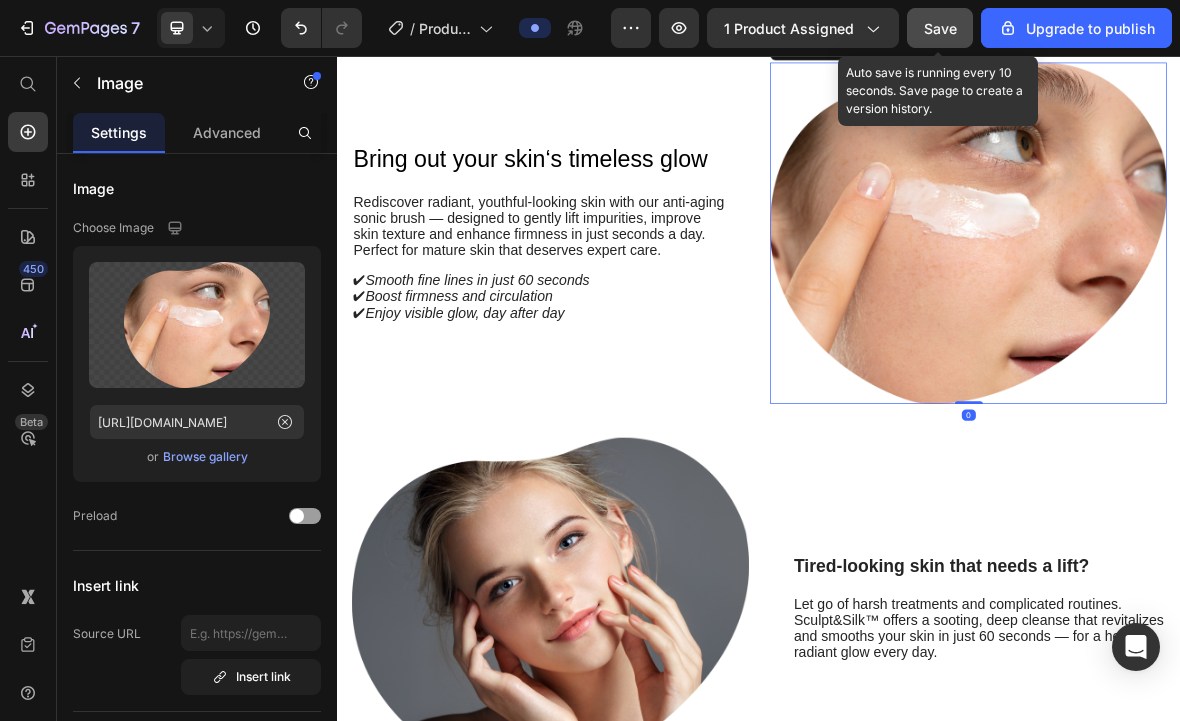 scroll, scrollTop: 1656, scrollLeft: 0, axis: vertical 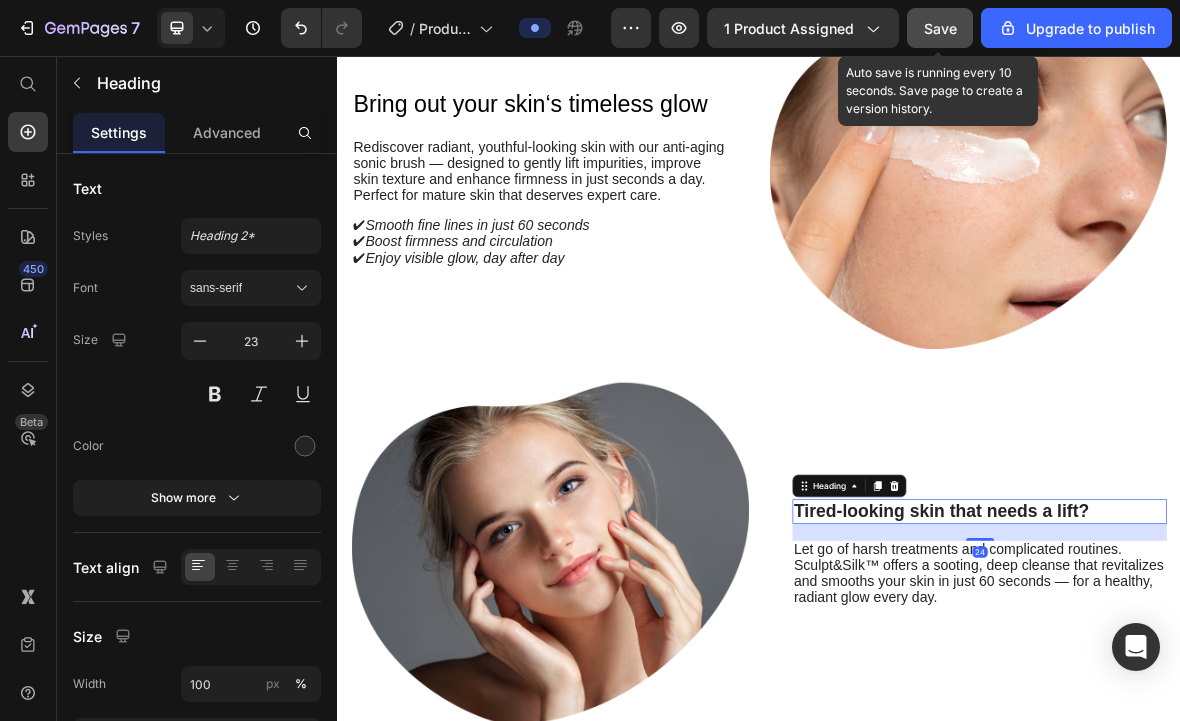 click on "Tired-looking skin that needs a lift?" at bounding box center [1196, 704] 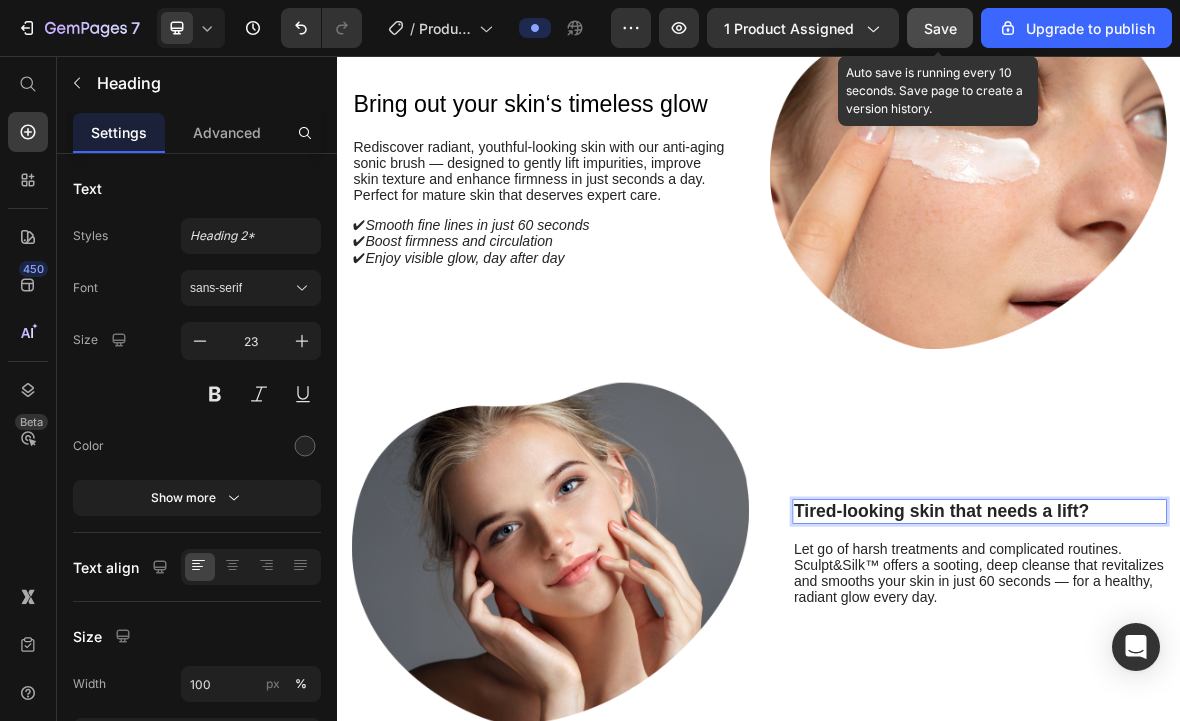 click on "Tired-looking skin that needs a lift?" at bounding box center (1196, 704) 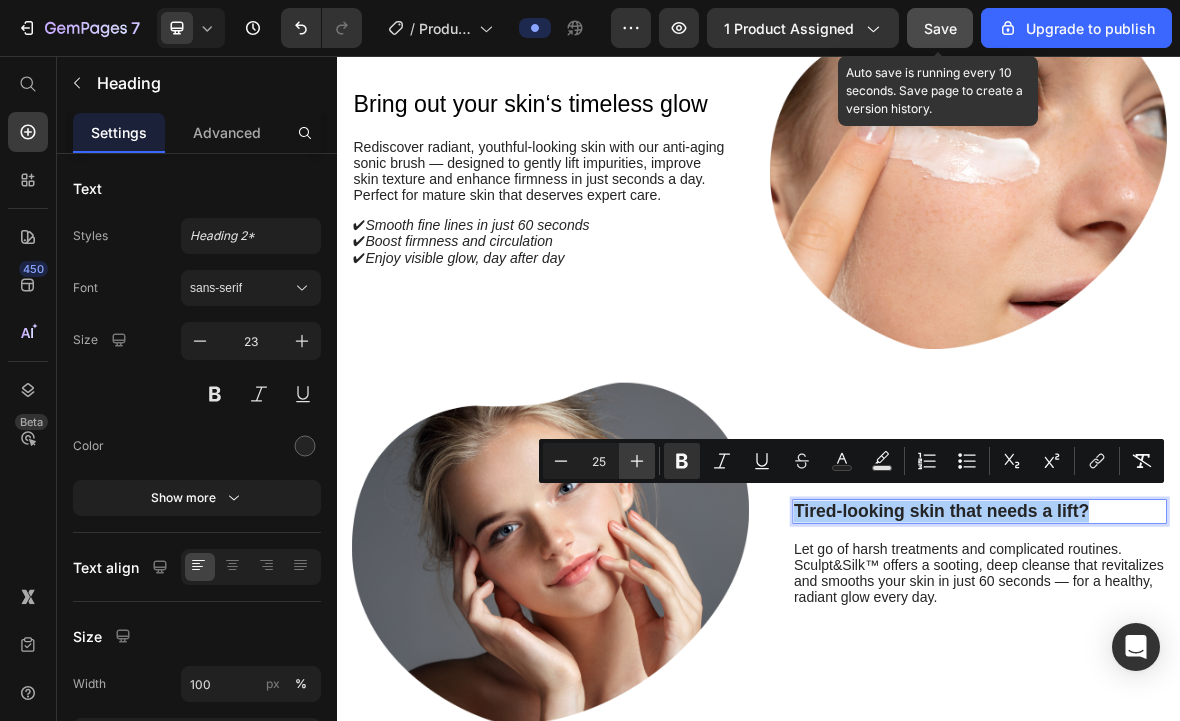 click 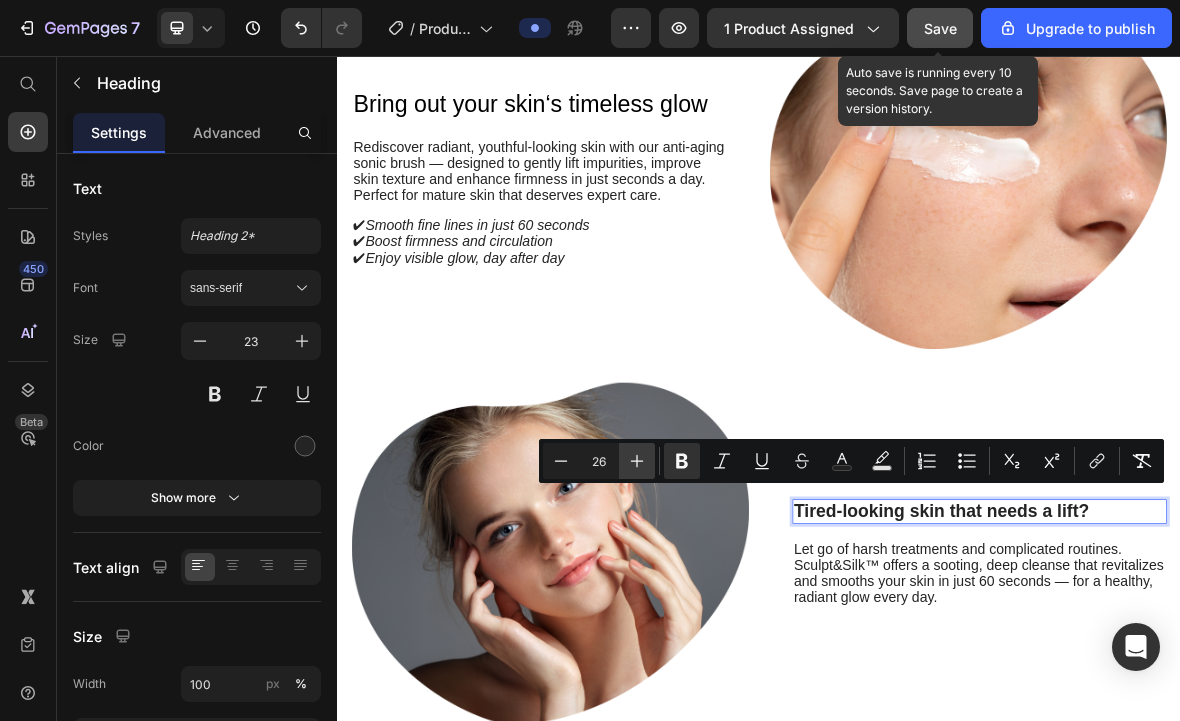 click 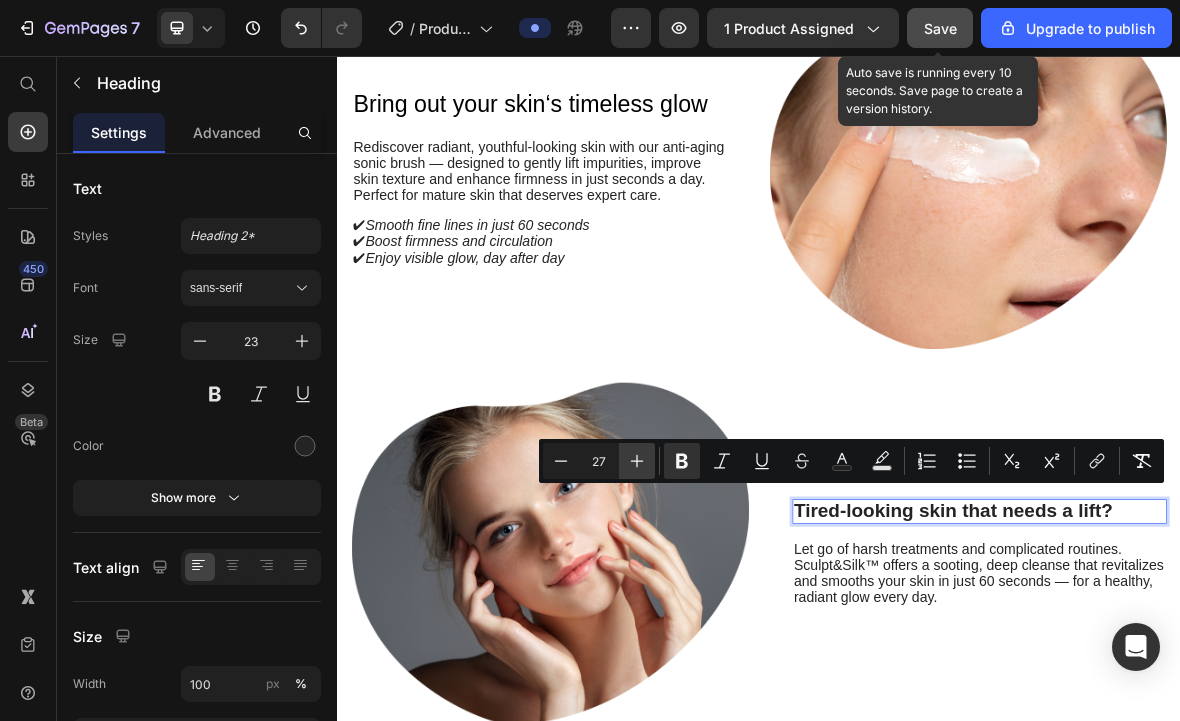 click 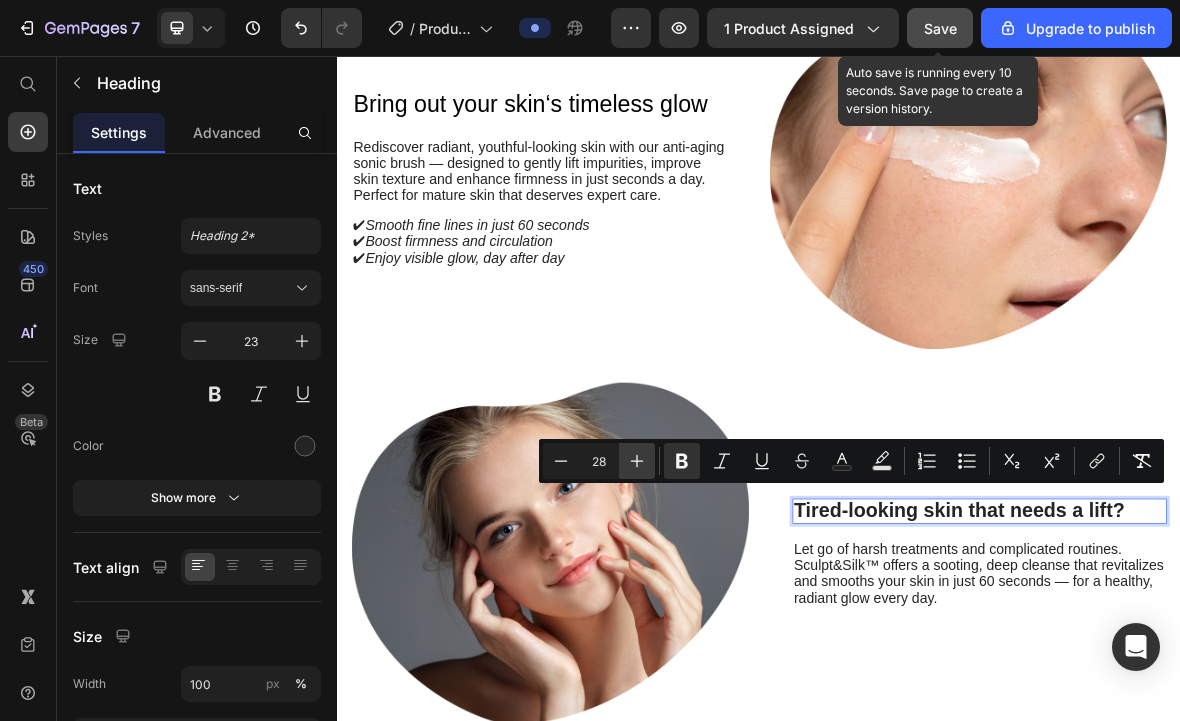 click 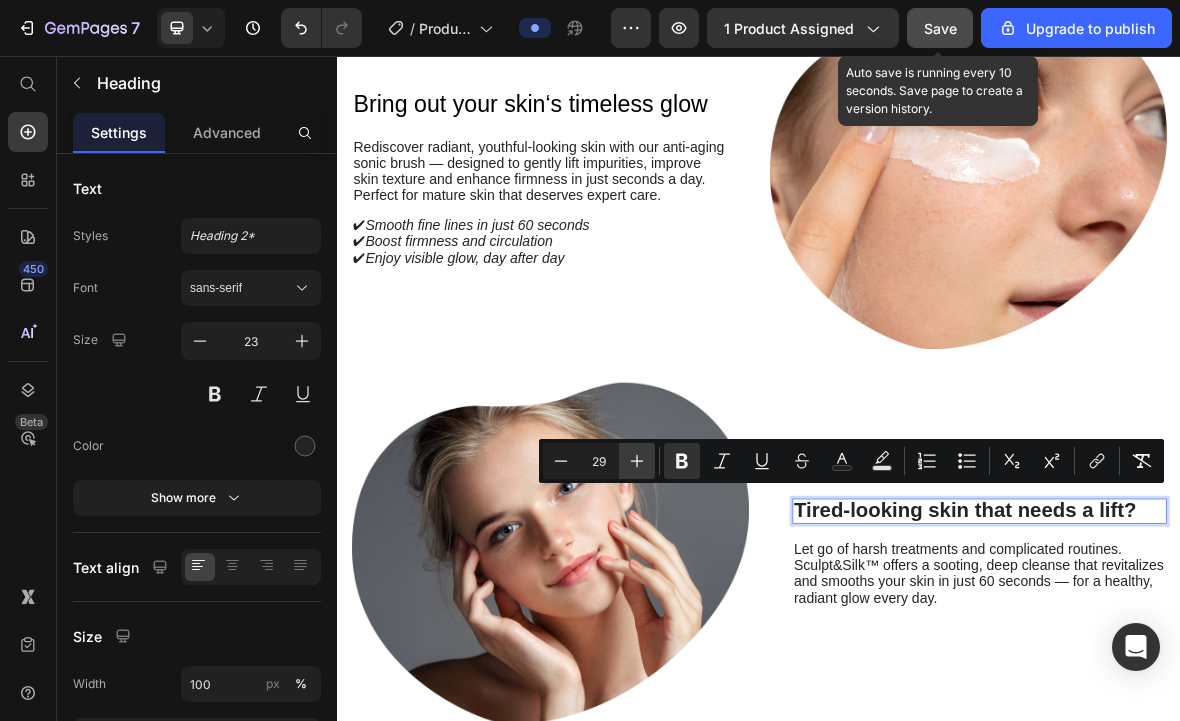 click 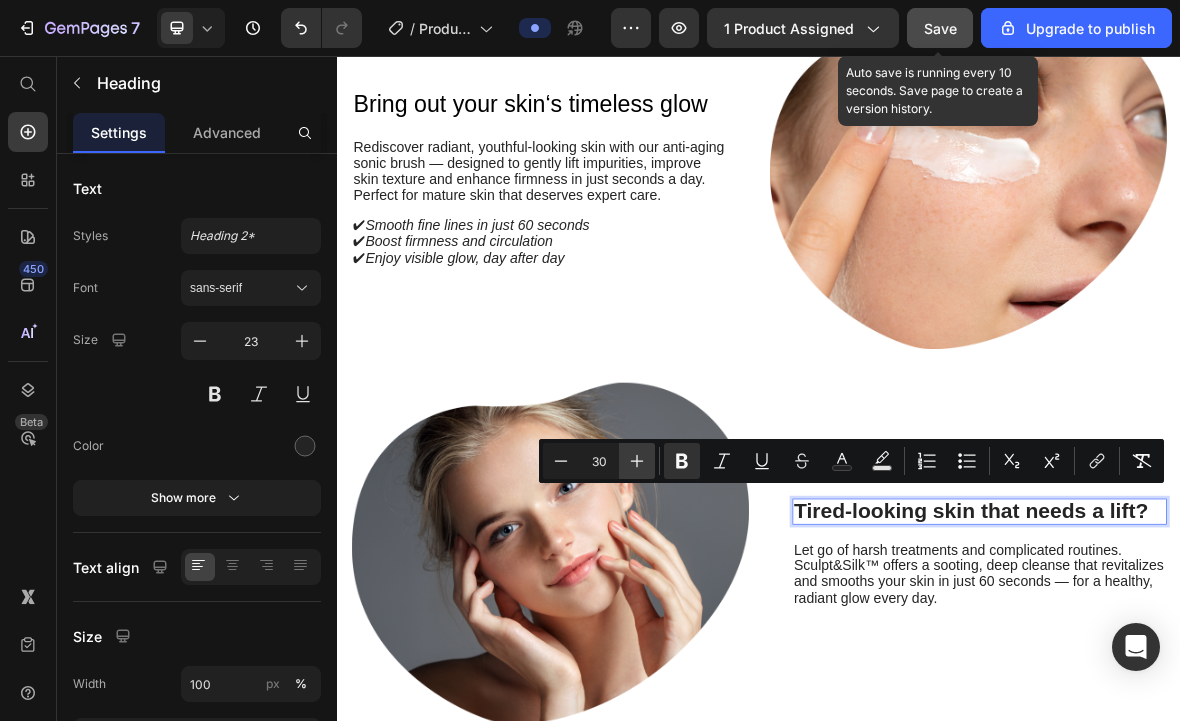 click 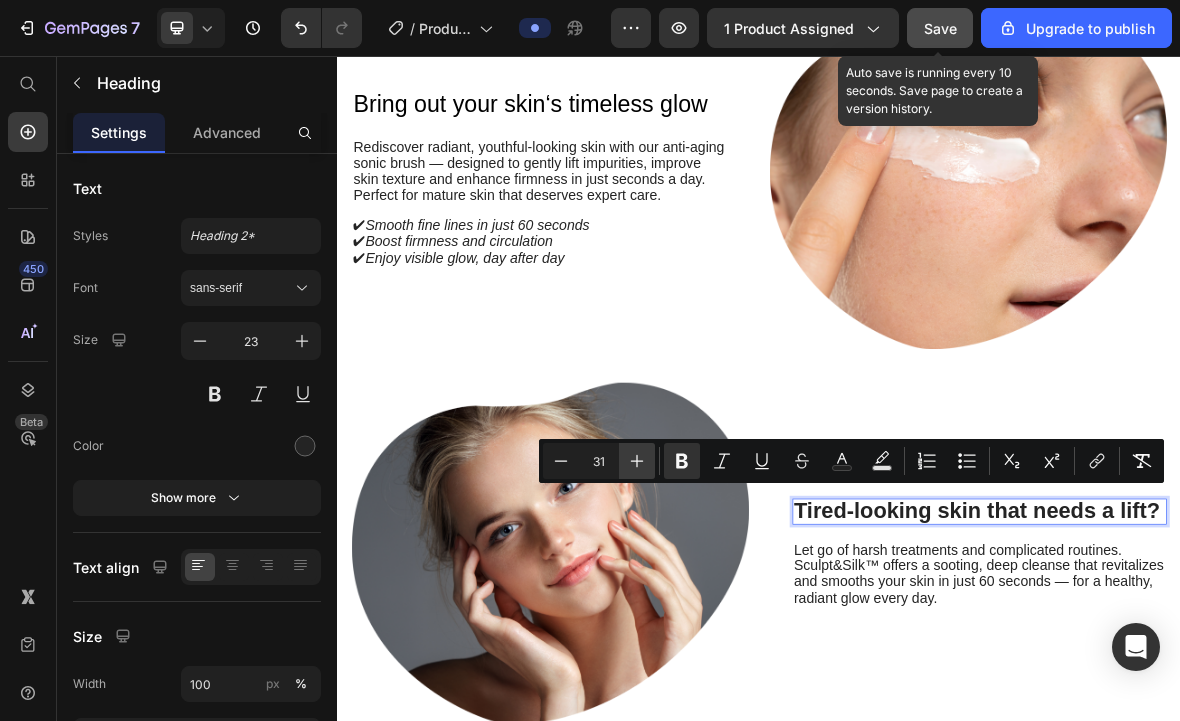 click 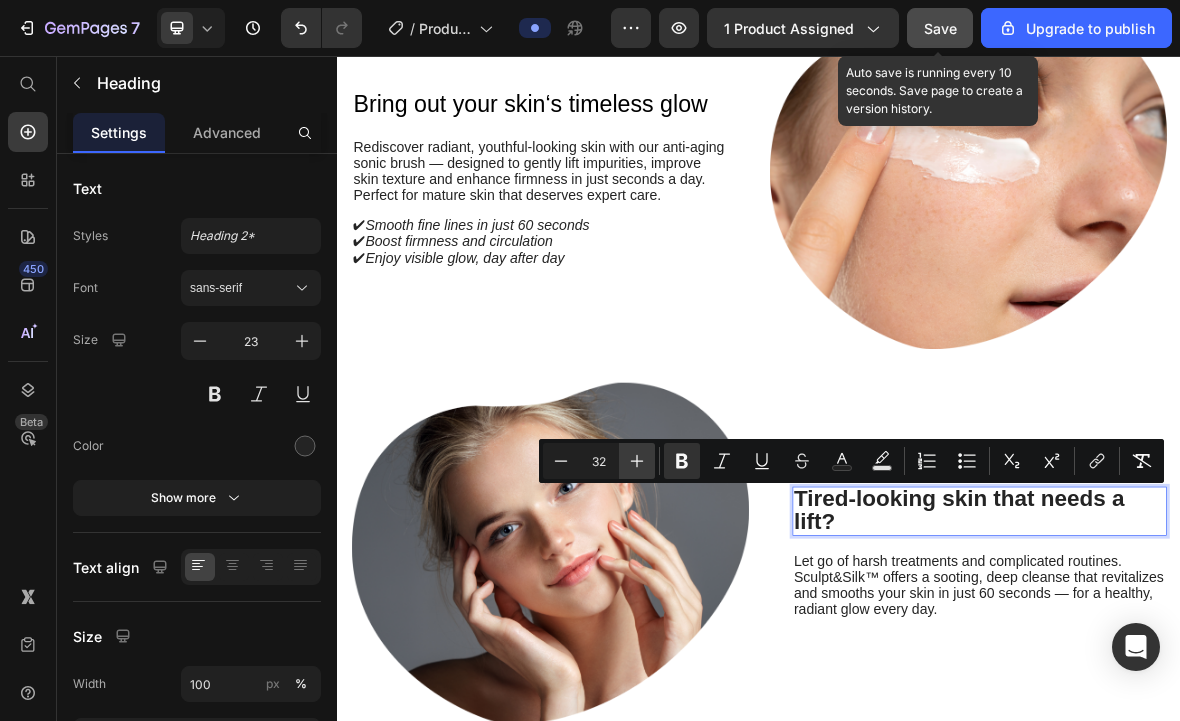 click 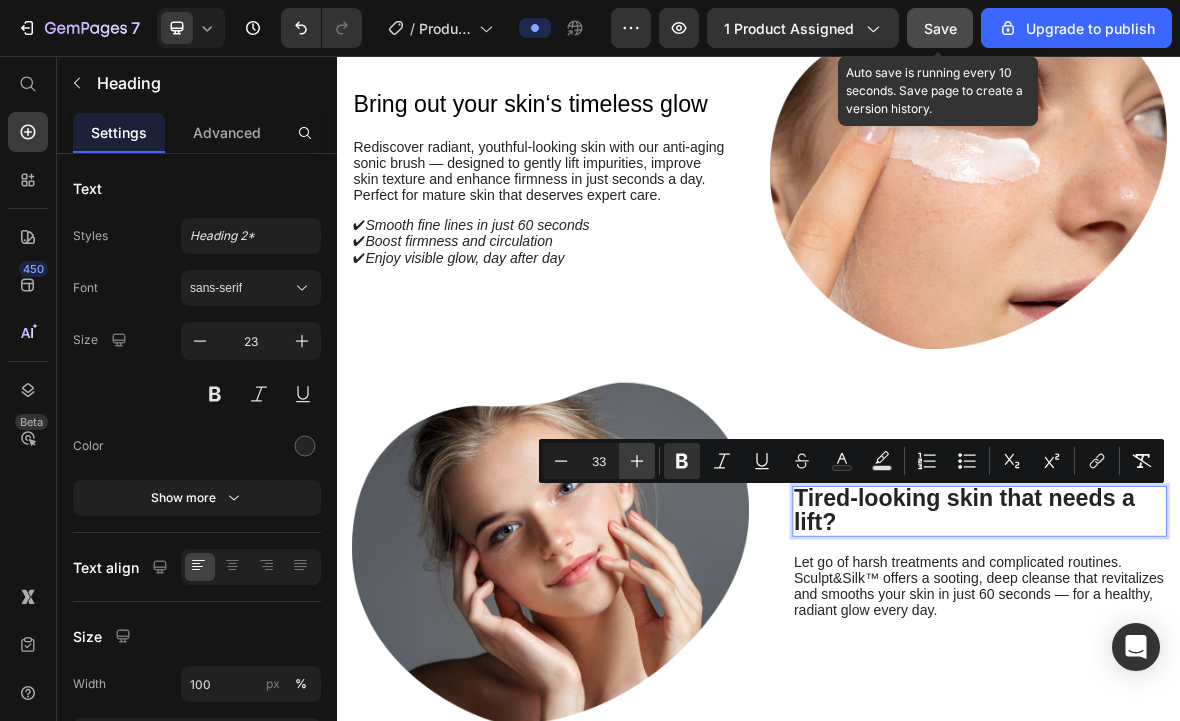 click 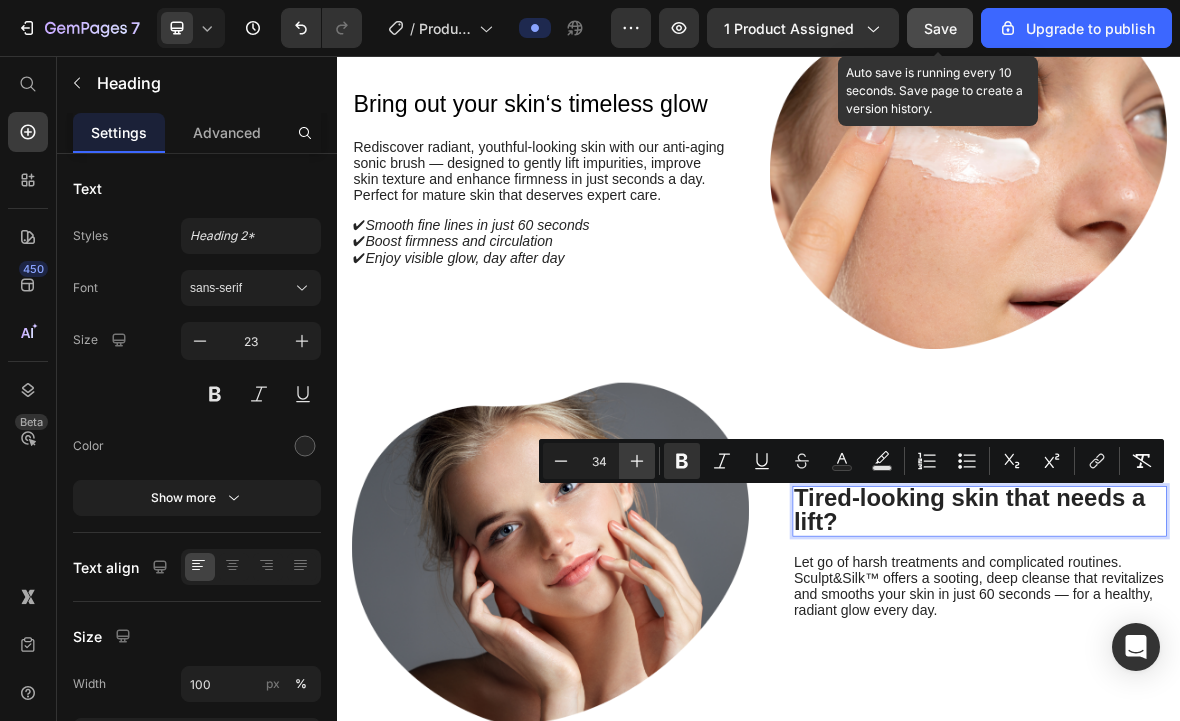 click 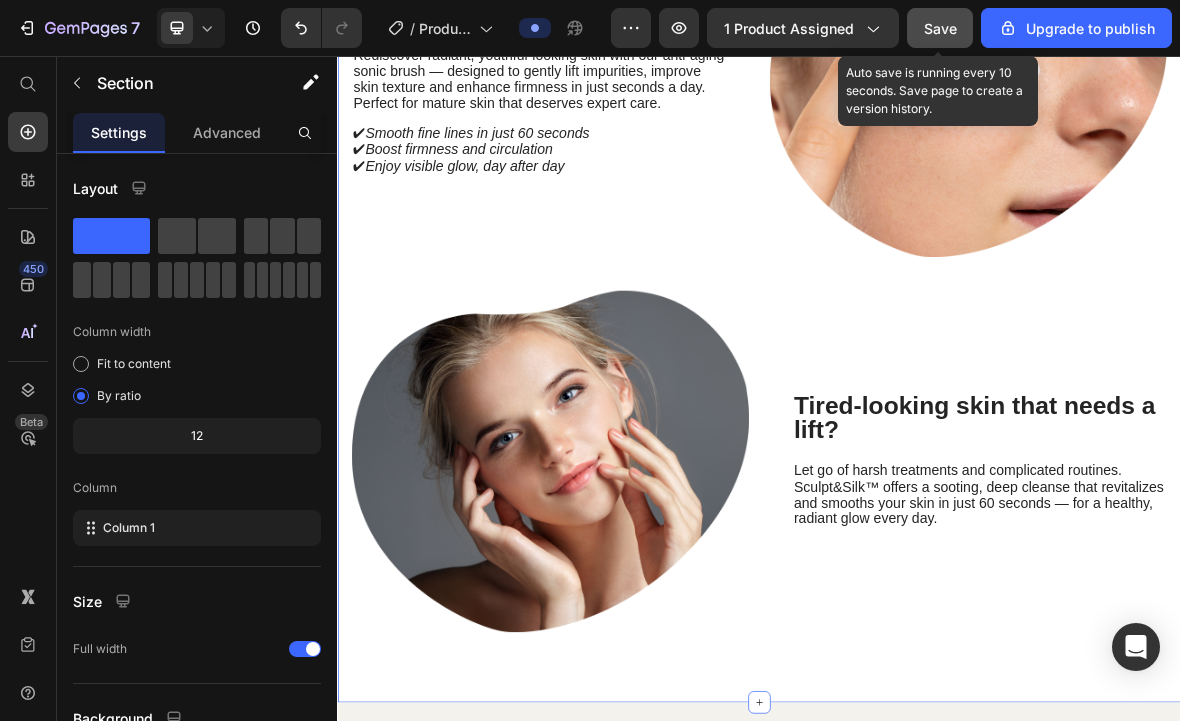 scroll, scrollTop: 1807, scrollLeft: 0, axis: vertical 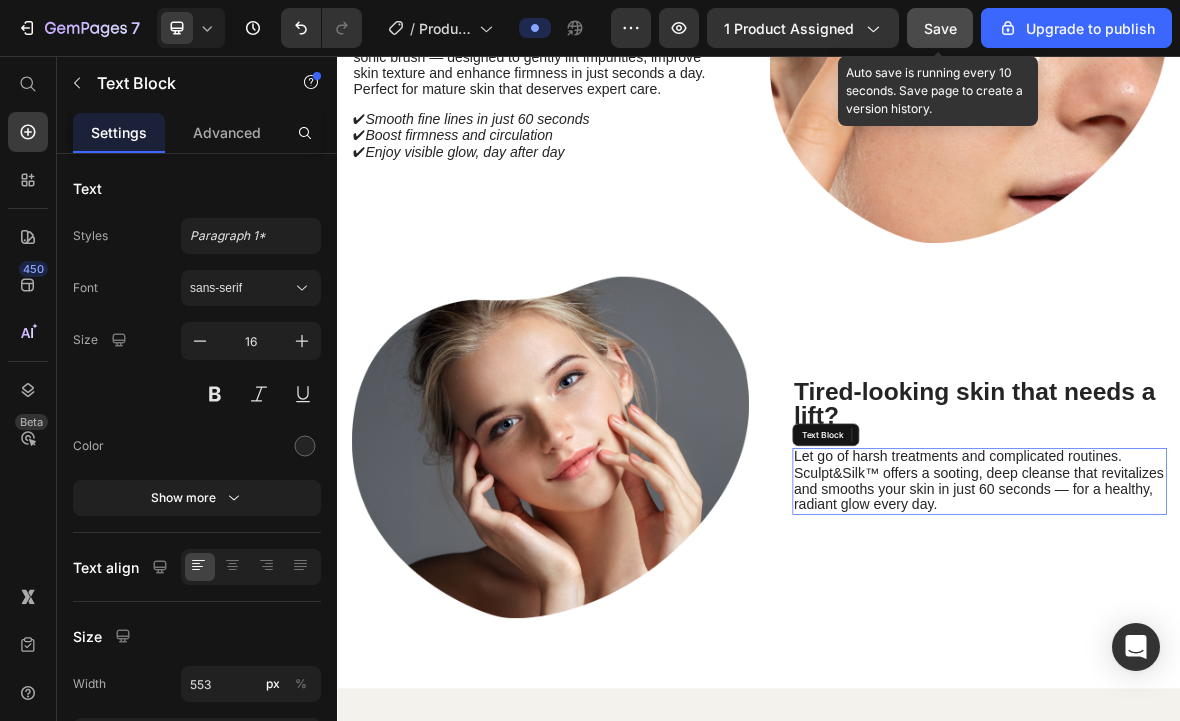 click on "Let go of harsh treatments and complicated routines." at bounding box center (1219, 627) 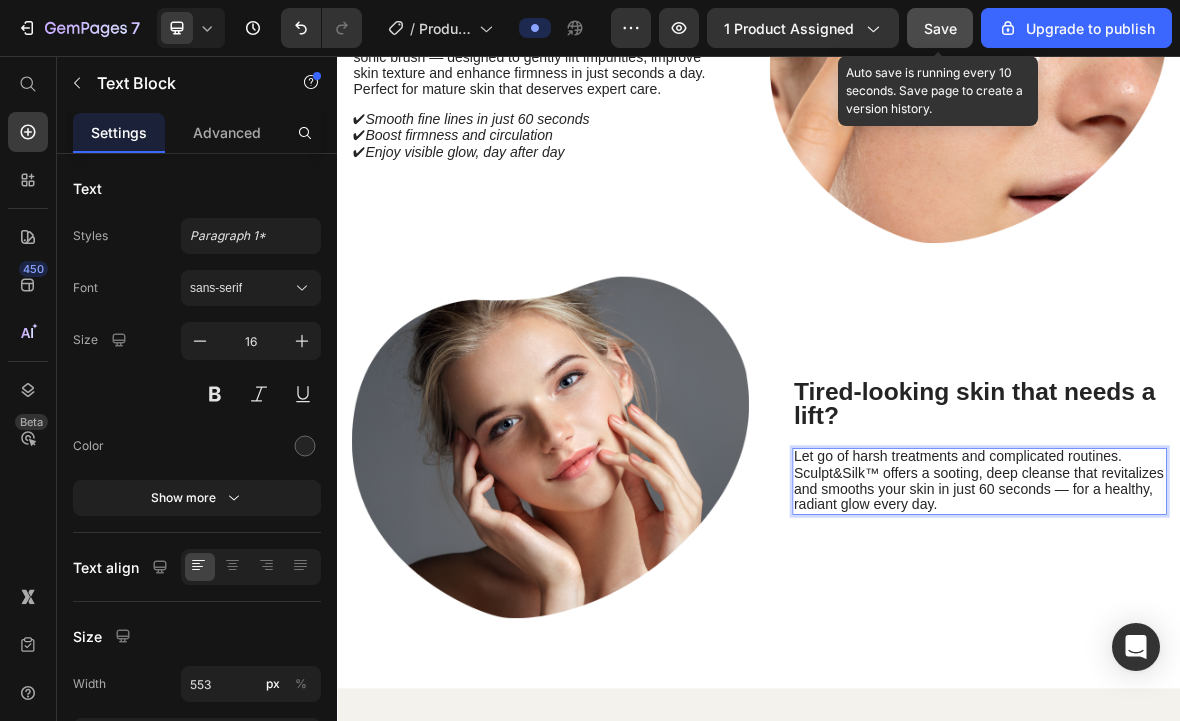 click on "Let go of harsh treatments and complicated routines." at bounding box center [1219, 627] 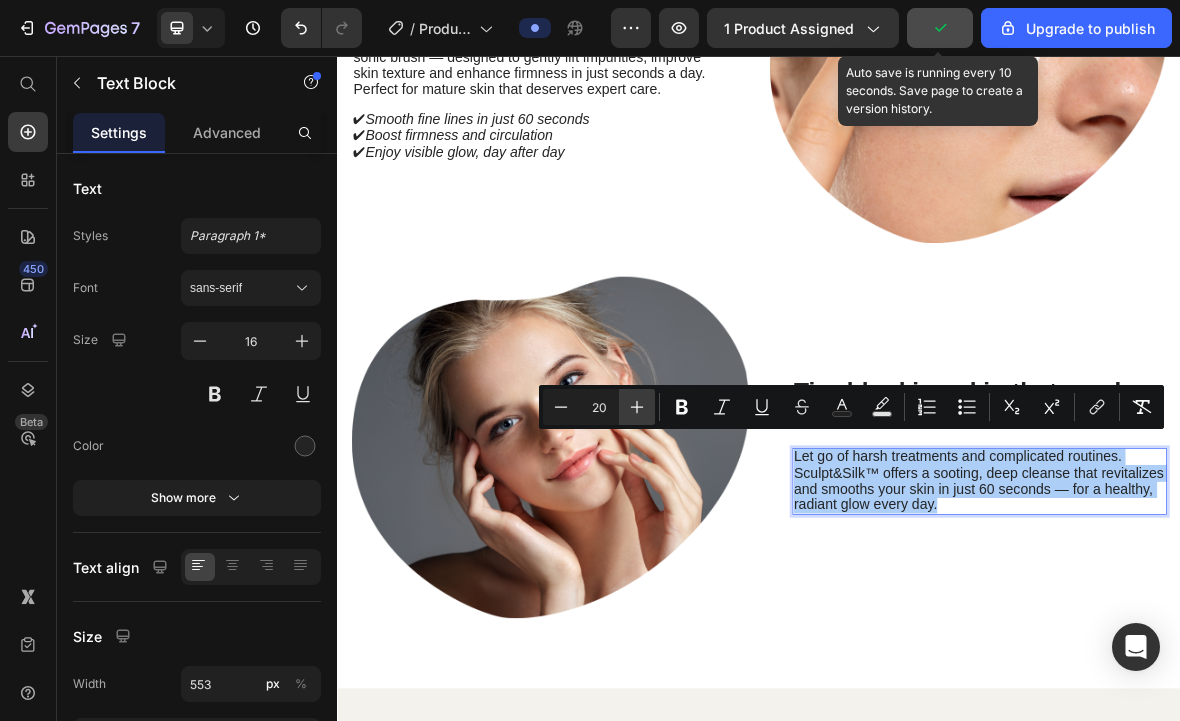 click 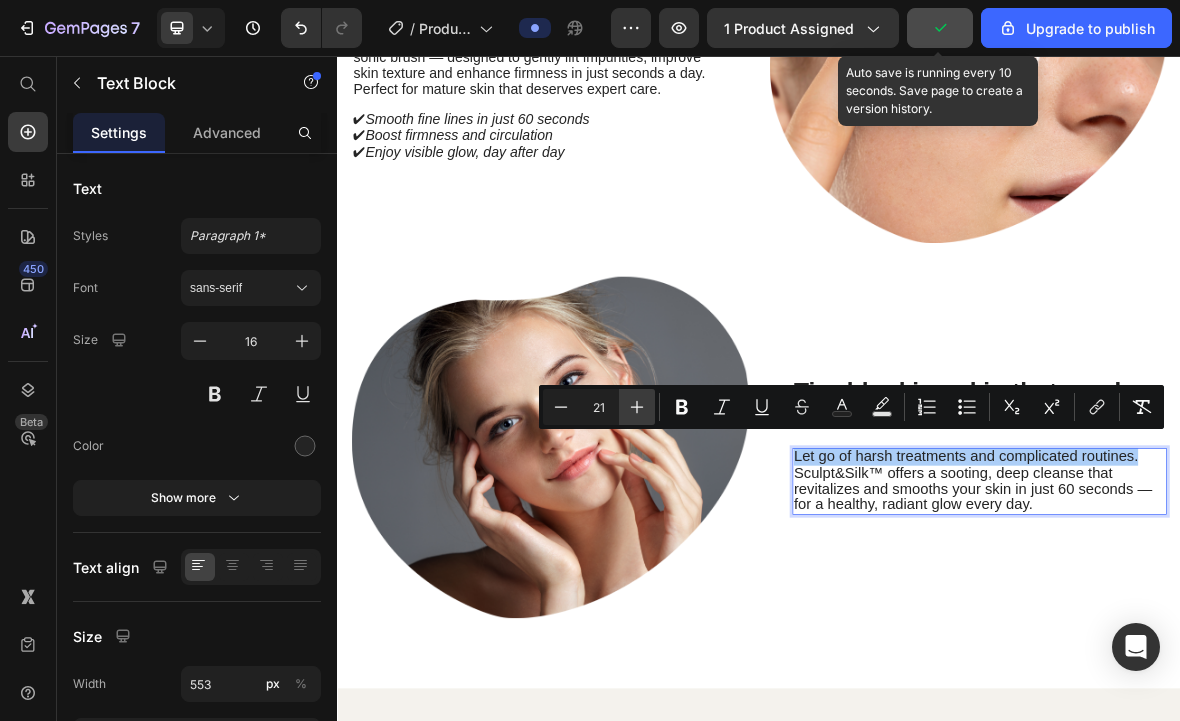 click 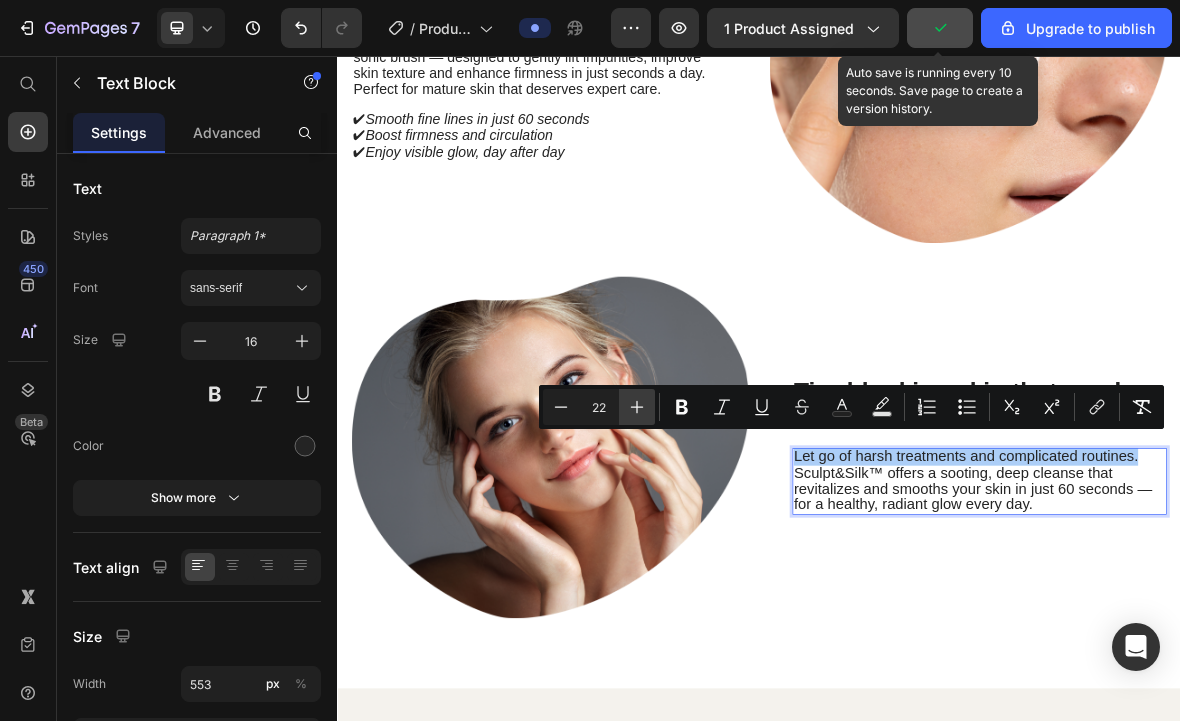 click on "Plus" at bounding box center [637, 407] 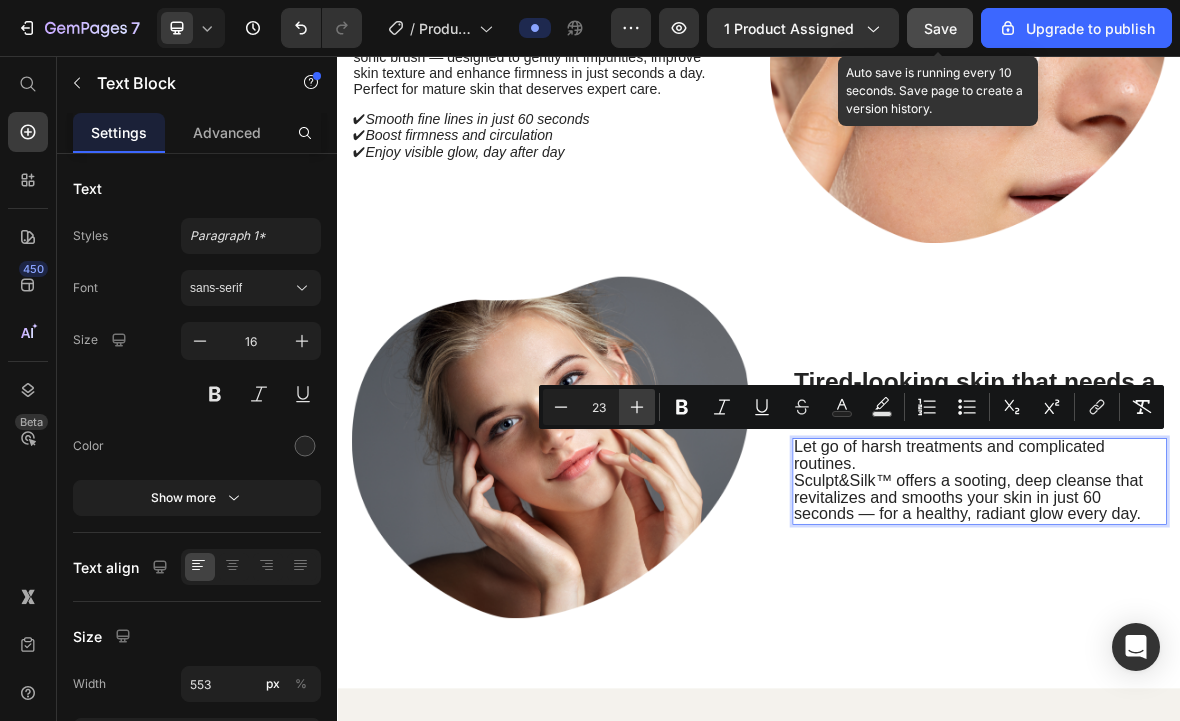 click on "Plus" at bounding box center [637, 407] 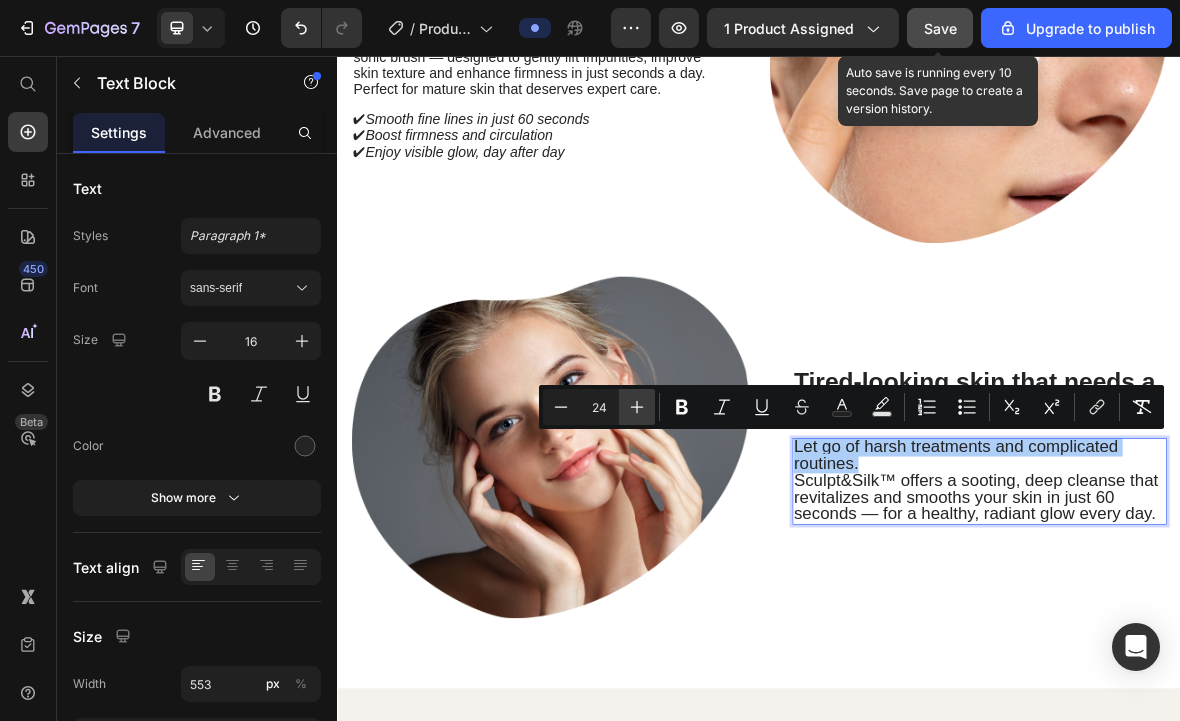 click 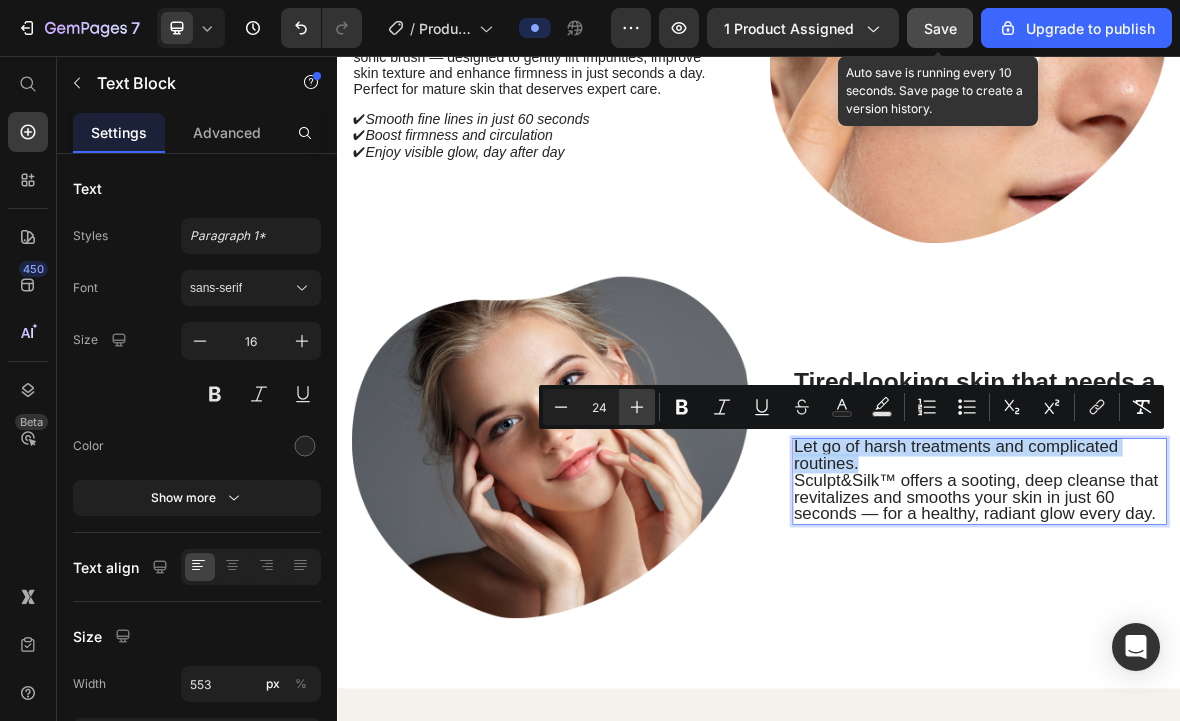type on "25" 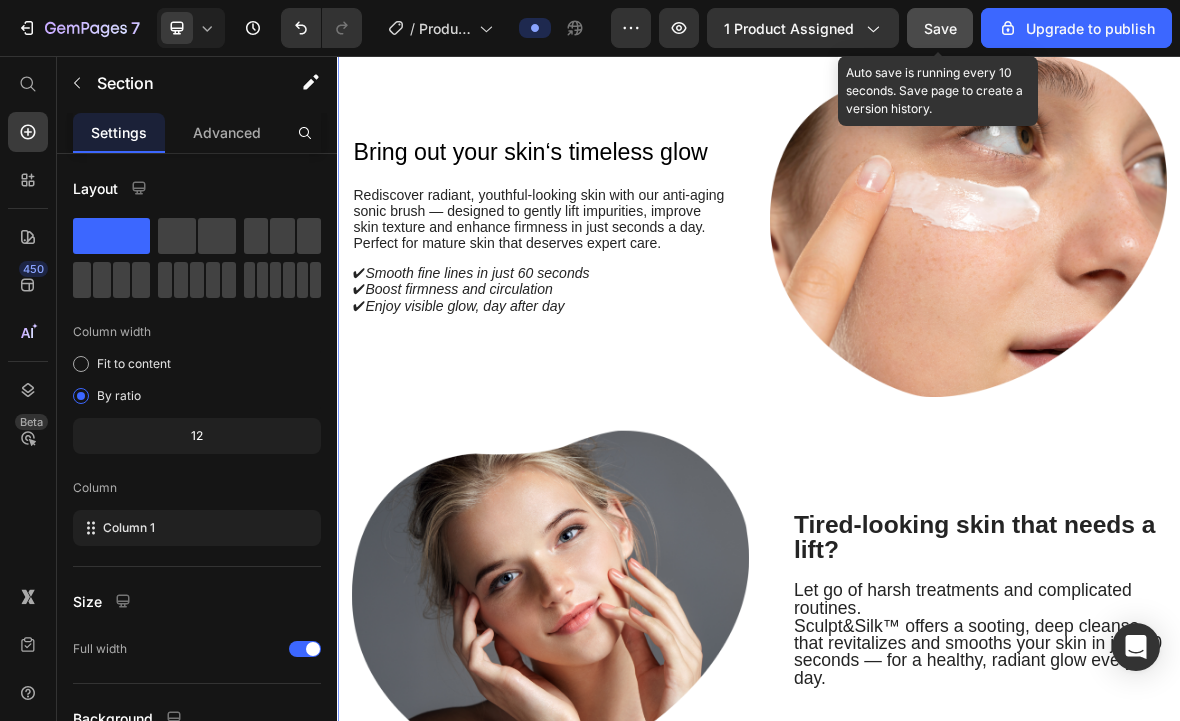 scroll, scrollTop: 1525, scrollLeft: 0, axis: vertical 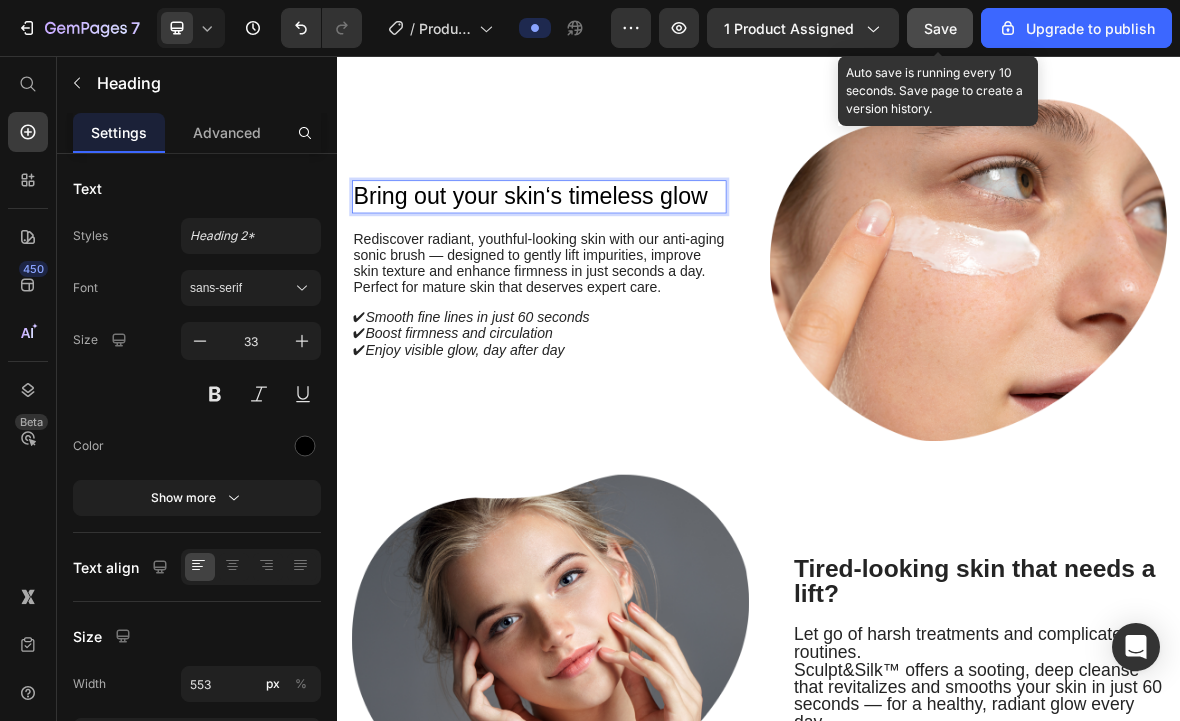 click on "Bring out your skin‘s timeless glow" at bounding box center [623, 257] 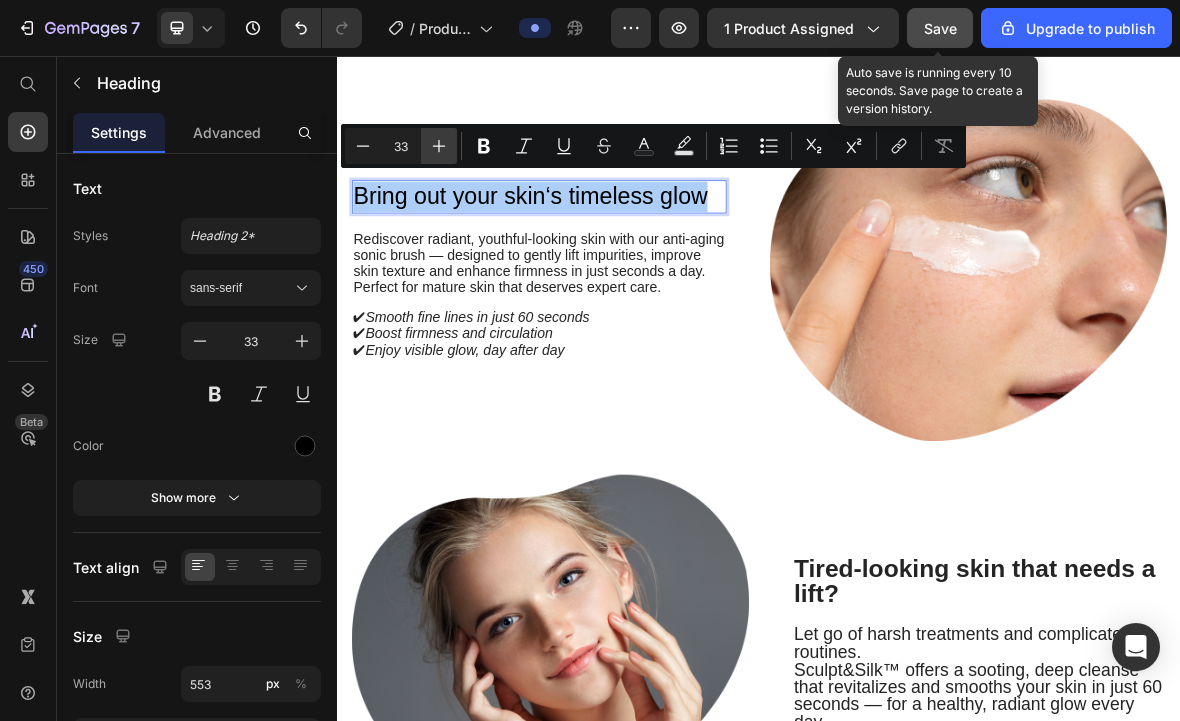 click 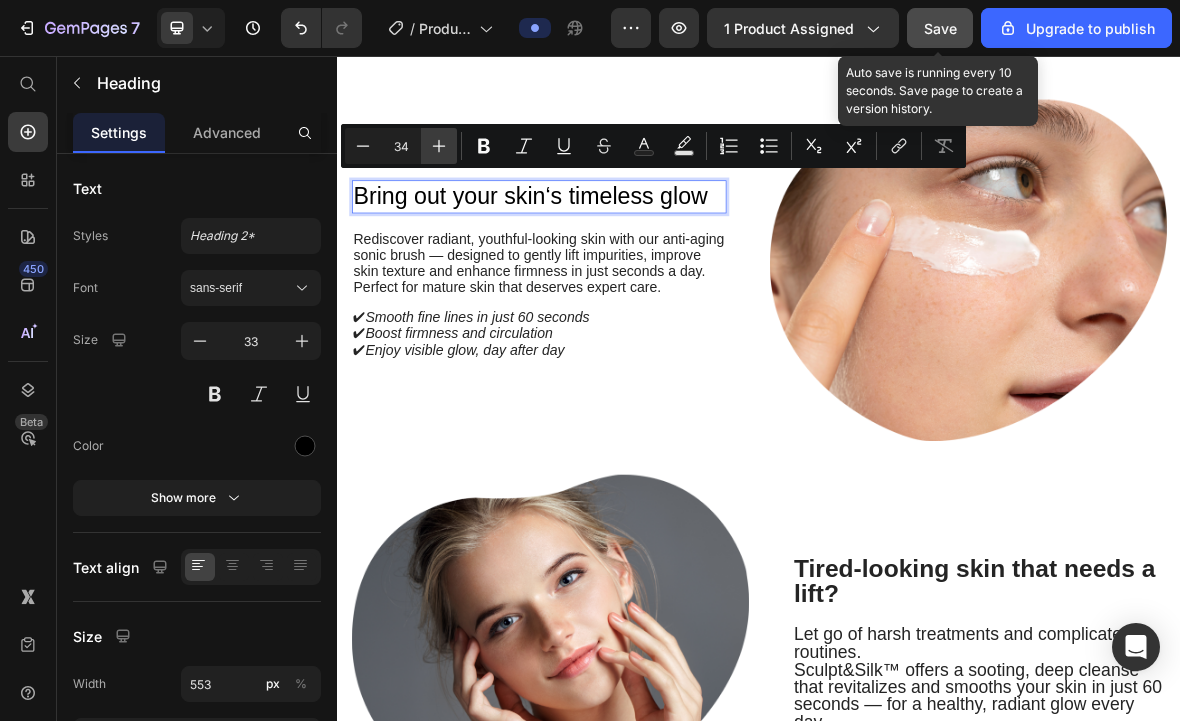 click 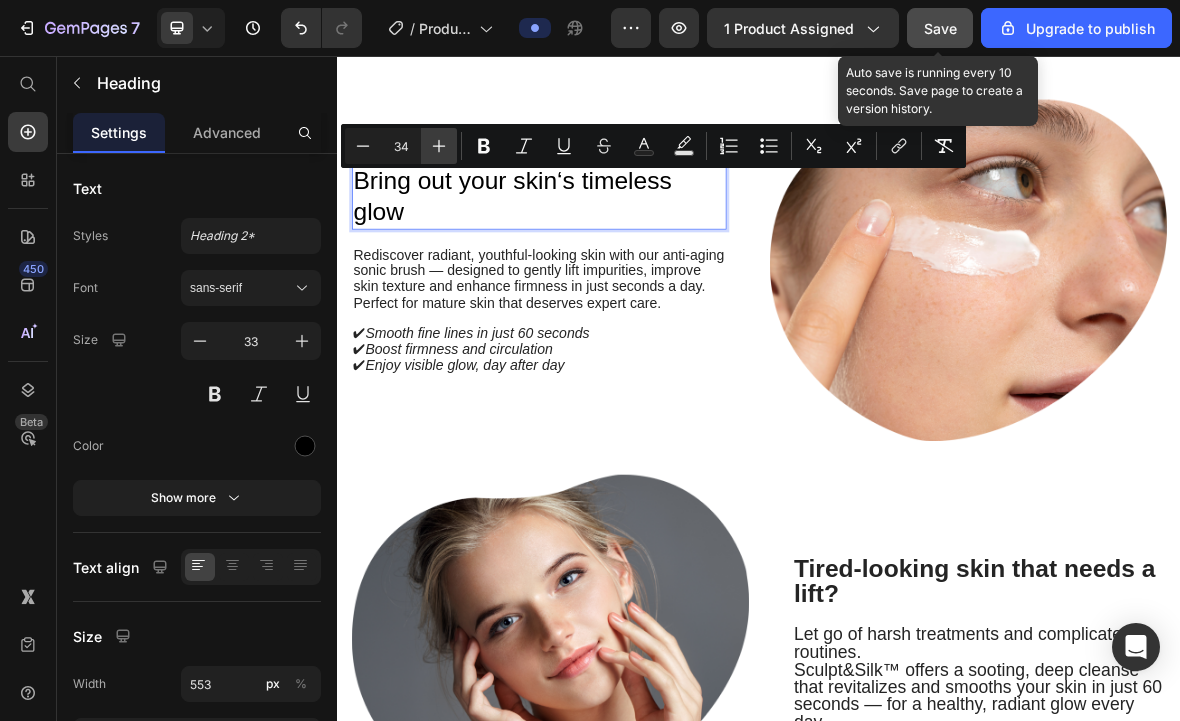 type on "35" 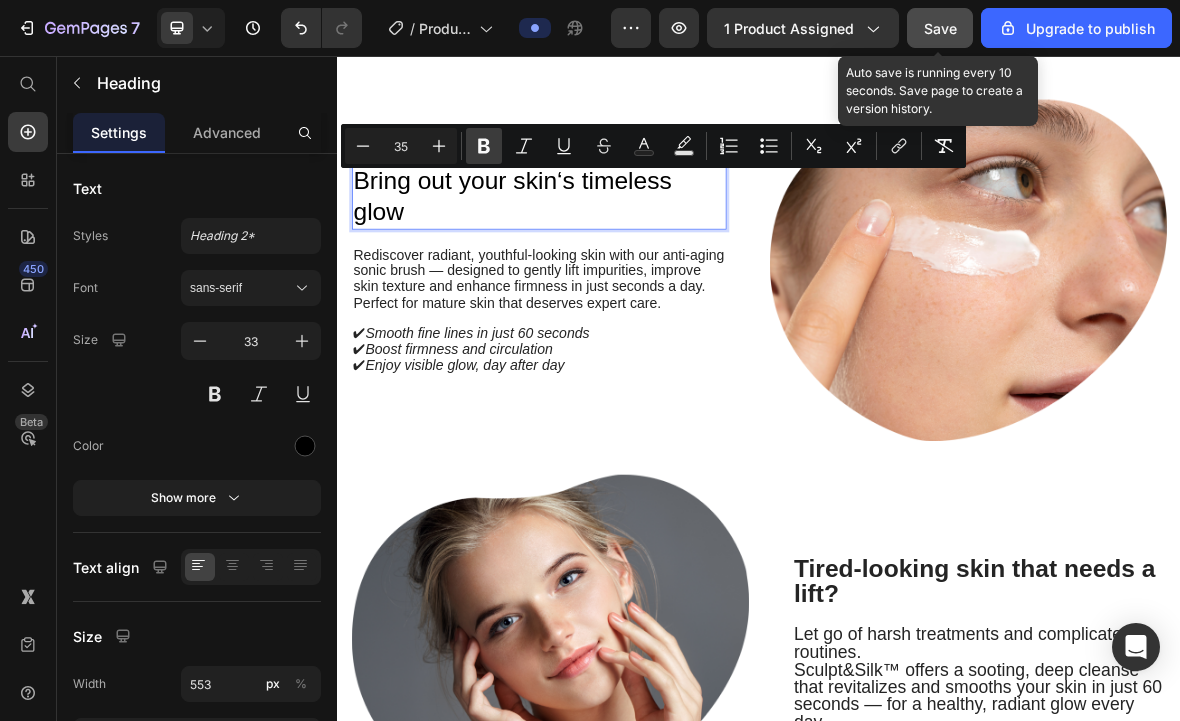 click 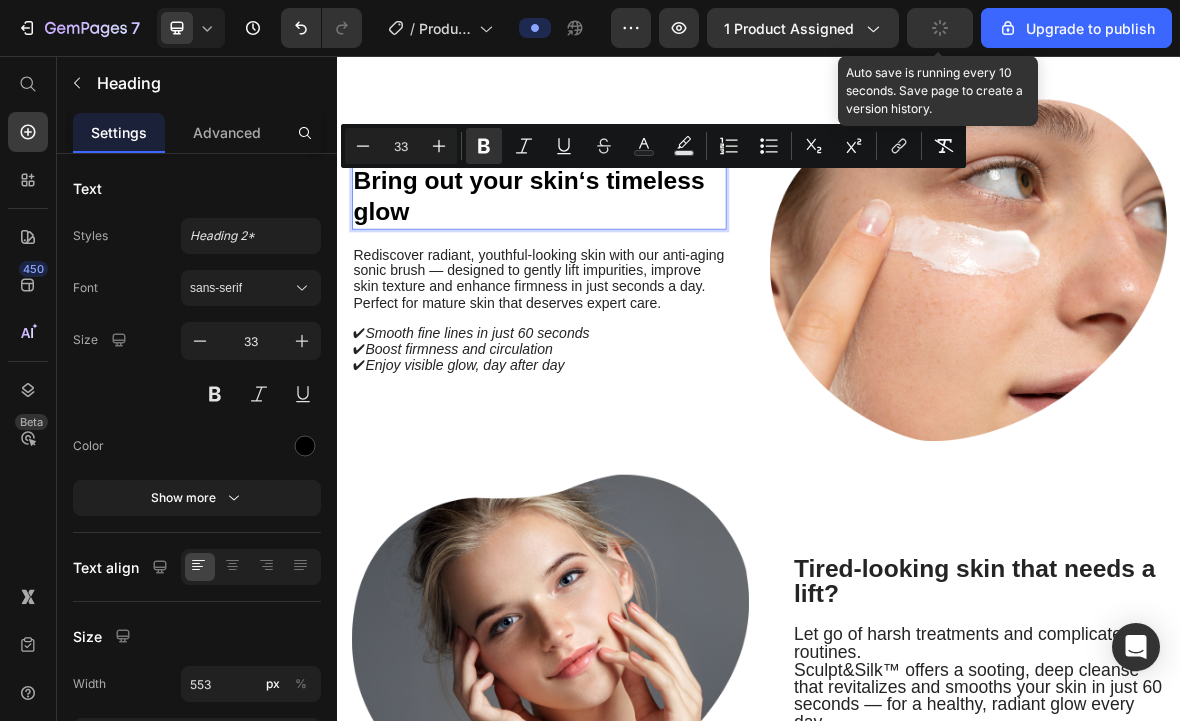 click on "Rediscover radiant, youthful-looking skin with our anti-aging sonic brush — designed to gently lift impurities, improve skin texture and enhance firmness in just seconds a day. Perfect for mature skin that deserves expert care." at bounding box center [623, 374] 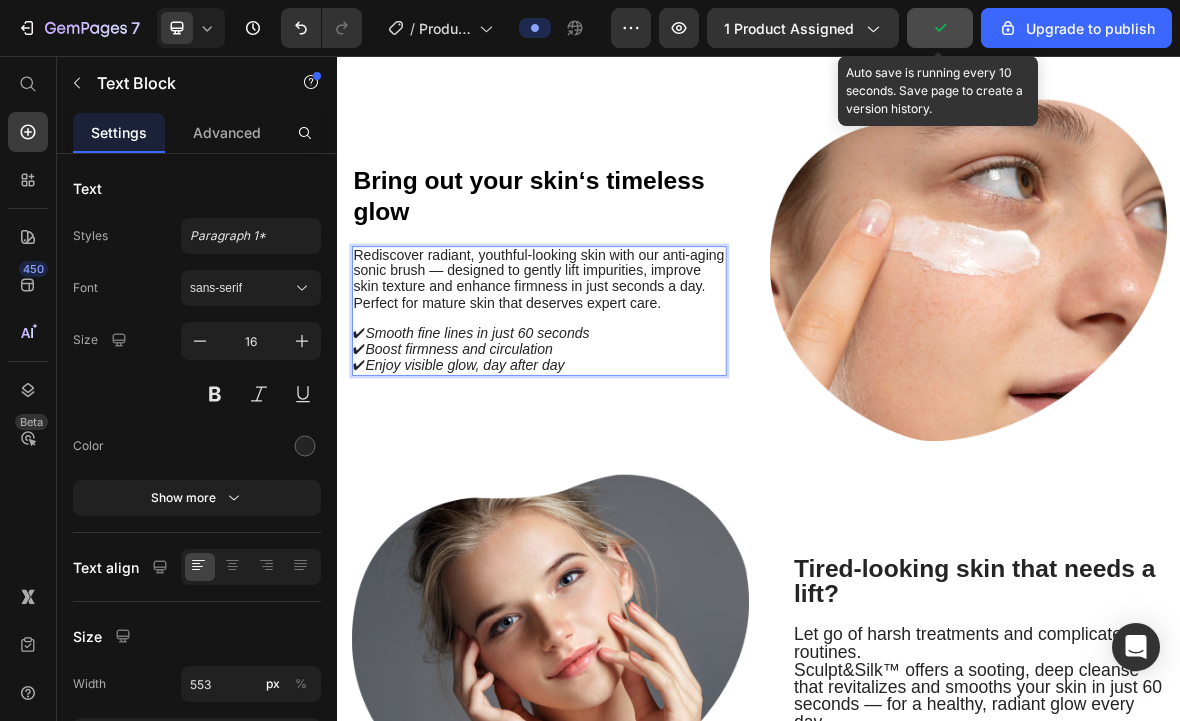 click on "Rediscover radiant, youthful-looking skin with our anti-aging sonic brush — designed to gently lift impurities, improve skin texture and enhance firmness in just seconds a day. Perfect for mature skin that deserves expert care." at bounding box center (623, 374) 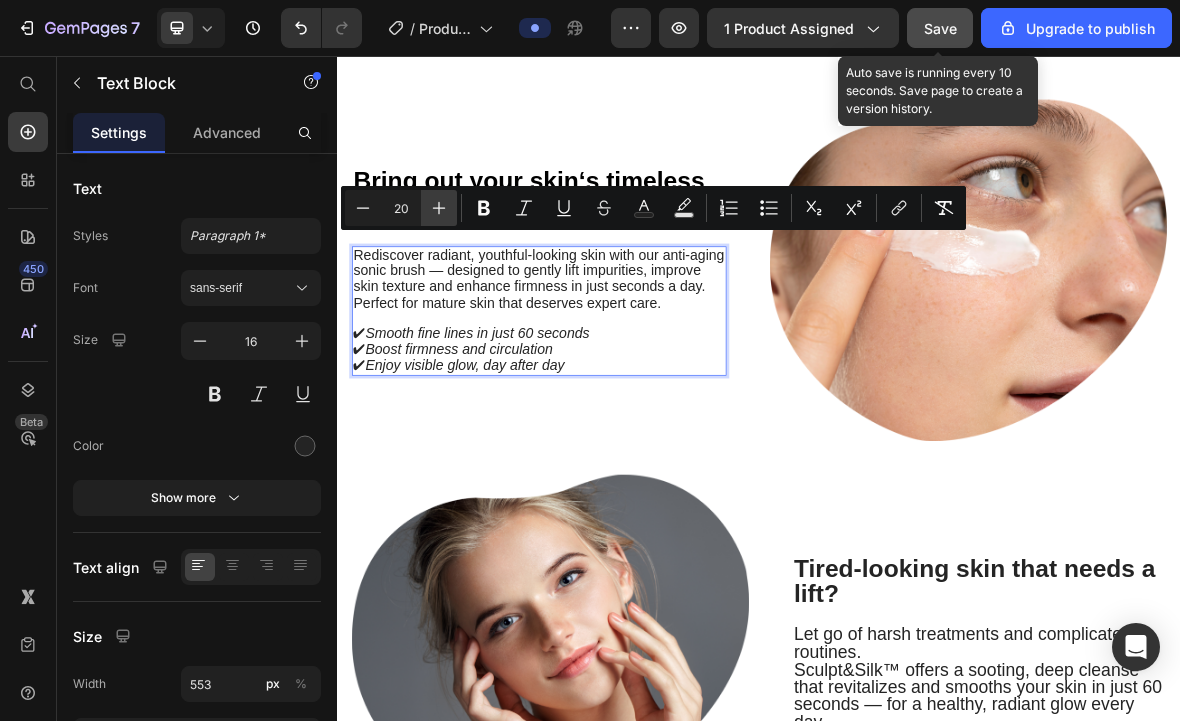 click 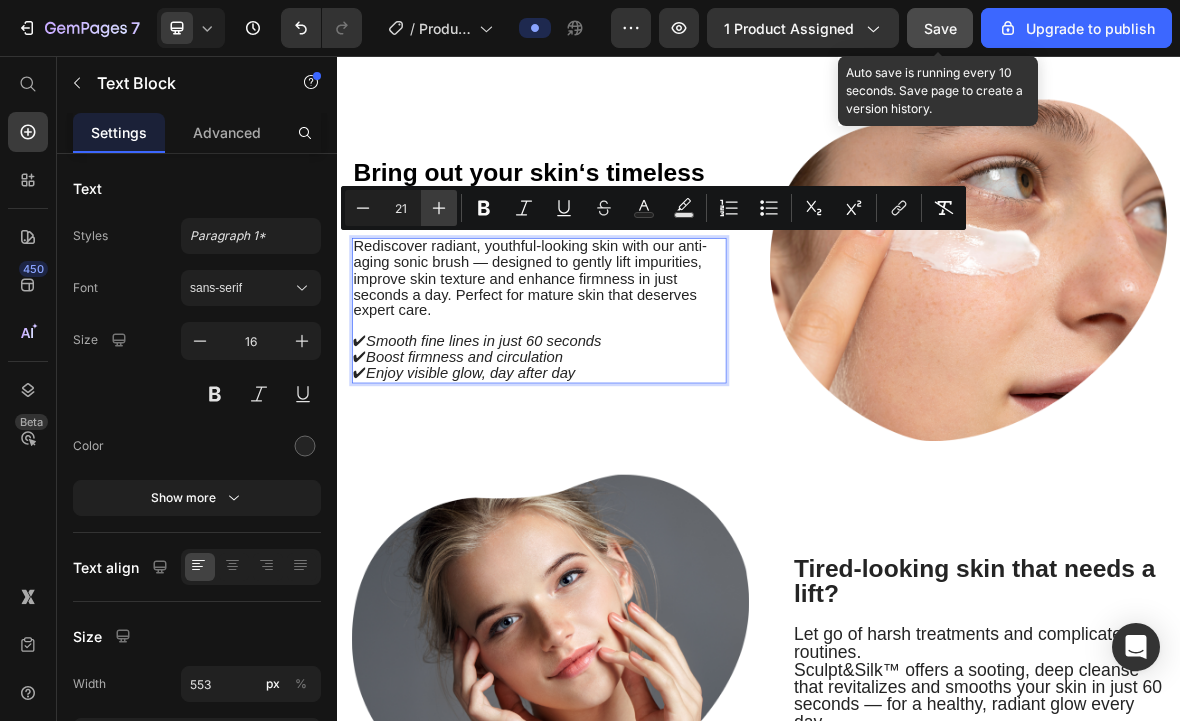 click 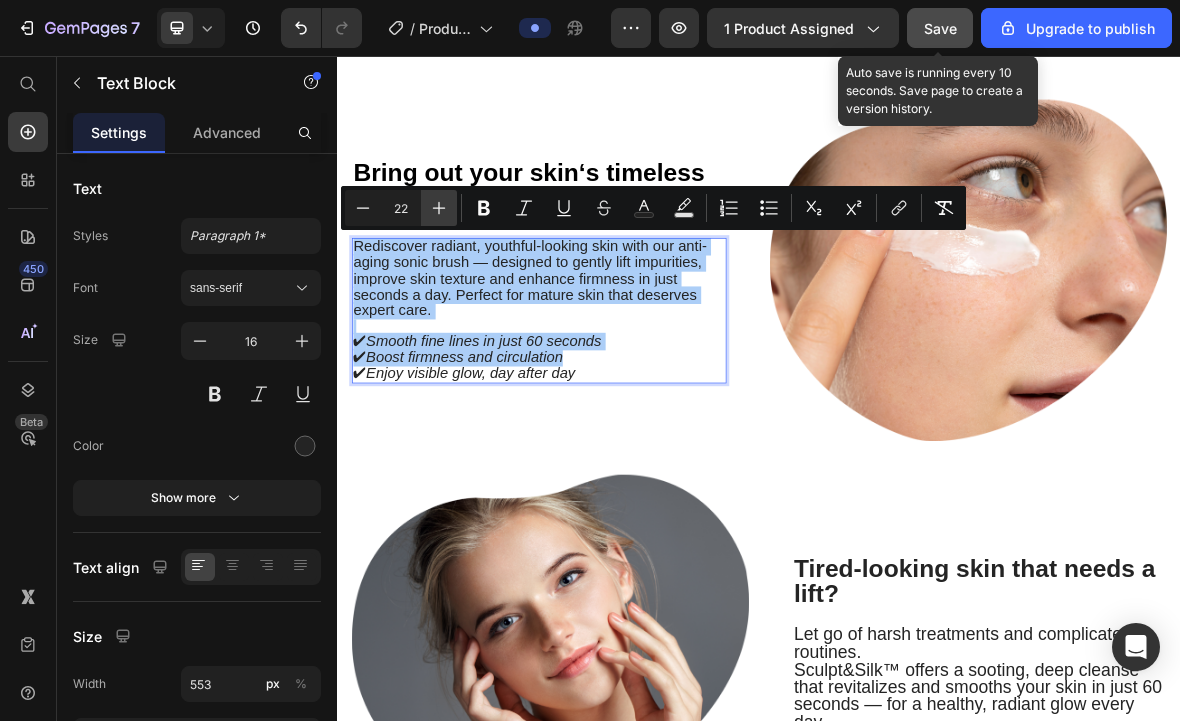 click 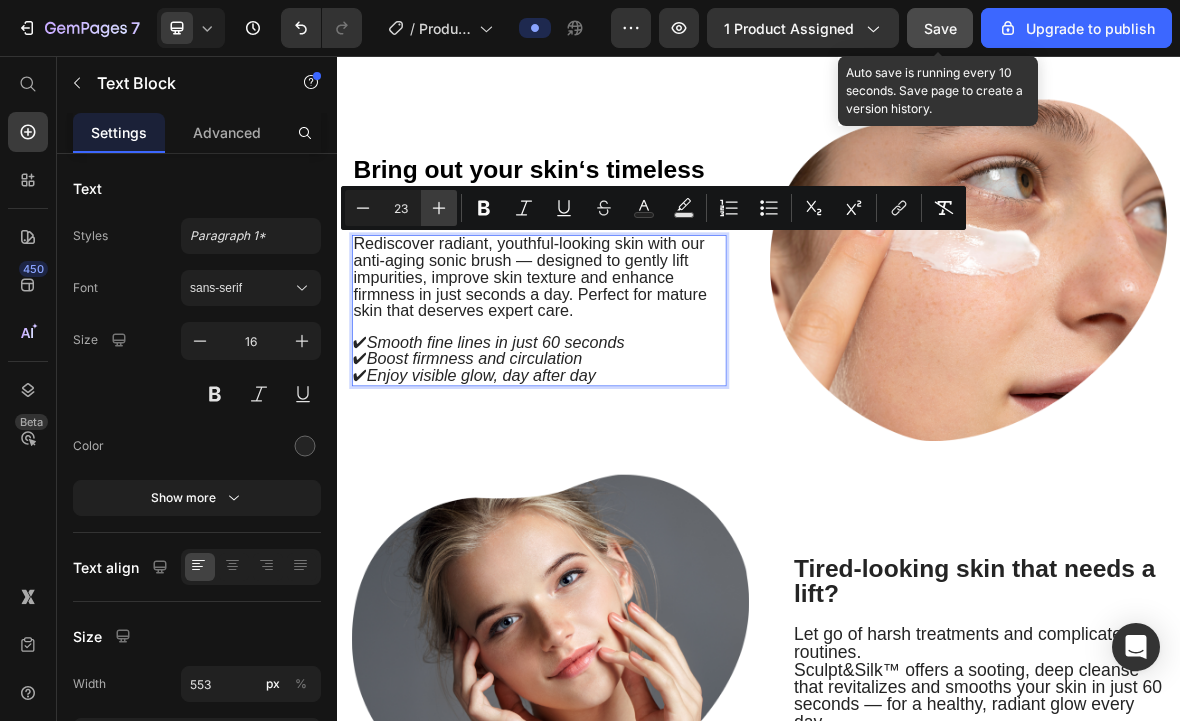 click 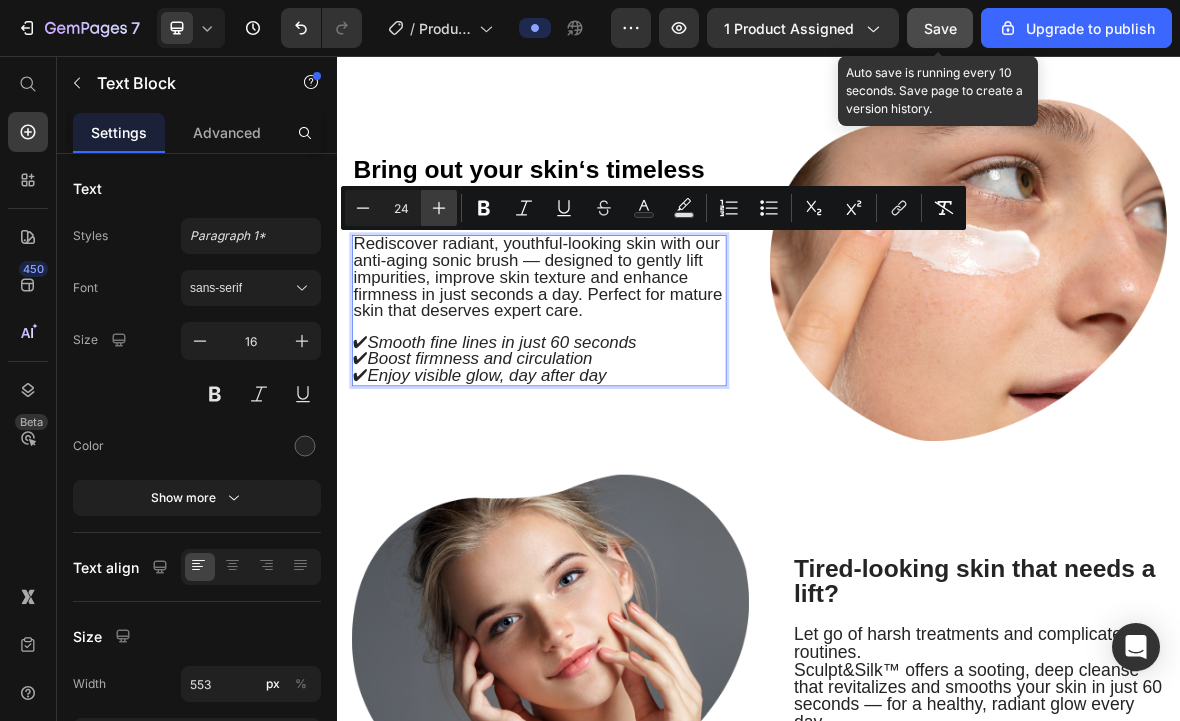 click 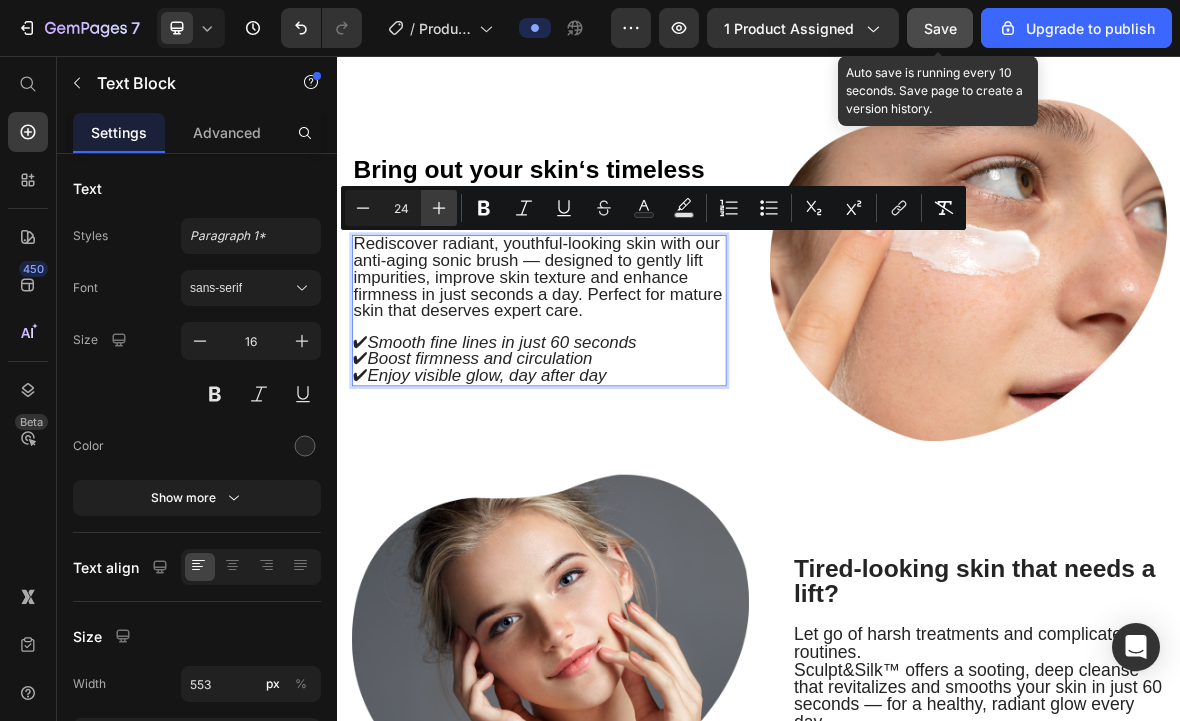 type on "25" 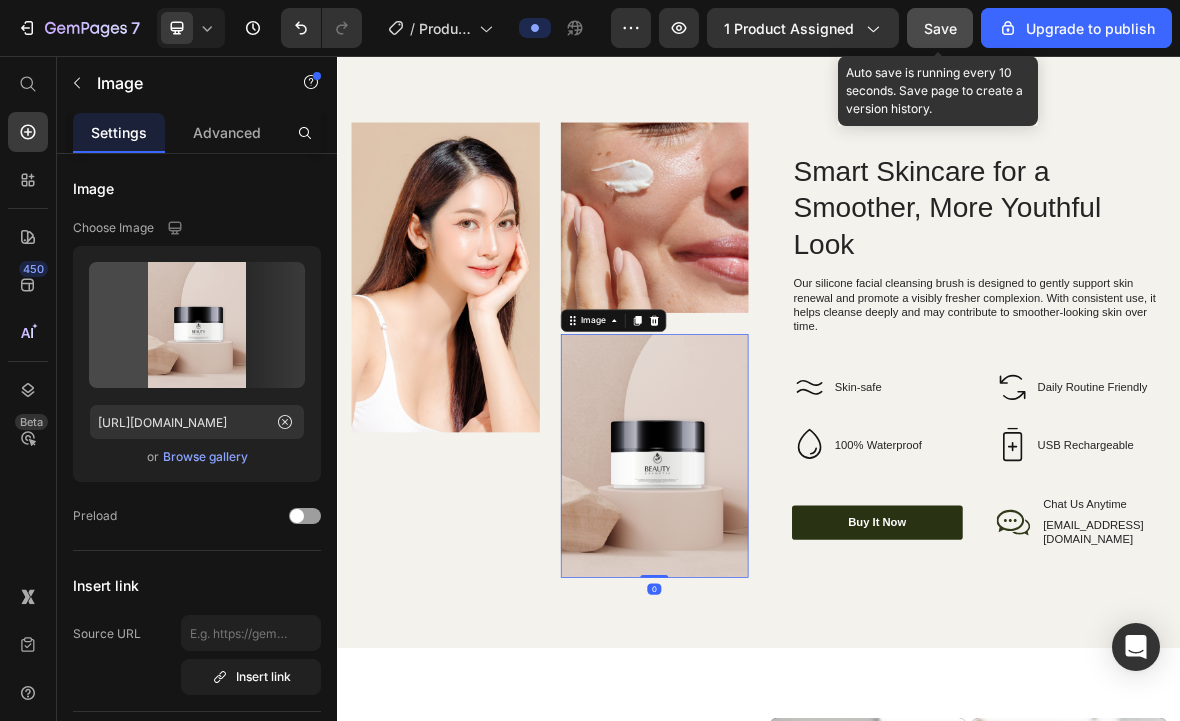 scroll, scrollTop: 2670, scrollLeft: 0, axis: vertical 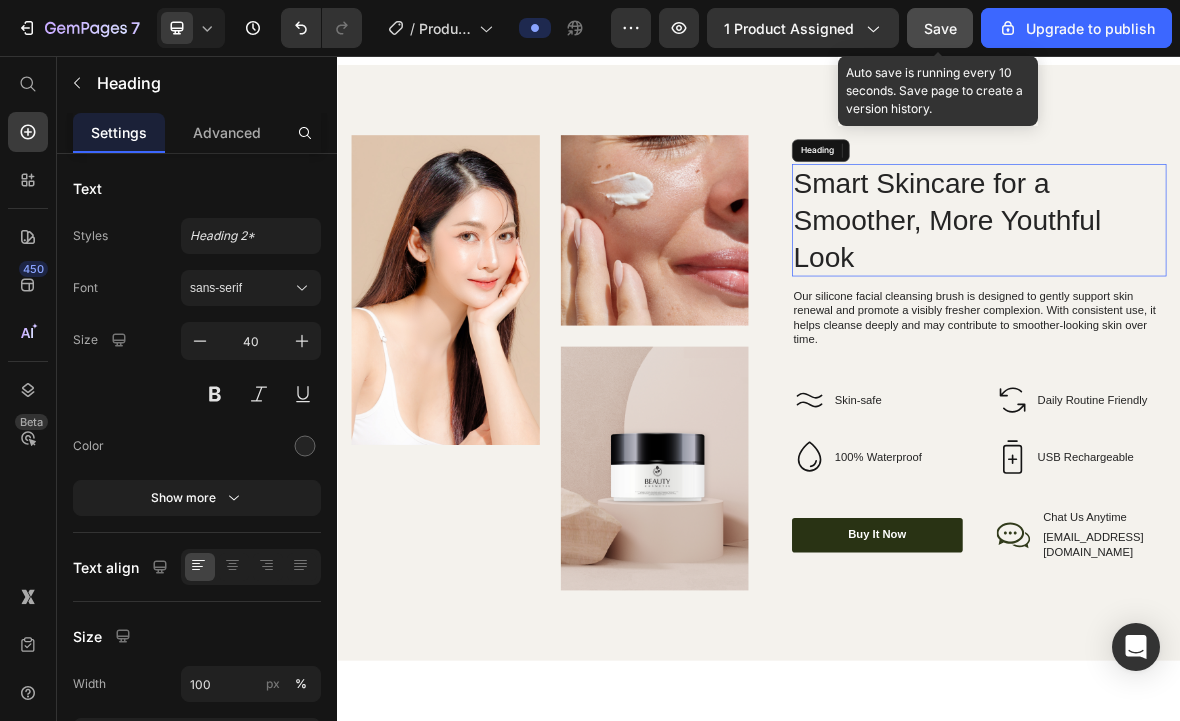 click on "Smart Skincare for a Smoother, More Youthful Look" at bounding box center (1250, 290) 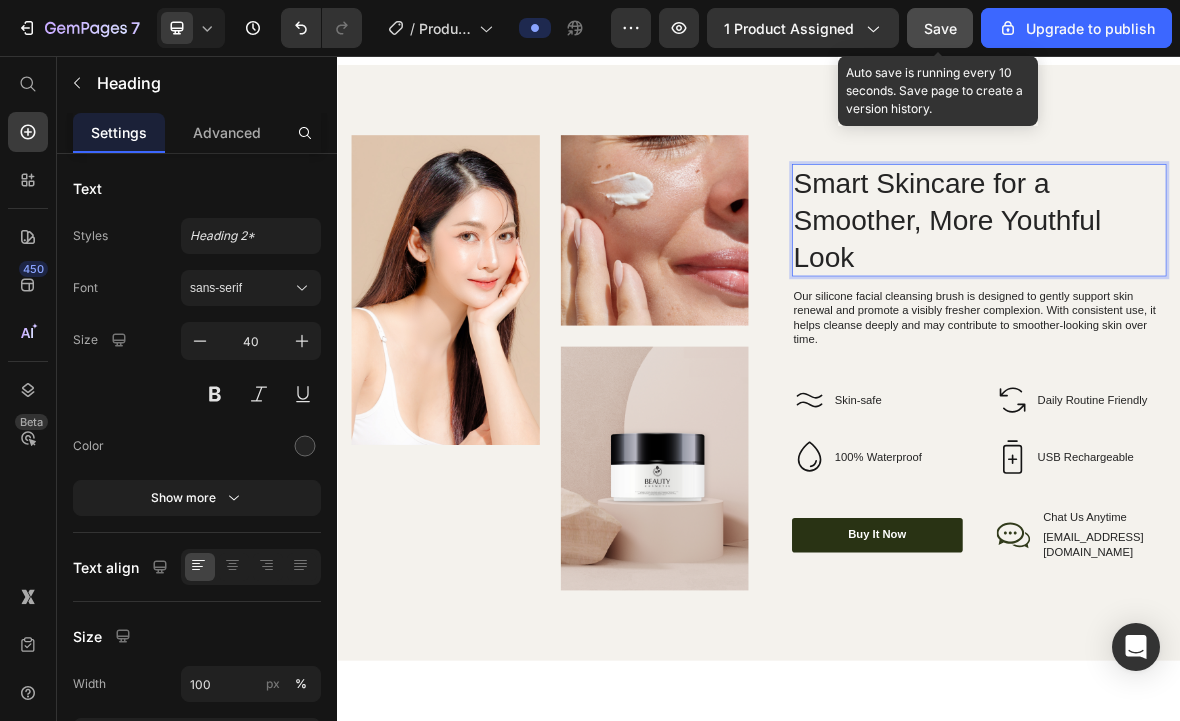 click on "Smart Skincare for a Smoother, More Youthful Look" at bounding box center [1250, 290] 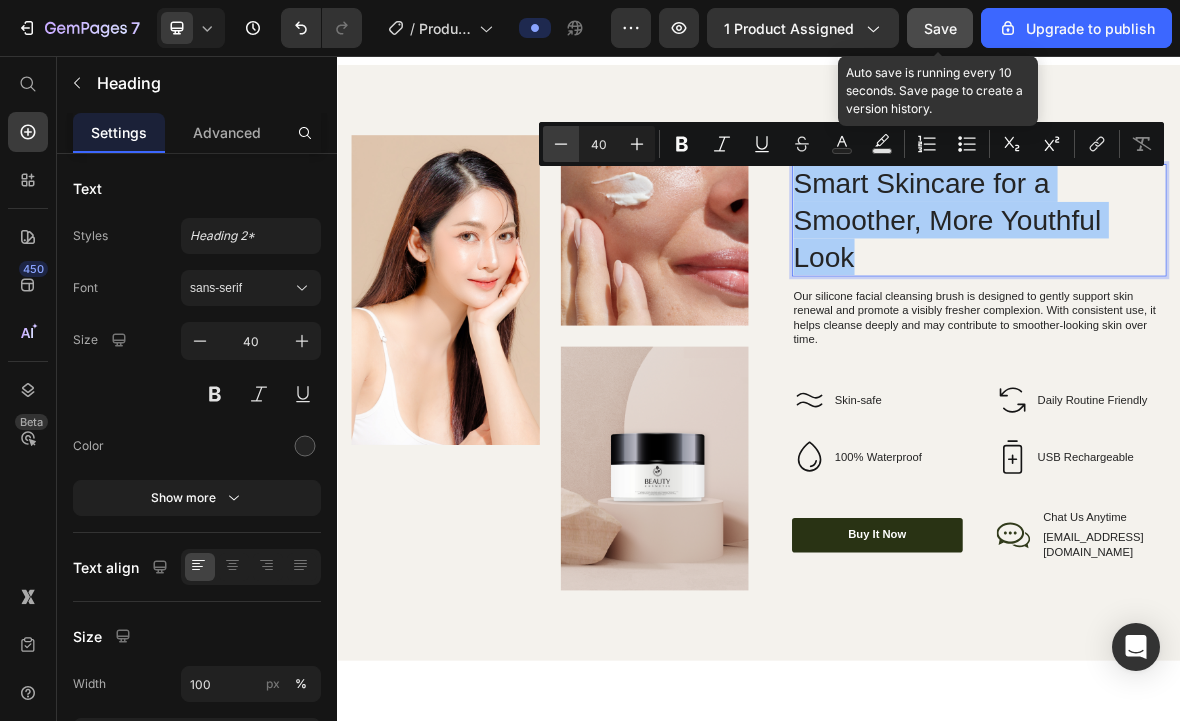 click on "Minus" at bounding box center (561, 144) 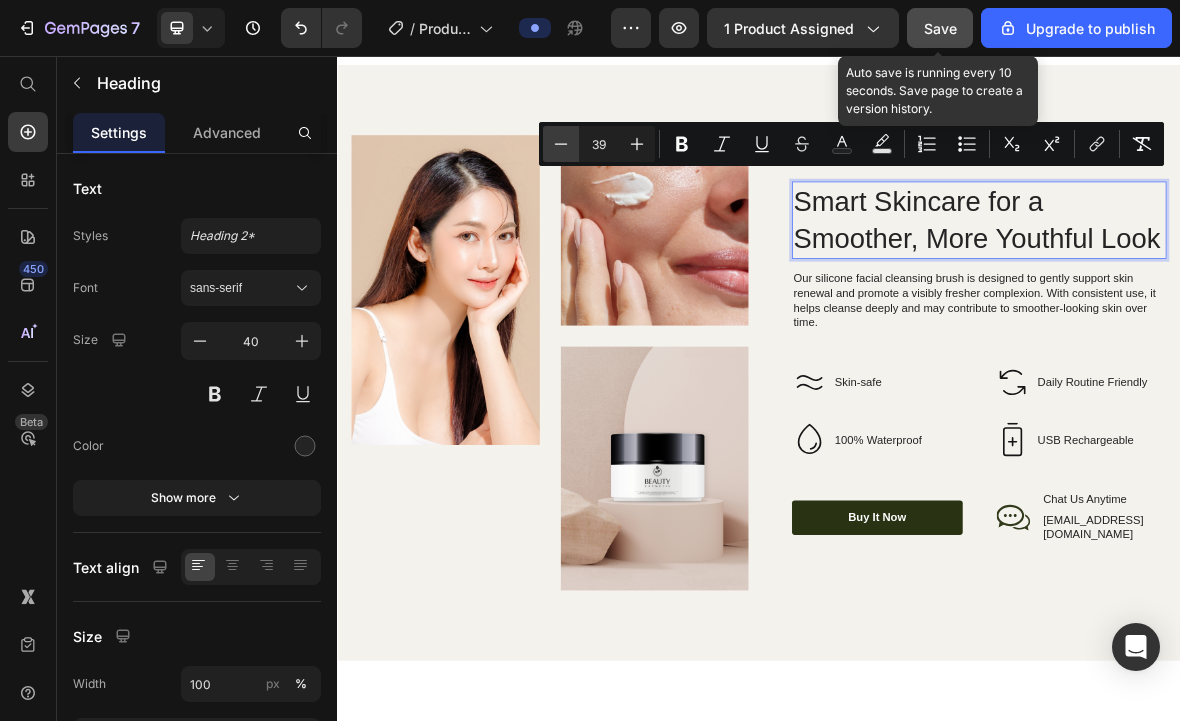 click on "Minus" at bounding box center (561, 144) 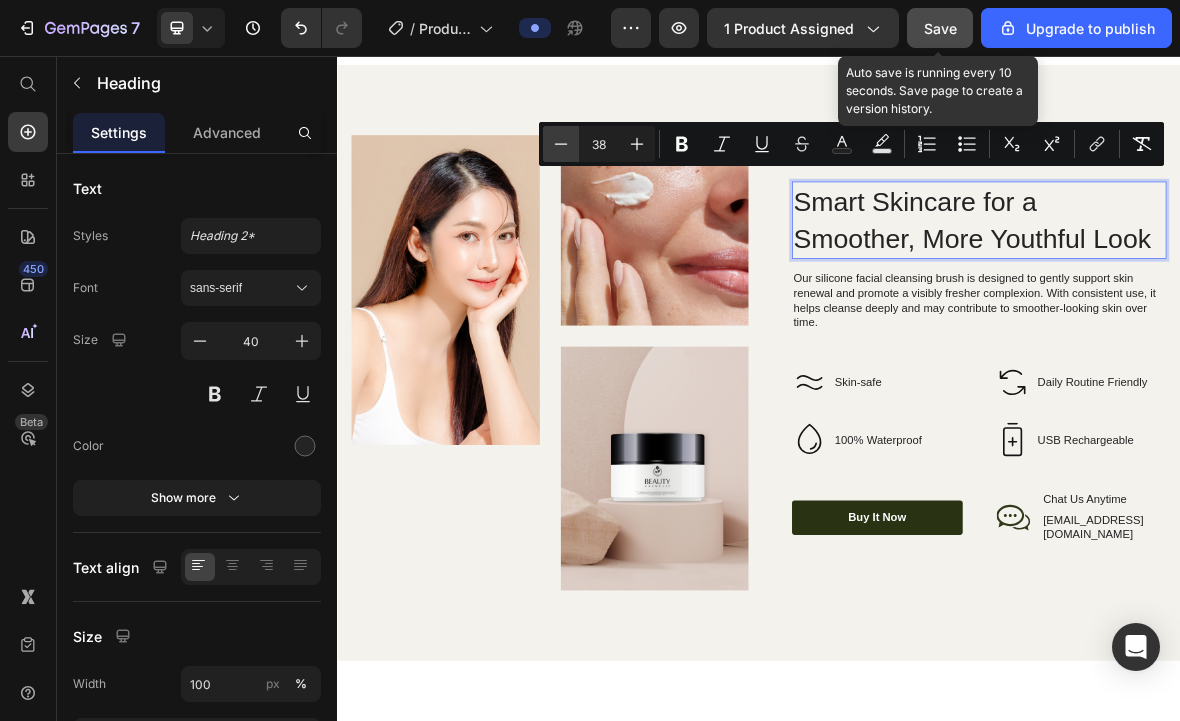 click on "Minus" at bounding box center [561, 144] 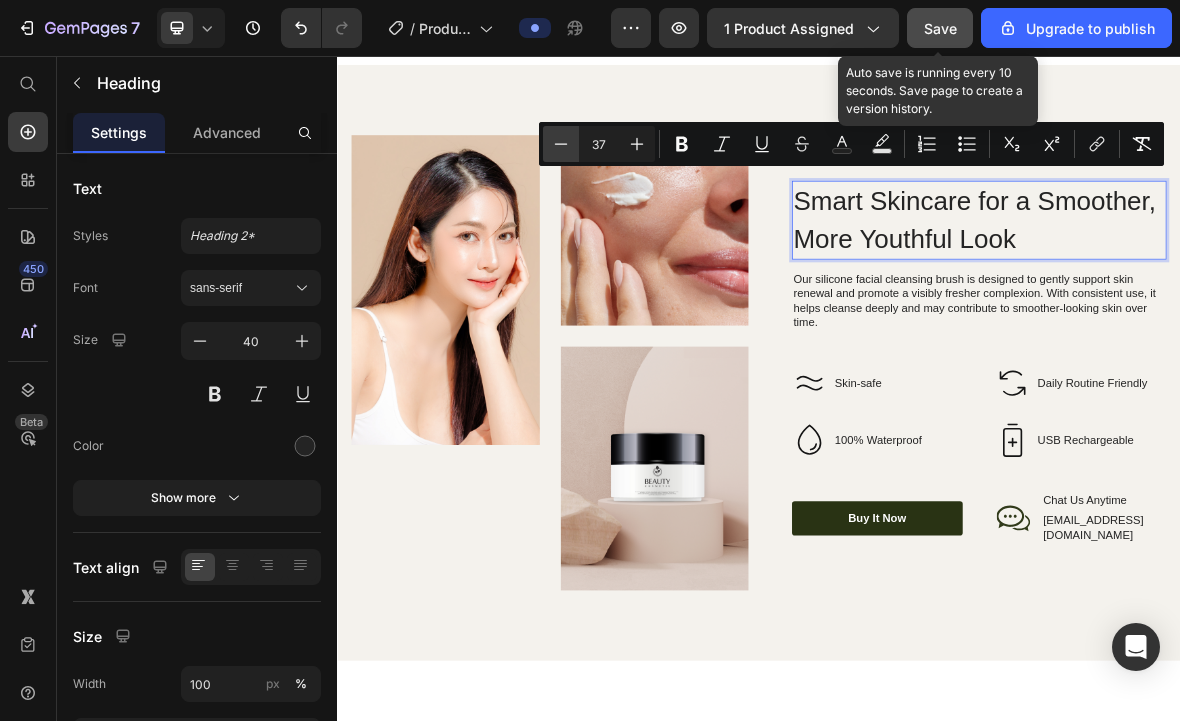 click on "Minus" at bounding box center (561, 144) 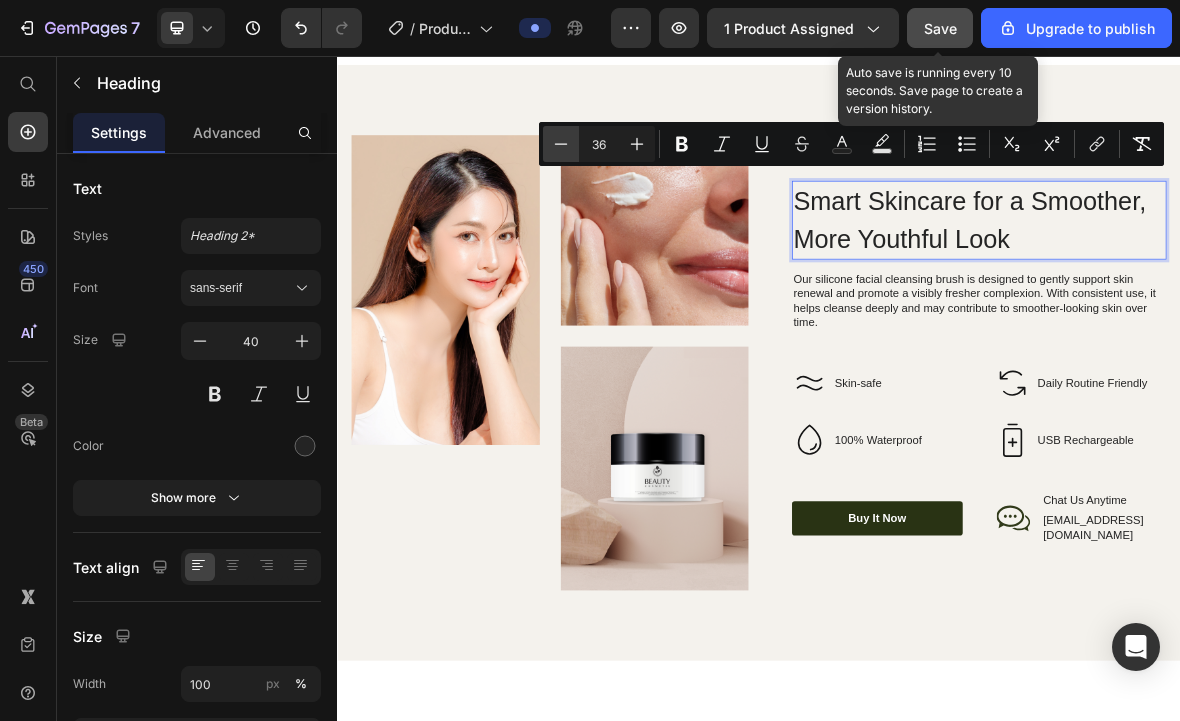 click 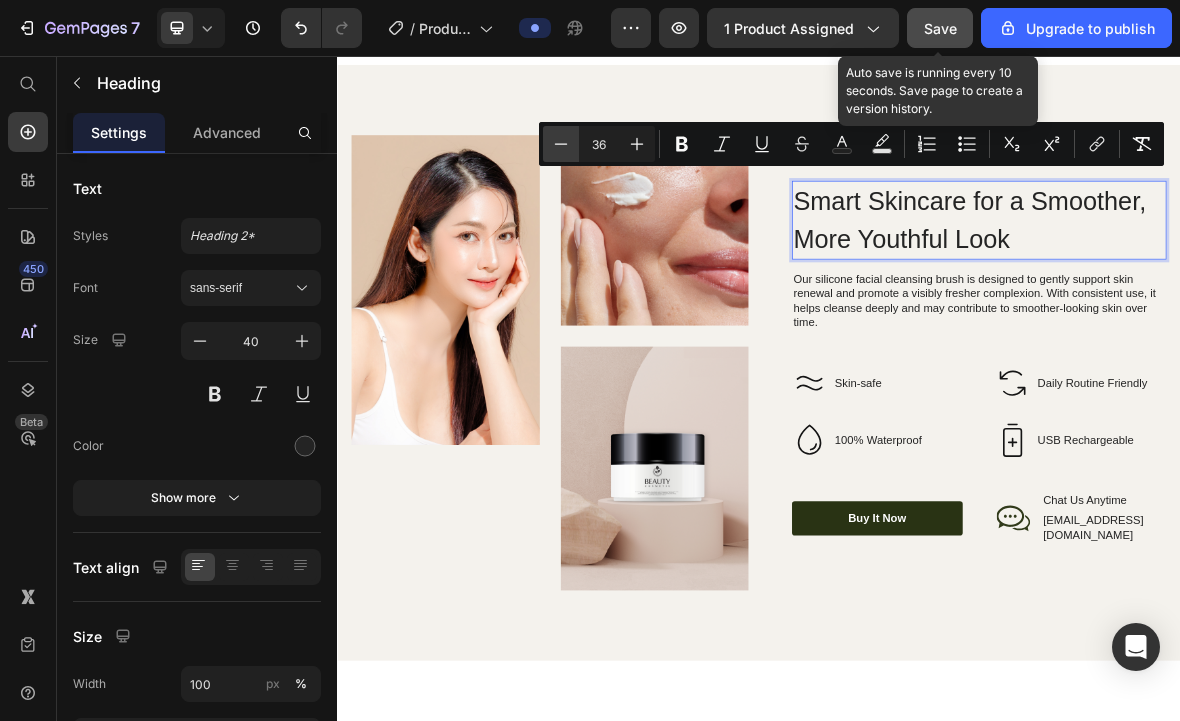 type on "35" 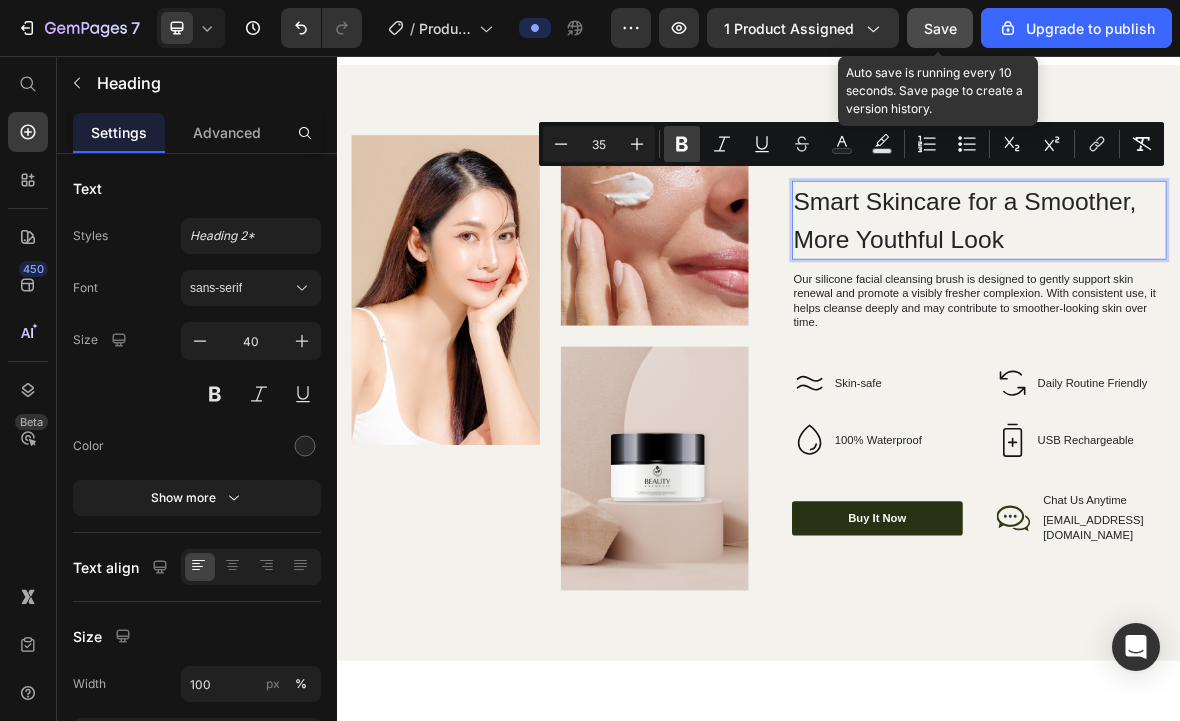 click 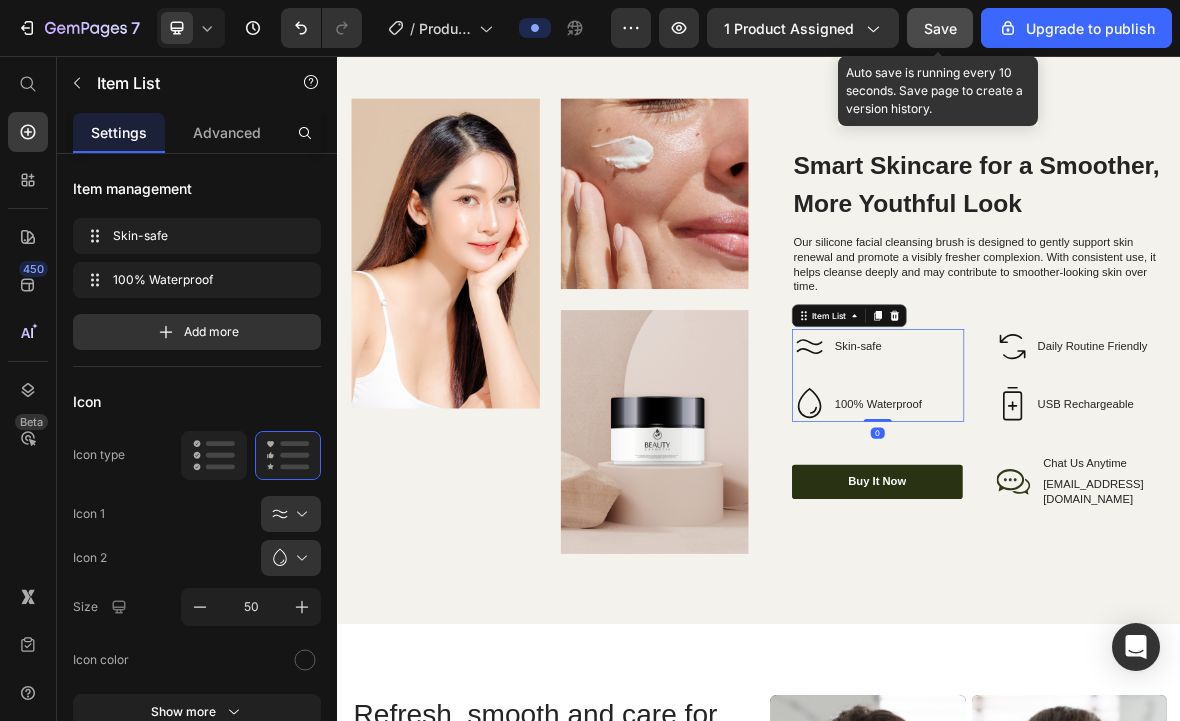 scroll, scrollTop: 2724, scrollLeft: 0, axis: vertical 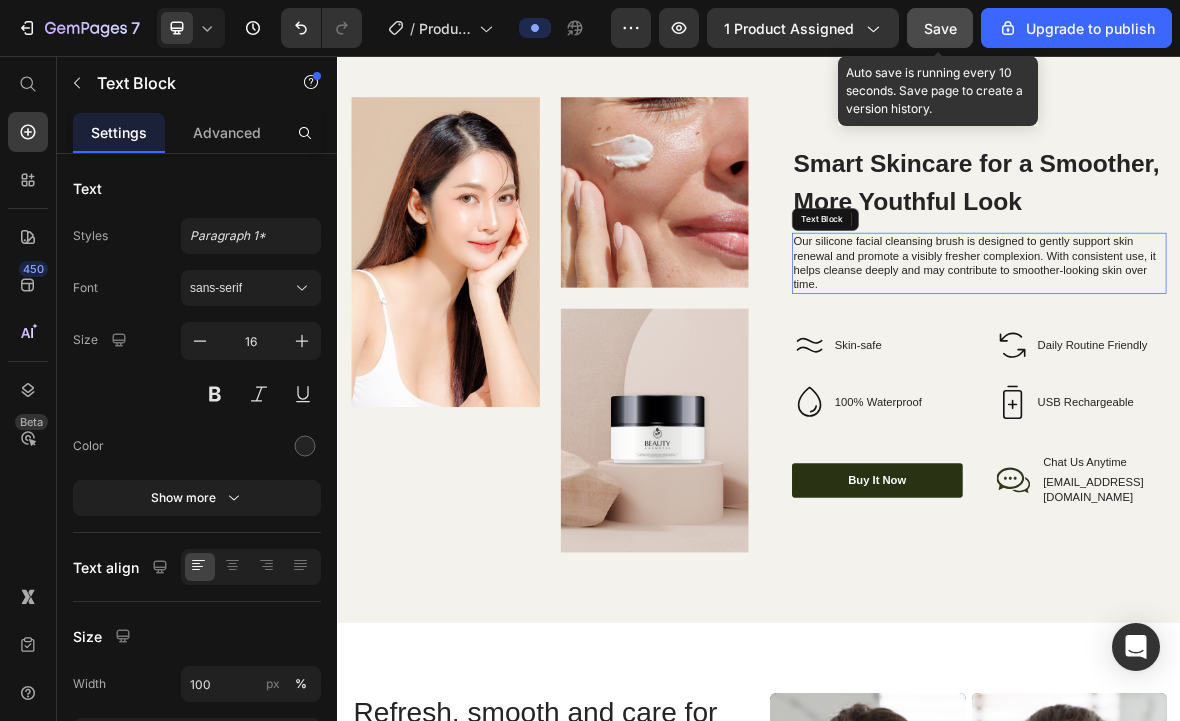 click on "⁠⁠⁠⁠⁠⁠⁠ Smart Skincare for a Smoother, More Youthful Look Heading Our silicone facial cleansing brush is designed to gently support skin renewal and promote a visibly fresher complexion. With consistent use, it helps cleanse deeply and may contribute to smoother-looking skin over time. Text Block
Organic
Sulfate-Free
Paraben-Free Item List
100% Vegan
Cruelty Free
Lab-Tested Item List Row
Skin-safe
100% Waterproof Item List
Daily Routine Friendly
USB Rechargeable Item List Row buy it now Button
Icon Chat Us Anytime Text Block support@sculptandsilk.com Text Block Row Row Row   0" at bounding box center [1234, 439] 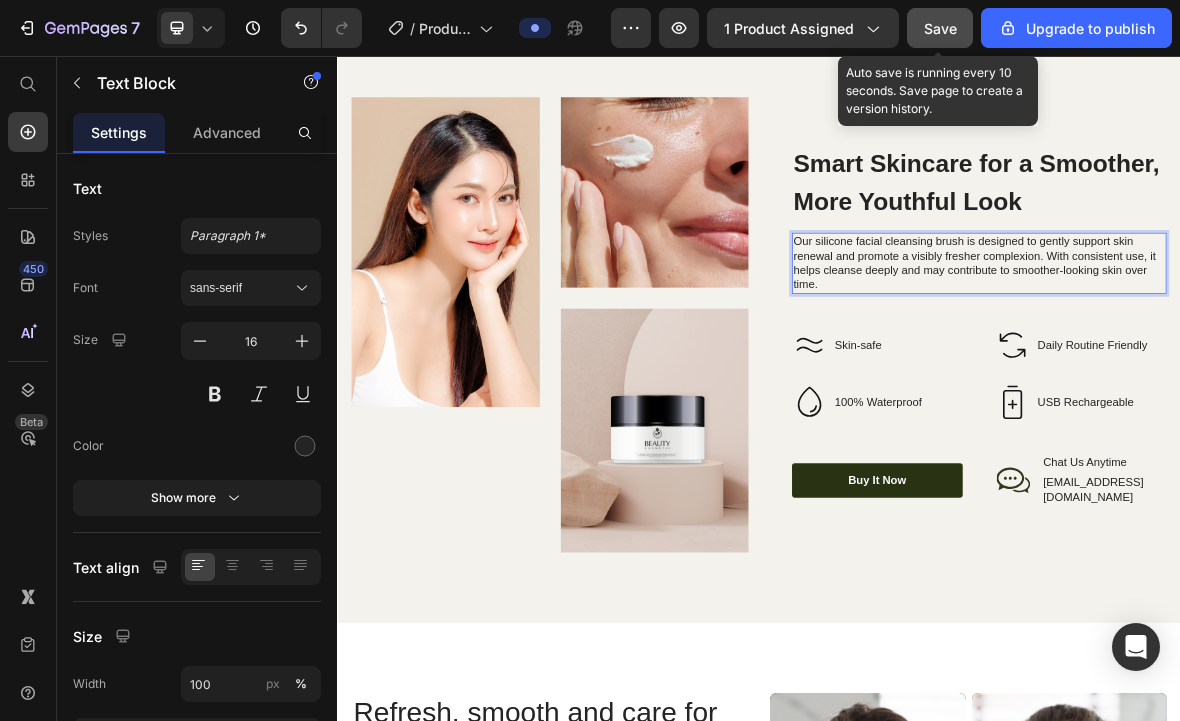 click on "Our silicone facial cleansing brush is designed to gently support skin renewal and promote a visibly fresher complexion. With consistent use, it helps cleanse deeply and may contribute to smoother-looking skin over time." at bounding box center [1250, 351] 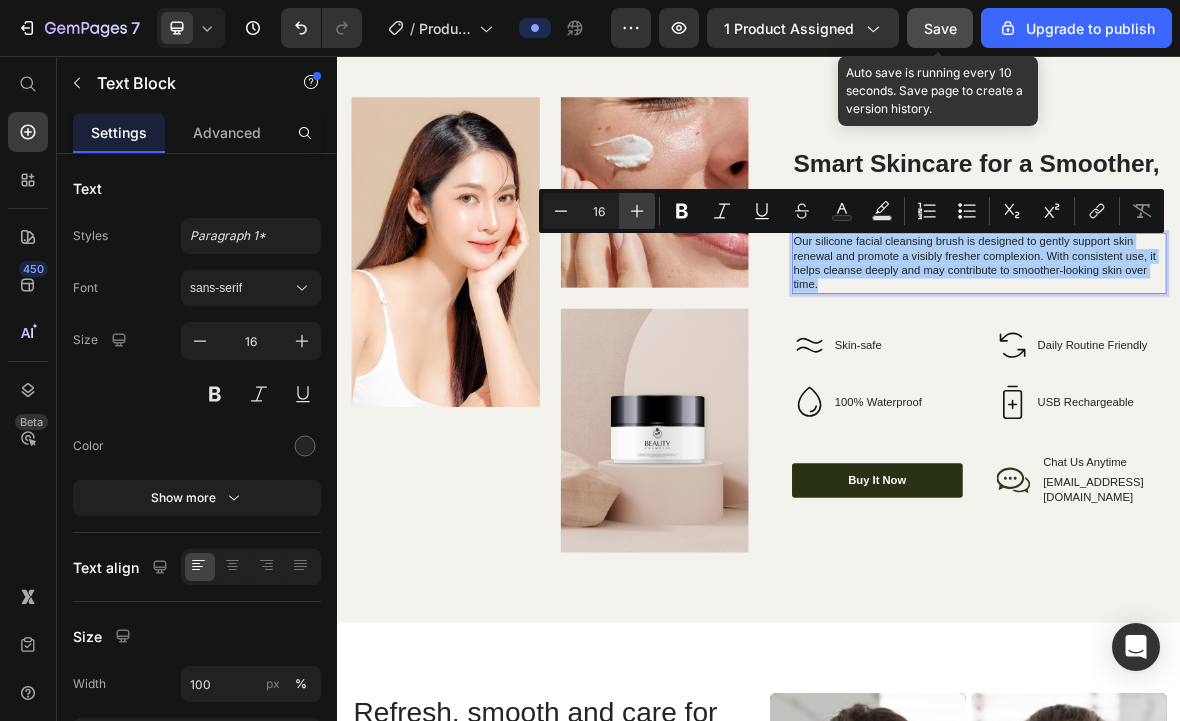 click 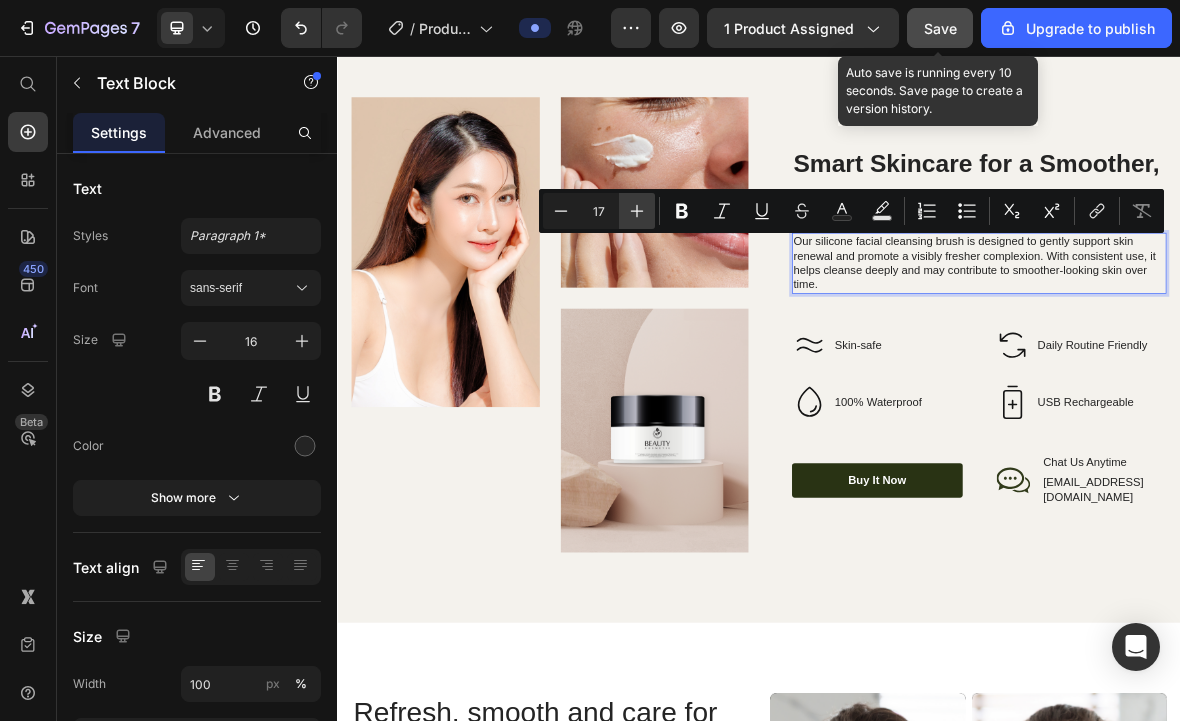 click 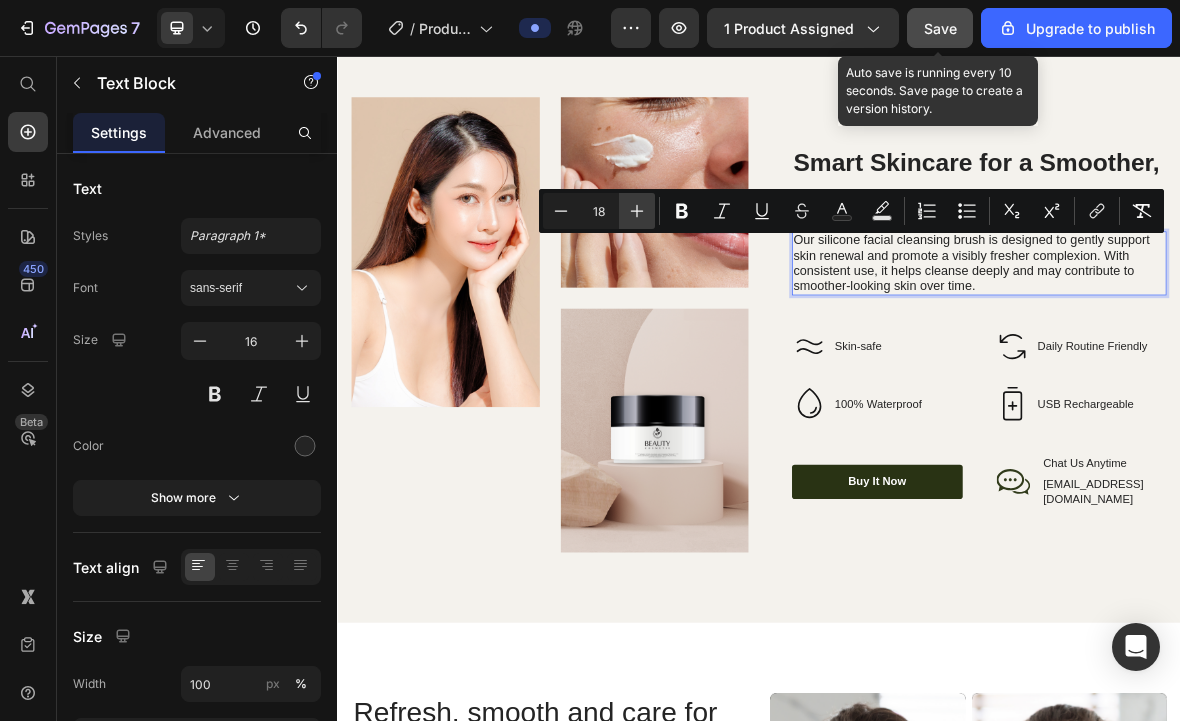 click 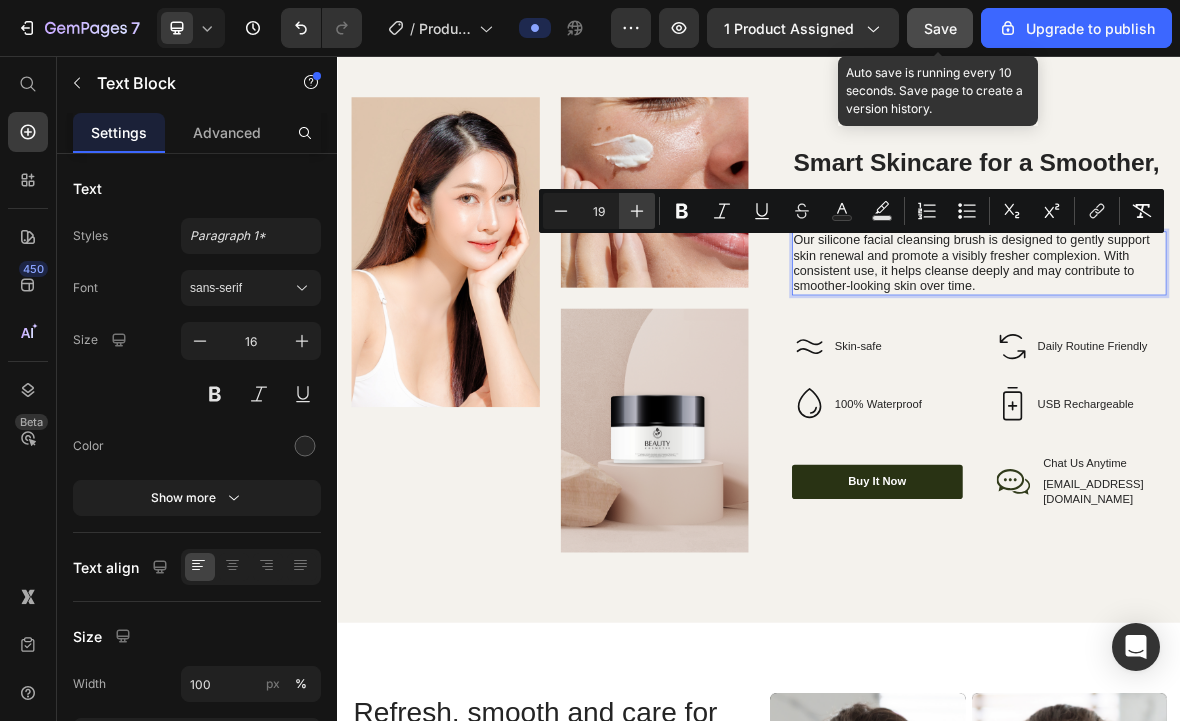 click on "Plus" at bounding box center [637, 211] 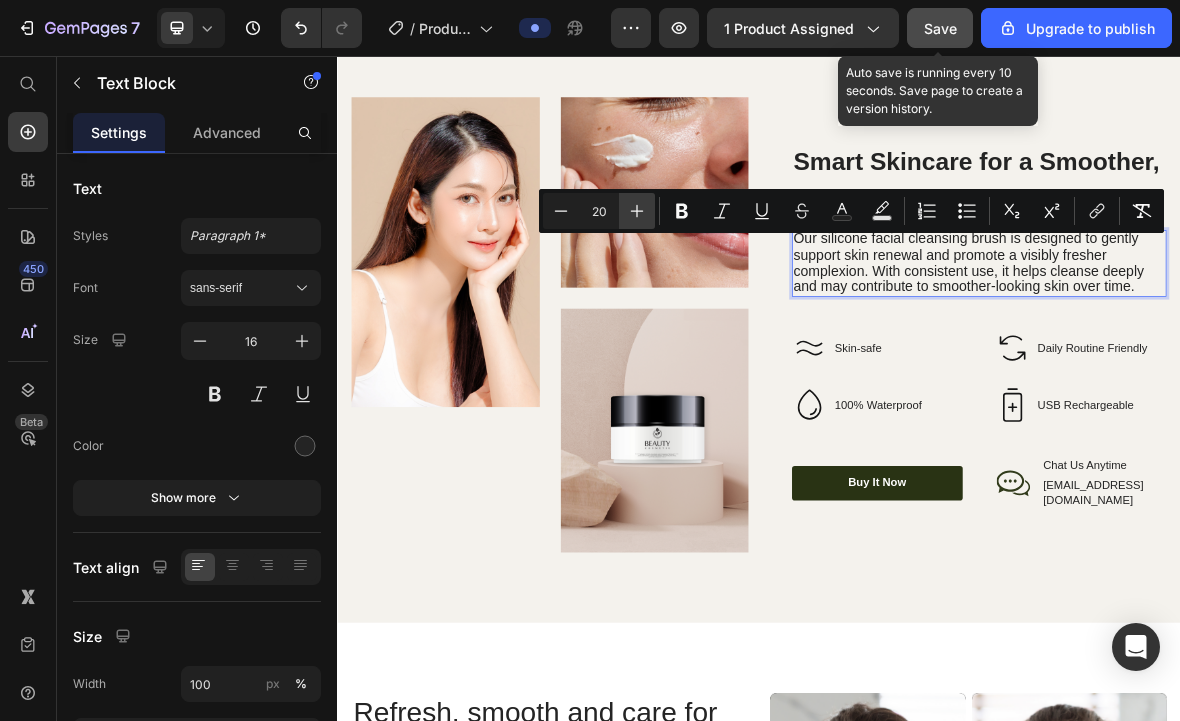 click 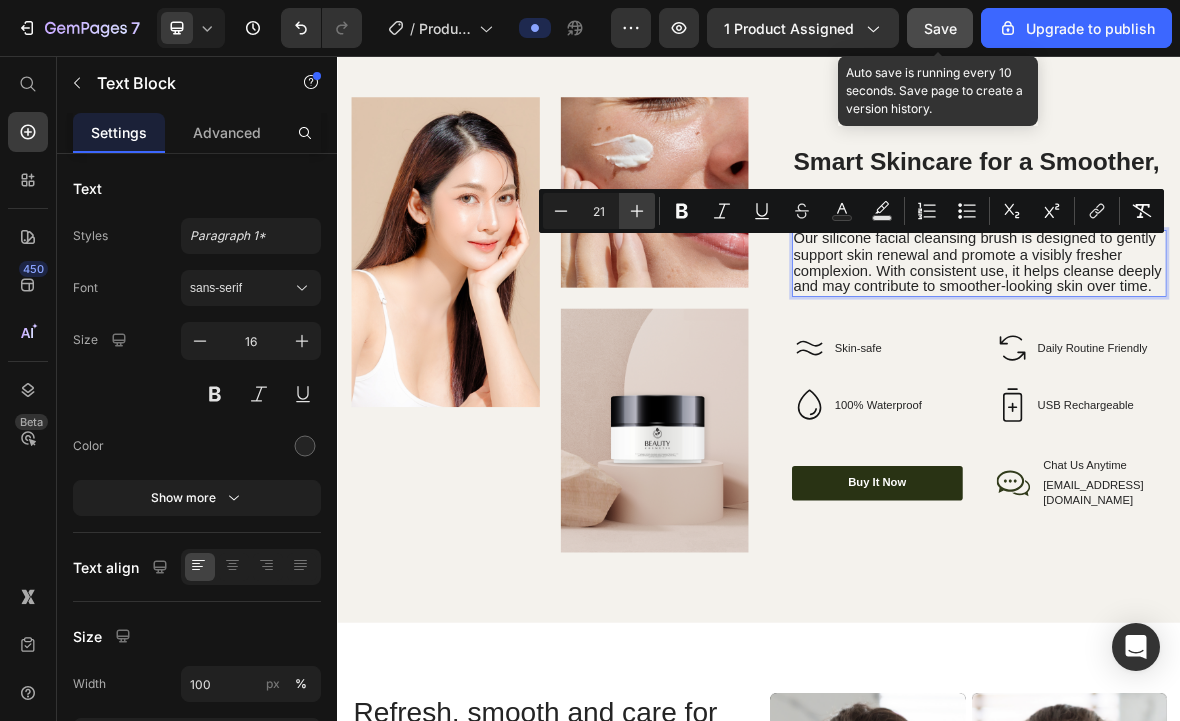 click 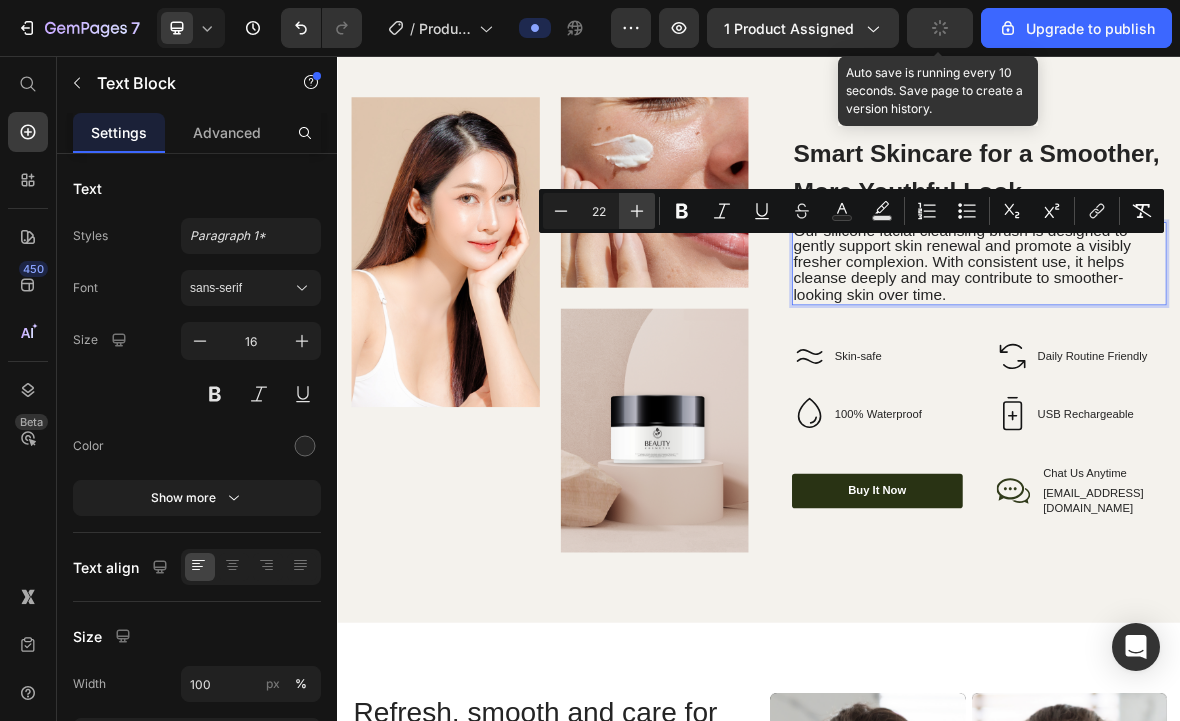 click 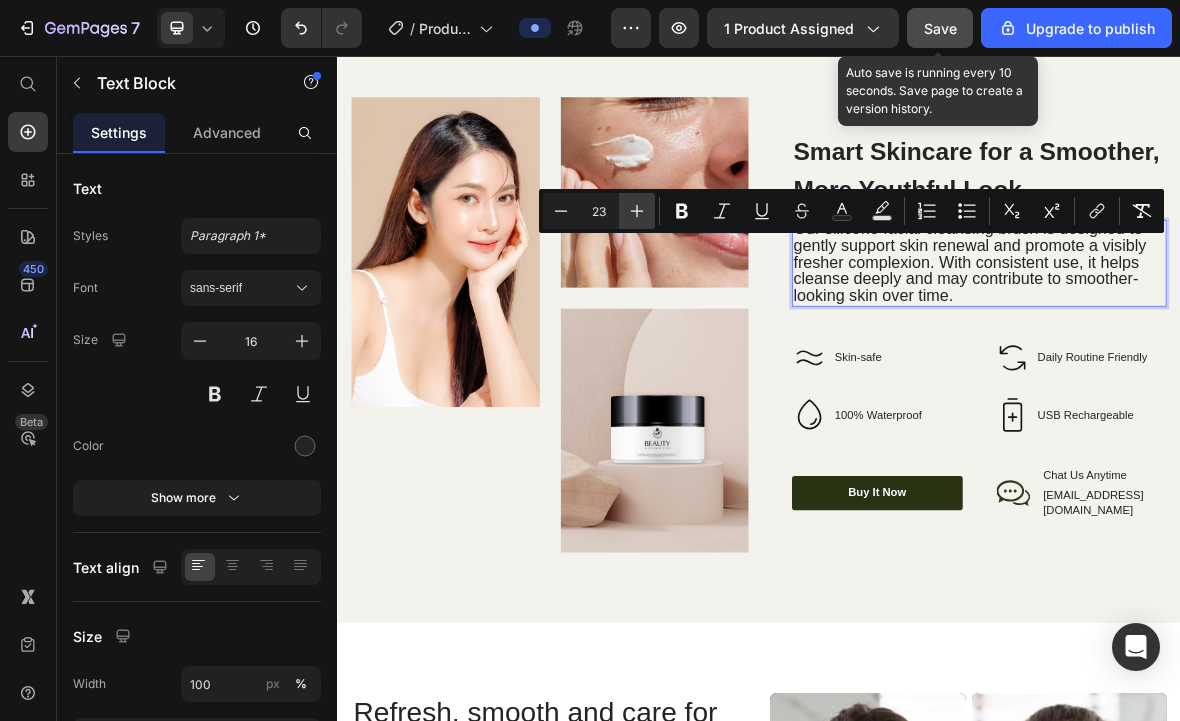 click on "Plus" at bounding box center [637, 211] 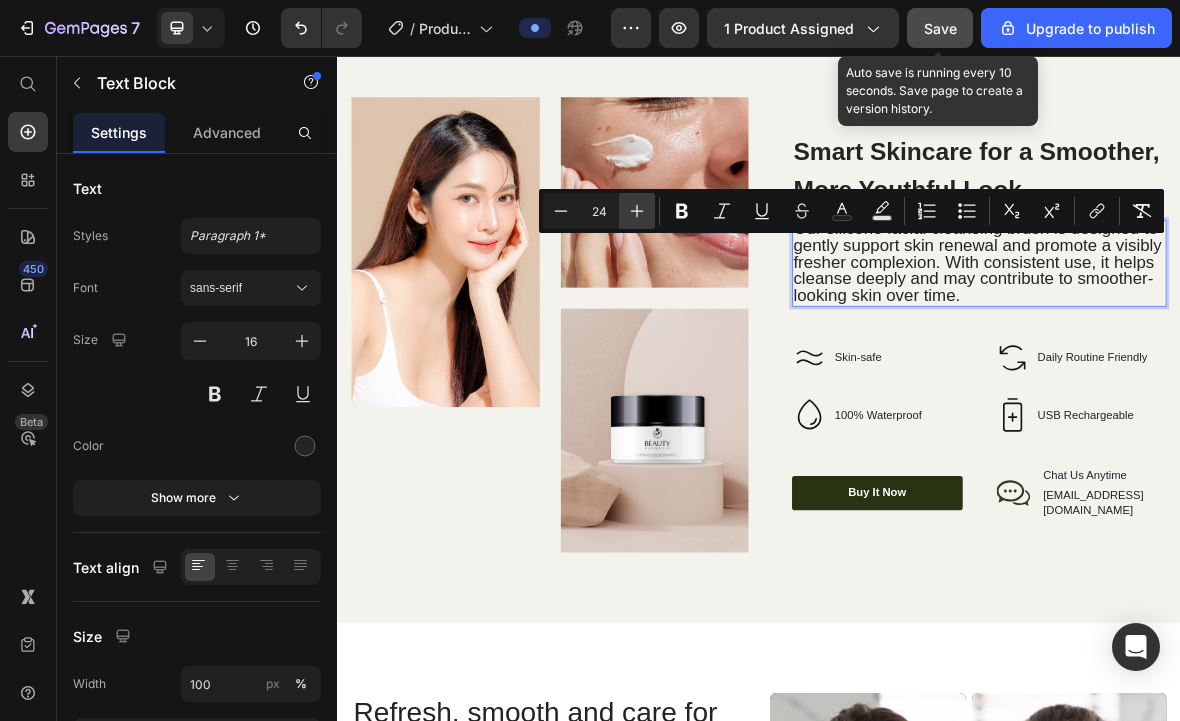 click 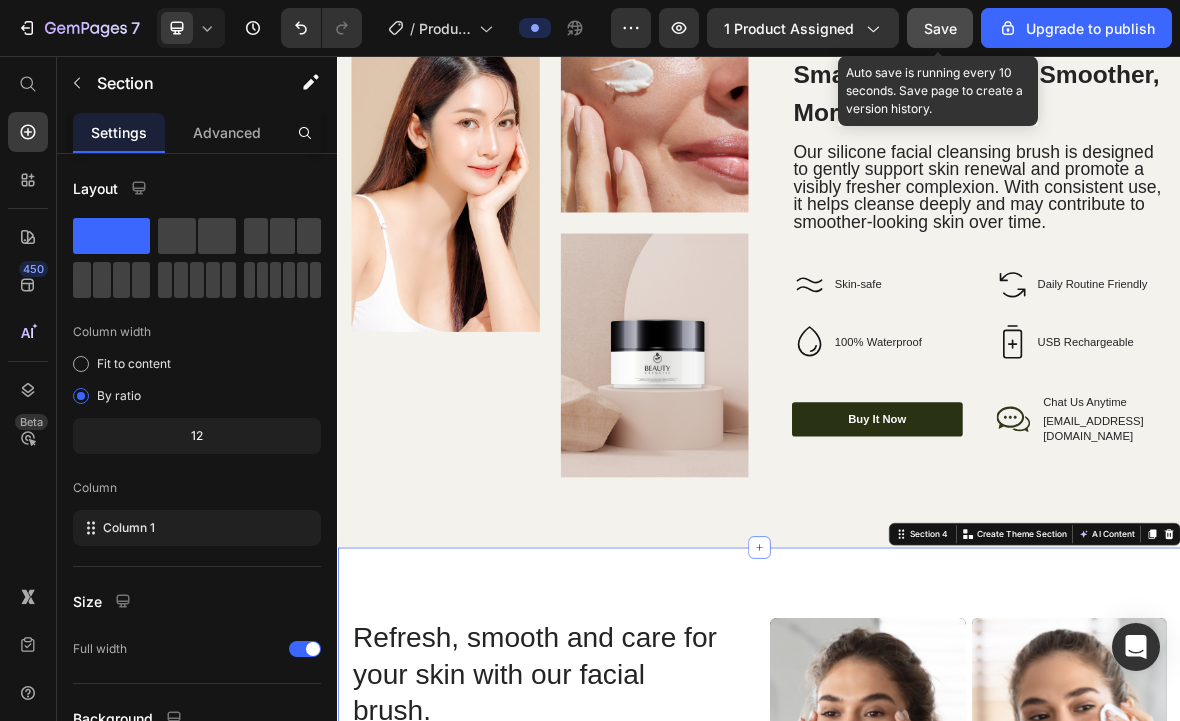 scroll, scrollTop: 2841, scrollLeft: 0, axis: vertical 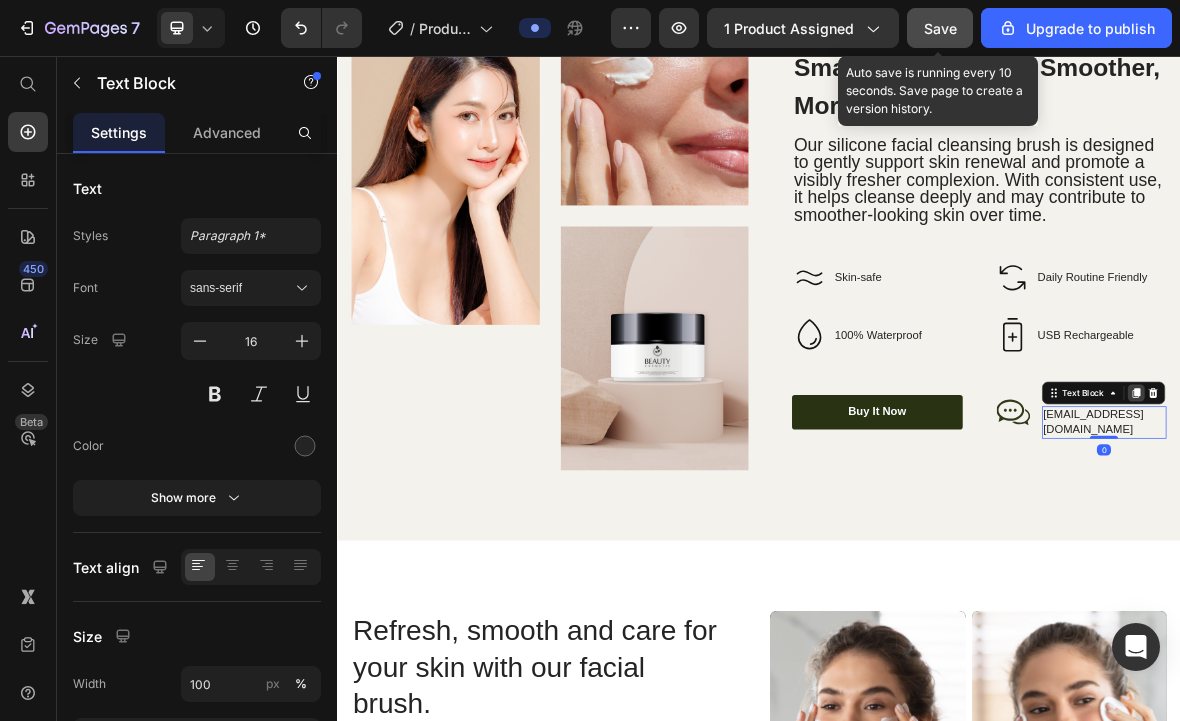 click at bounding box center (1474, 536) 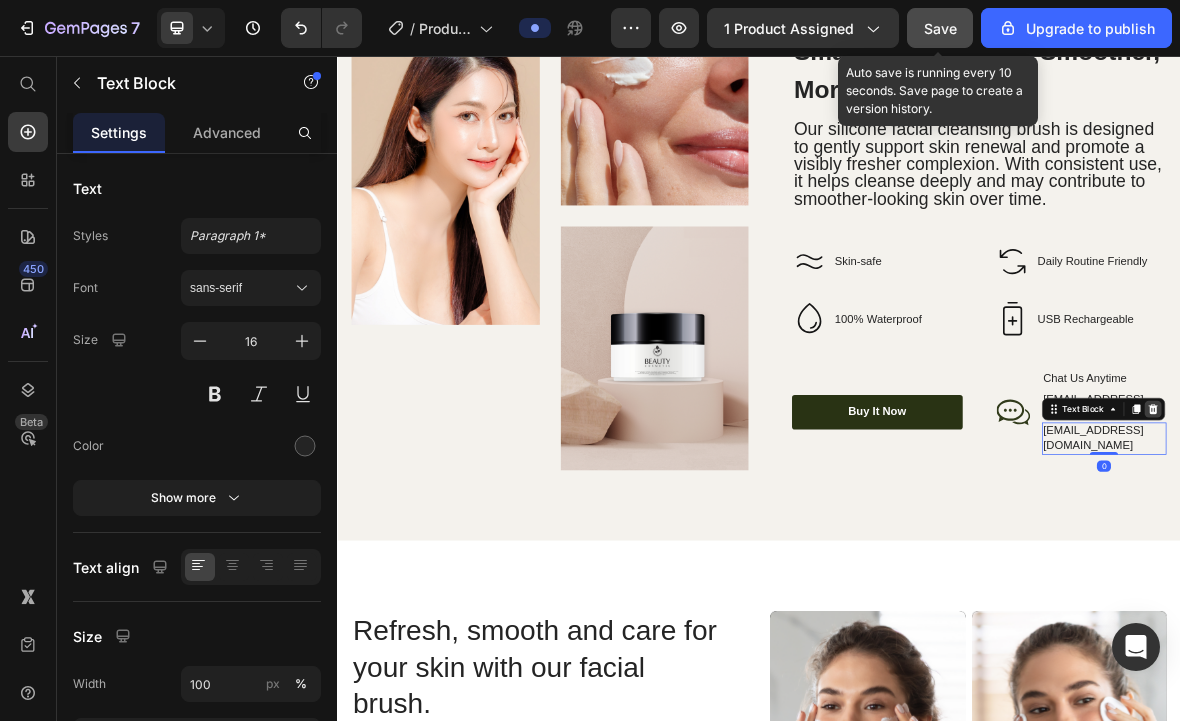 click at bounding box center (1498, 559) 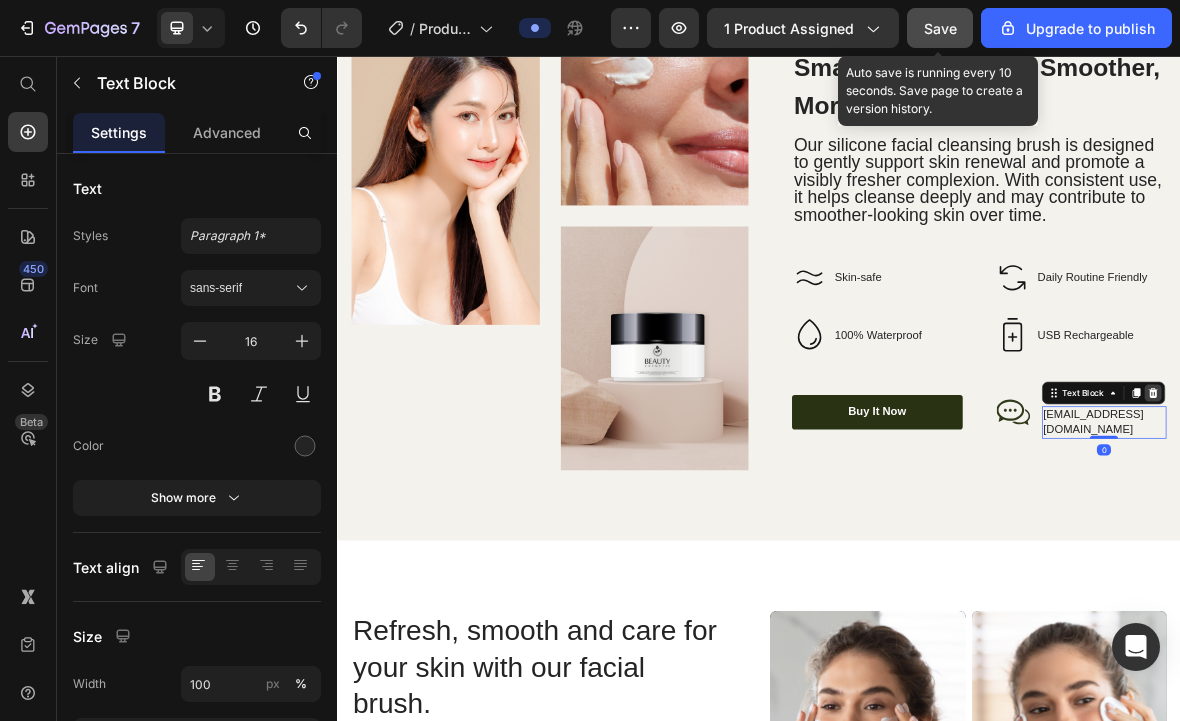 click at bounding box center (1498, 536) 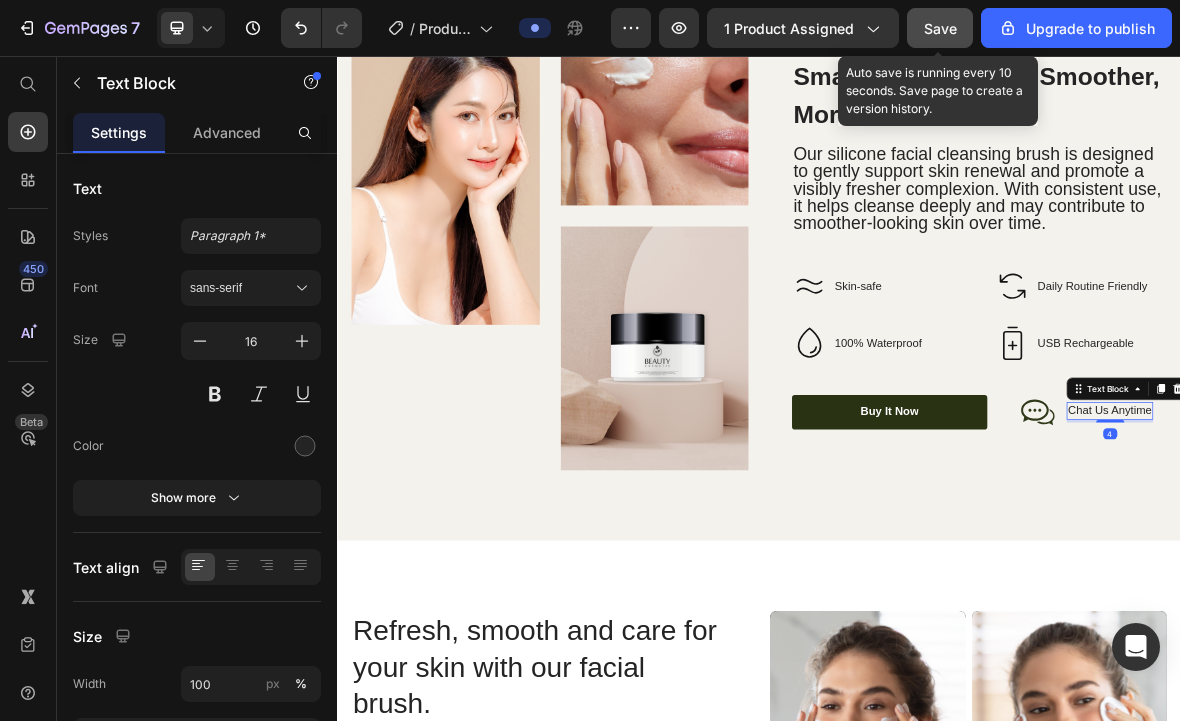 click on "Text Block" at bounding box center [1462, 530] 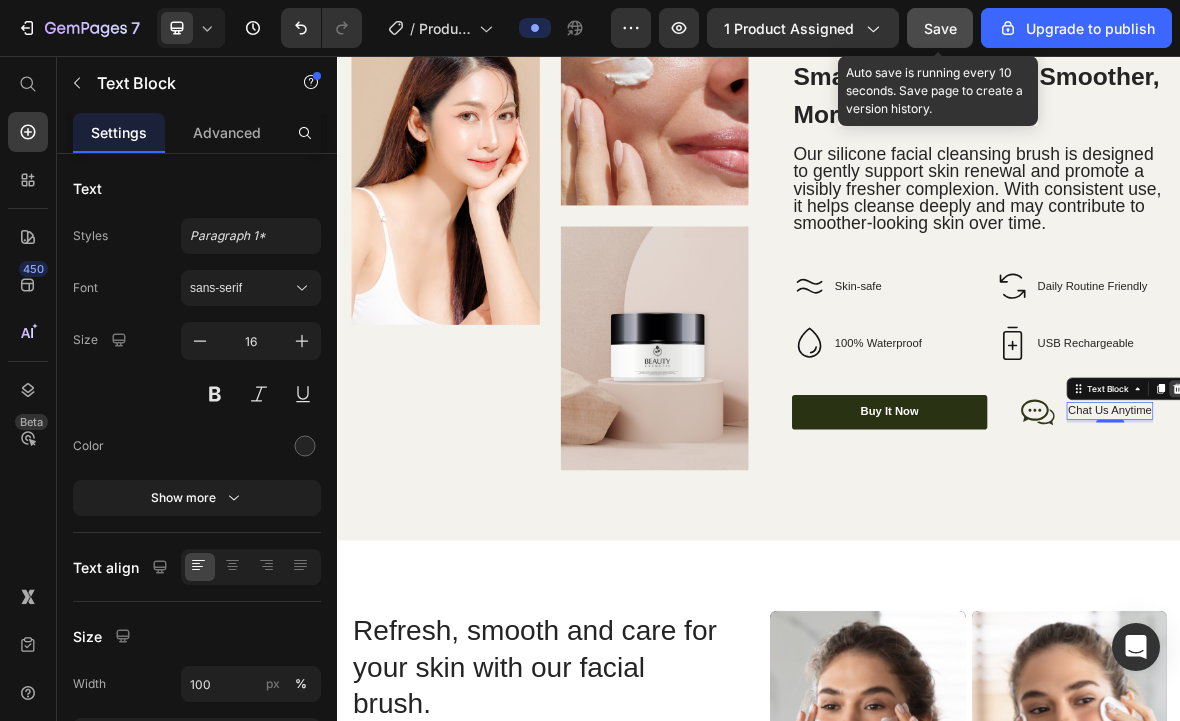 click at bounding box center (1533, 530) 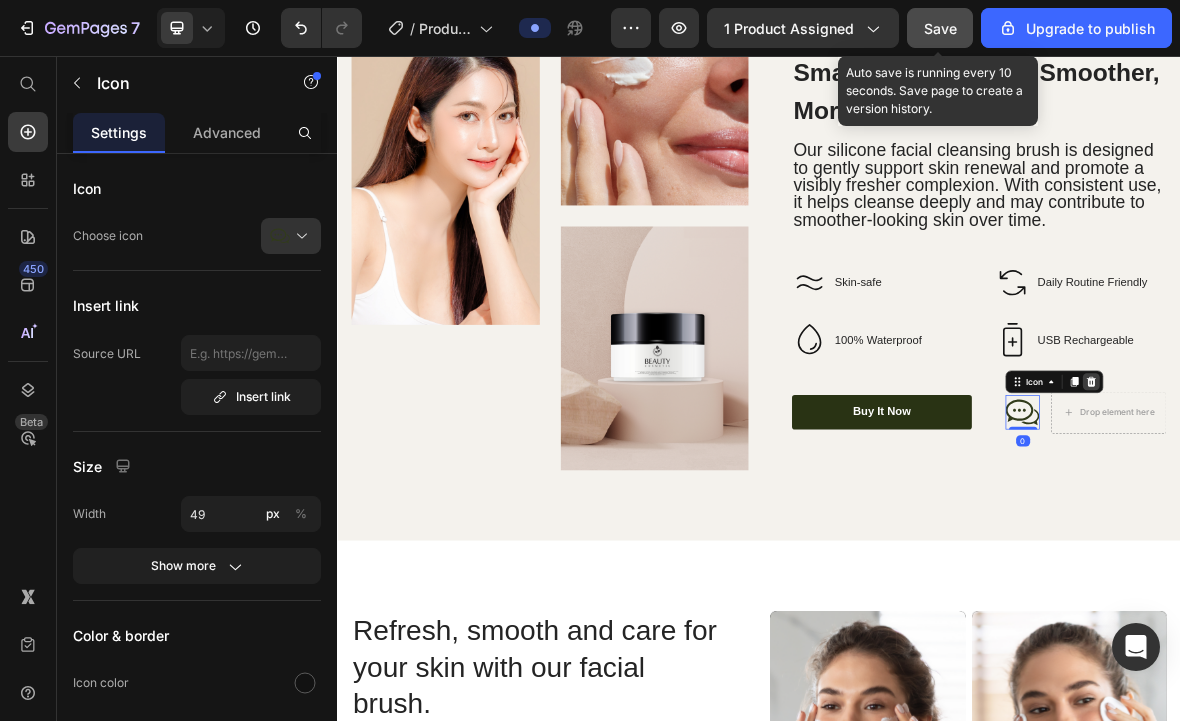 click 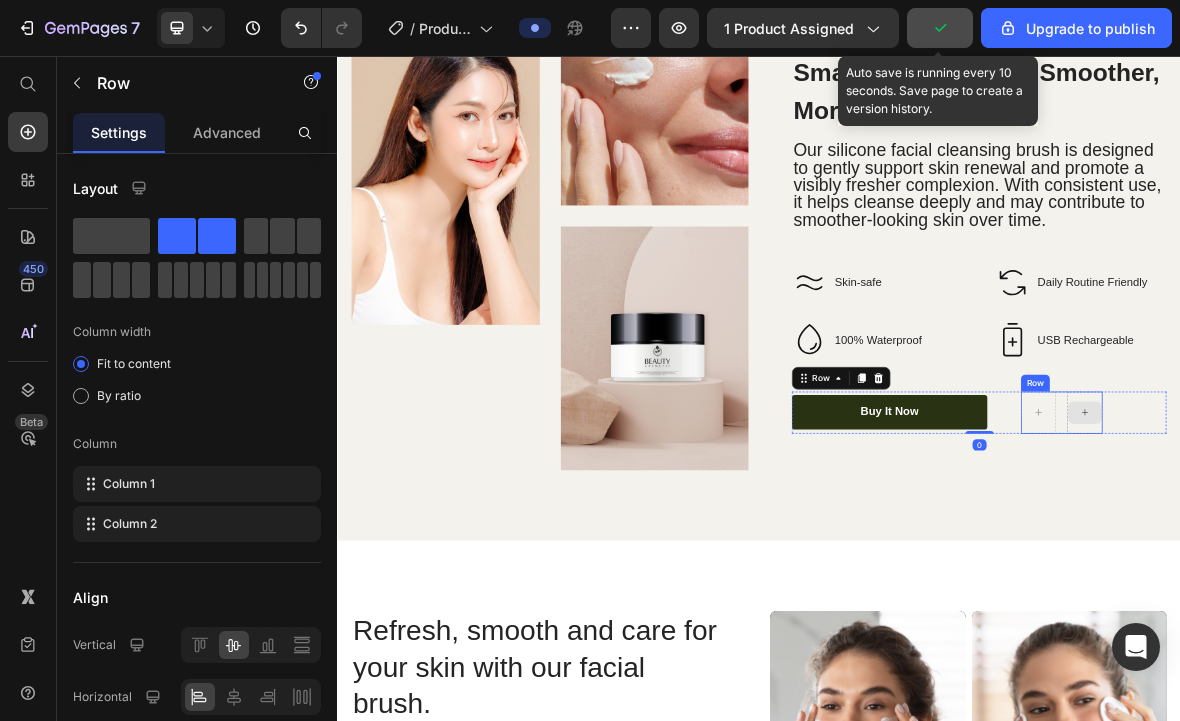 click on "buy it now Button
Row Row   0" at bounding box center [1250, 564] 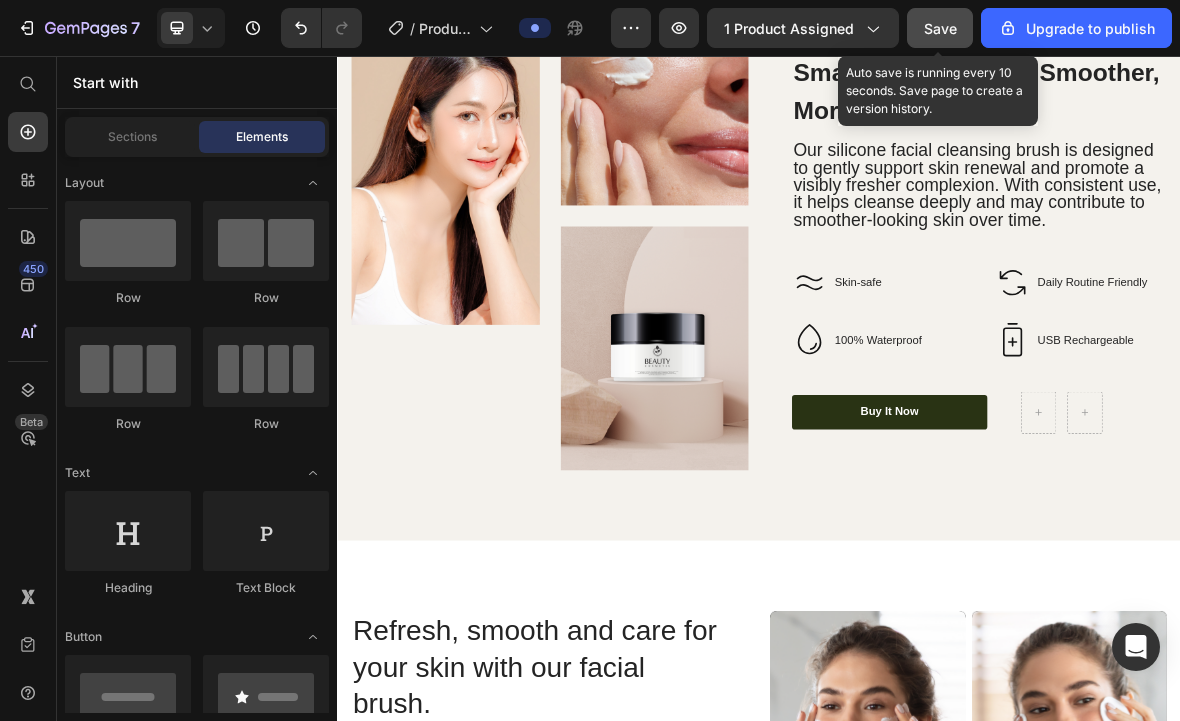 click at bounding box center [1335, 564] 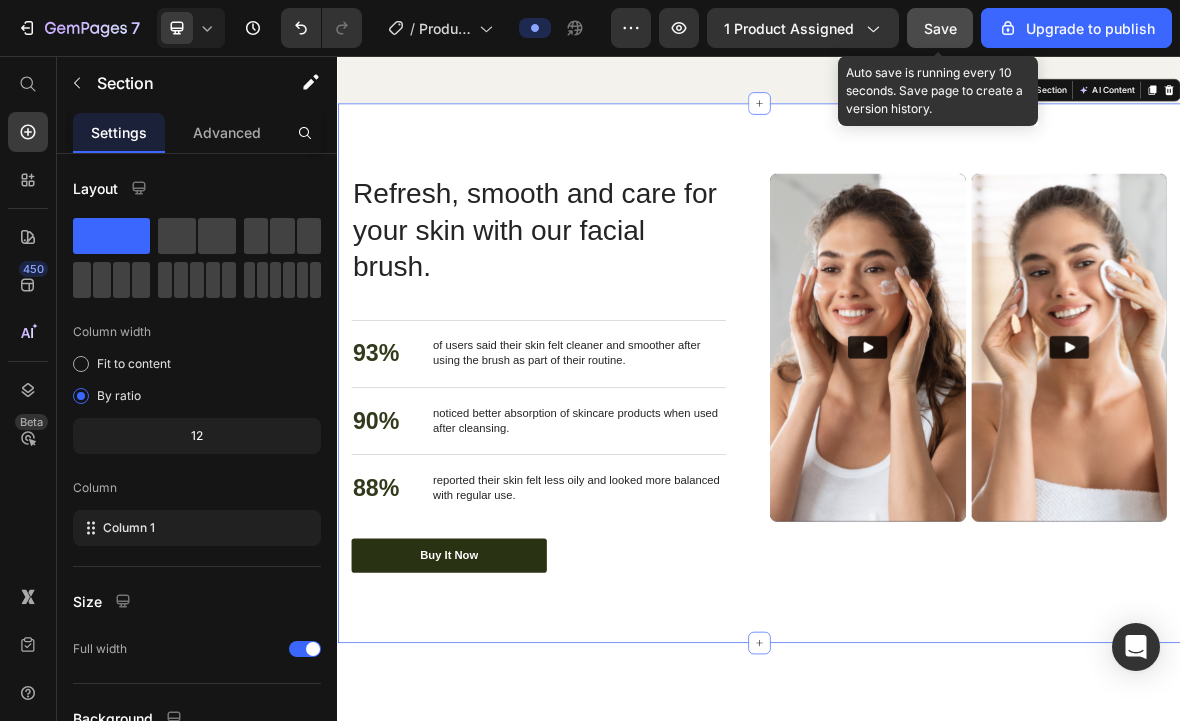 scroll, scrollTop: 3474, scrollLeft: 0, axis: vertical 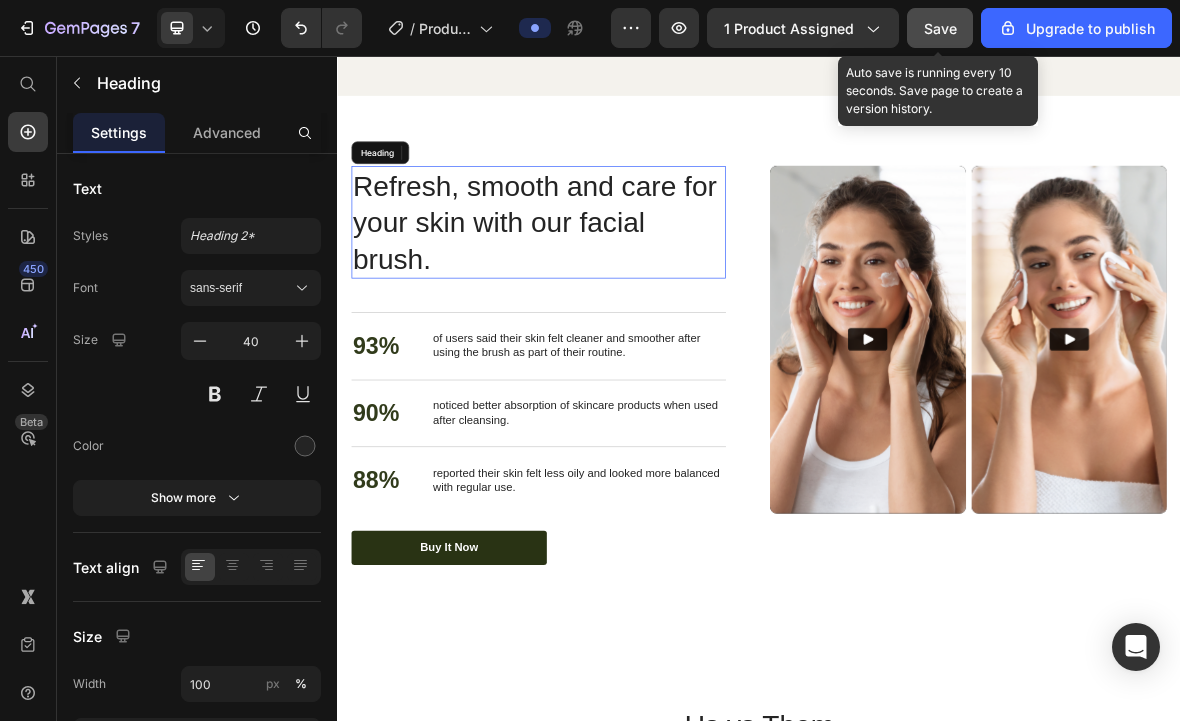 click on "Refresh, smooth and care for your skin with our facial brush." at bounding box center [623, 293] 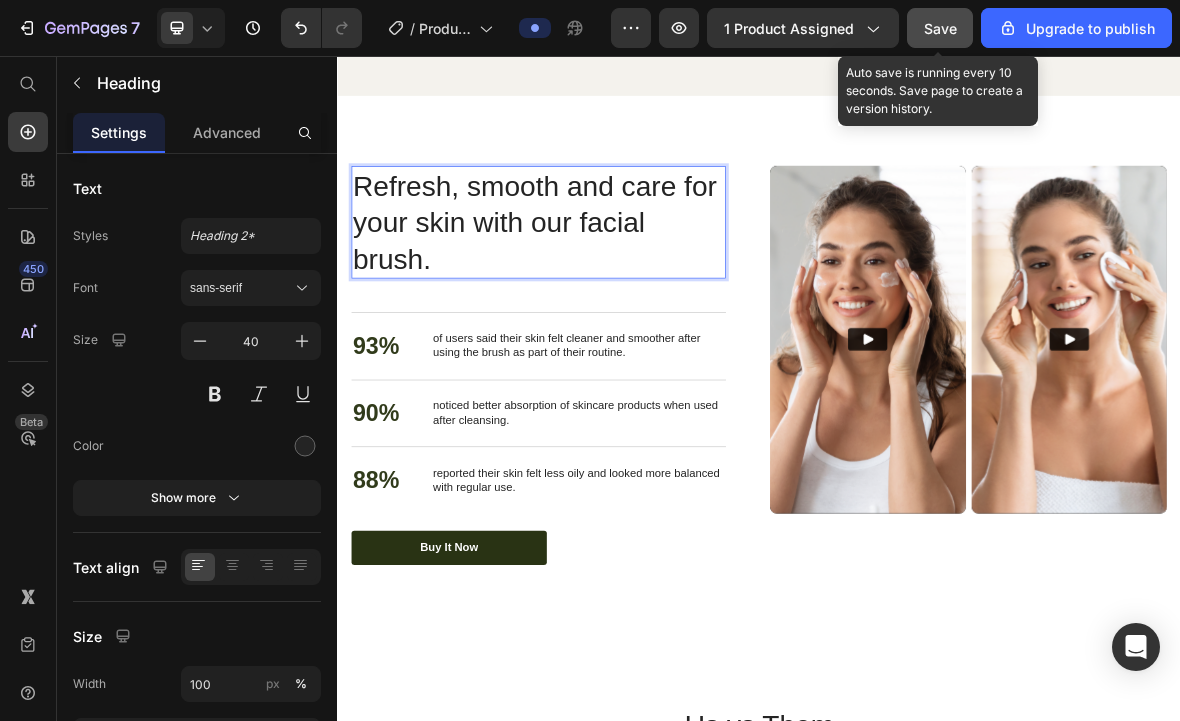 click on "Refresh, smooth and care for your skin with our facial brush." at bounding box center [623, 293] 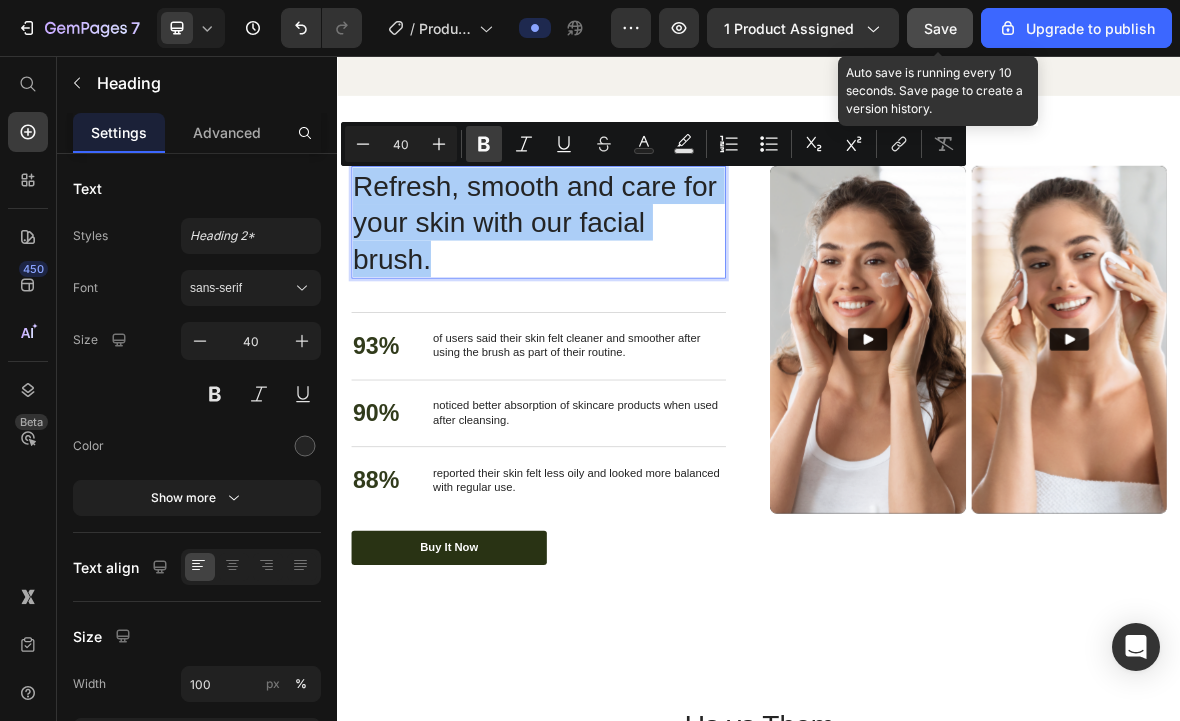 click 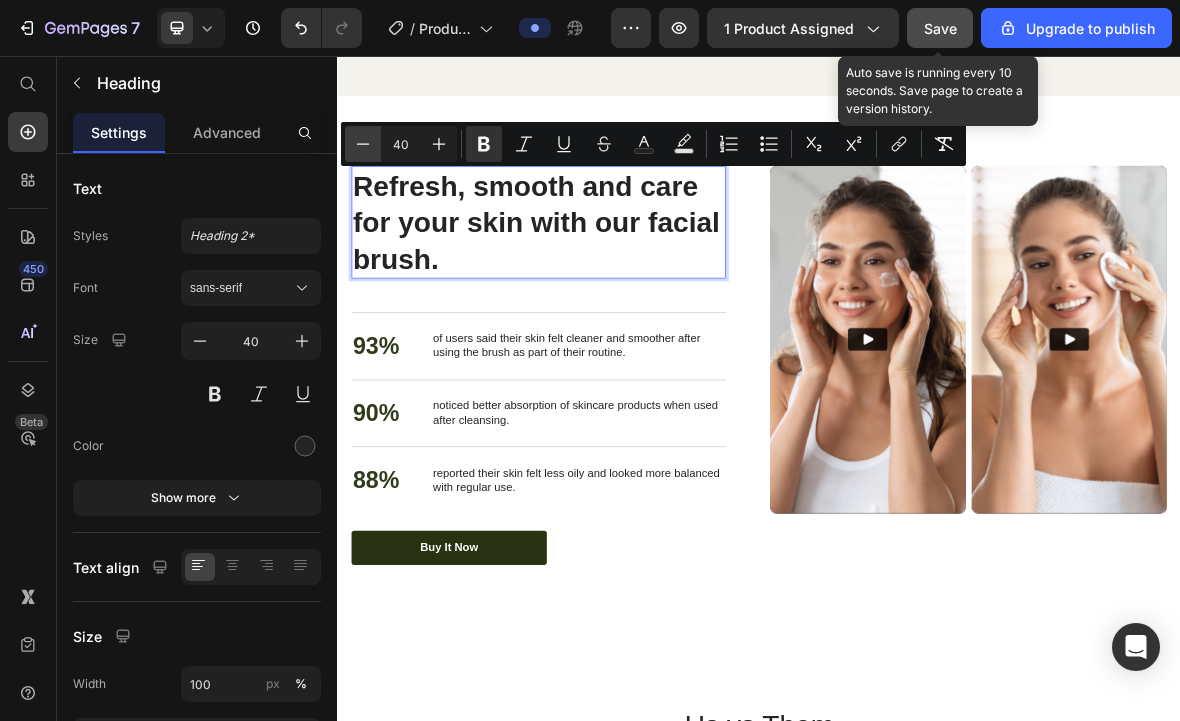 click 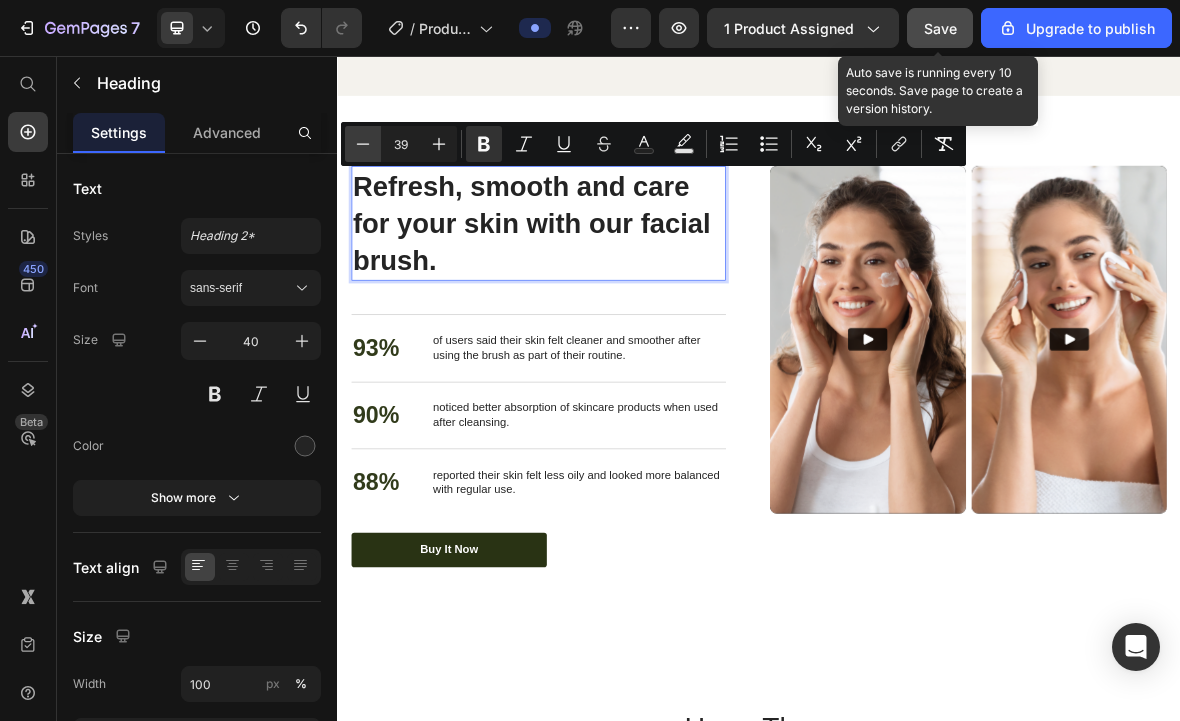 click 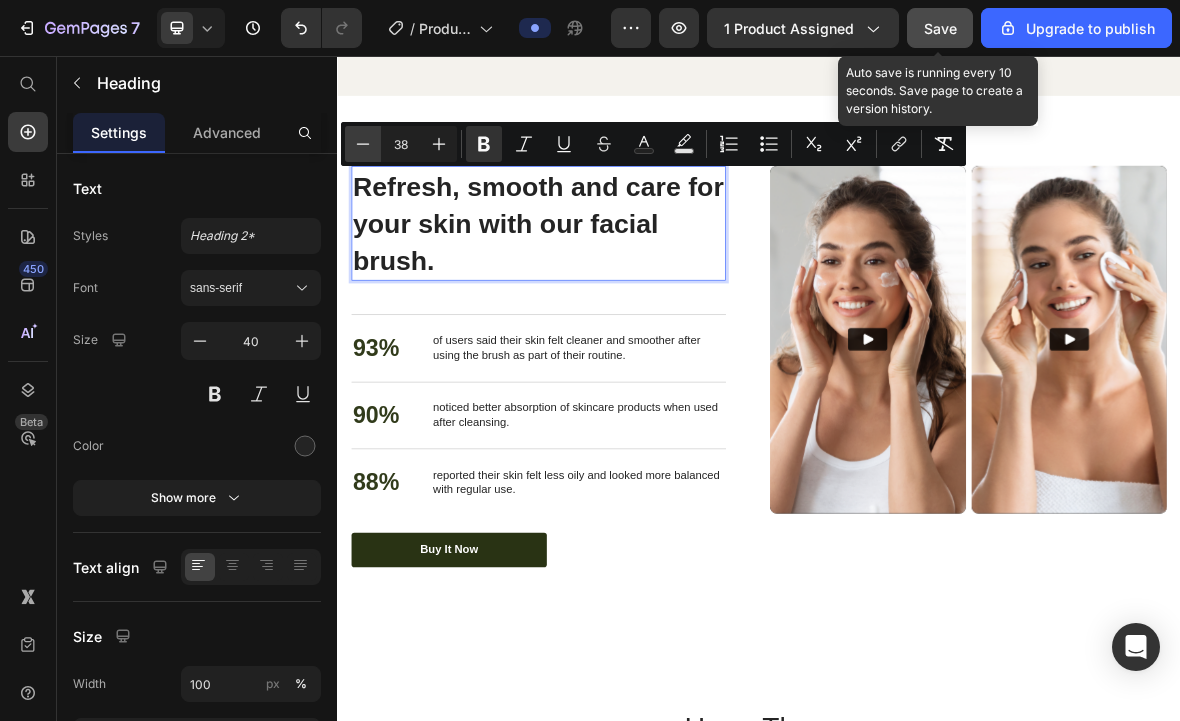 click 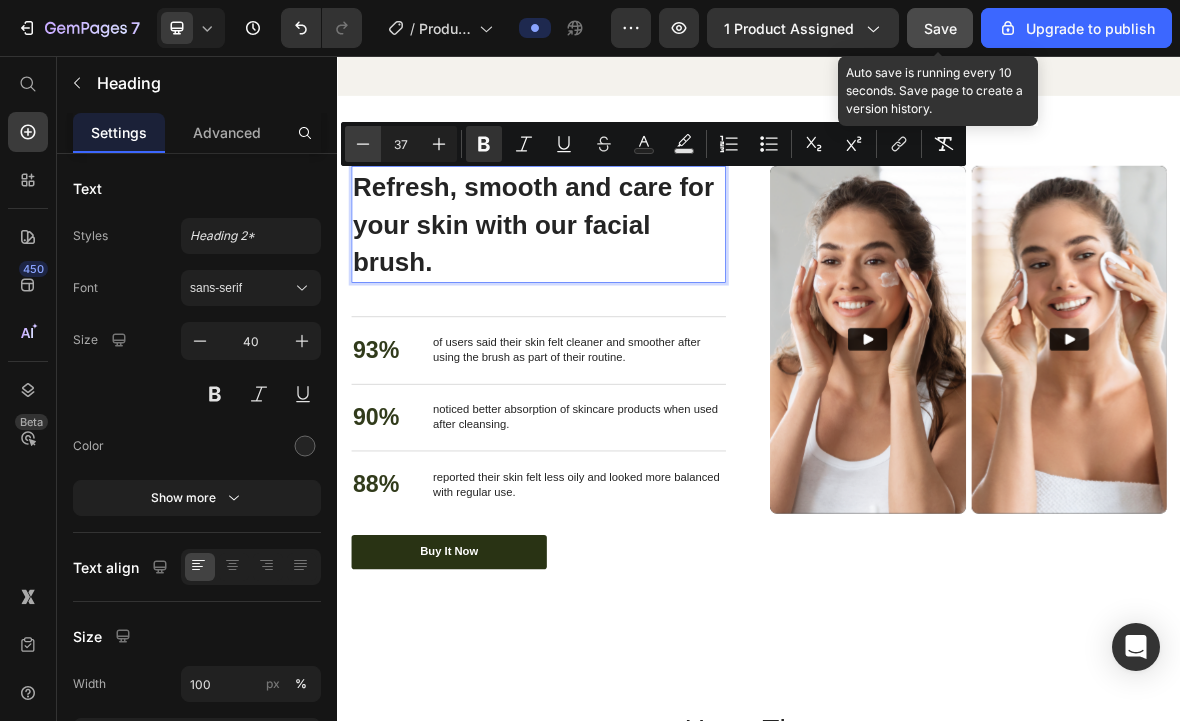 click on "Minus" at bounding box center (363, 144) 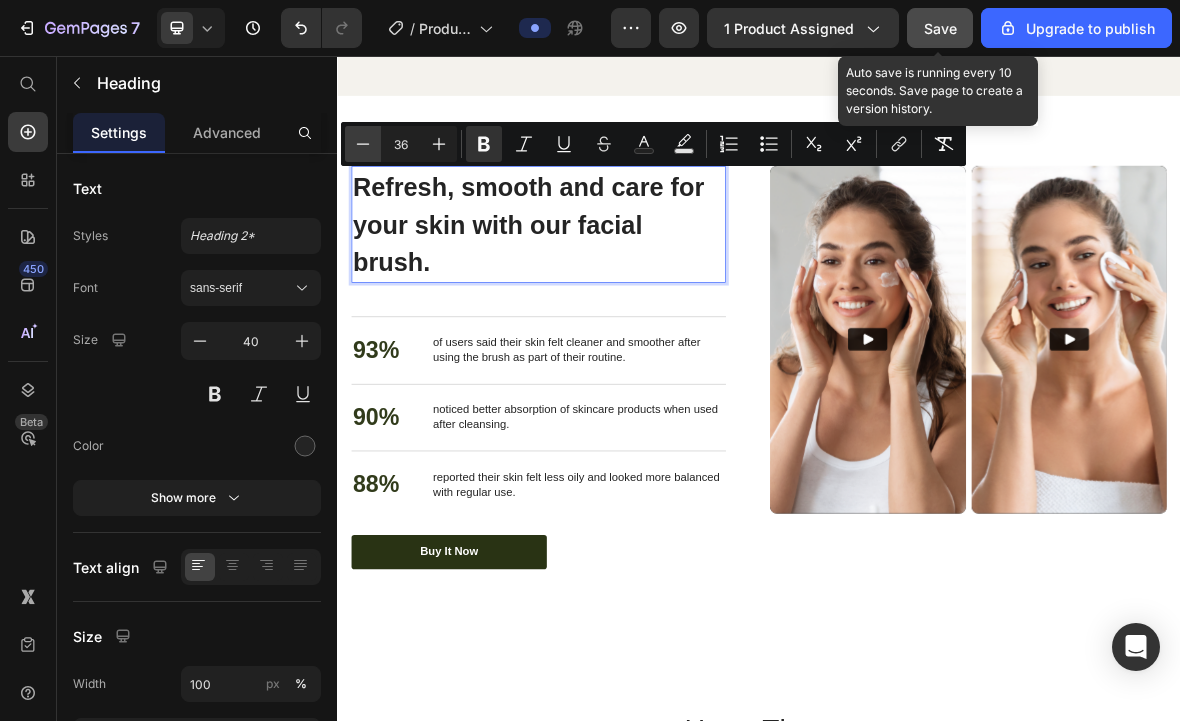 click on "Minus" at bounding box center [363, 144] 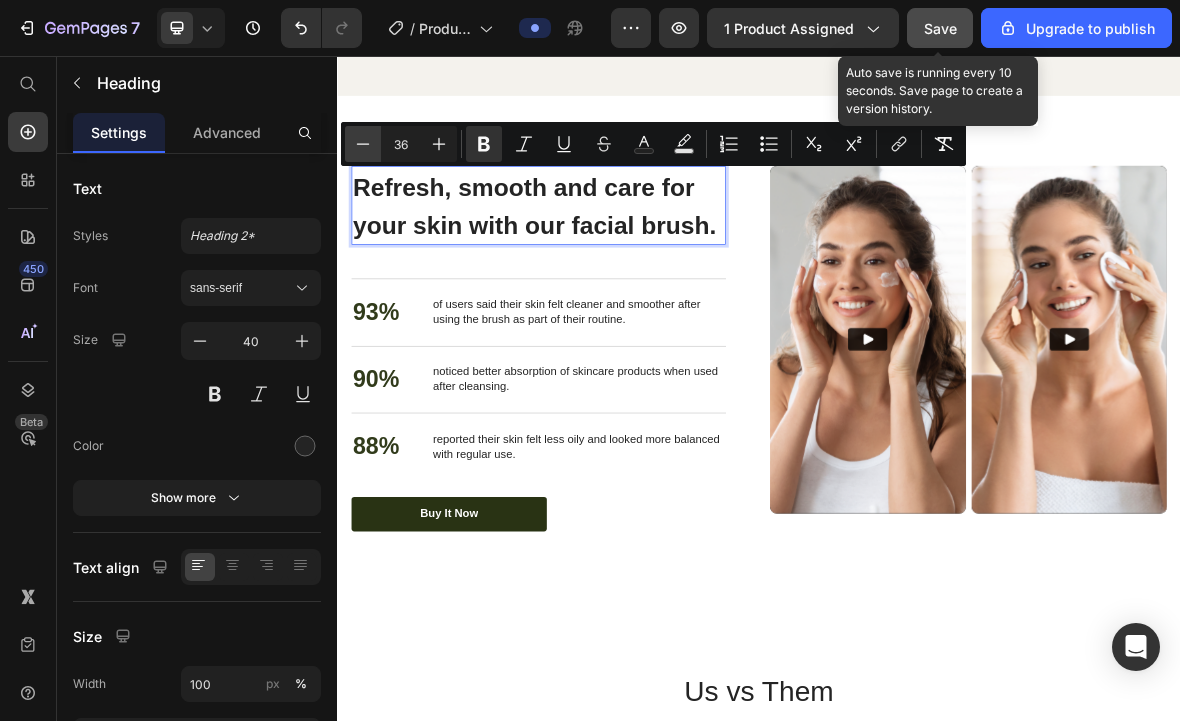 type on "35" 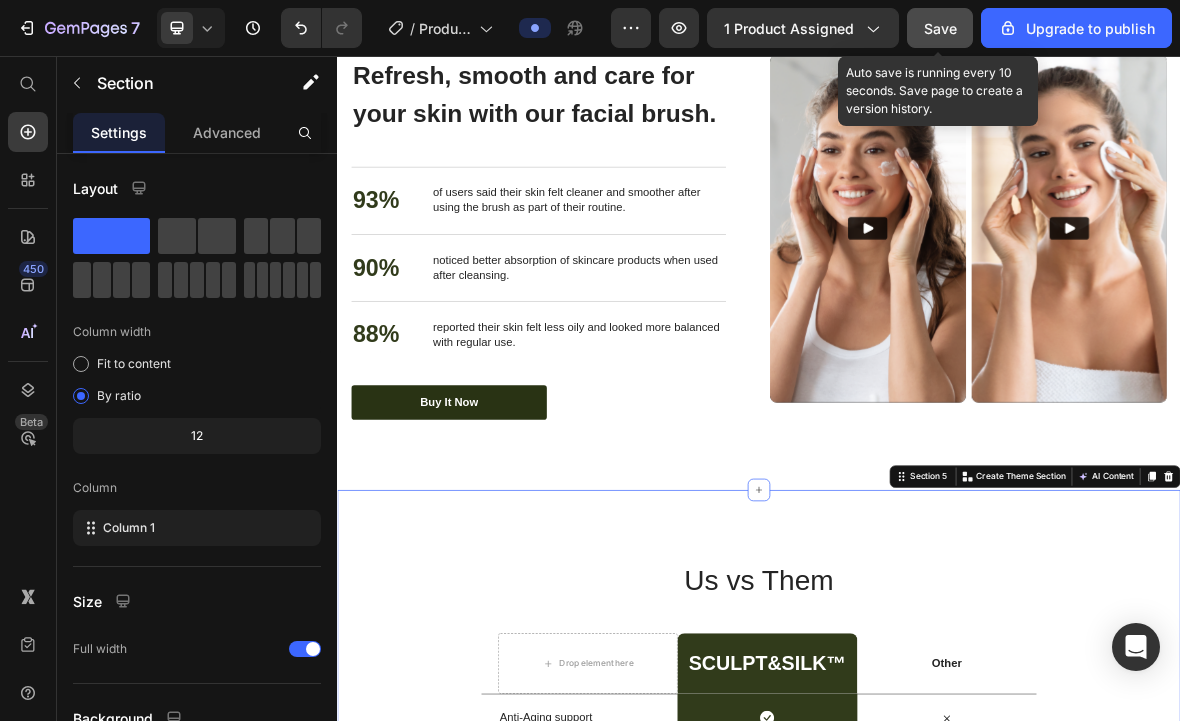 scroll, scrollTop: 3651, scrollLeft: 0, axis: vertical 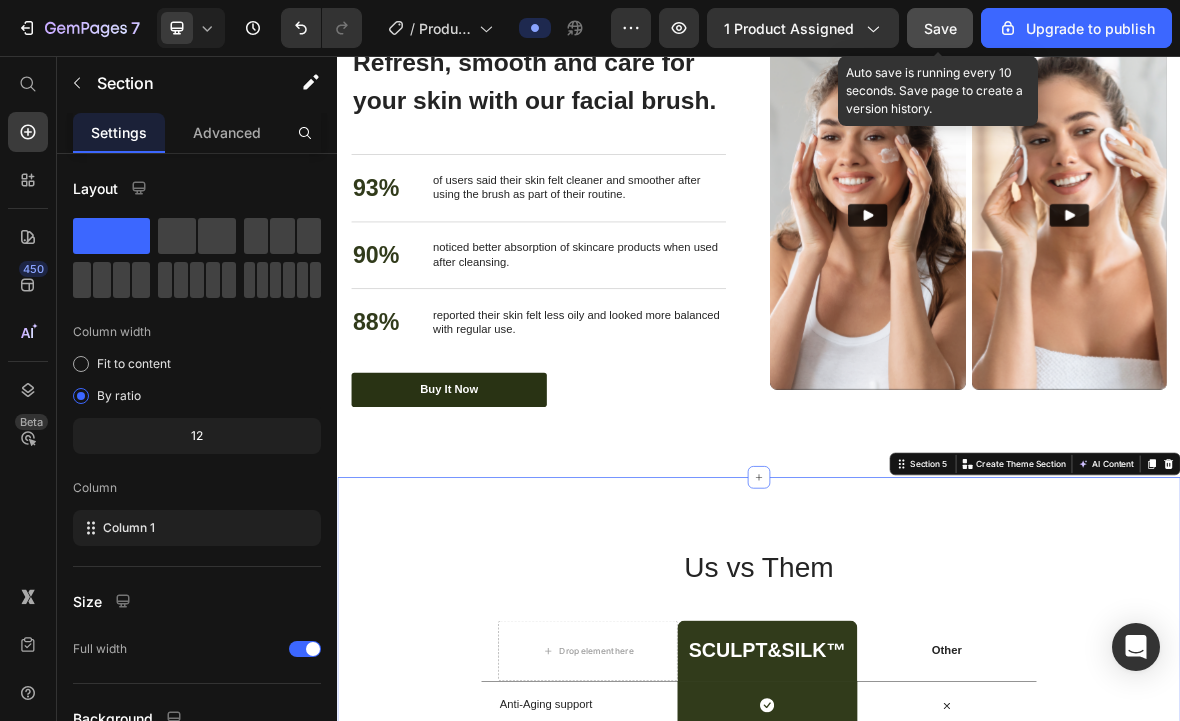 click on "Text Block" at bounding box center [510, 209] 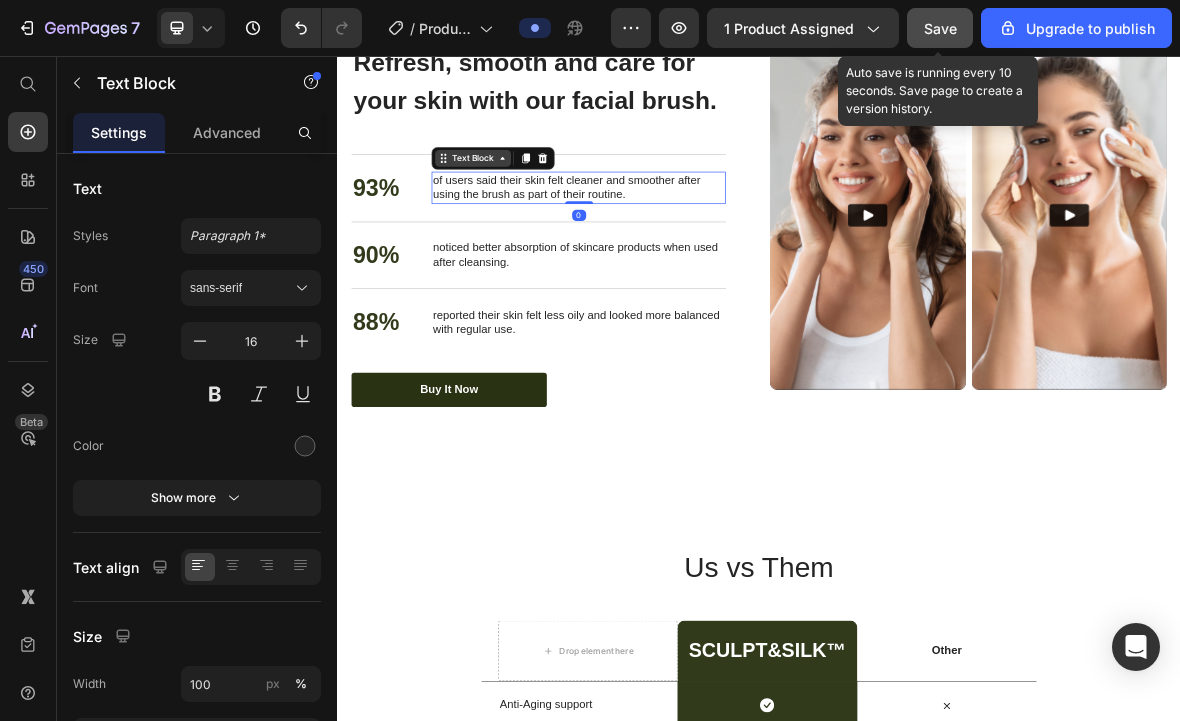 click on "Text Block" at bounding box center (530, 202) 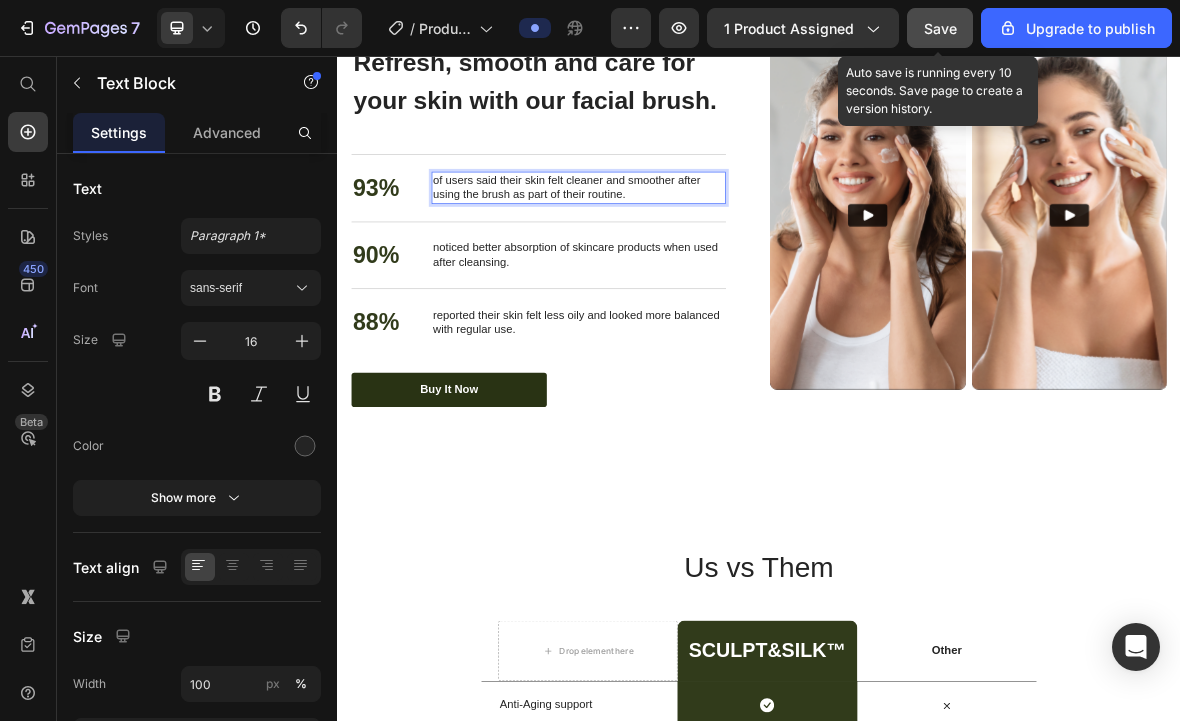 click on "of users said their skin felt cleaner and smoother after using the brush as part of their routine." at bounding box center [680, 244] 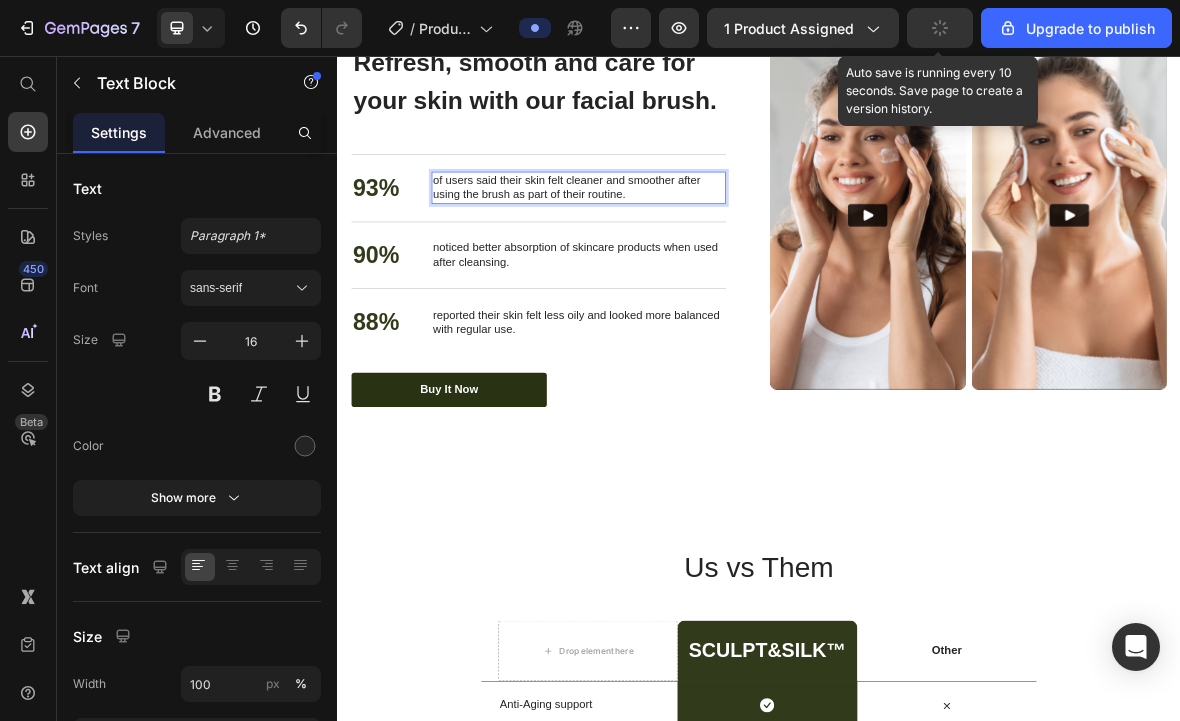 click on "of users said their skin felt cleaner and smoother after using the brush as part of their routine." at bounding box center [680, 244] 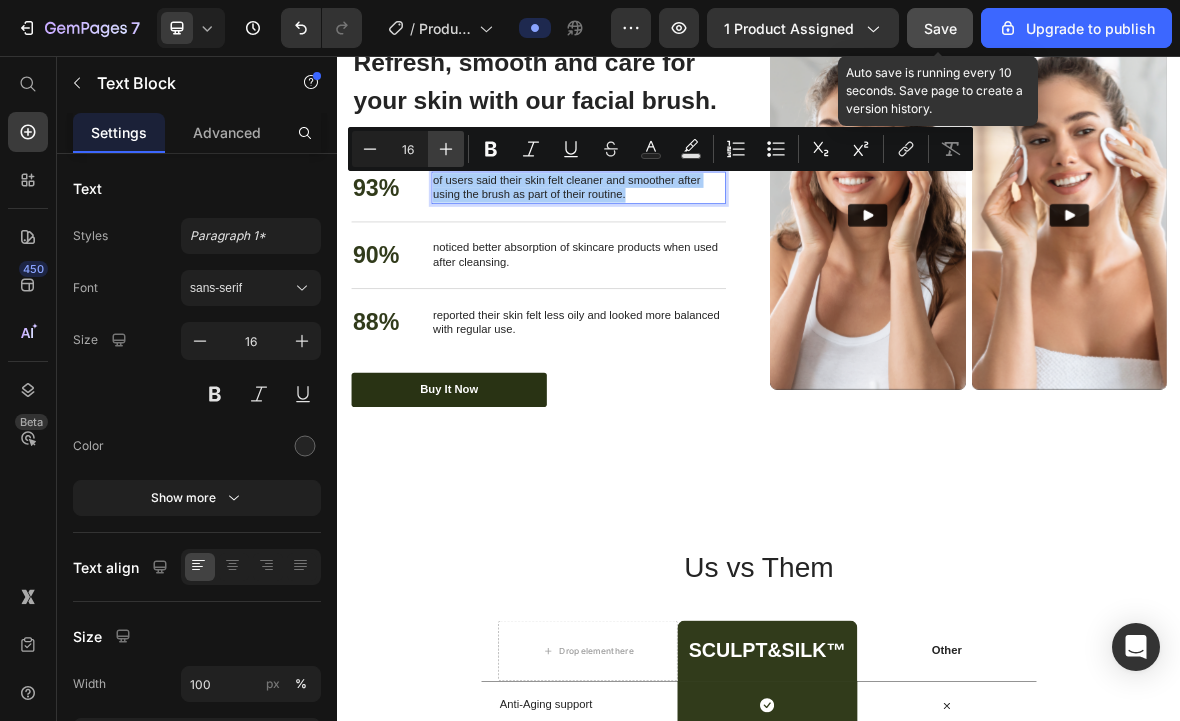 click 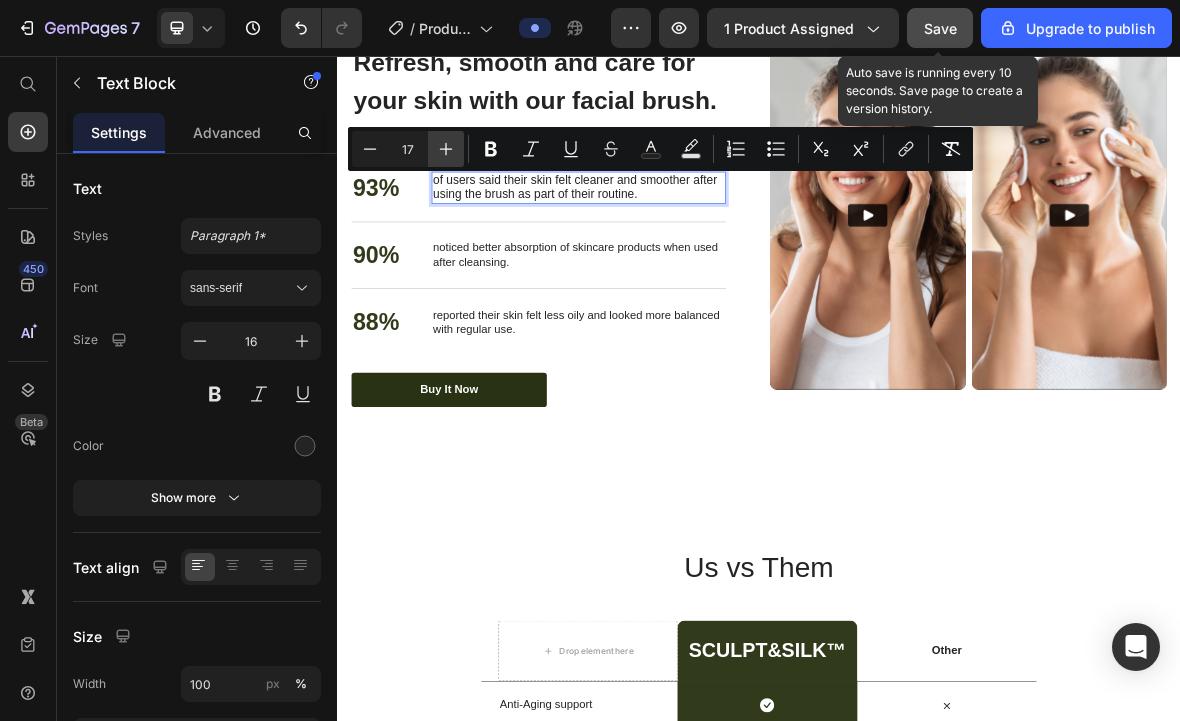 click 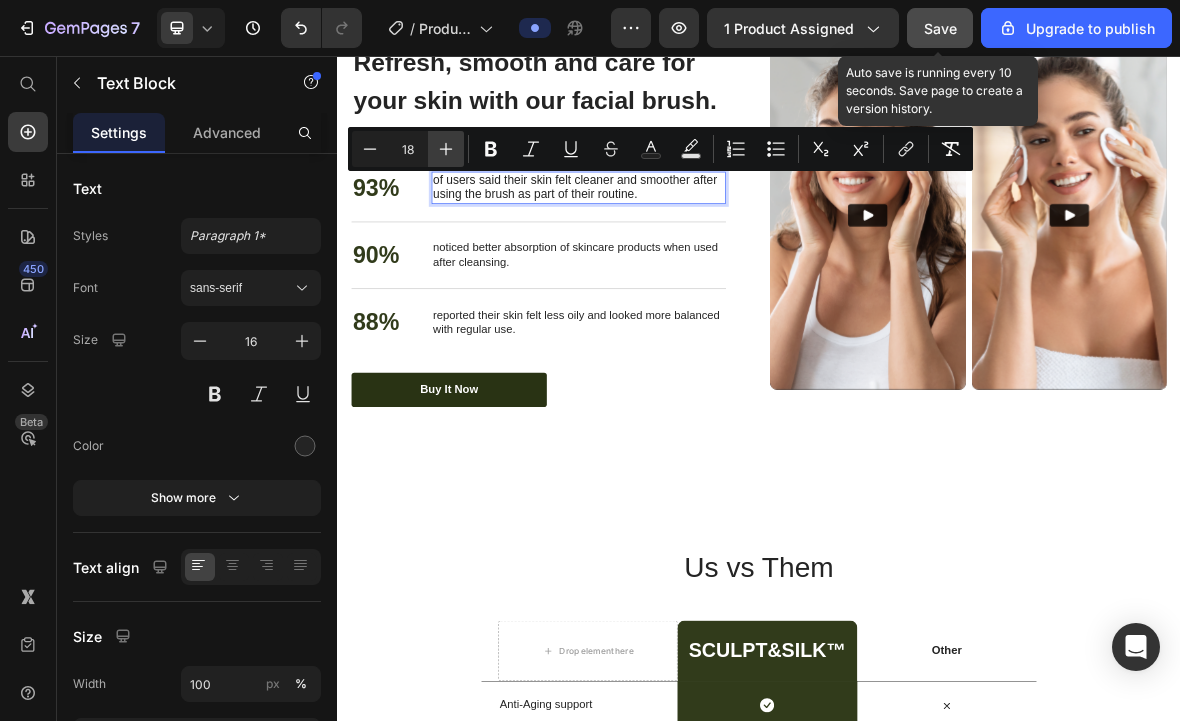 click on "Plus" at bounding box center [446, 149] 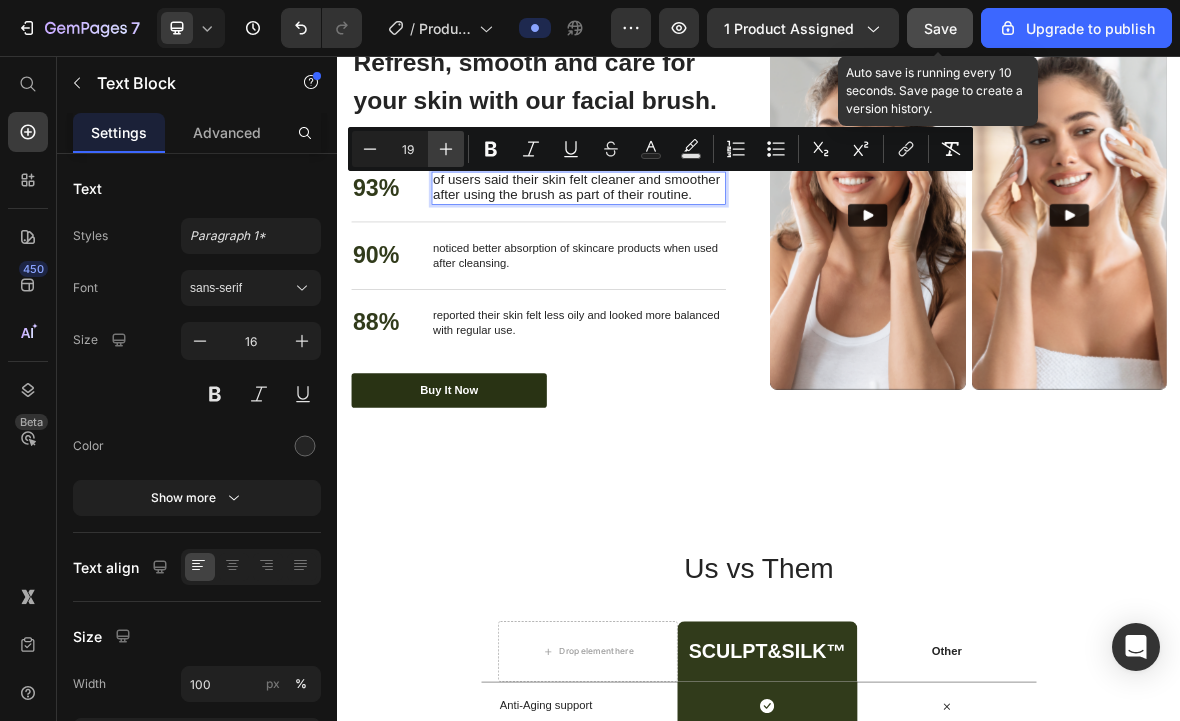 click on "Plus" at bounding box center [446, 149] 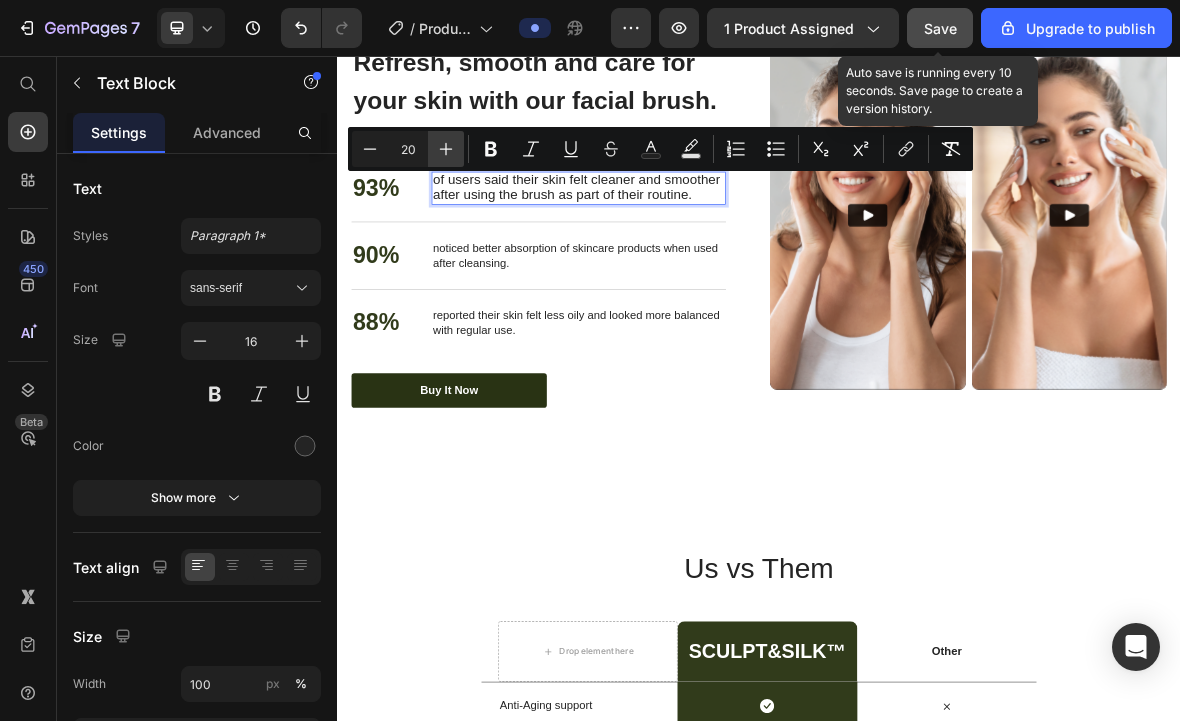 click 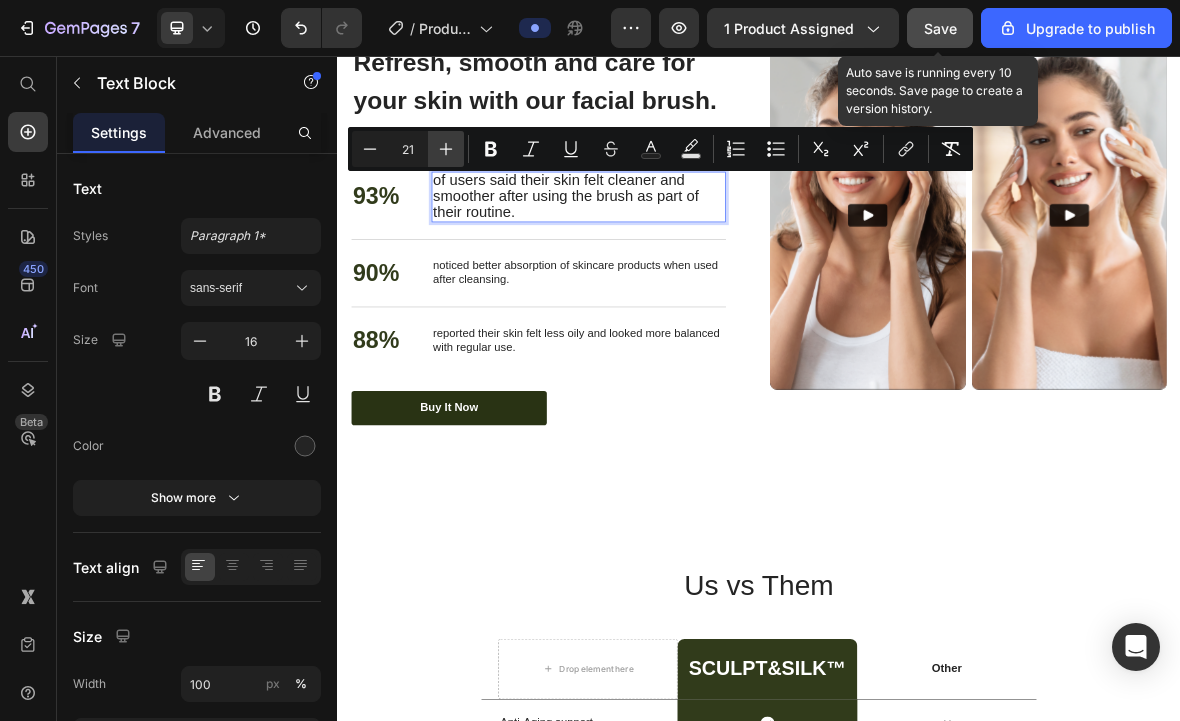 click 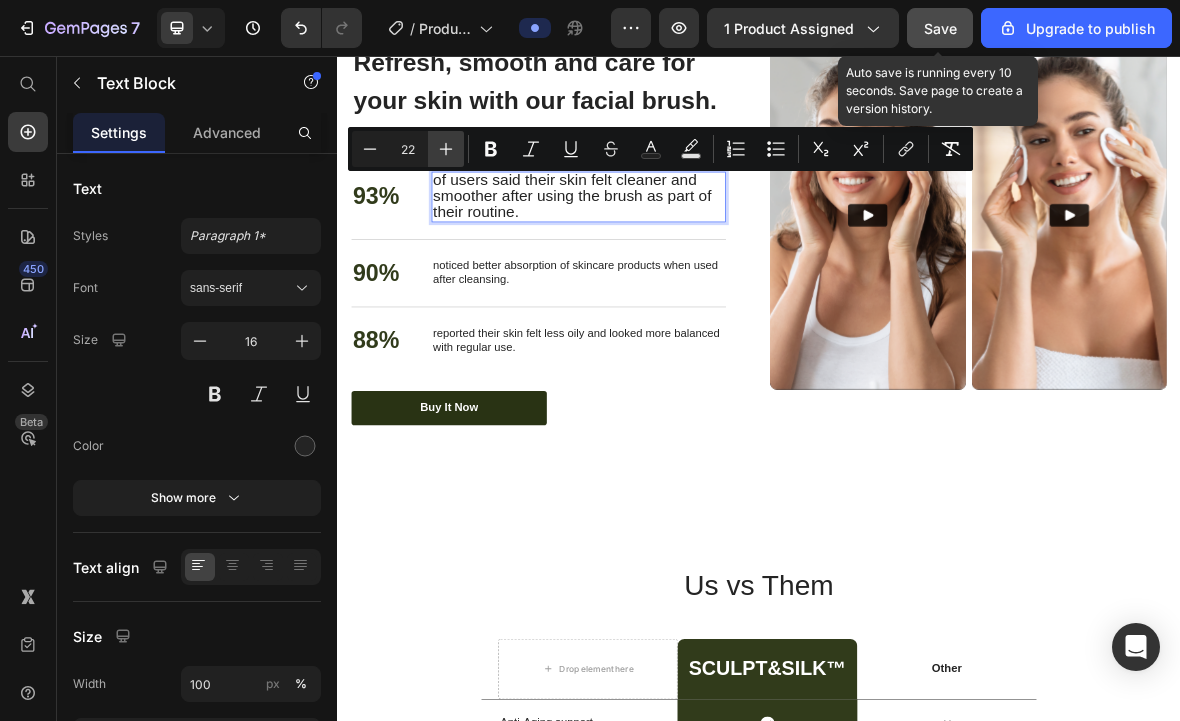 click 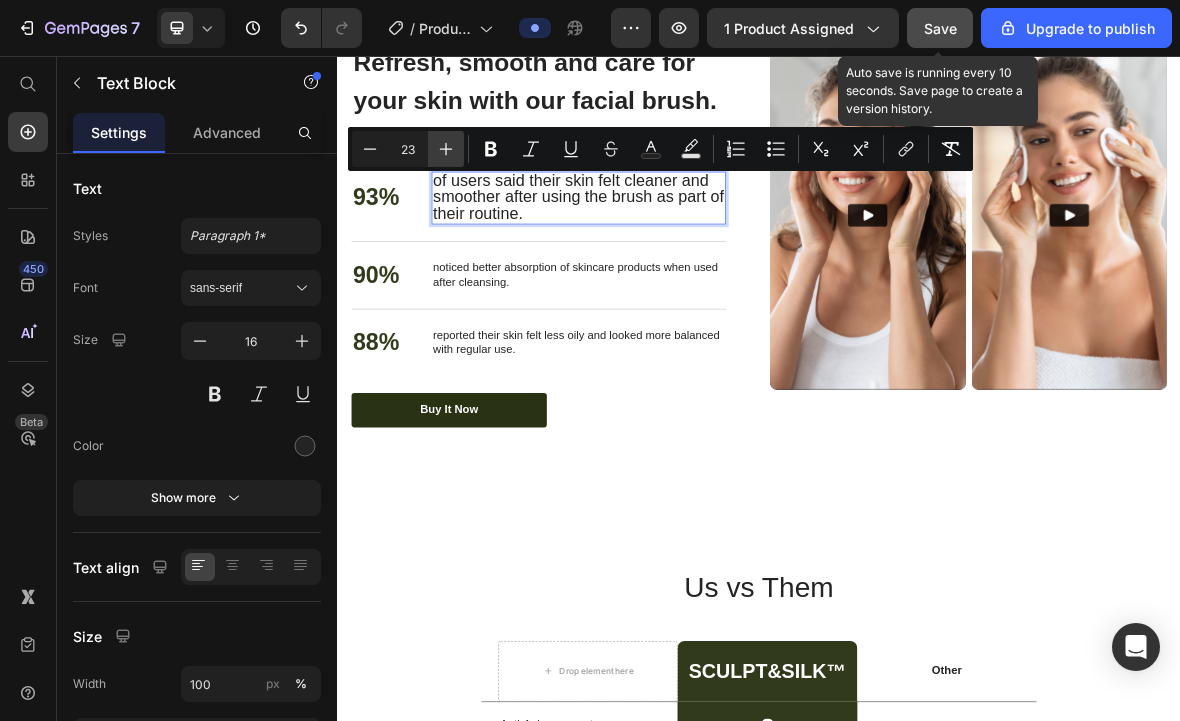 click 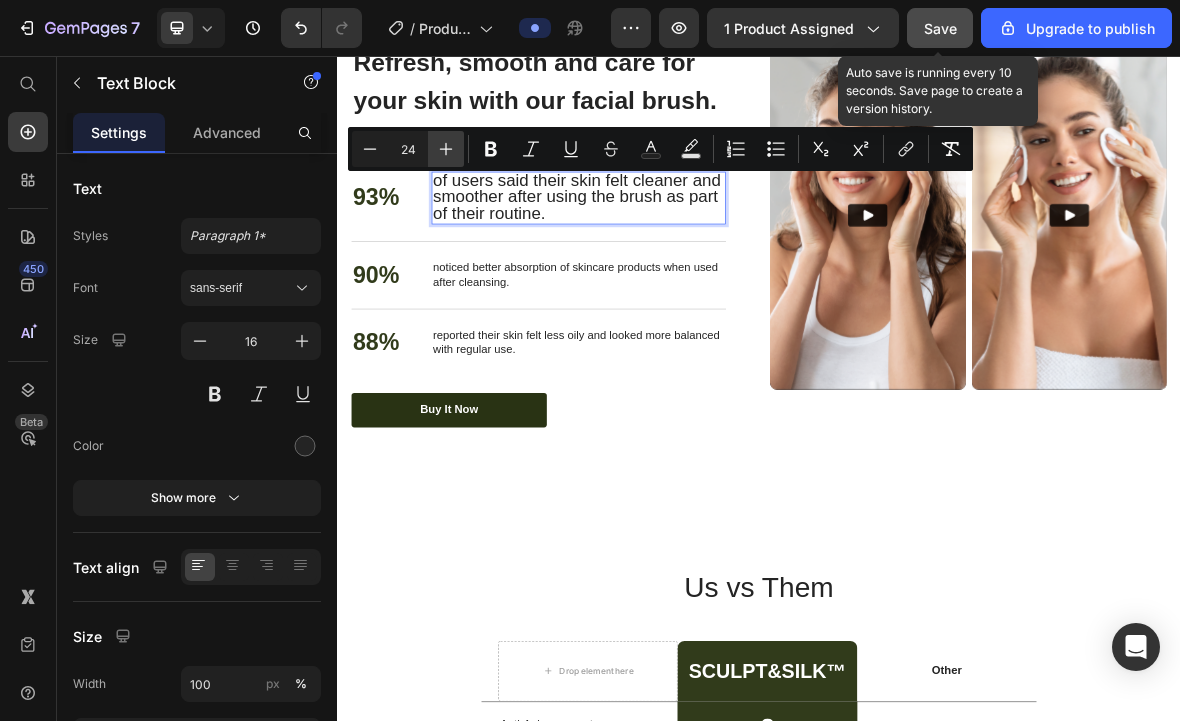 click 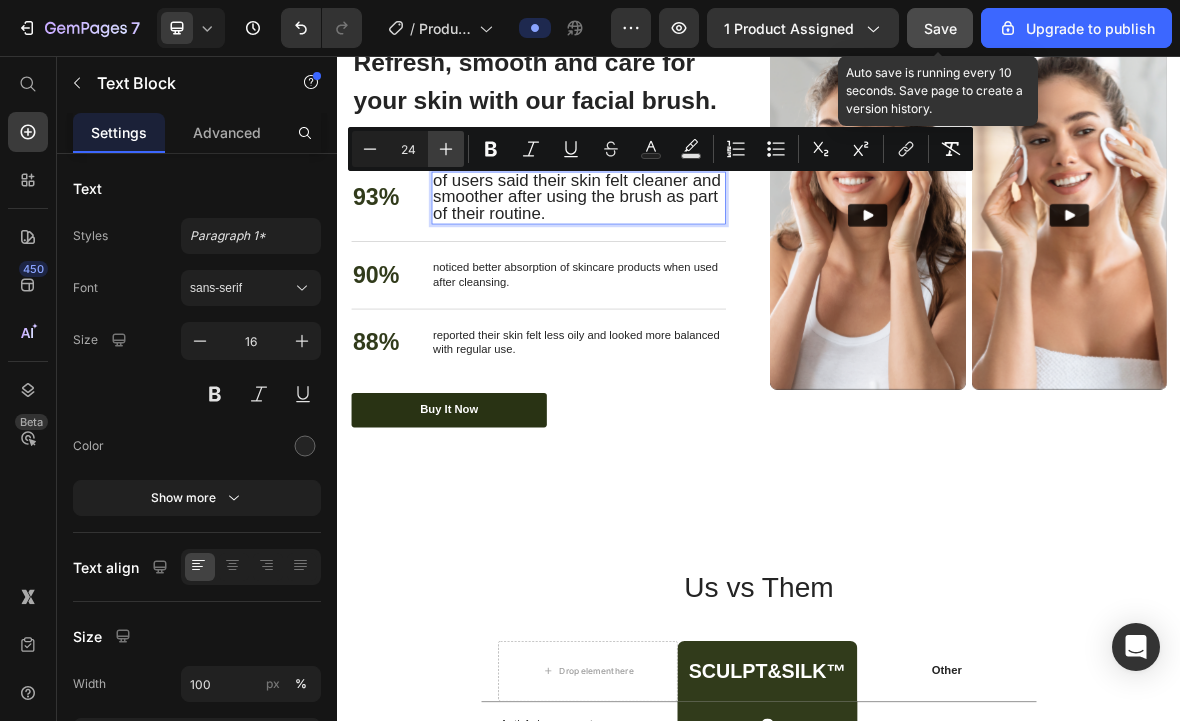 type on "25" 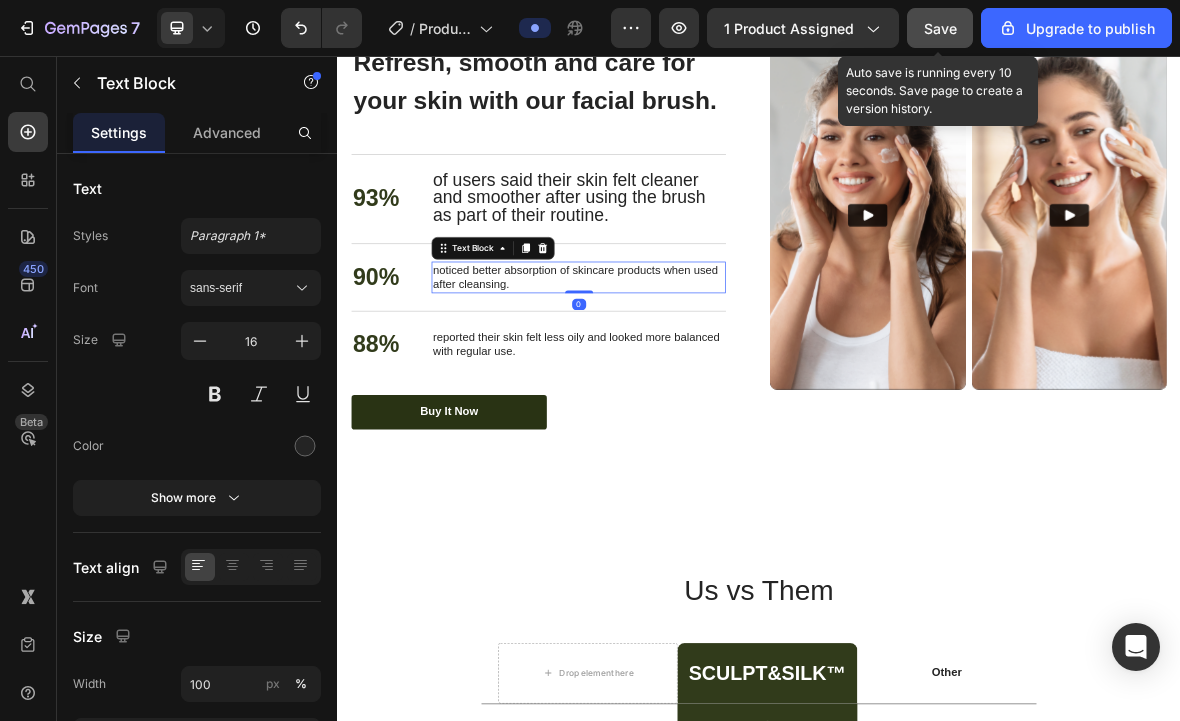 click on "noticed better absorption of skincare products when used after cleansing." at bounding box center [680, 372] 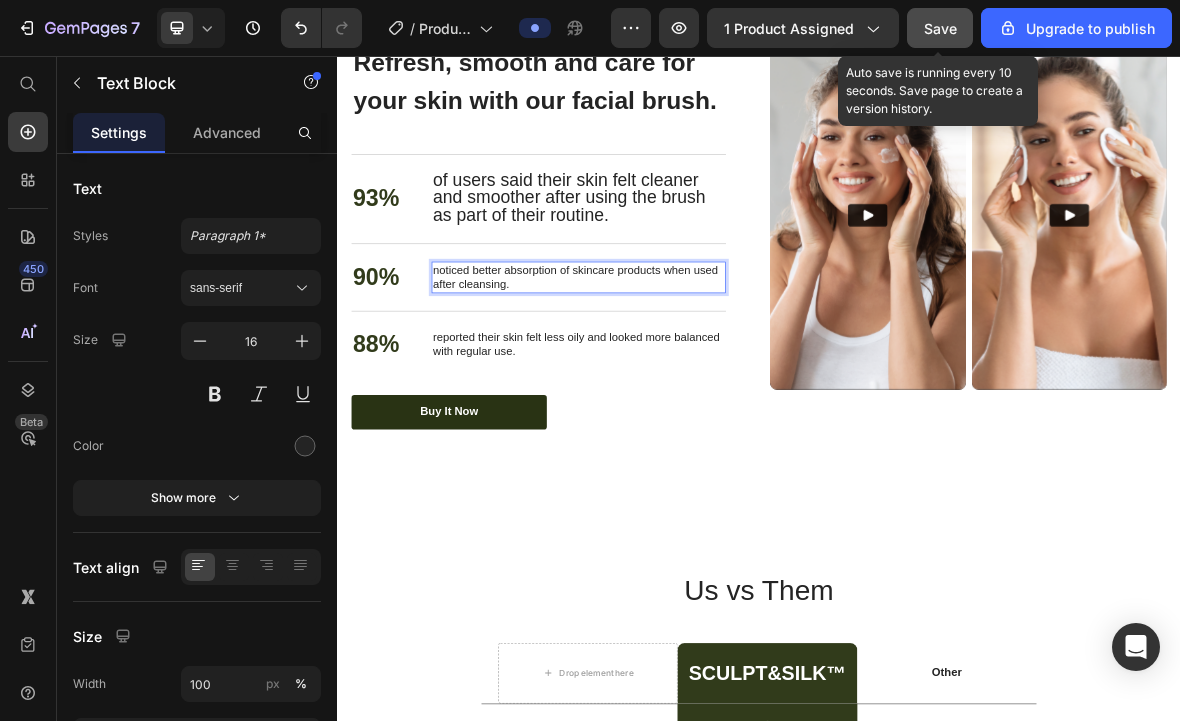 click on "noticed better absorption of skincare products when used after cleansing." at bounding box center (680, 372) 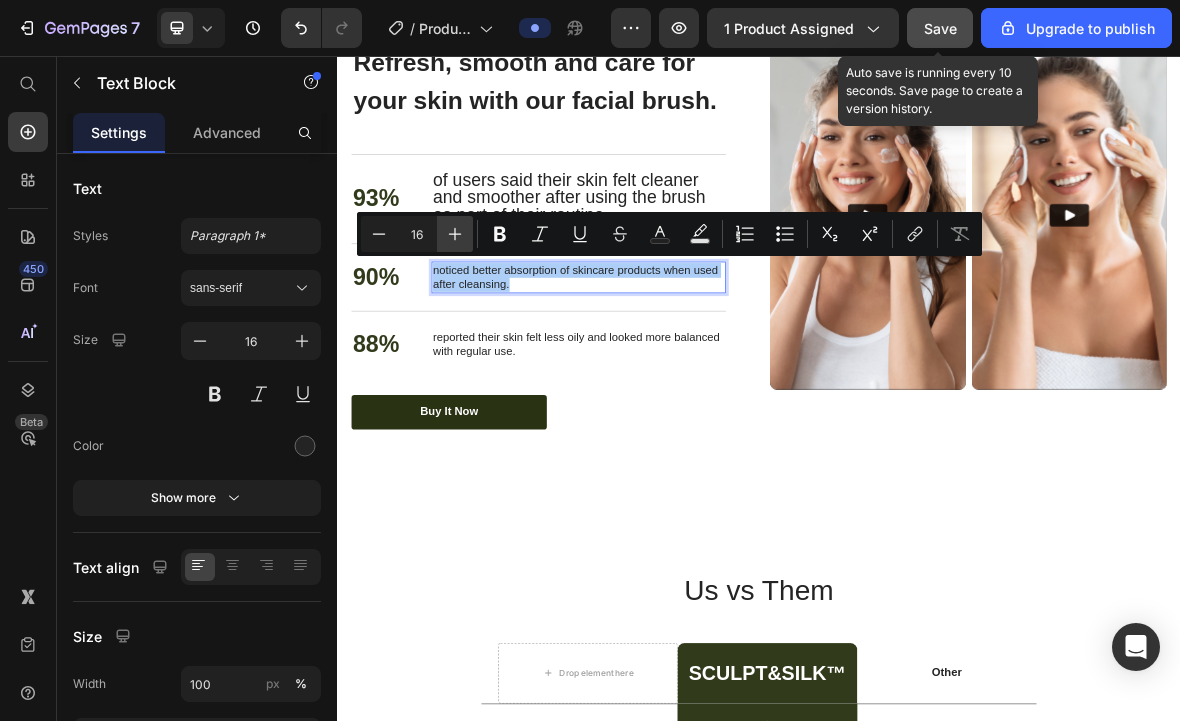 click 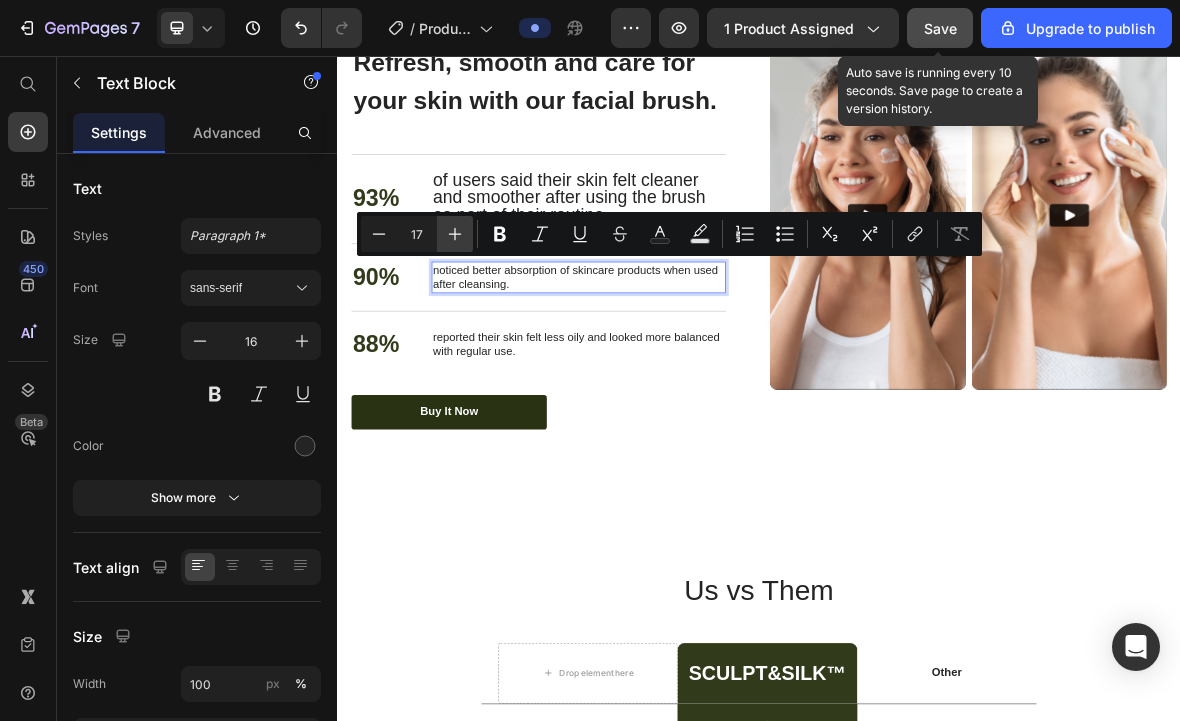 click 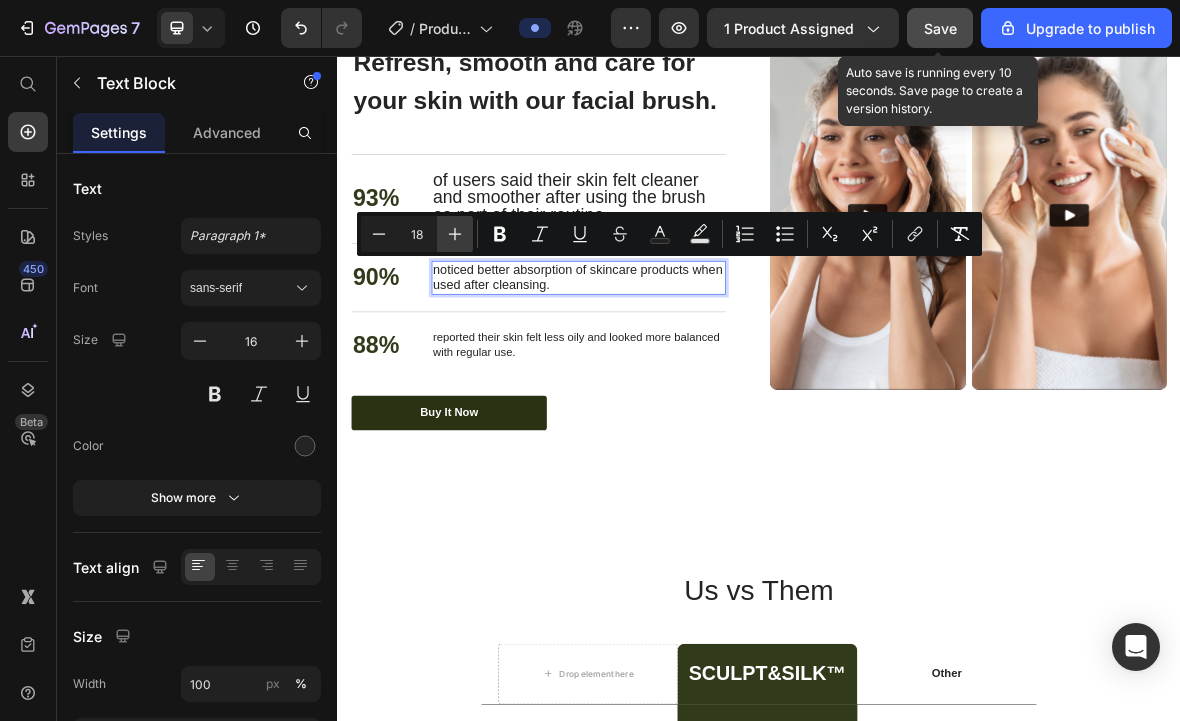 click 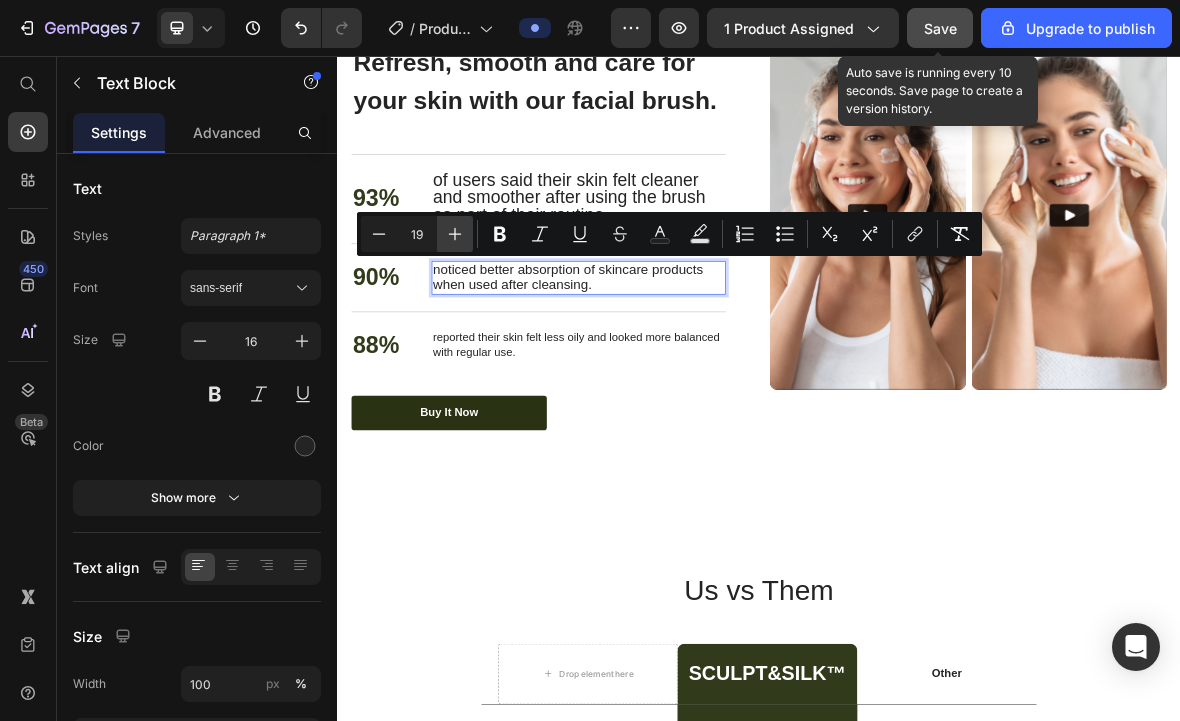 click 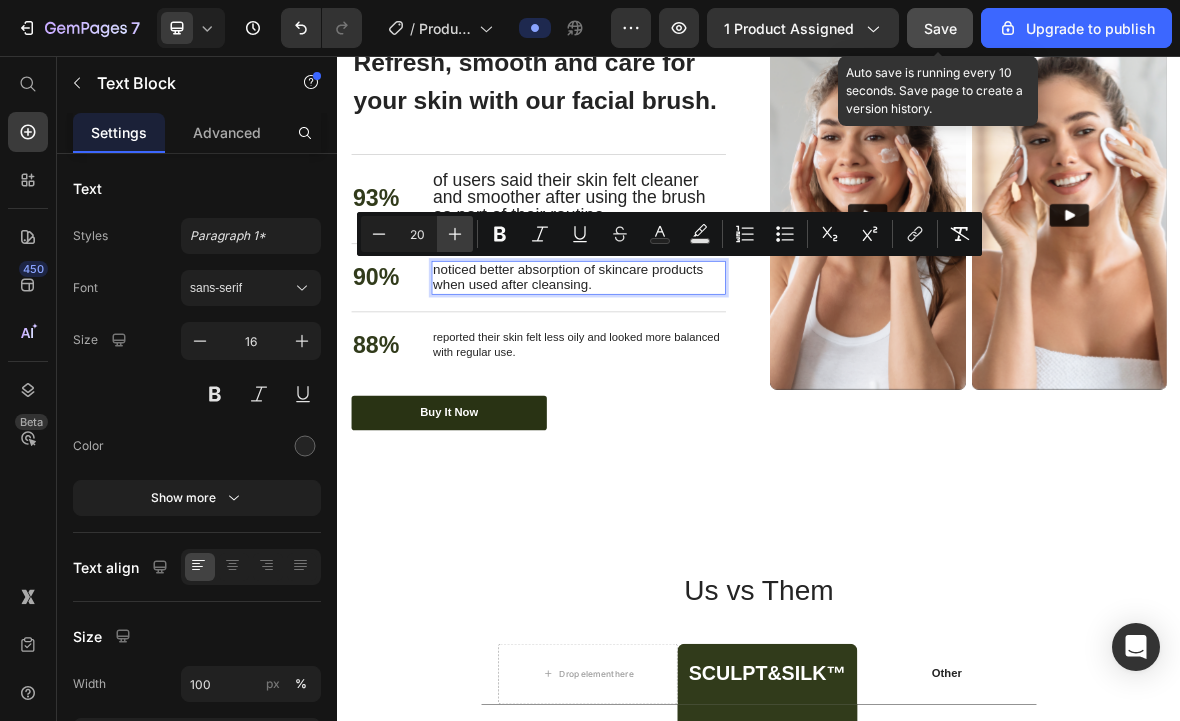 click on "Plus" at bounding box center (455, 234) 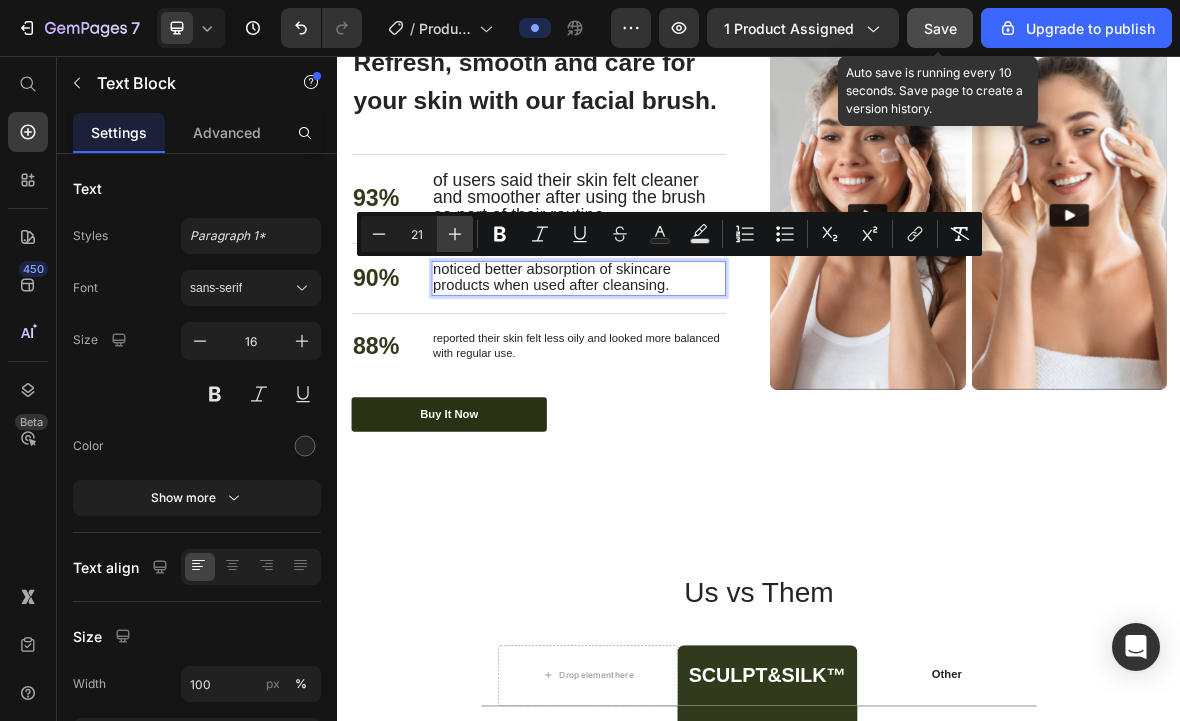 click 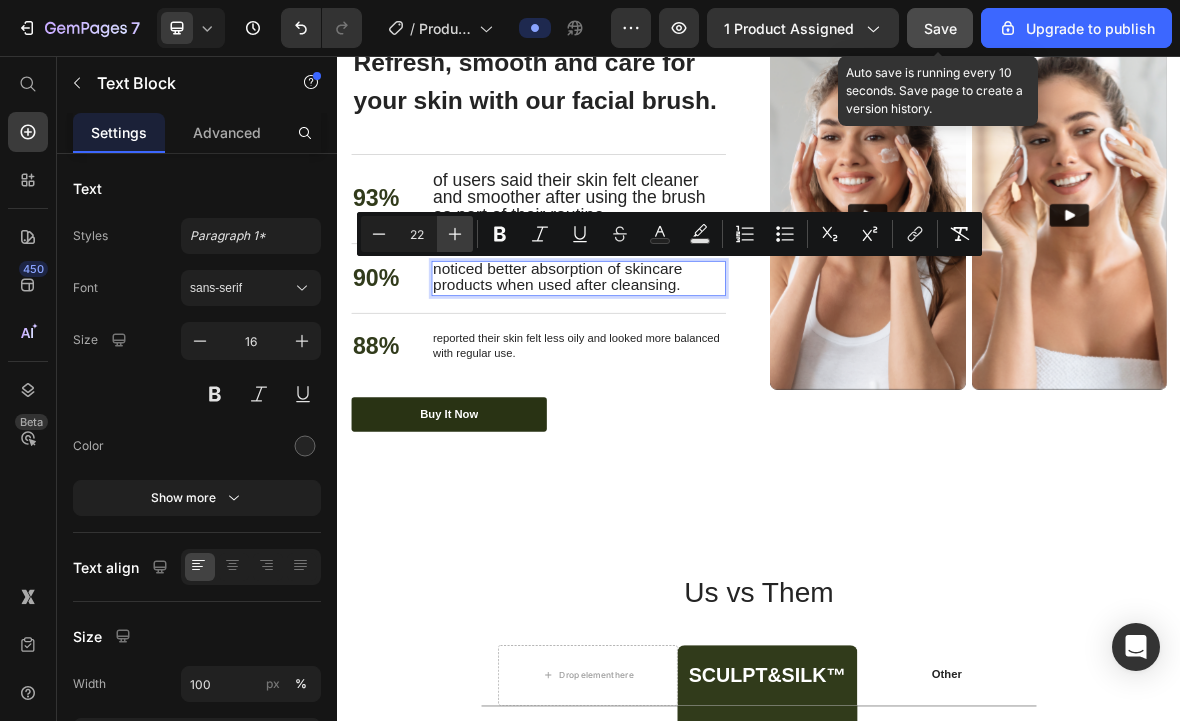 click 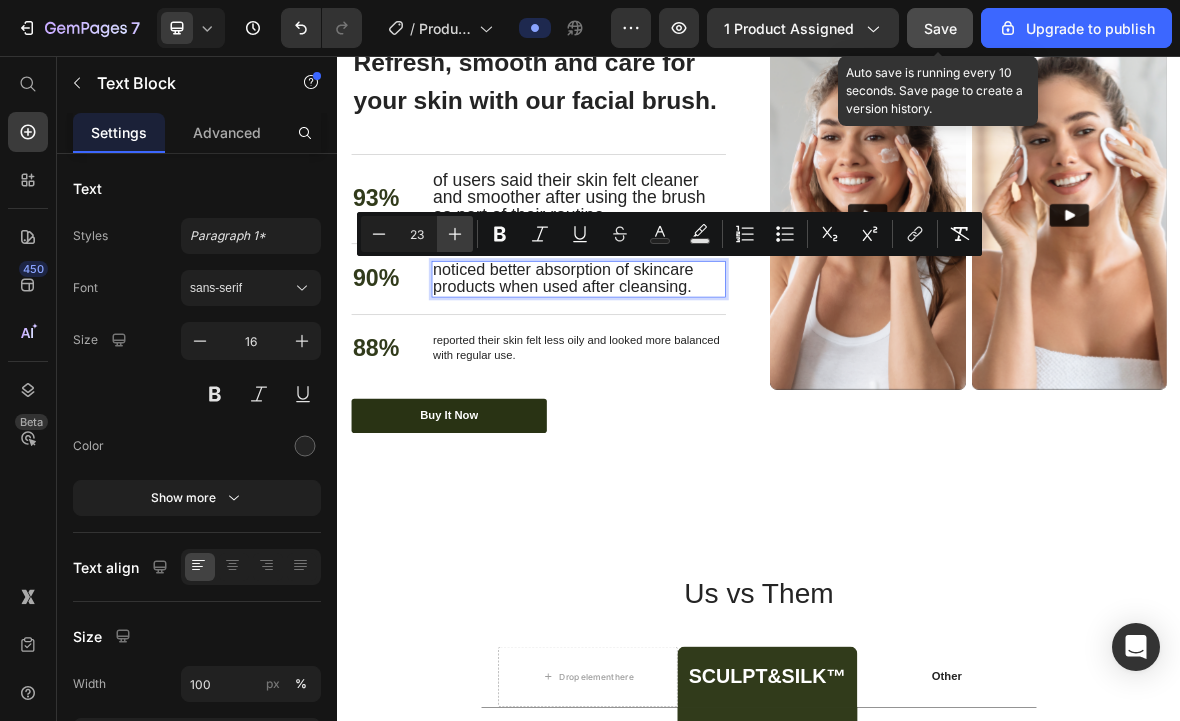 click on "Plus" at bounding box center (455, 234) 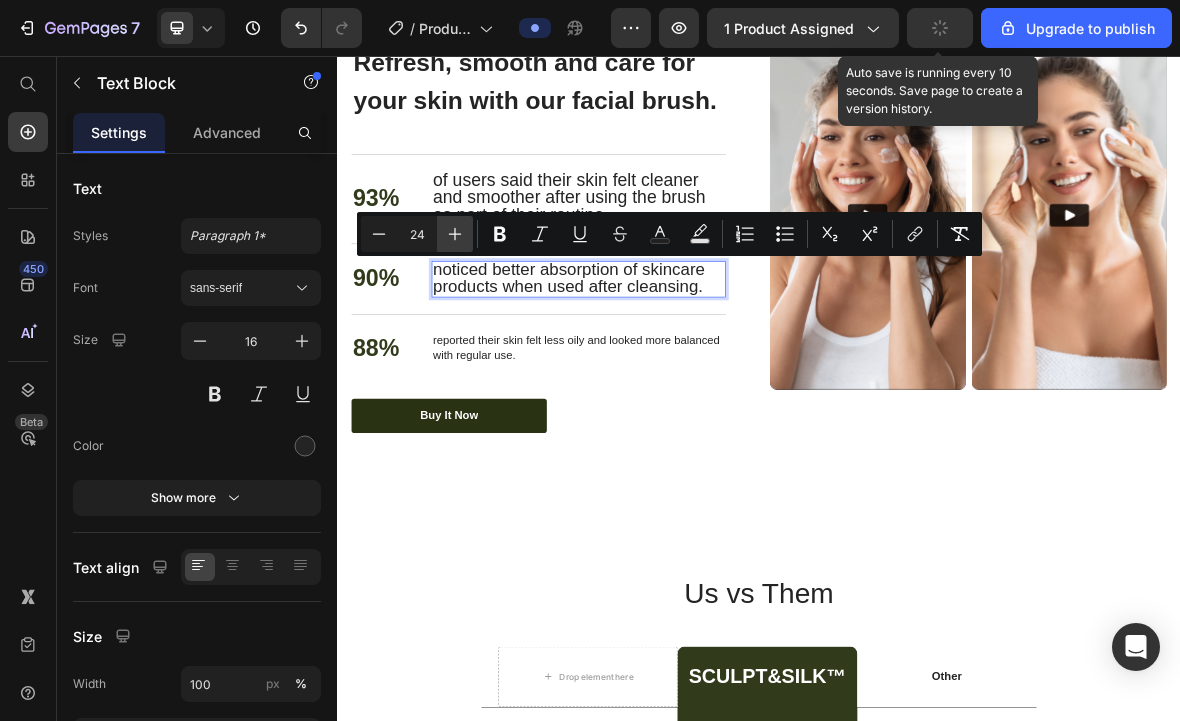 click on "Plus" at bounding box center (455, 234) 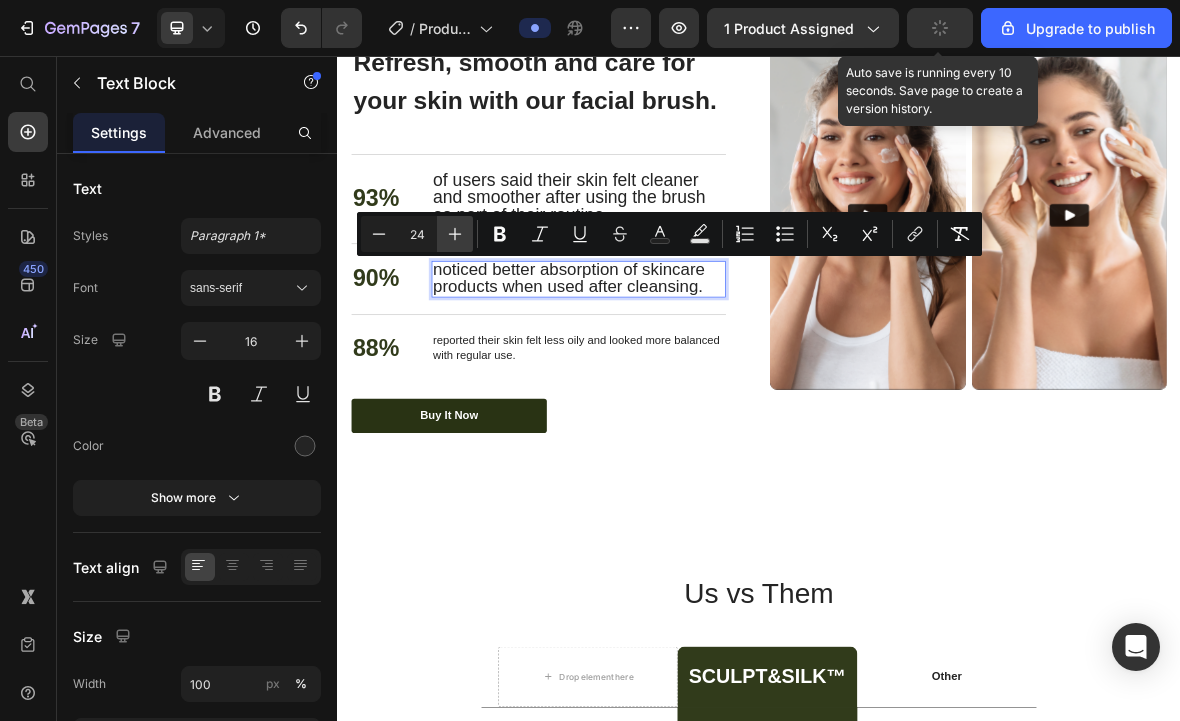 type on "25" 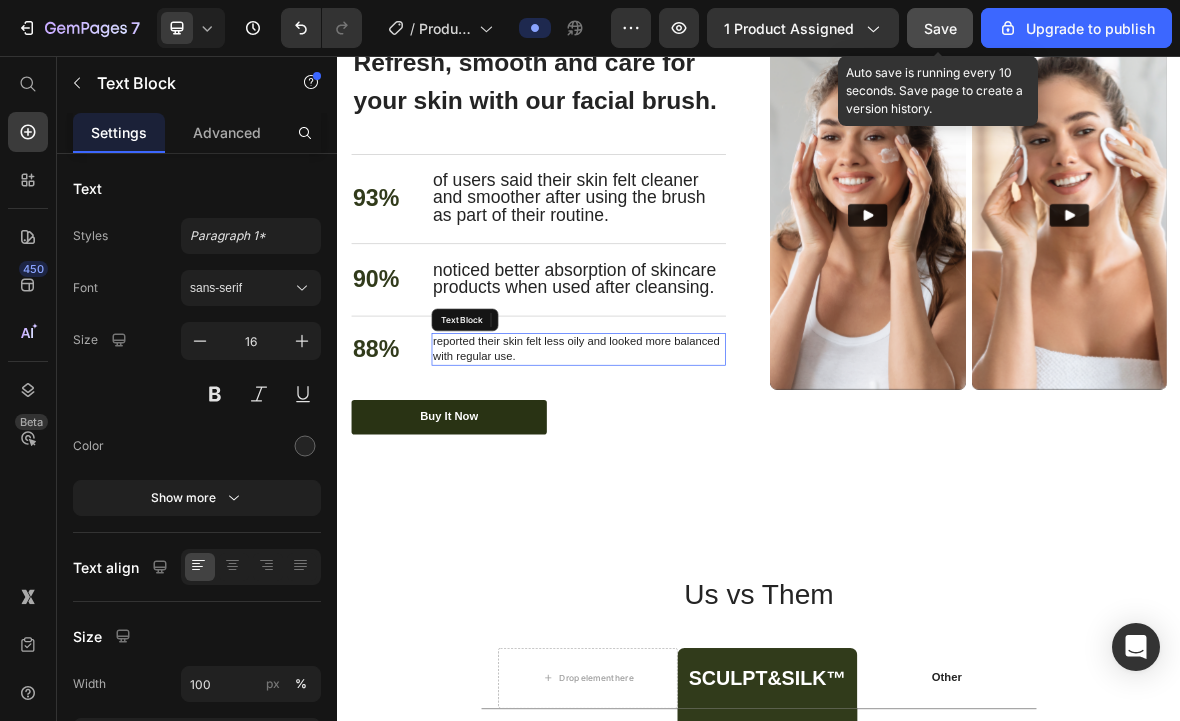 click on "reported their skin felt less oily and looked more balanced with regular use." at bounding box center (680, 474) 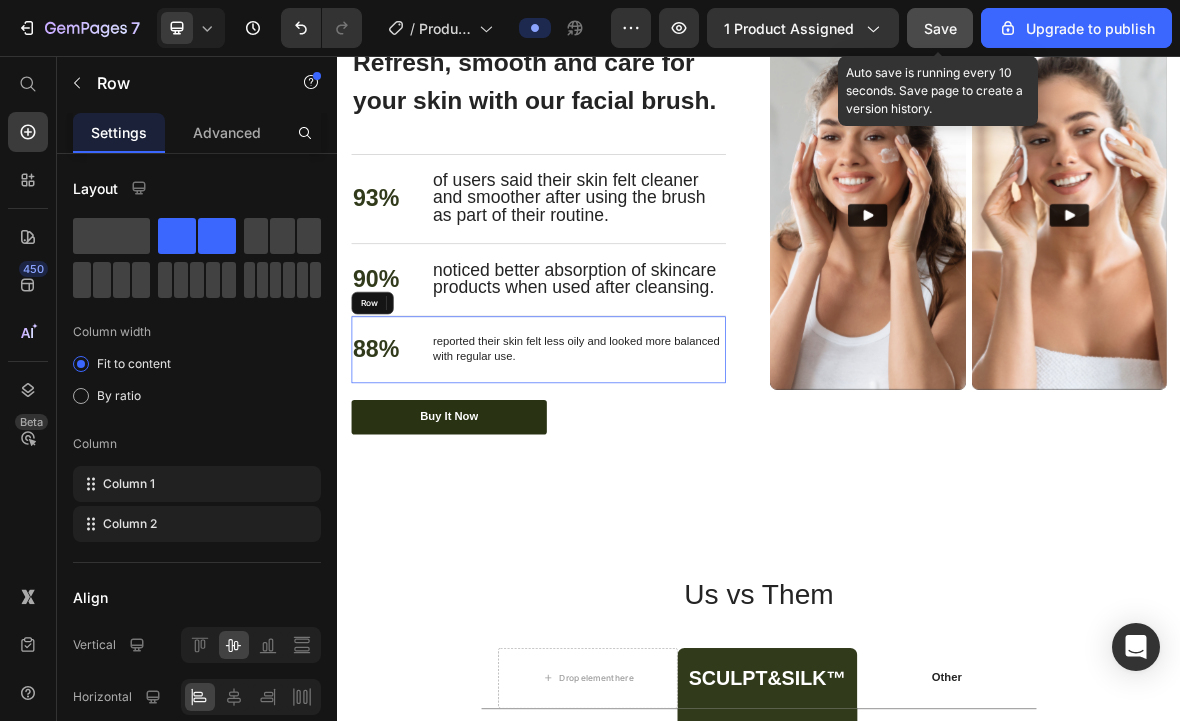 click on "Text Block" at bounding box center (510, 439) 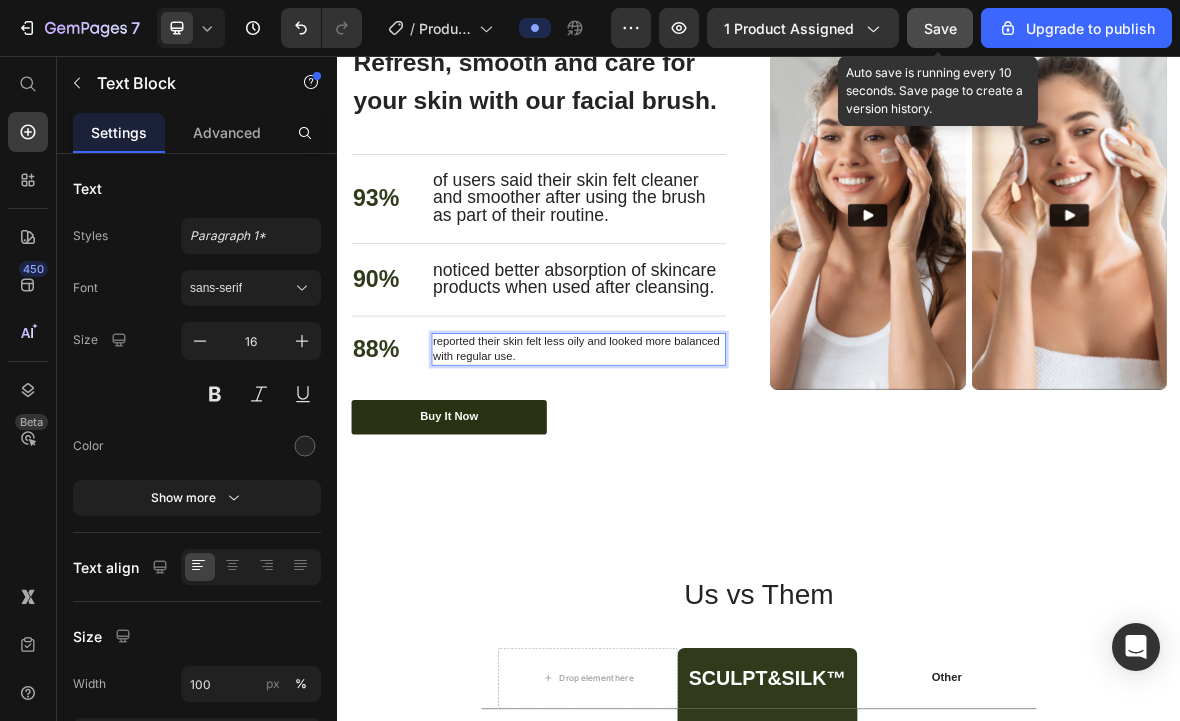 click on "reported their skin felt less oily and looked more balanced with regular use." at bounding box center (680, 474) 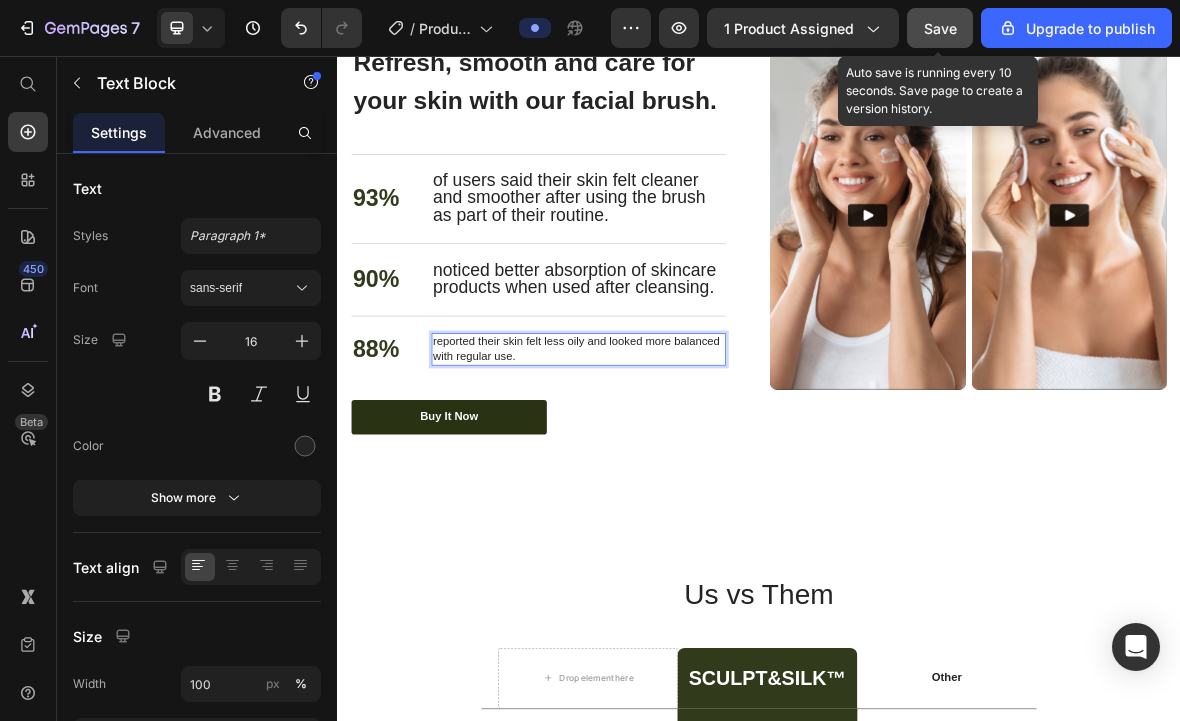 click on "reported their skin felt less oily and looked more balanced with regular use." at bounding box center [680, 474] 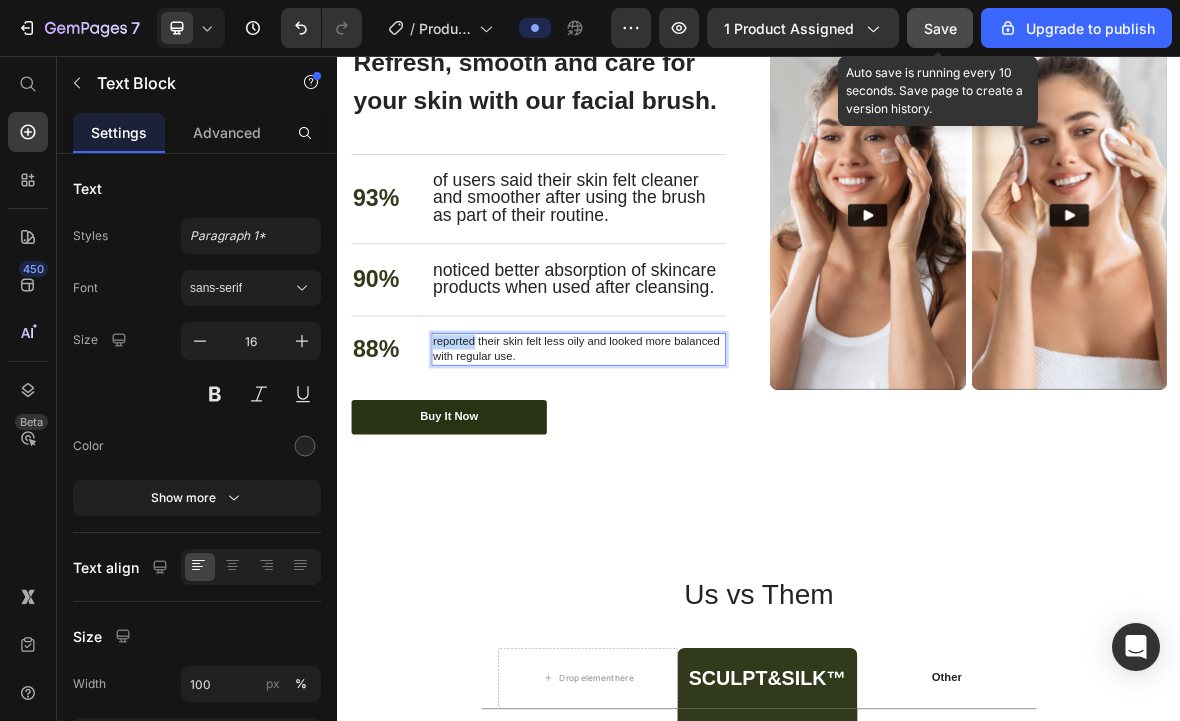 click on "reported their skin felt less oily and looked more balanced with regular use." at bounding box center (680, 474) 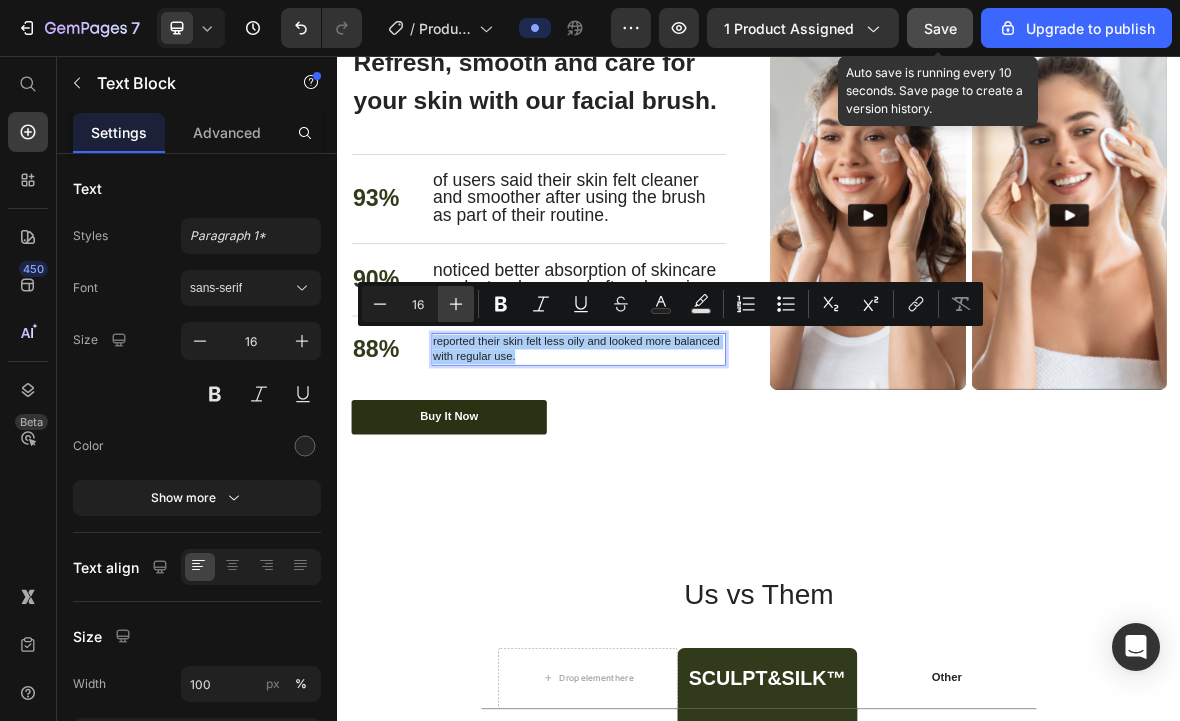 click 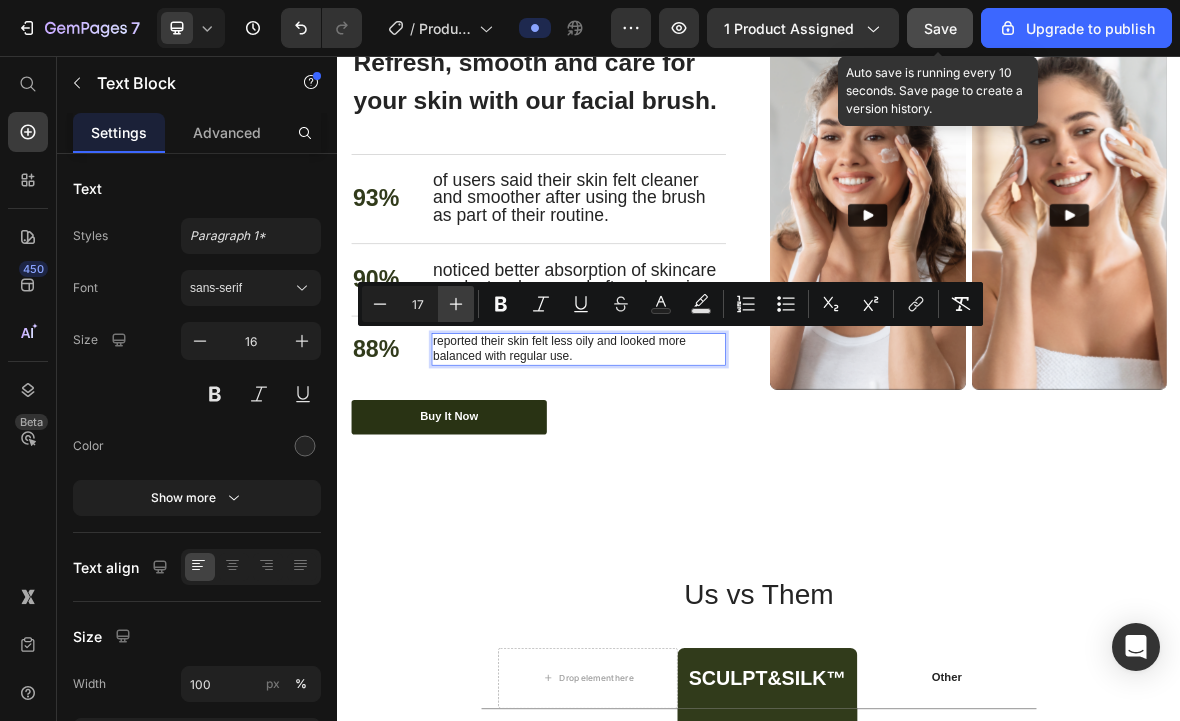 click on "Plus" at bounding box center (456, 304) 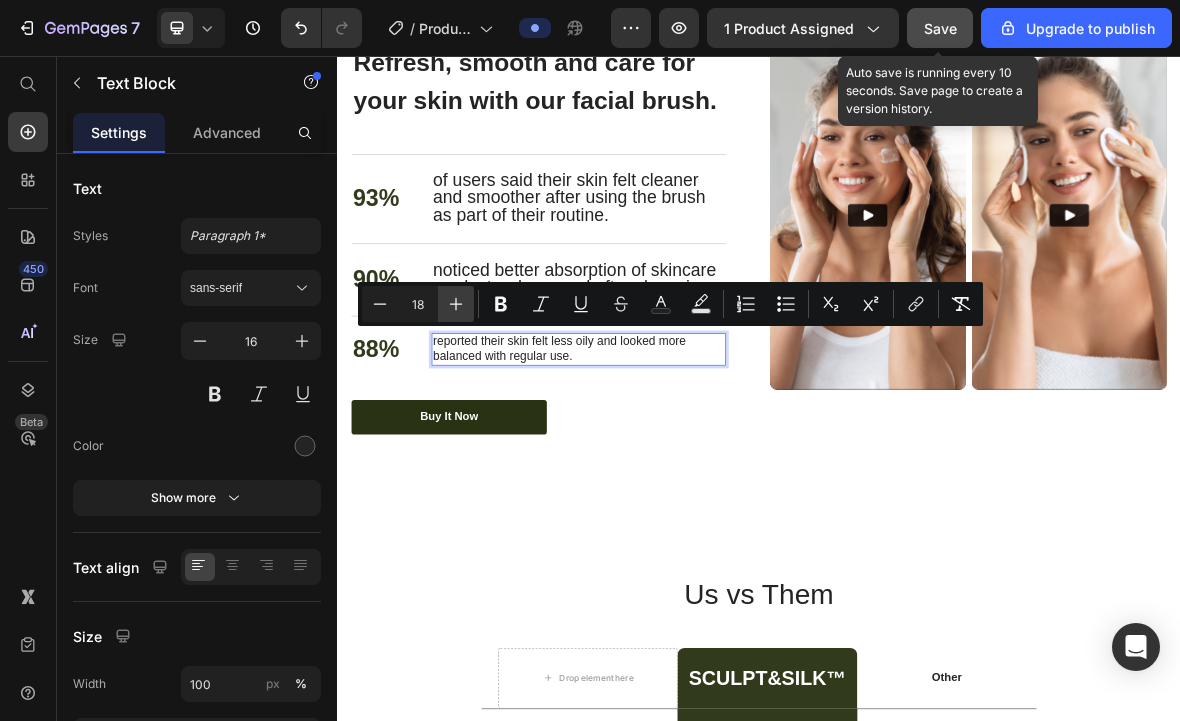 click 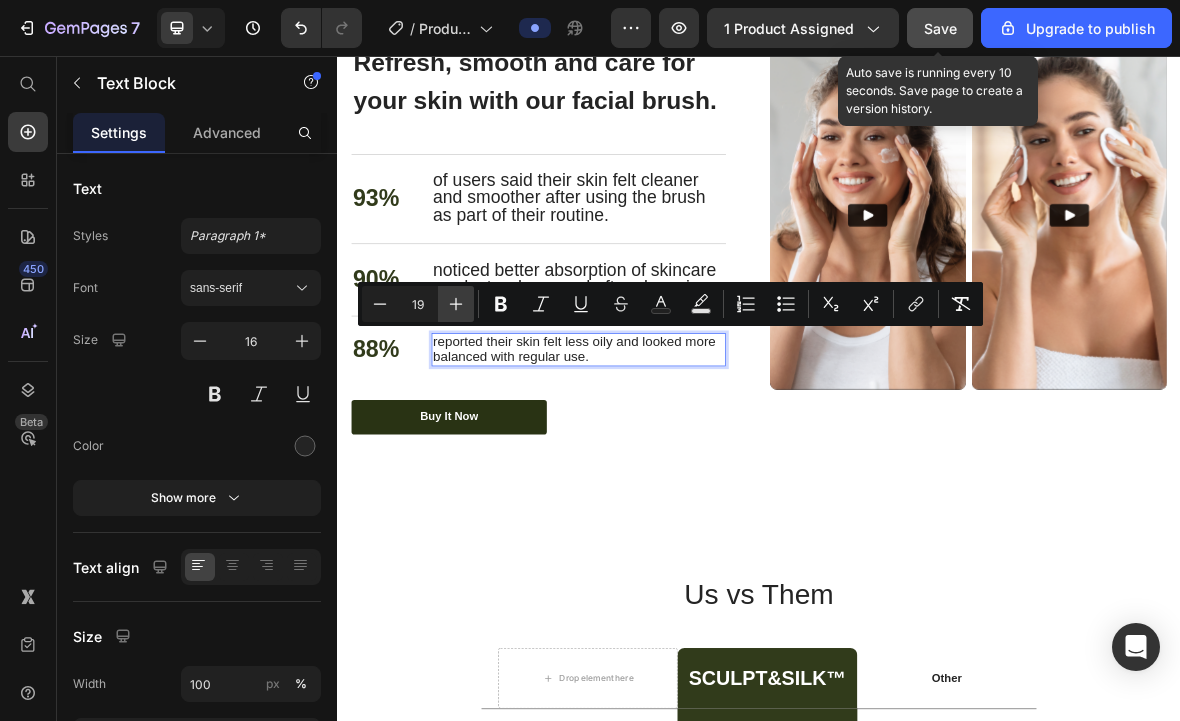 click 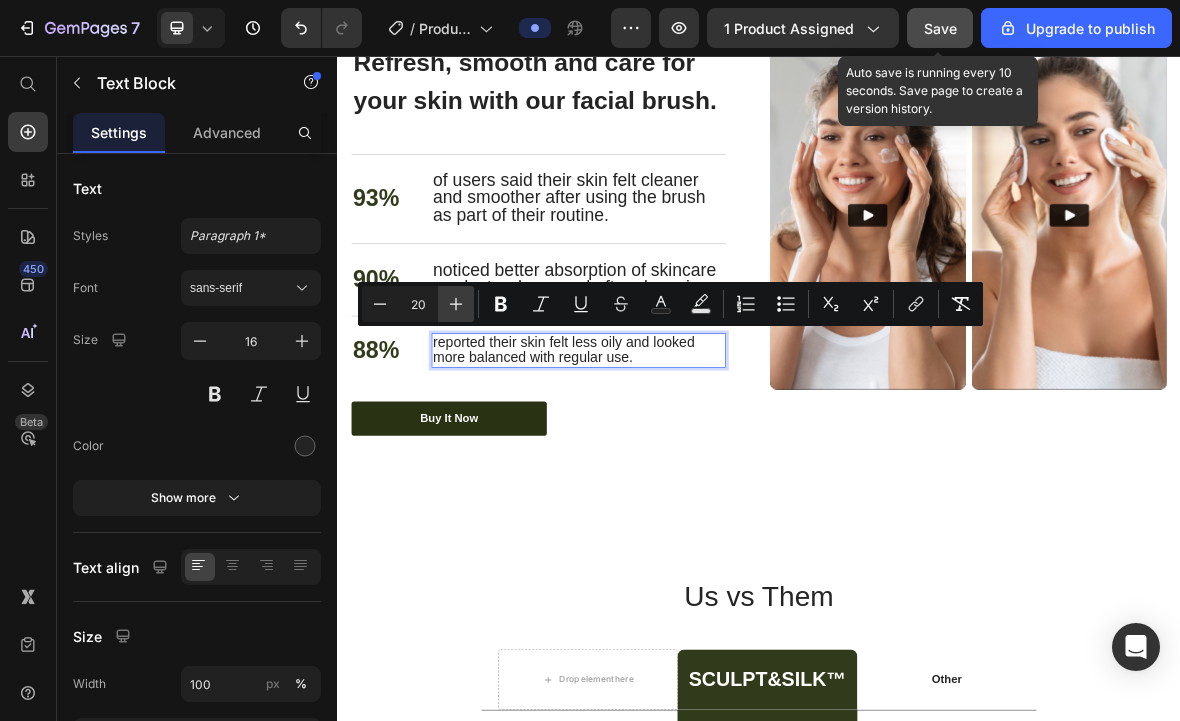 click 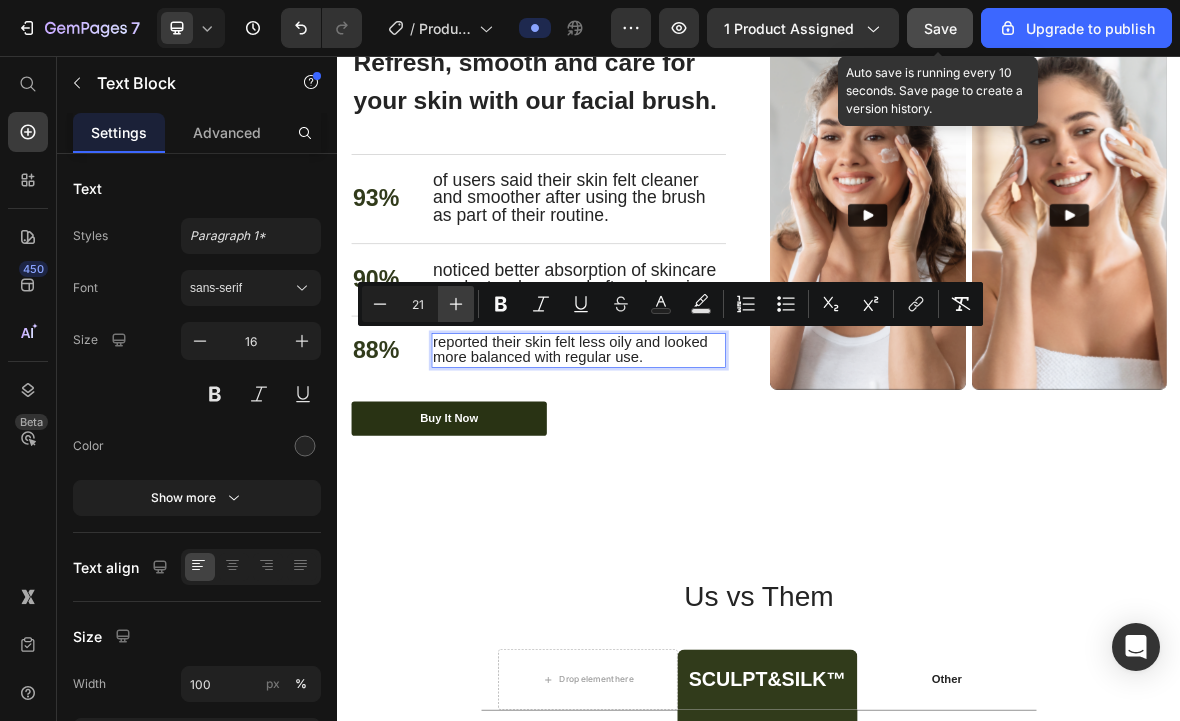 click 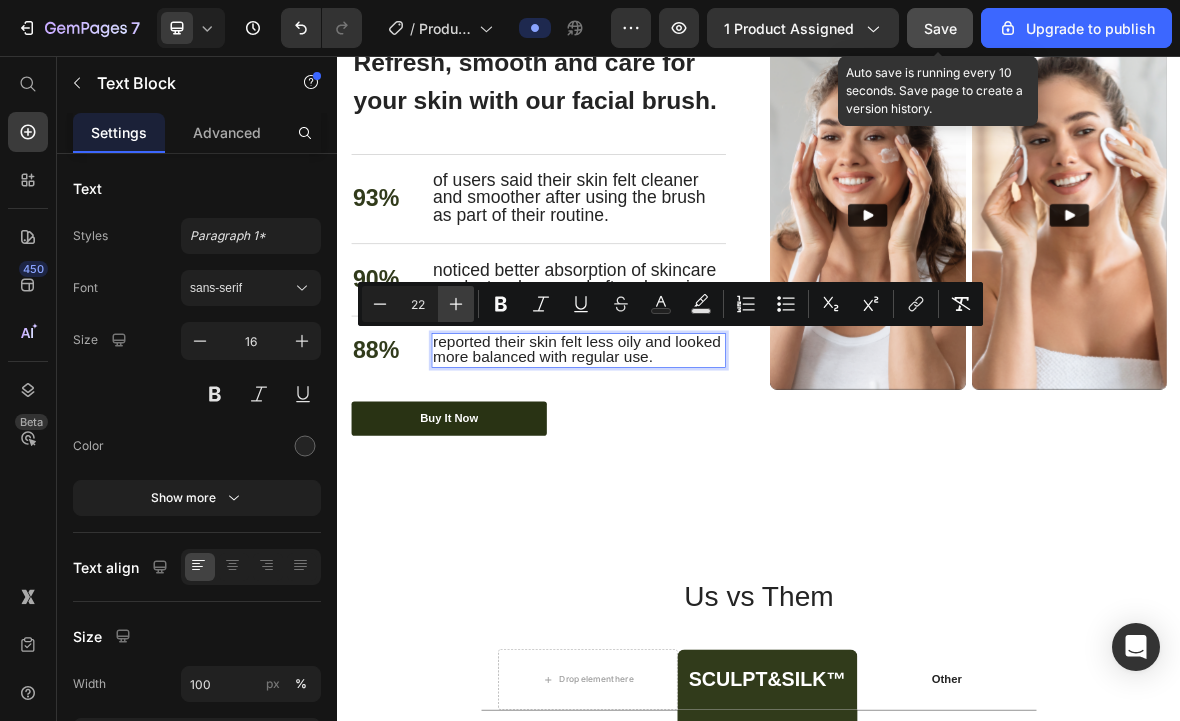 click 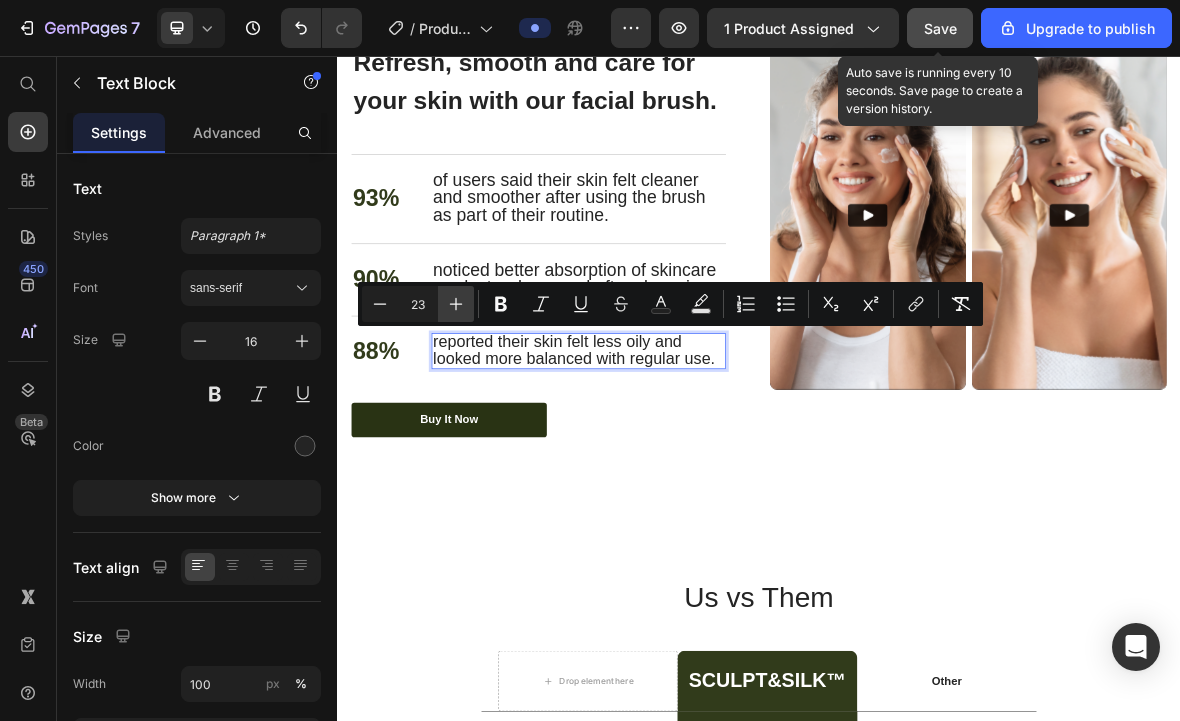 click on "Plus" at bounding box center (456, 304) 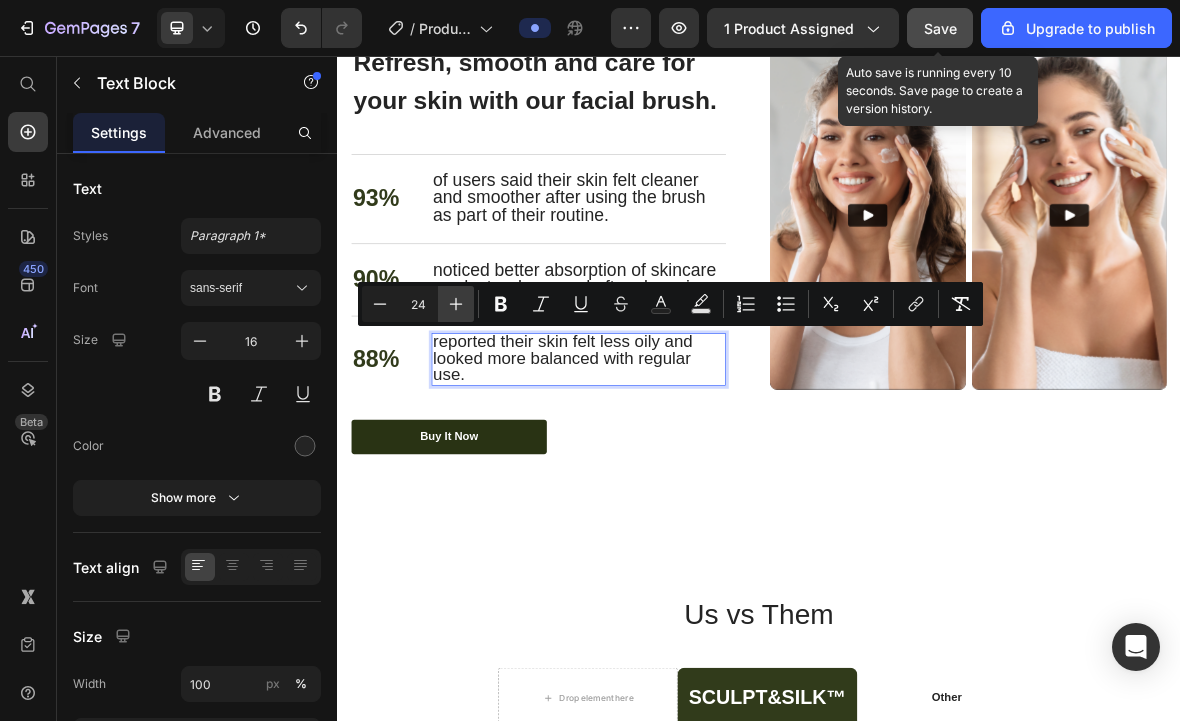 click on "Plus" at bounding box center [456, 304] 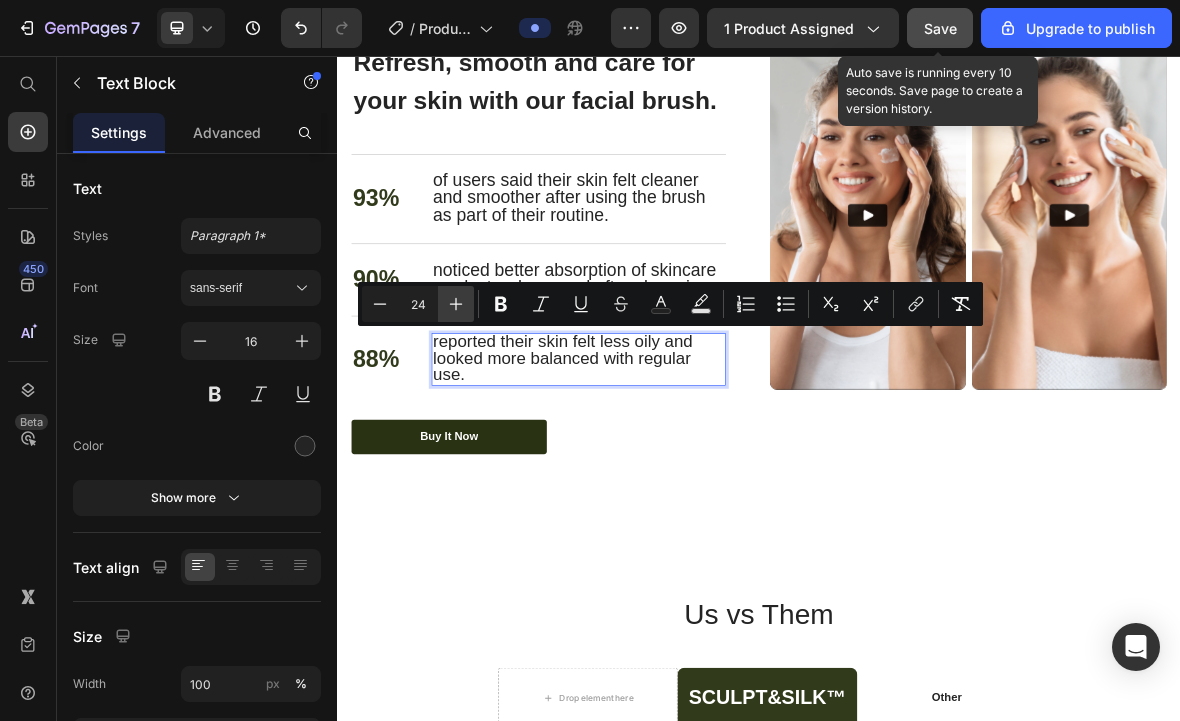 type on "25" 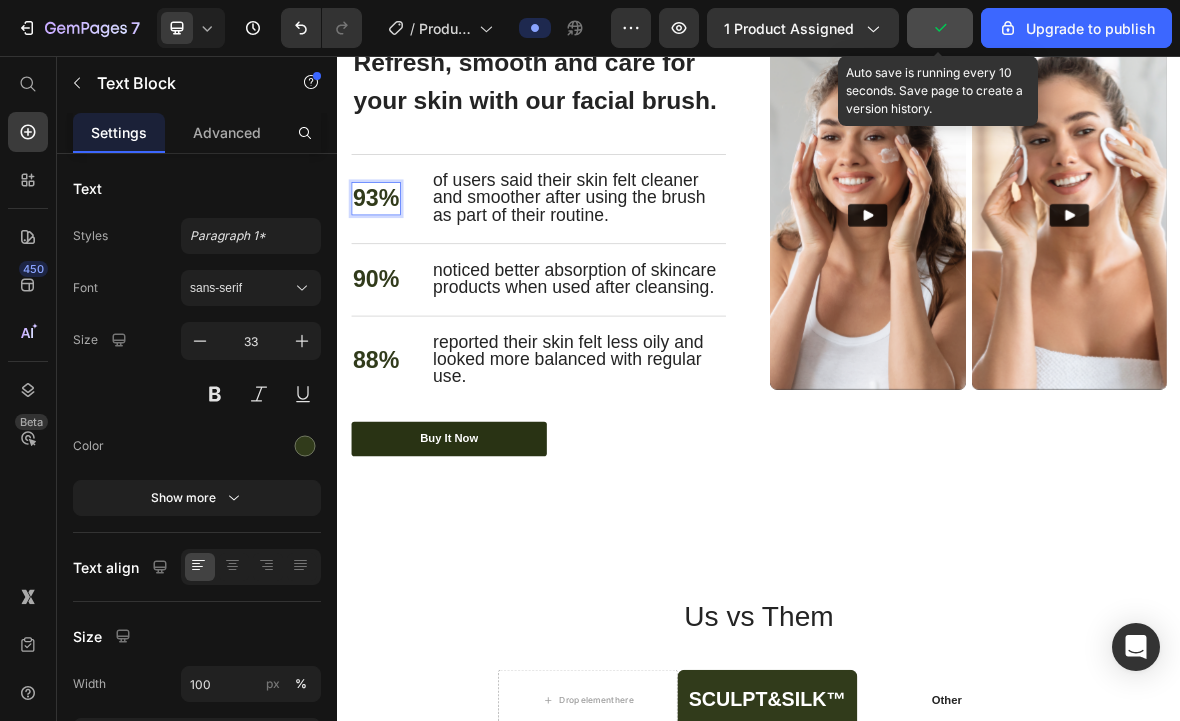 click on "93%" at bounding box center [392, 259] 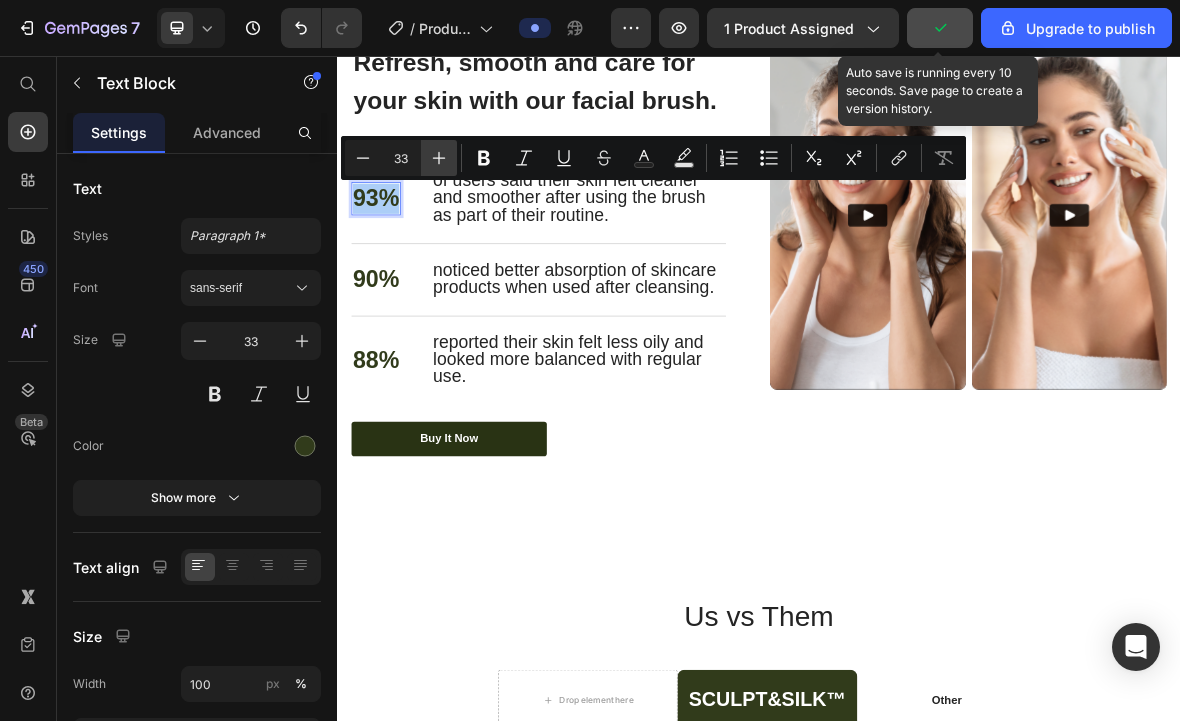 click 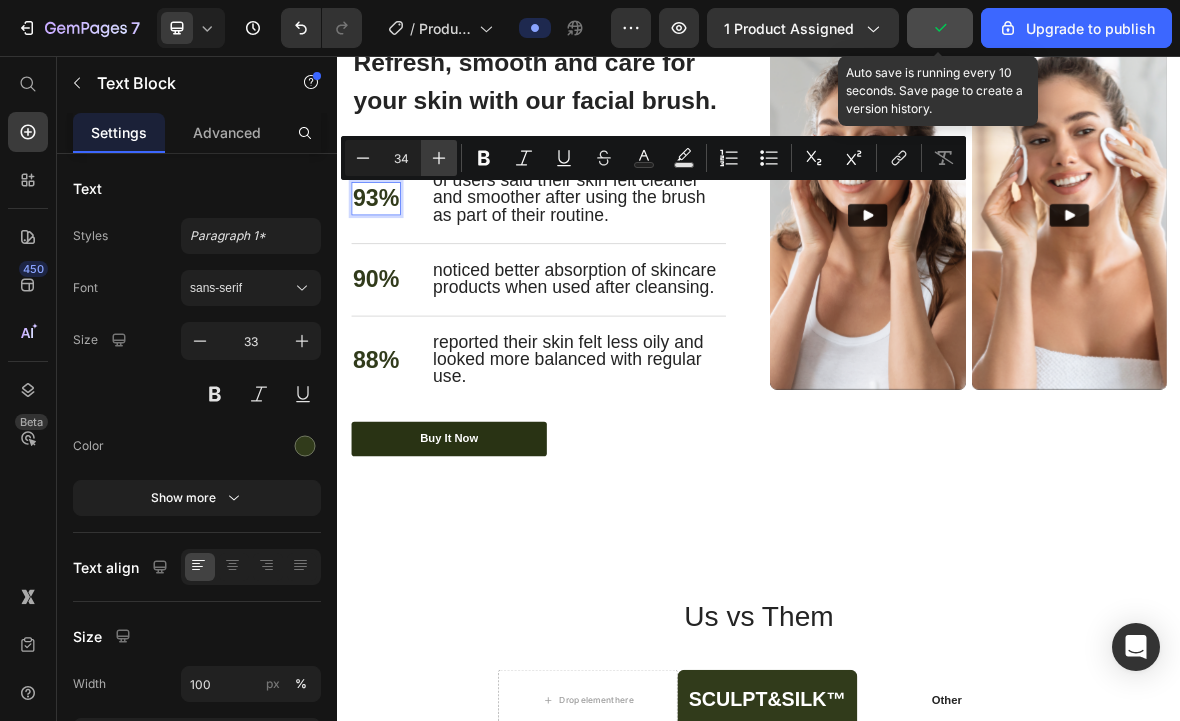 click 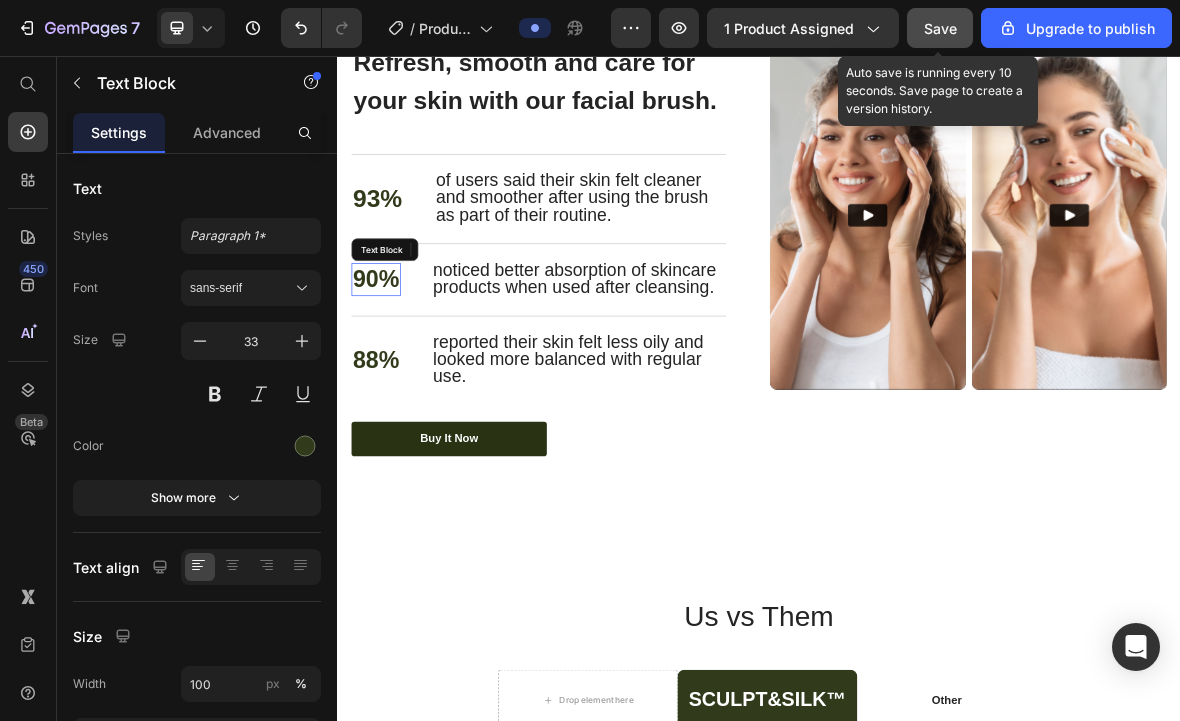 click on "90%" at bounding box center (392, 374) 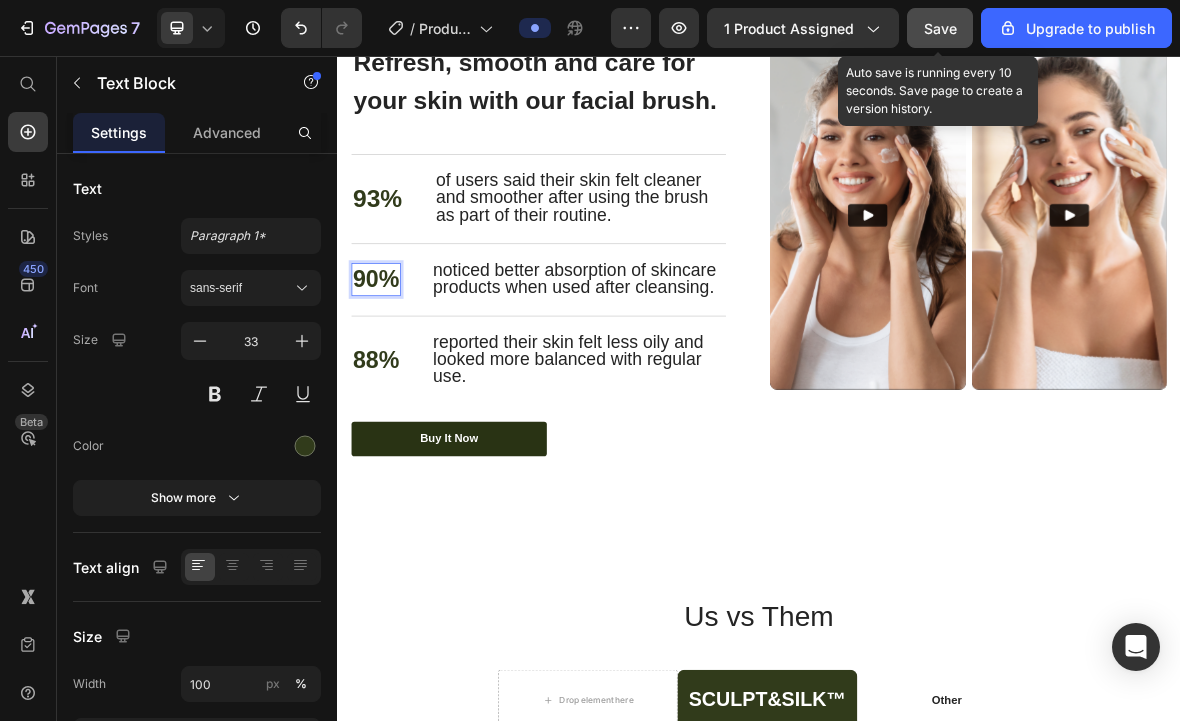 click on "90%" at bounding box center [392, 374] 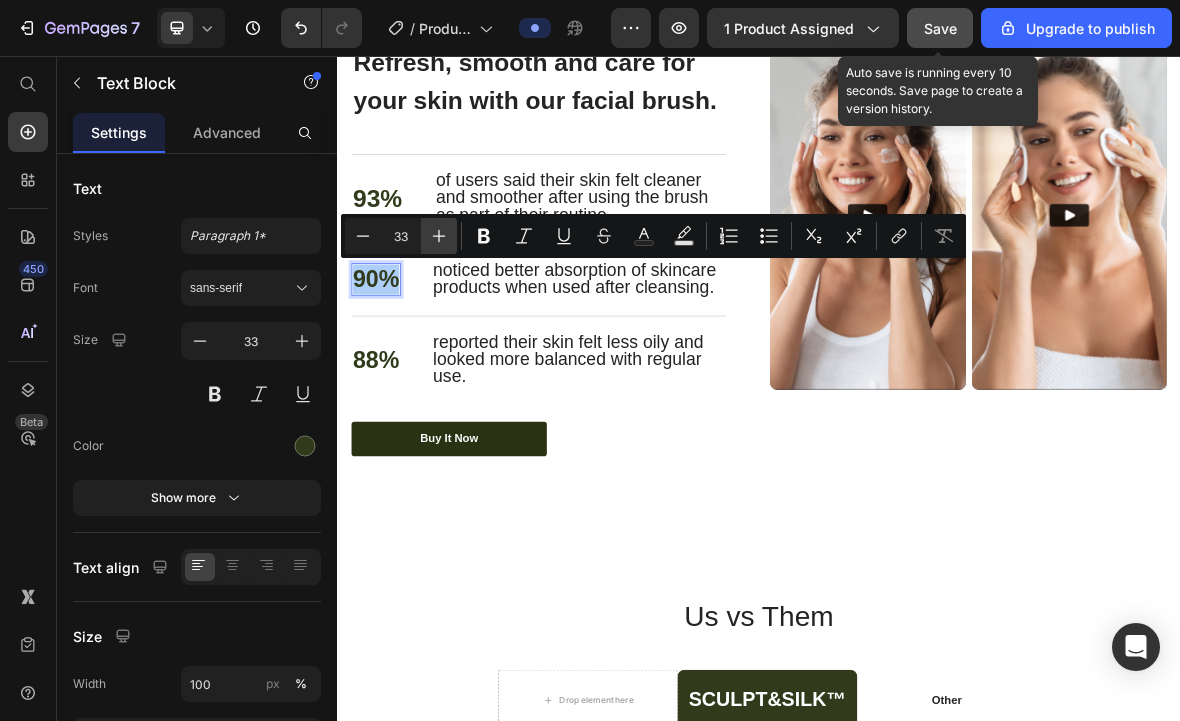 click on "Plus" at bounding box center [439, 236] 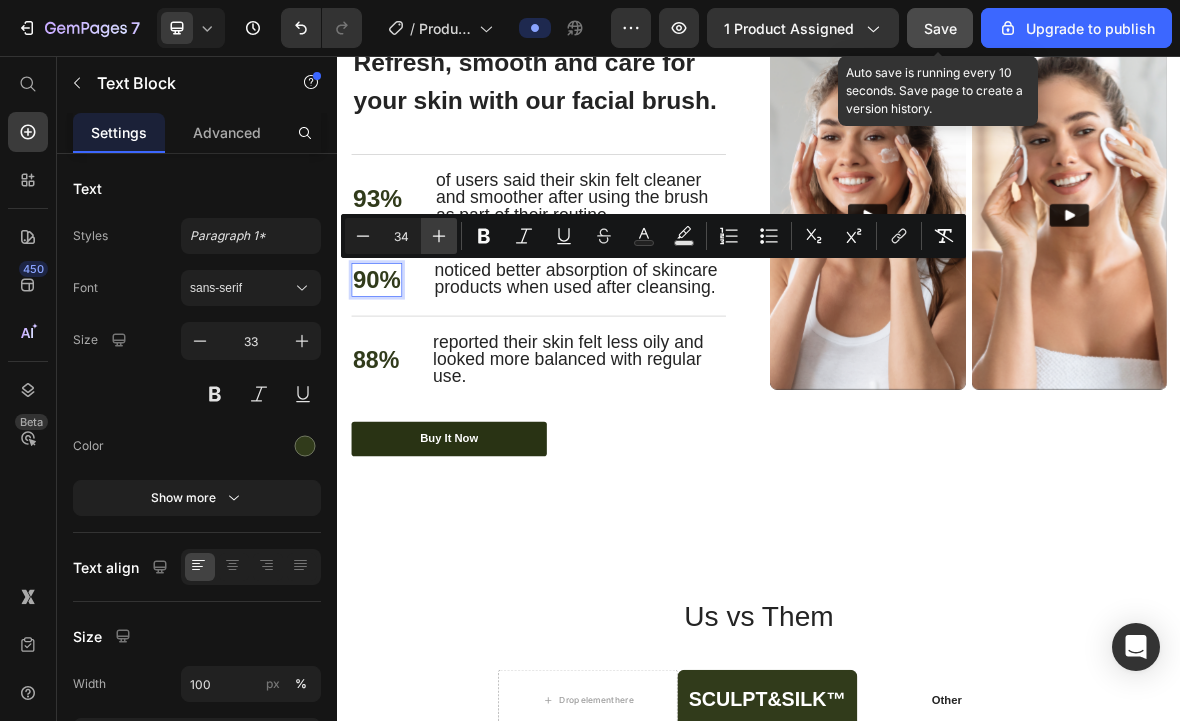 click on "Plus" at bounding box center [439, 236] 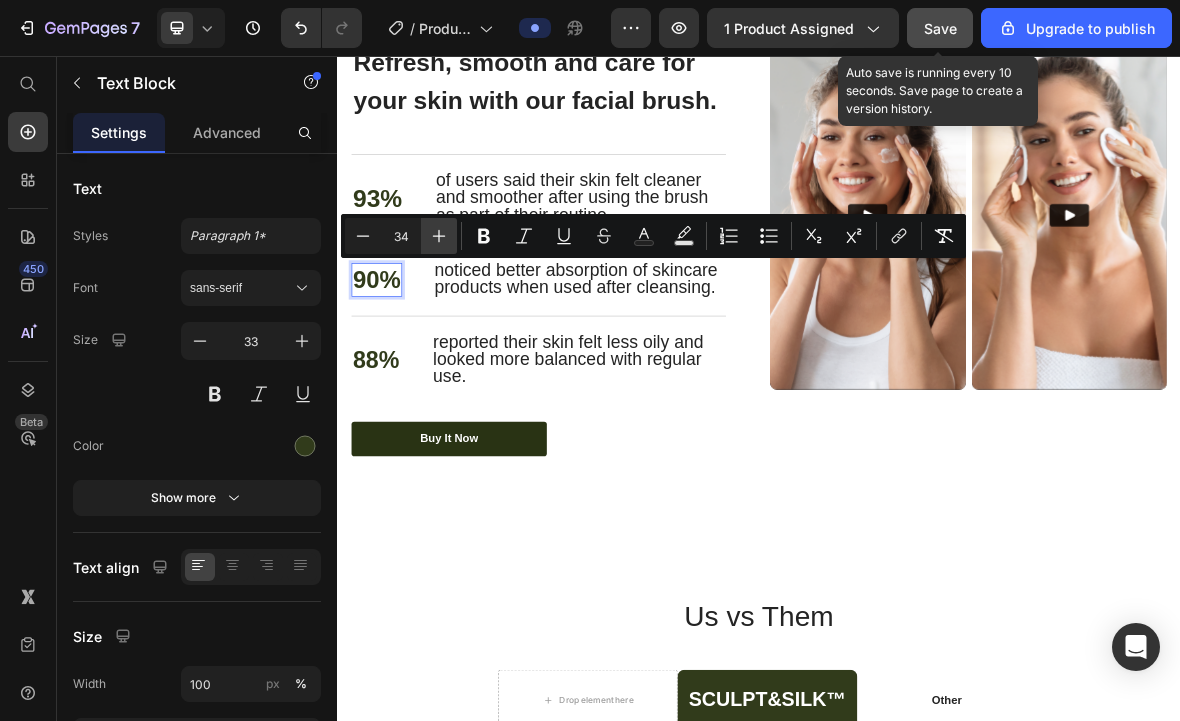 type on "35" 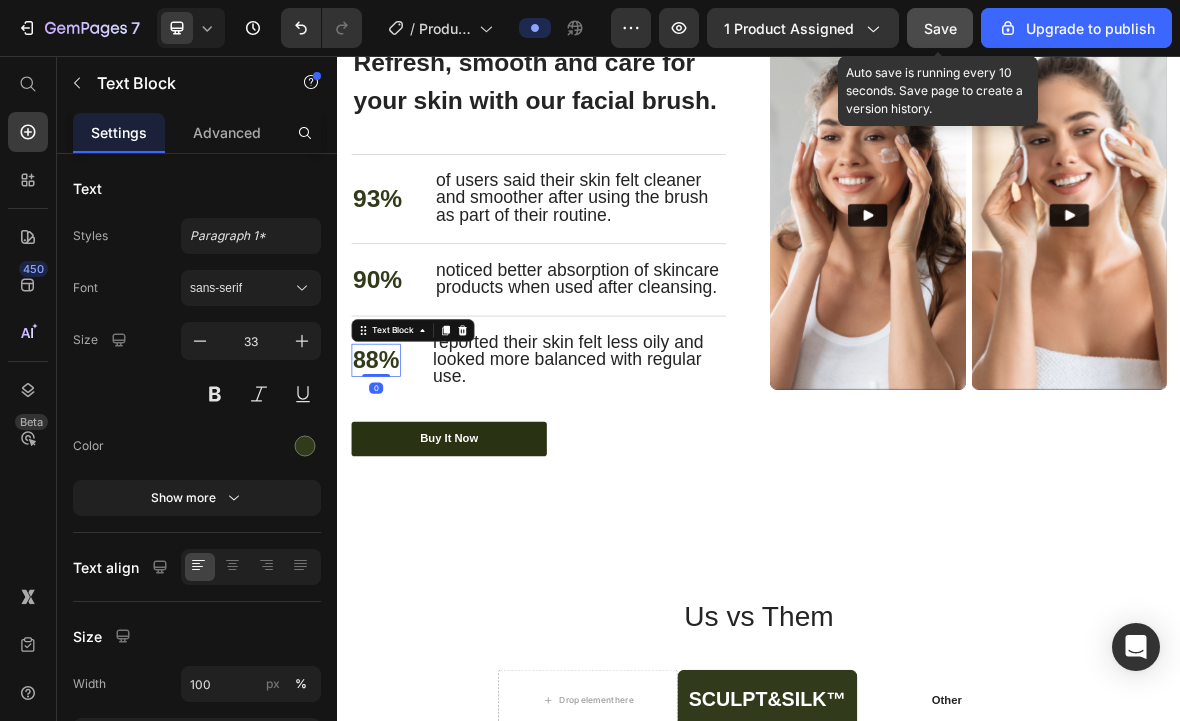 click on "88%" at bounding box center [392, 489] 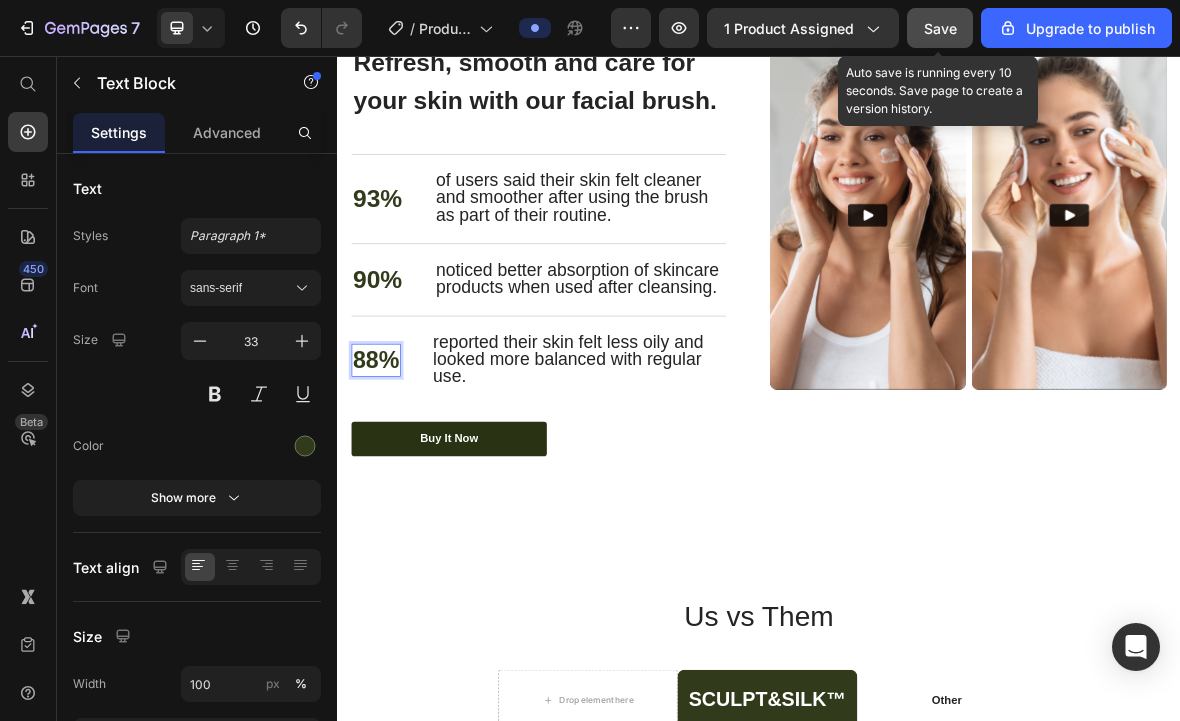 click on "88%" at bounding box center [392, 489] 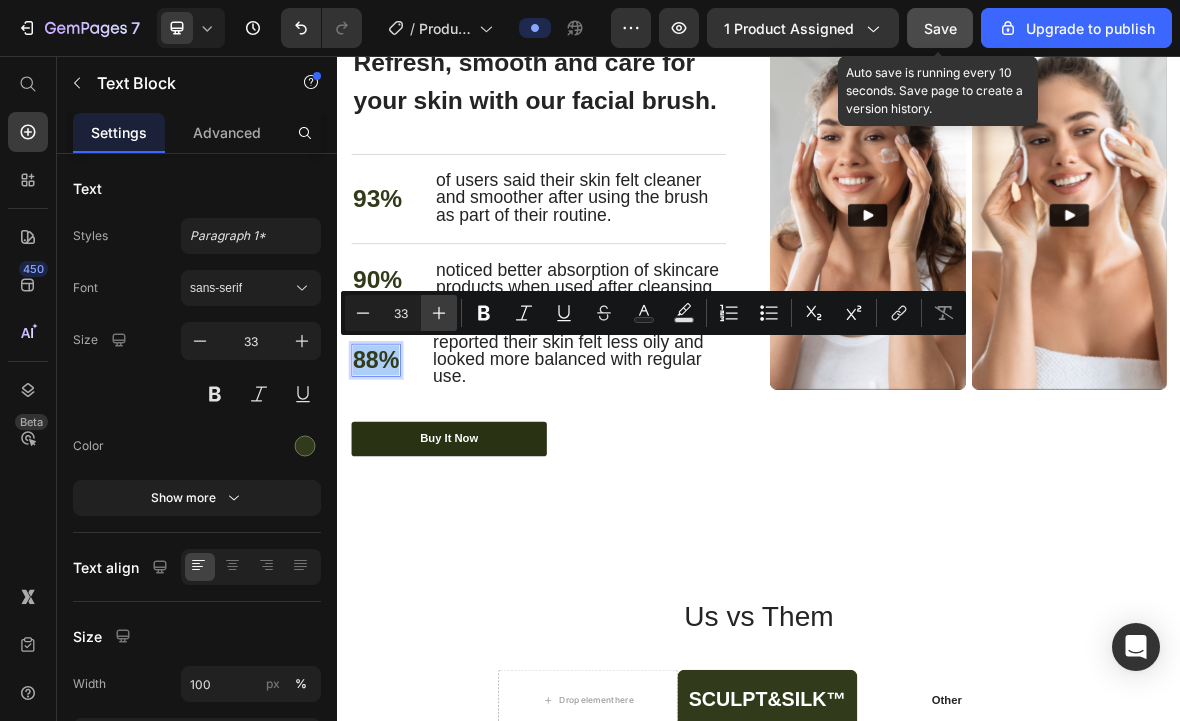 click on "Plus" at bounding box center [439, 313] 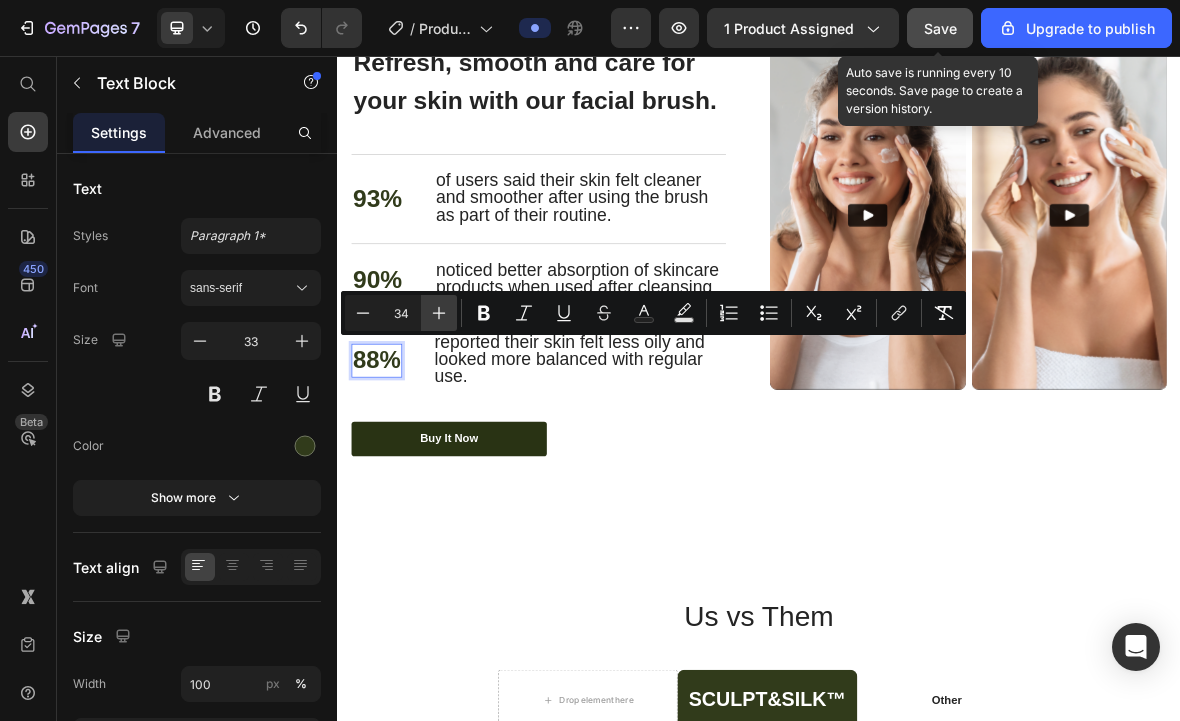 click on "Plus" at bounding box center (439, 313) 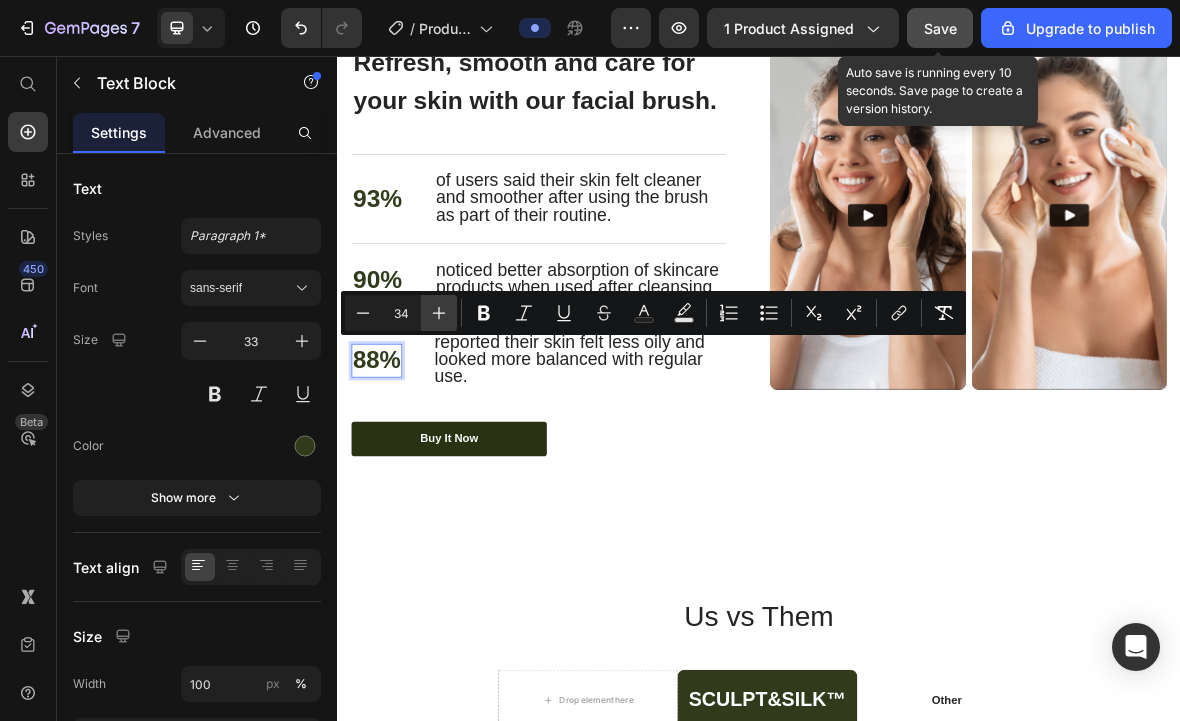 type on "35" 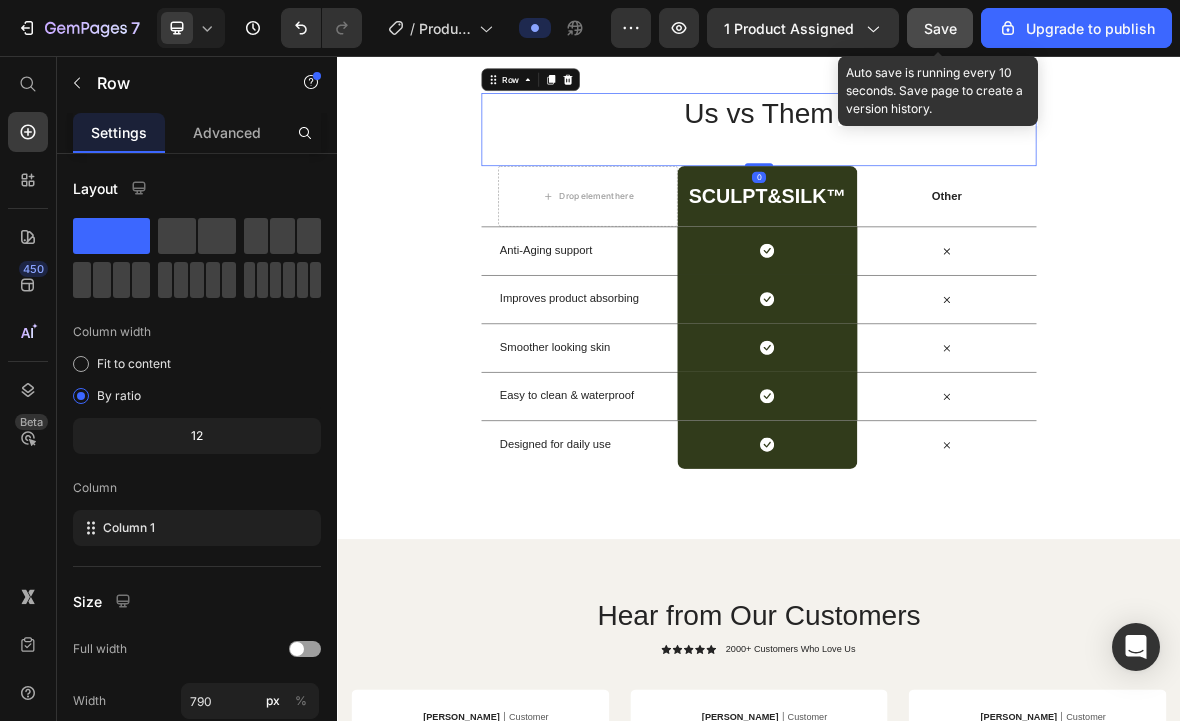 scroll, scrollTop: 4369, scrollLeft: 0, axis: vertical 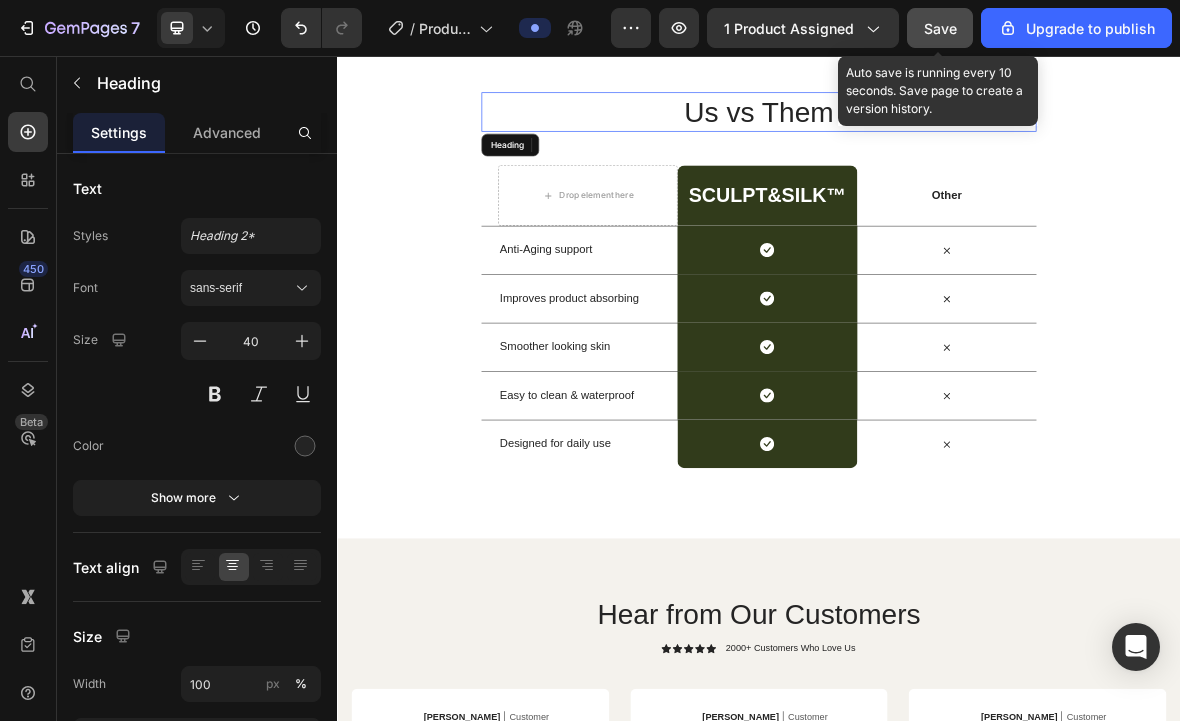click on "Us vs Them" at bounding box center (937, 136) 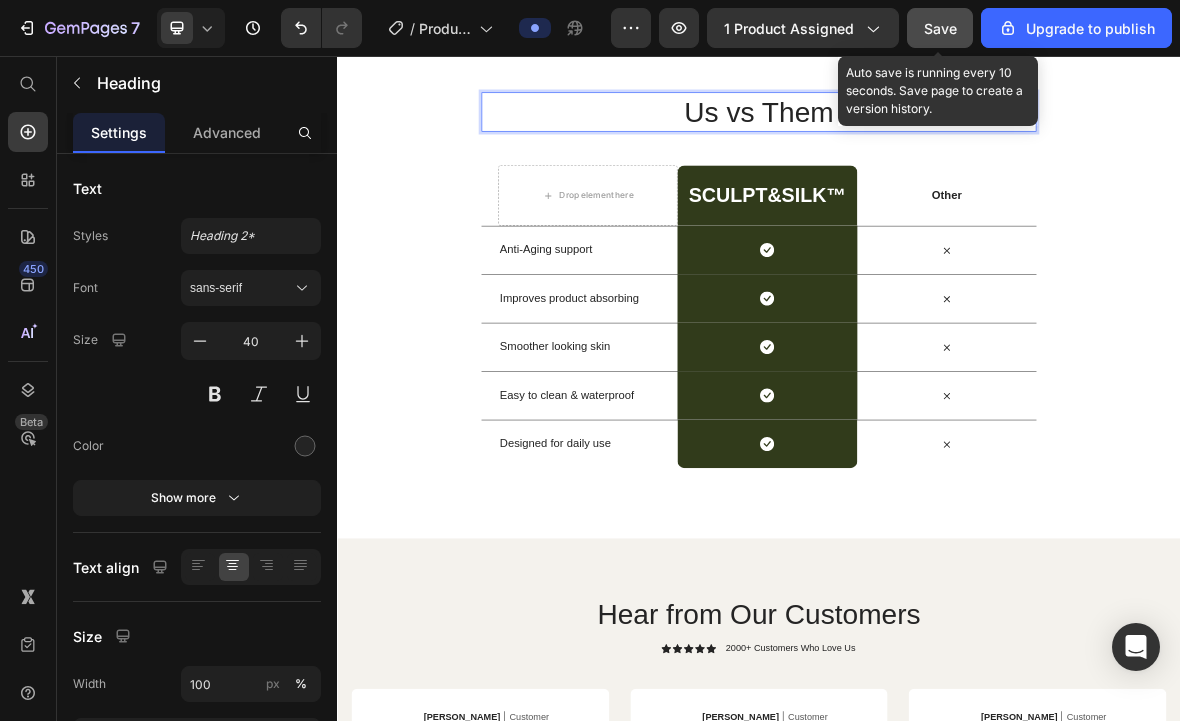 click on "Us vs Them" at bounding box center [937, 136] 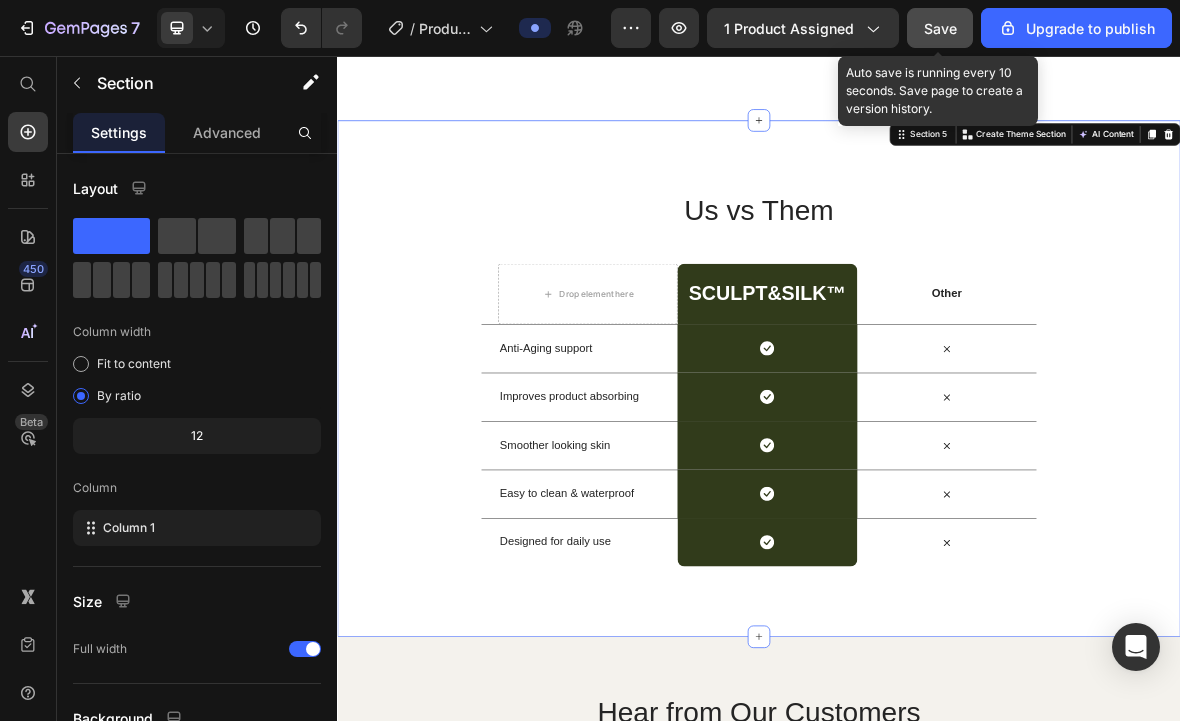 scroll, scrollTop: 4230, scrollLeft: 0, axis: vertical 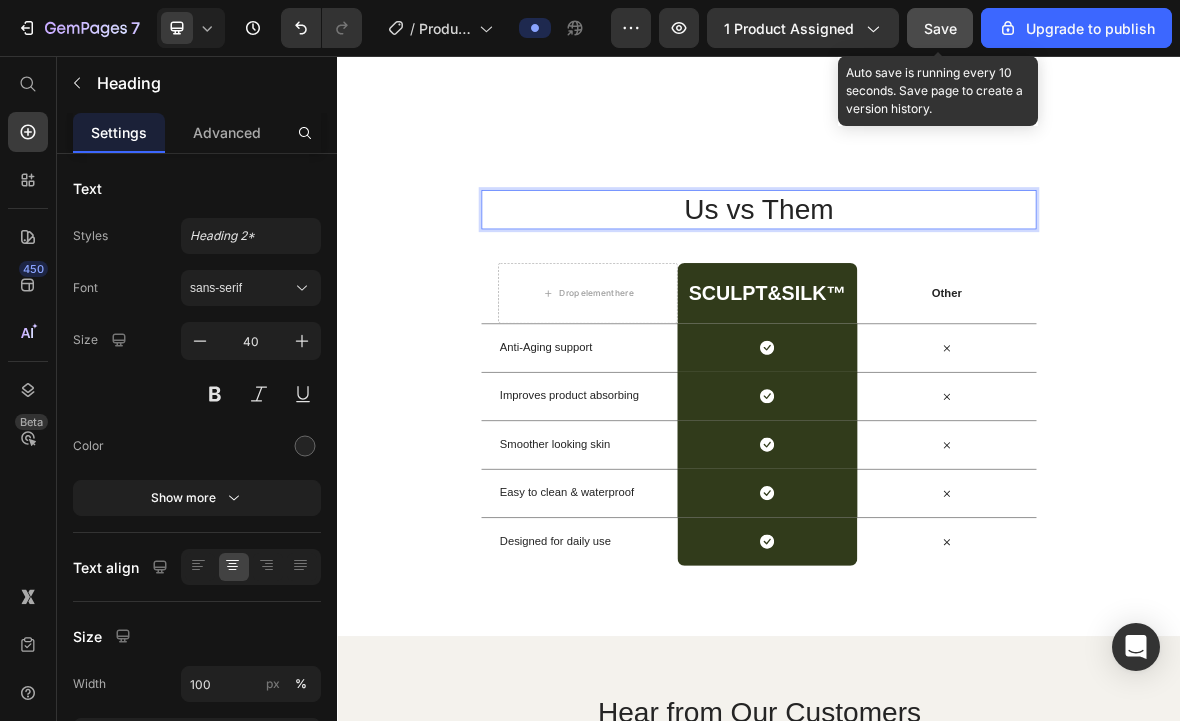 click on "Us vs Them" at bounding box center [937, 275] 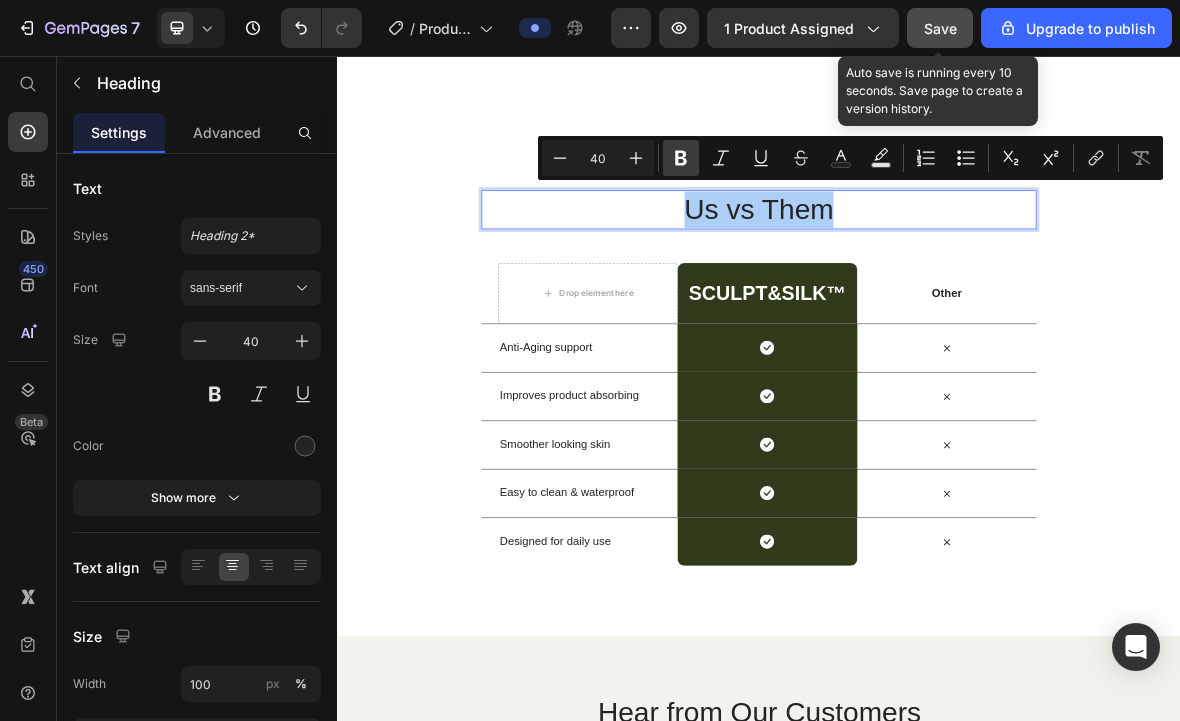 click on "Bold" at bounding box center (681, 158) 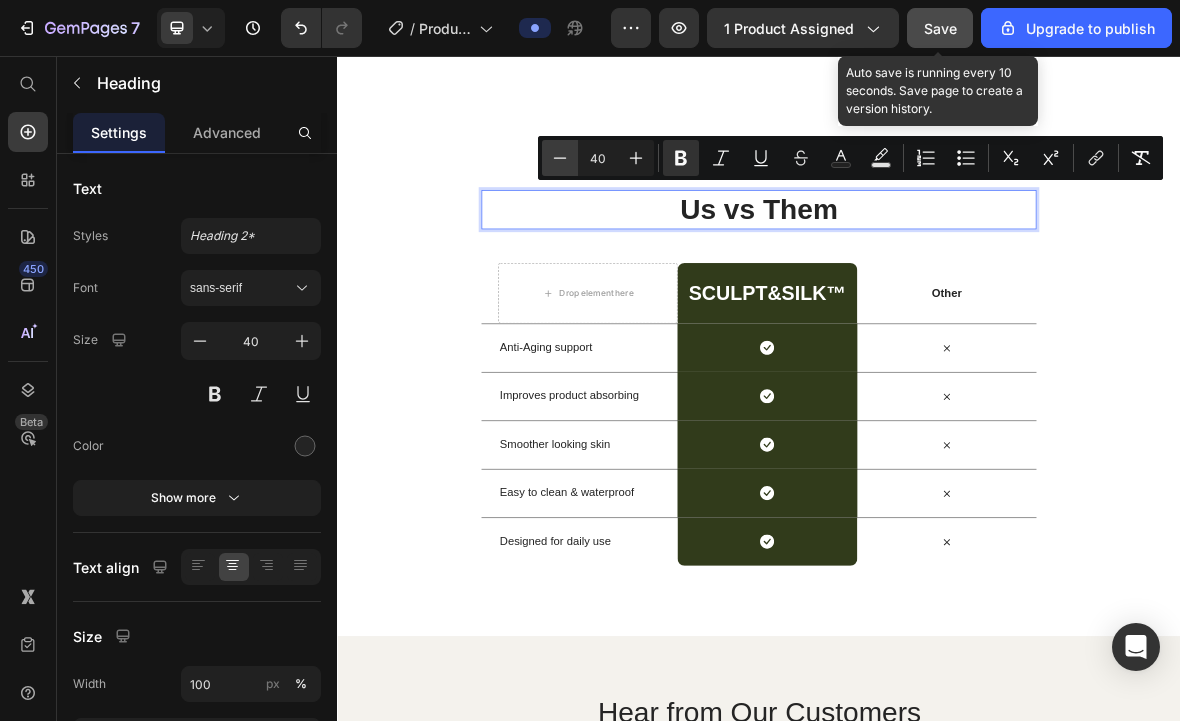 click on "Minus" at bounding box center [560, 158] 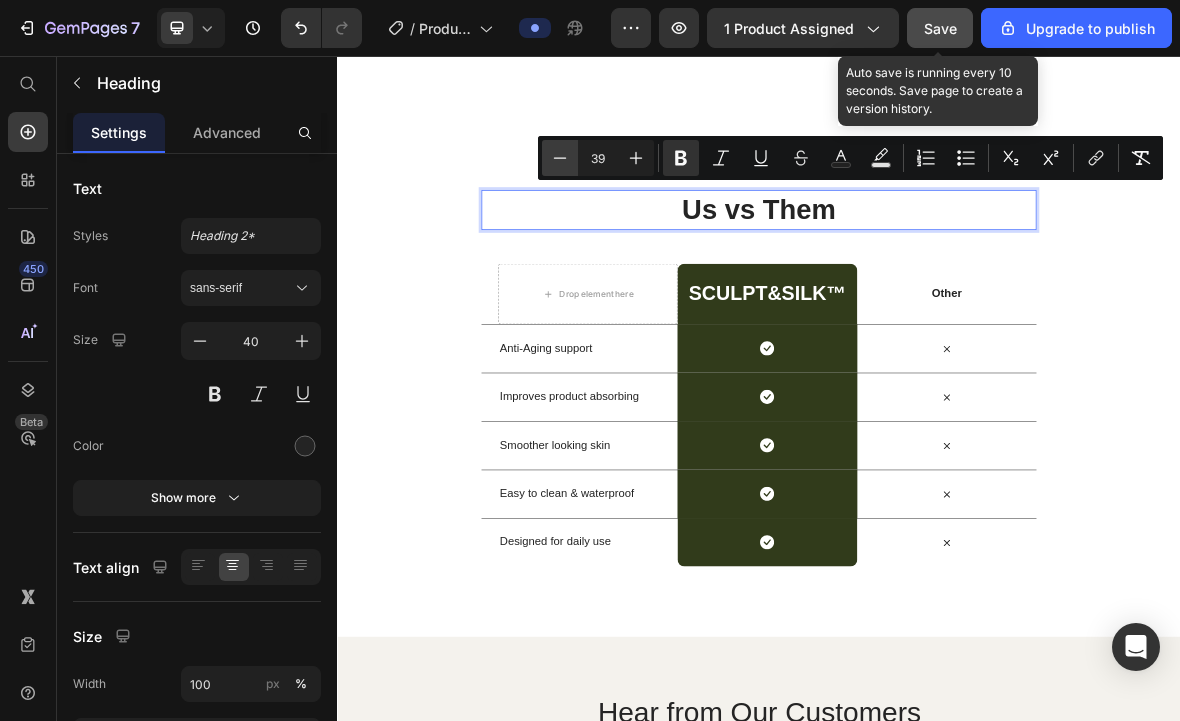 click on "Minus 39 Plus Bold Italic Underline       Strikethrough
Text Color
Text Background Color Numbered List Bulleted List Subscript Superscript       link Remove Format" at bounding box center (850, 158) 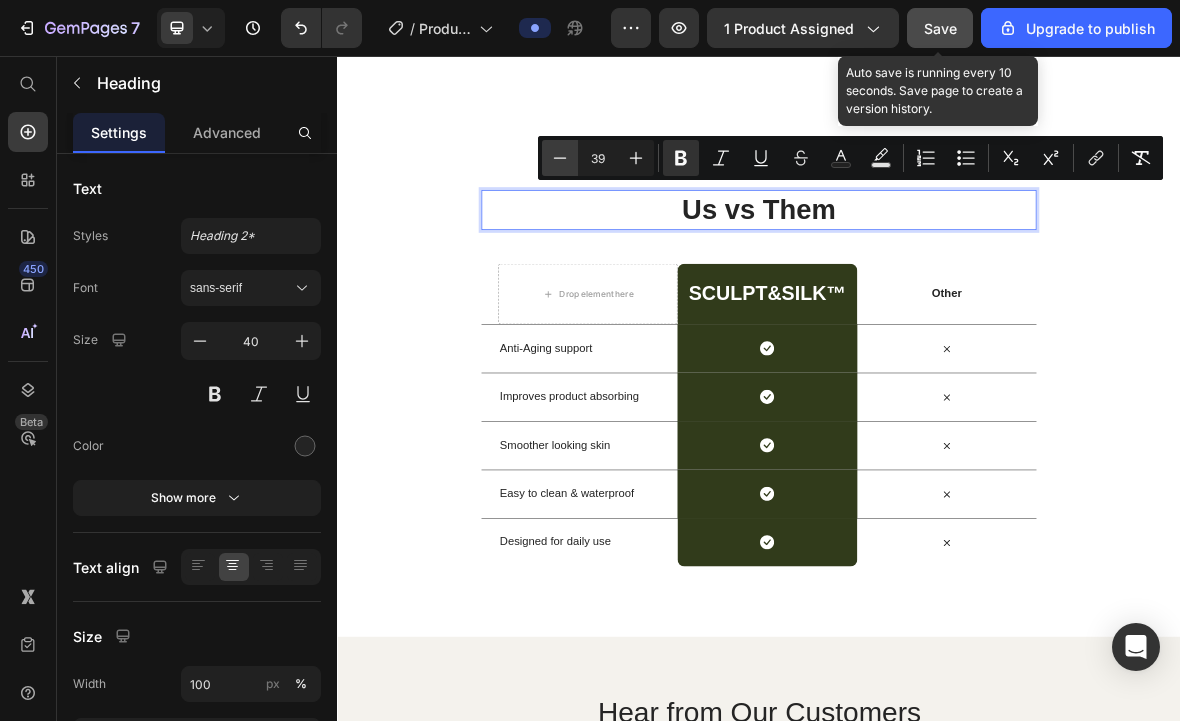 click 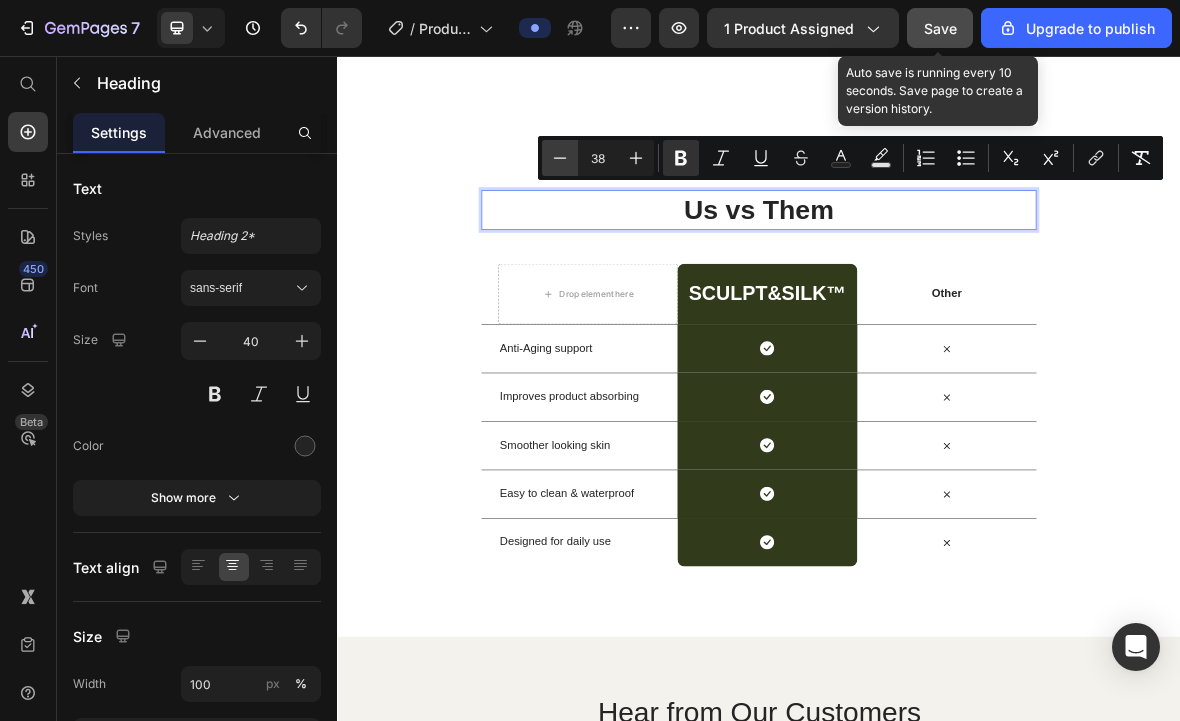 click on "Minus" at bounding box center [560, 158] 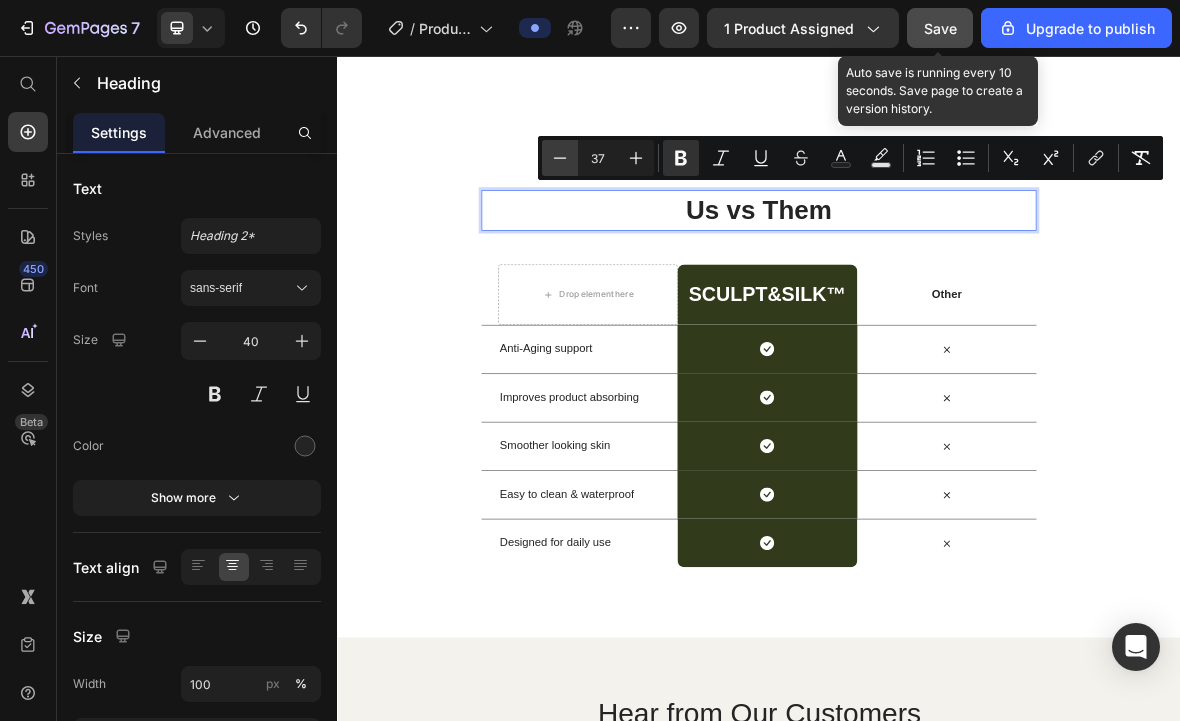 click on "Minus" at bounding box center [560, 158] 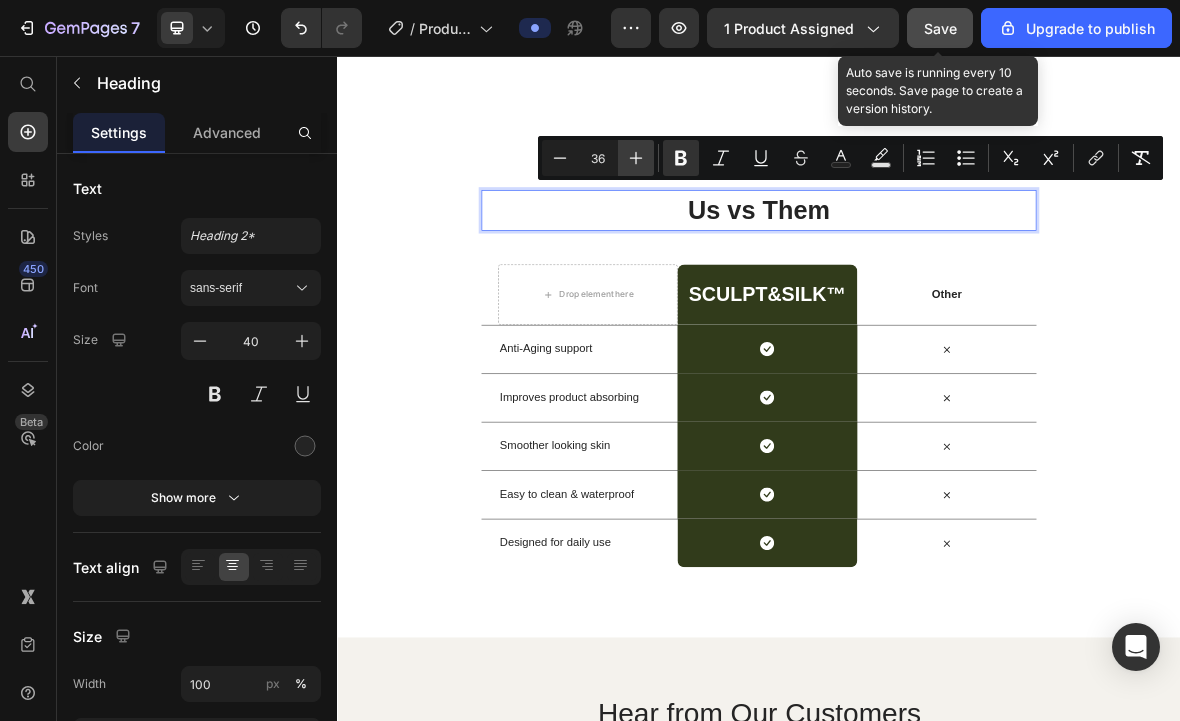 click on "Plus" at bounding box center (636, 158) 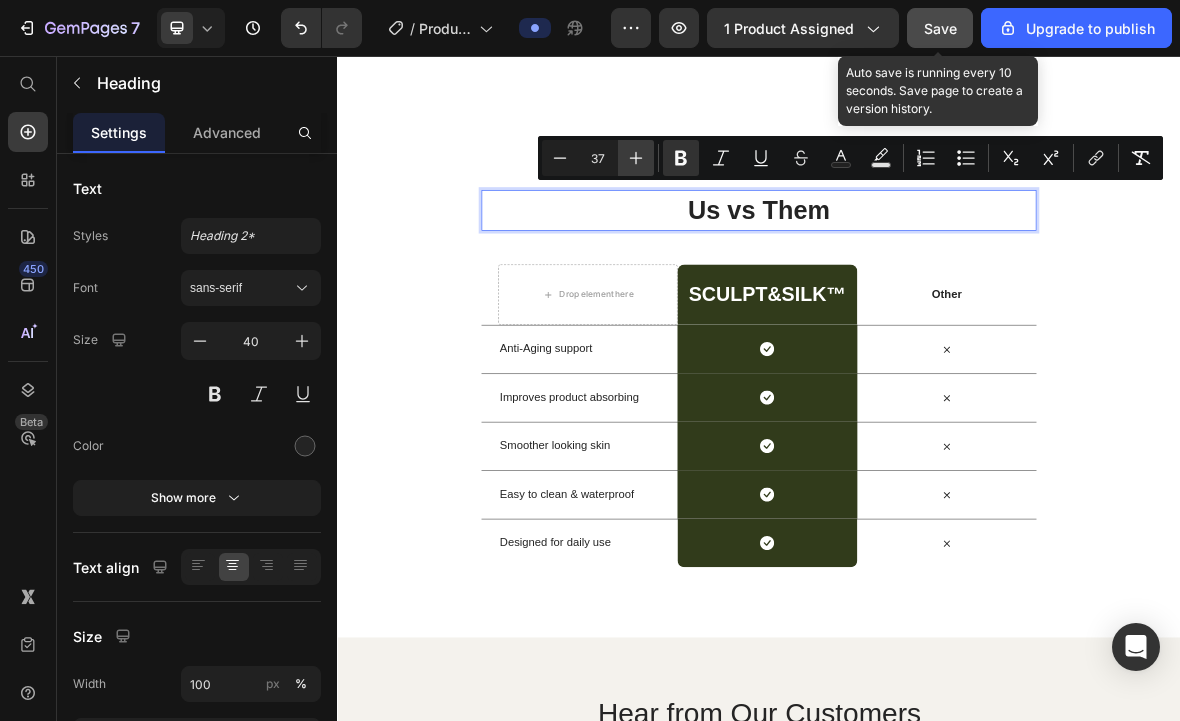 click on "Plus" at bounding box center [636, 158] 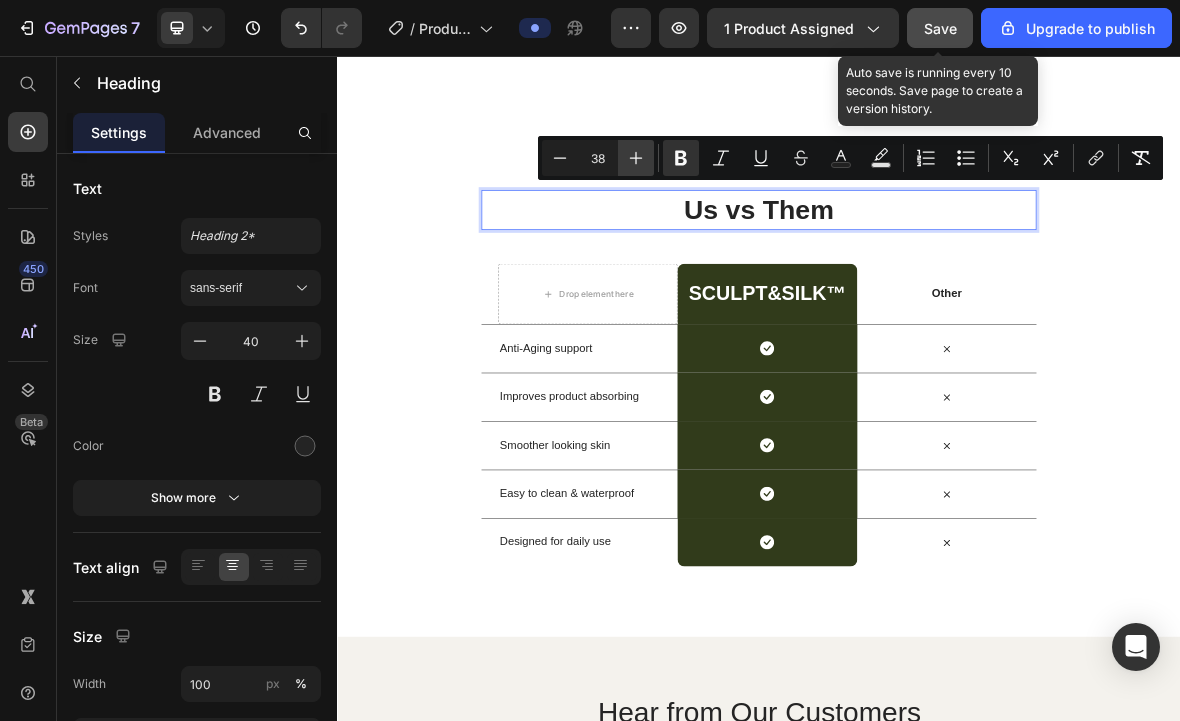 click on "Plus" at bounding box center (636, 158) 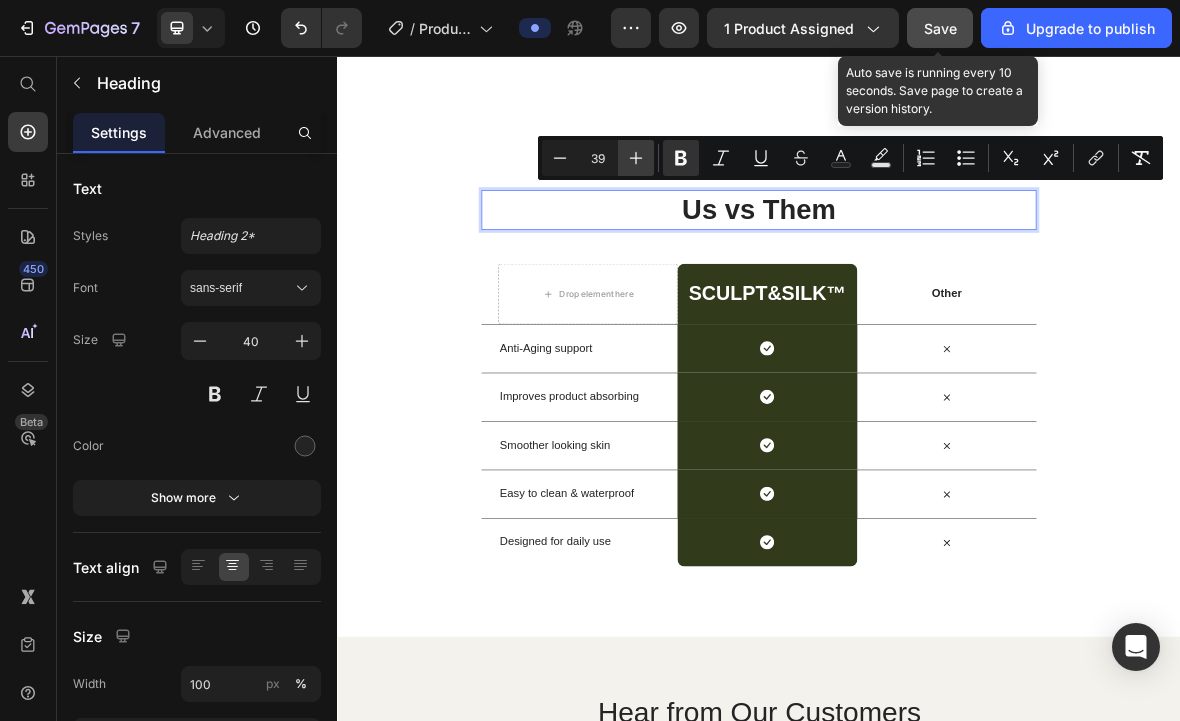 click on "Plus" at bounding box center [636, 158] 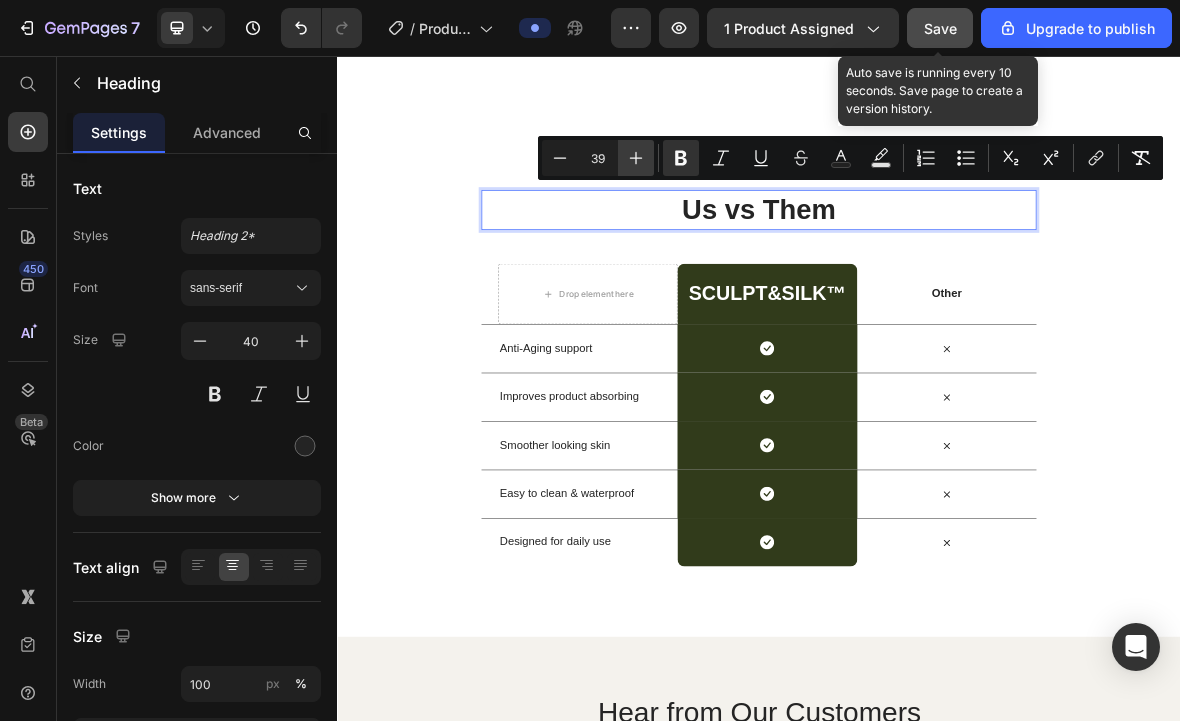 type on "40" 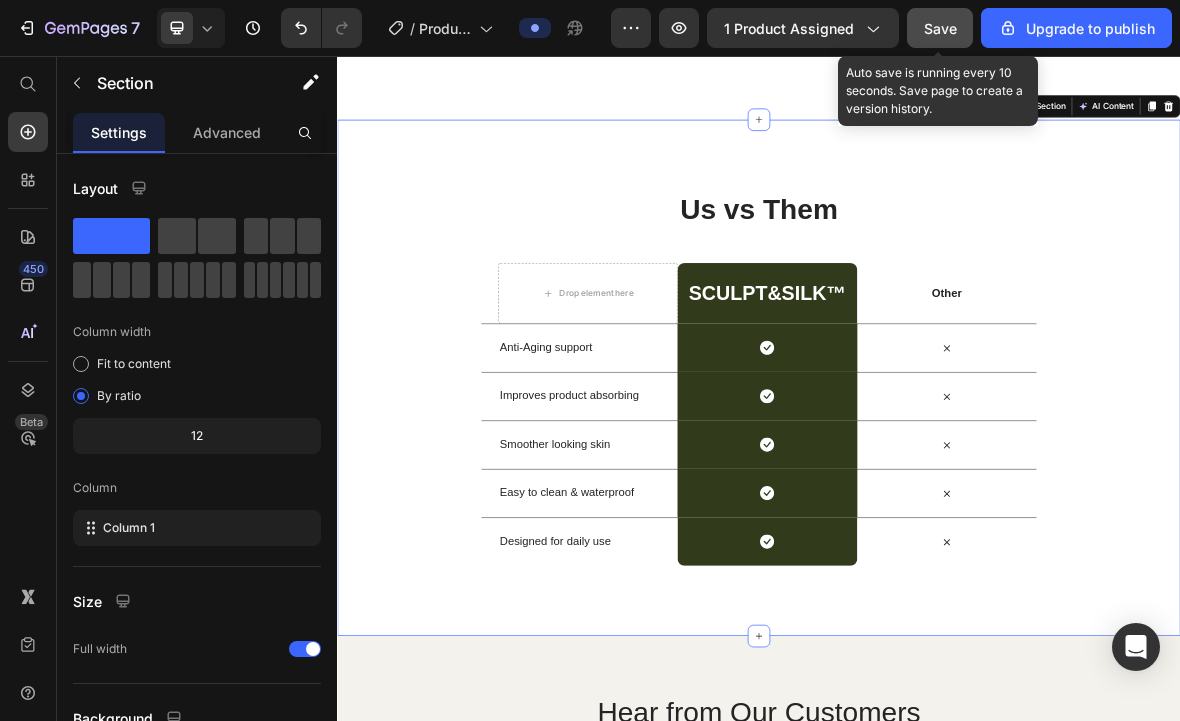 click on "Anti-Aging support Text Block" at bounding box center (693, 472) 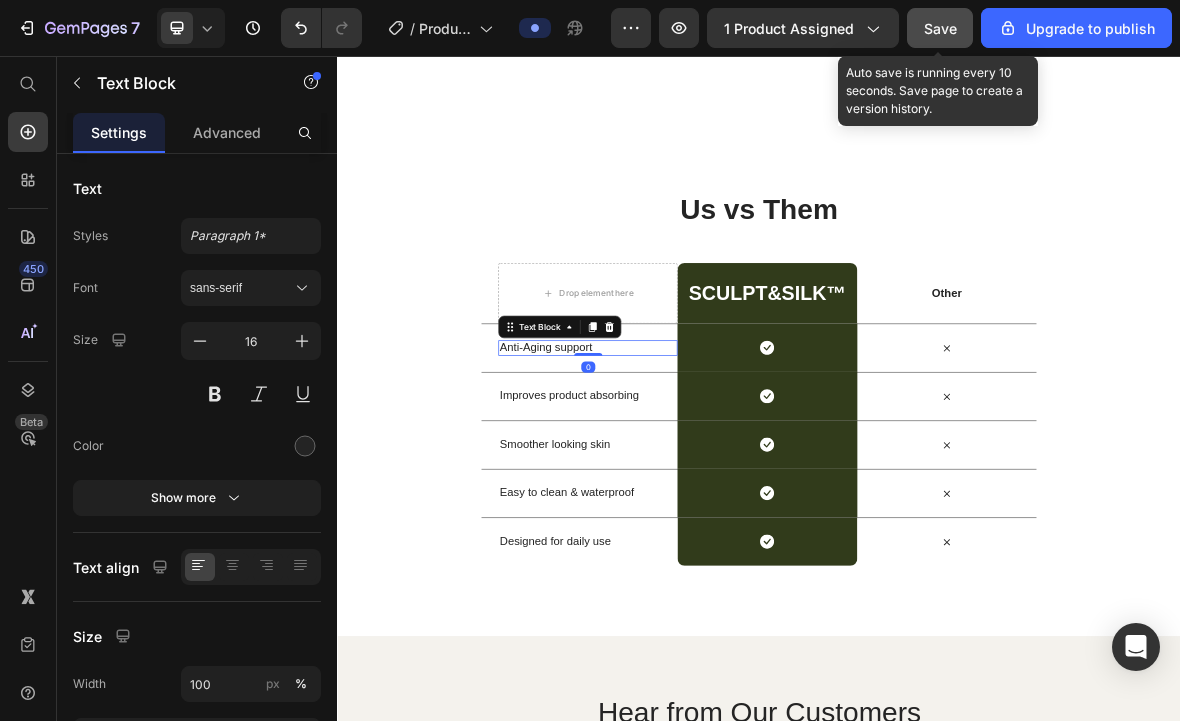 click on "Anti-Aging support" at bounding box center [693, 471] 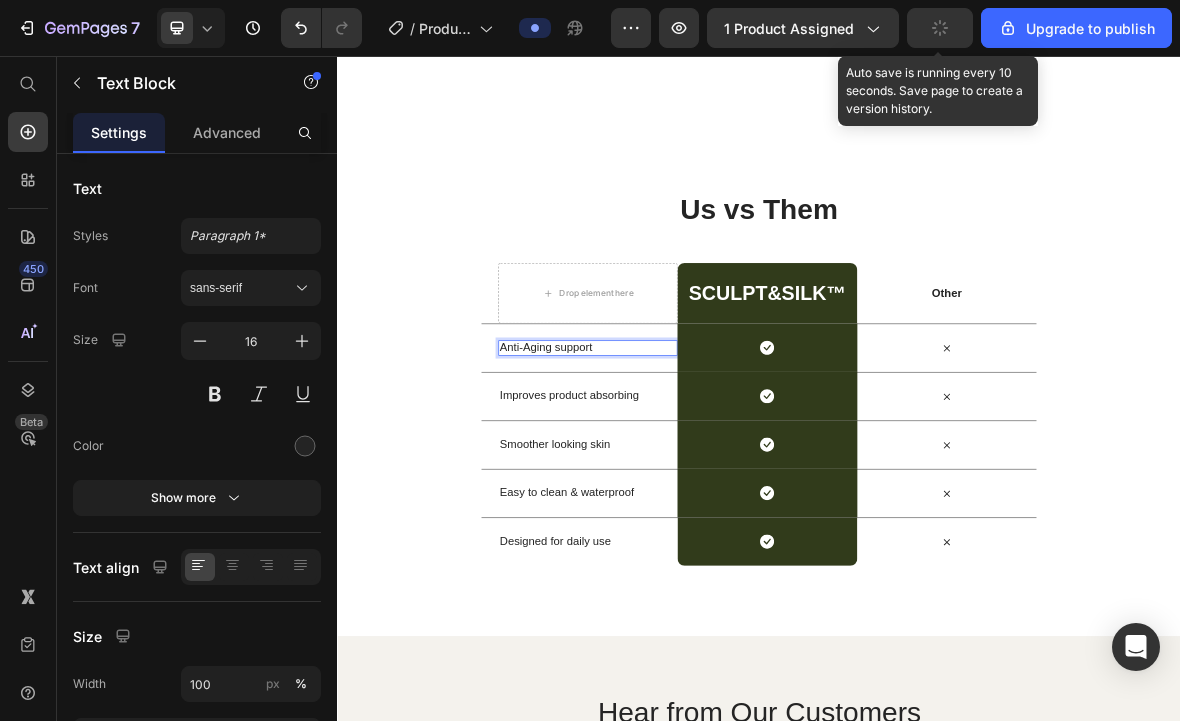 click on "Anti-Aging support" at bounding box center [693, 471] 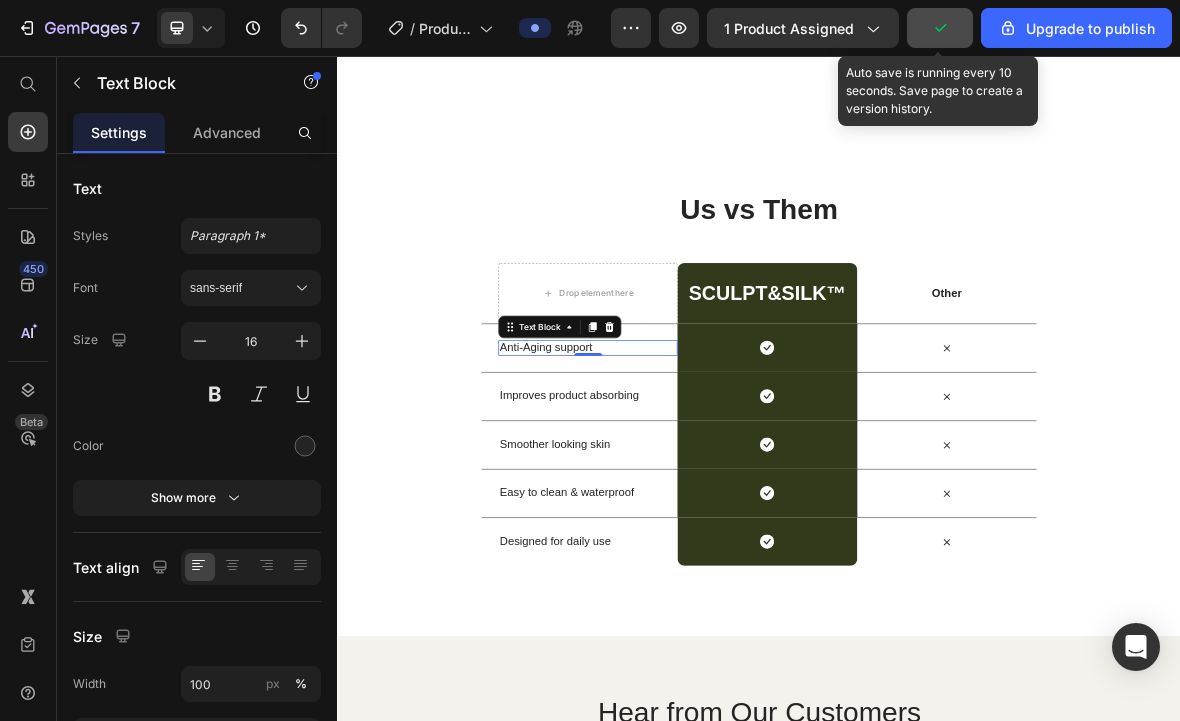 click on "Anti-Aging support" at bounding box center [693, 471] 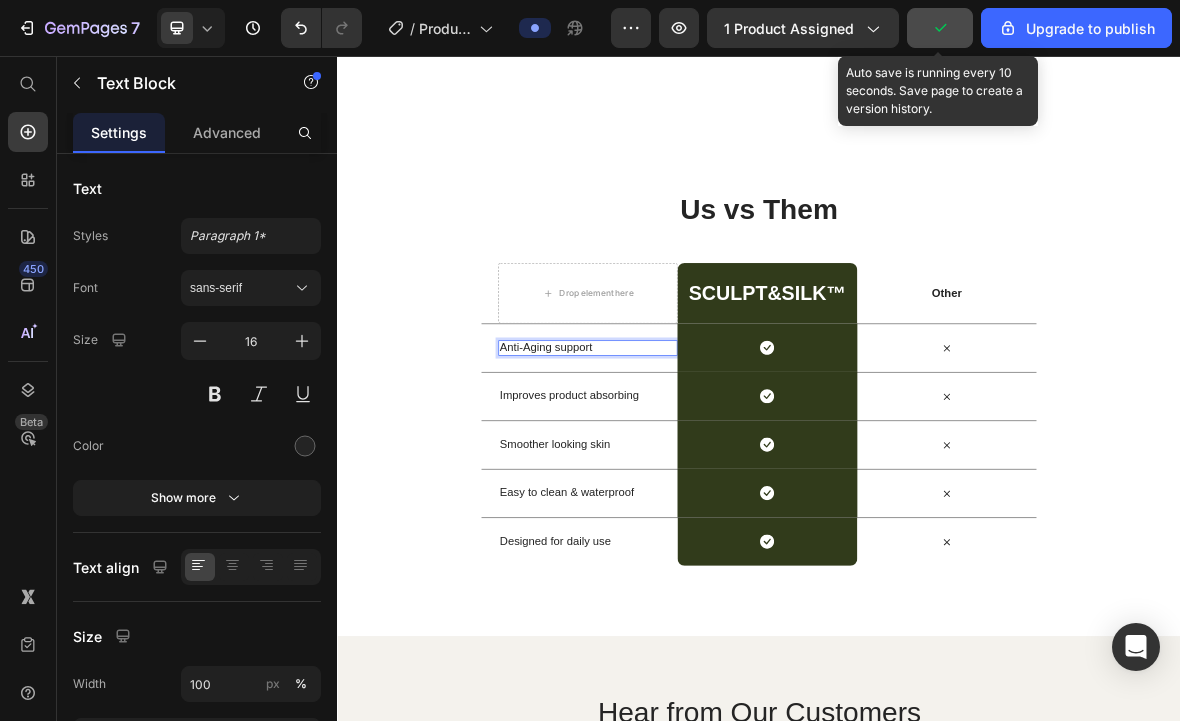 click on "Anti-Aging support" at bounding box center (693, 471) 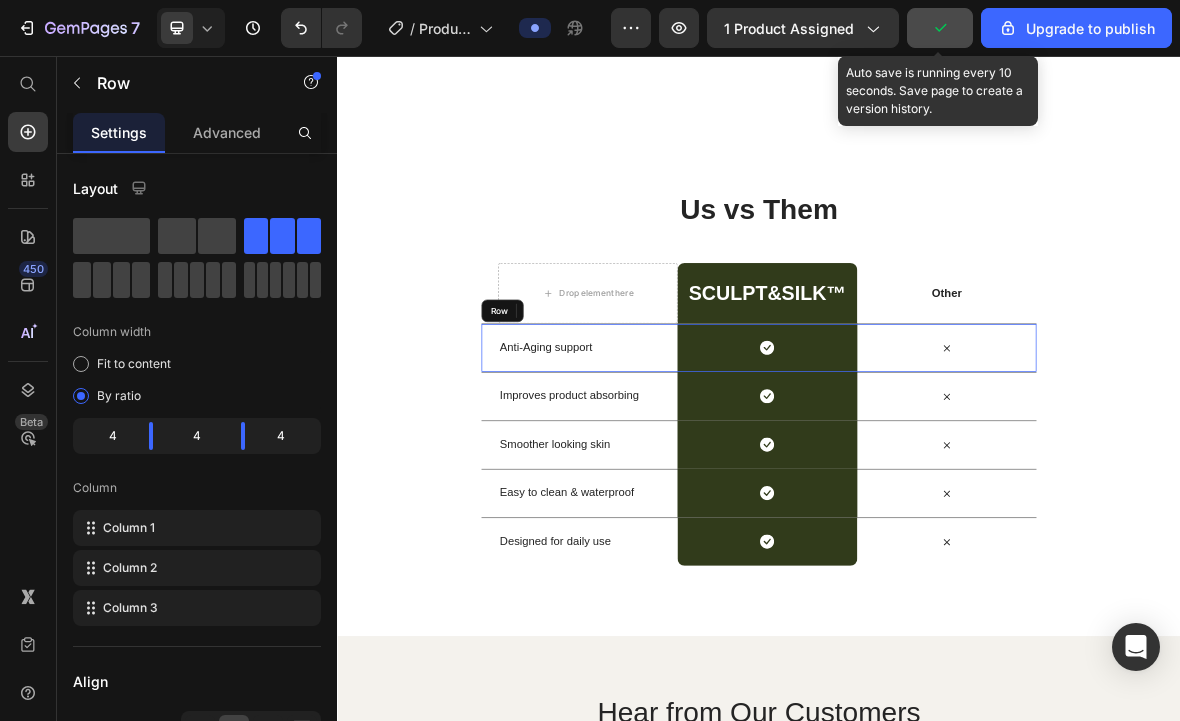 click on "Anti-Aging support" at bounding box center [693, 471] 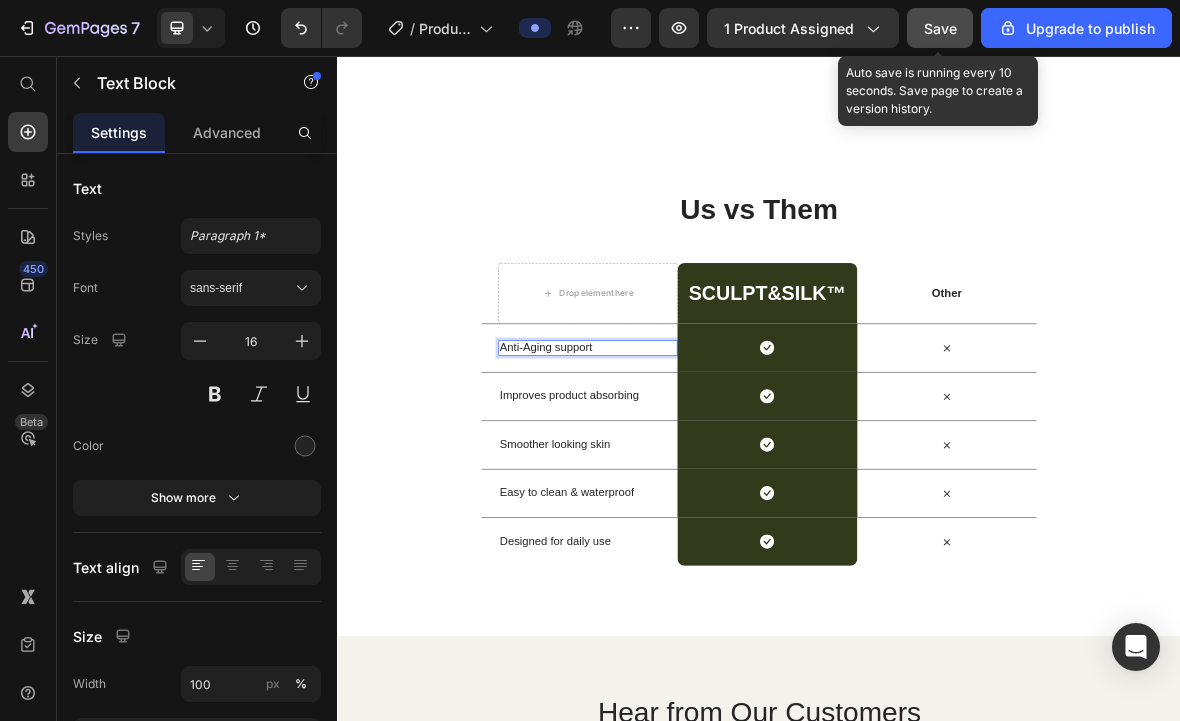 click on "Anti-Aging support" at bounding box center [693, 471] 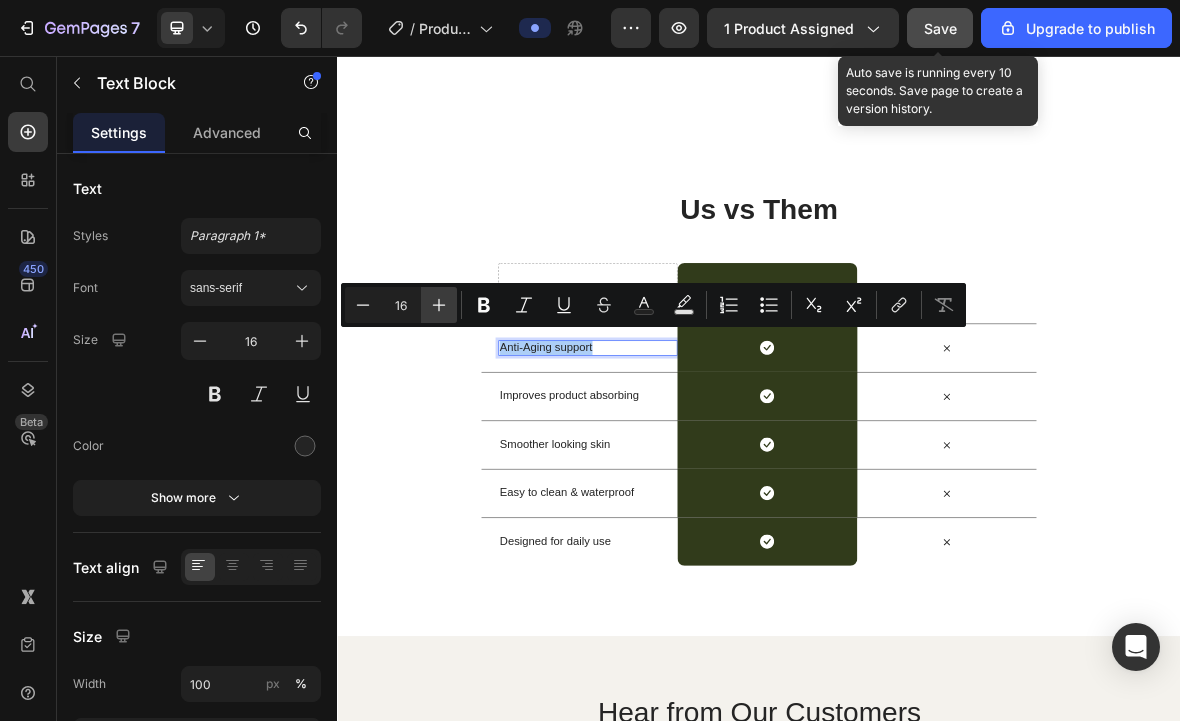 click 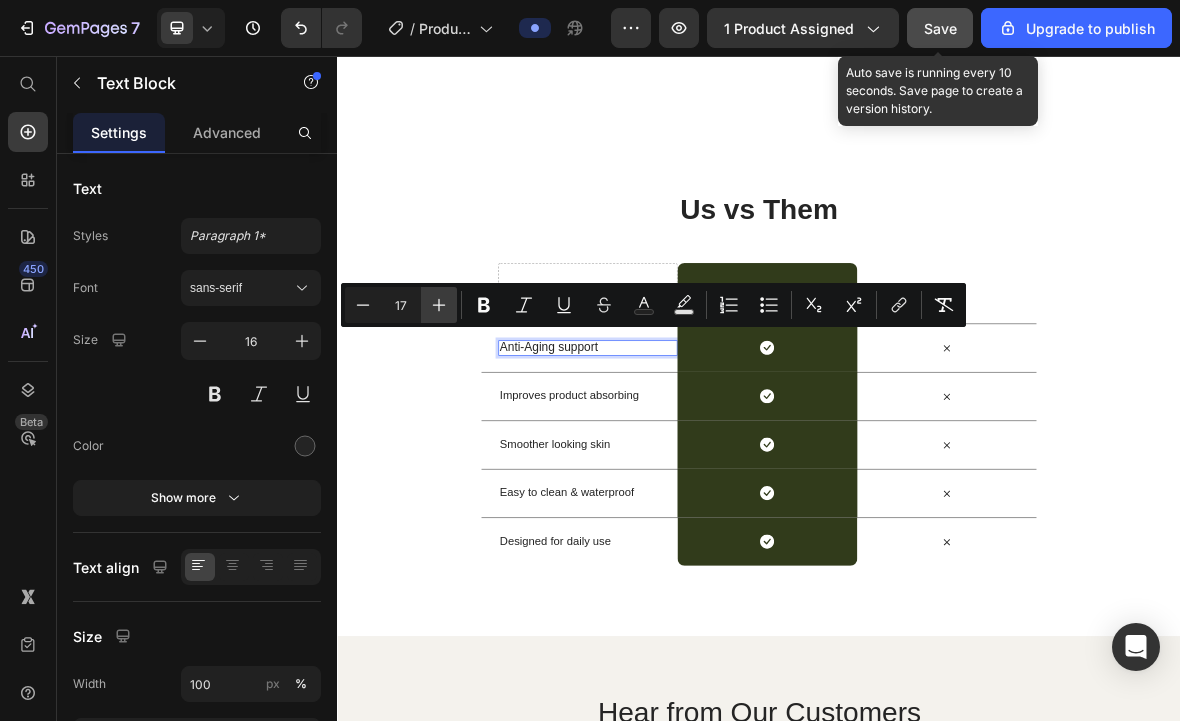 click 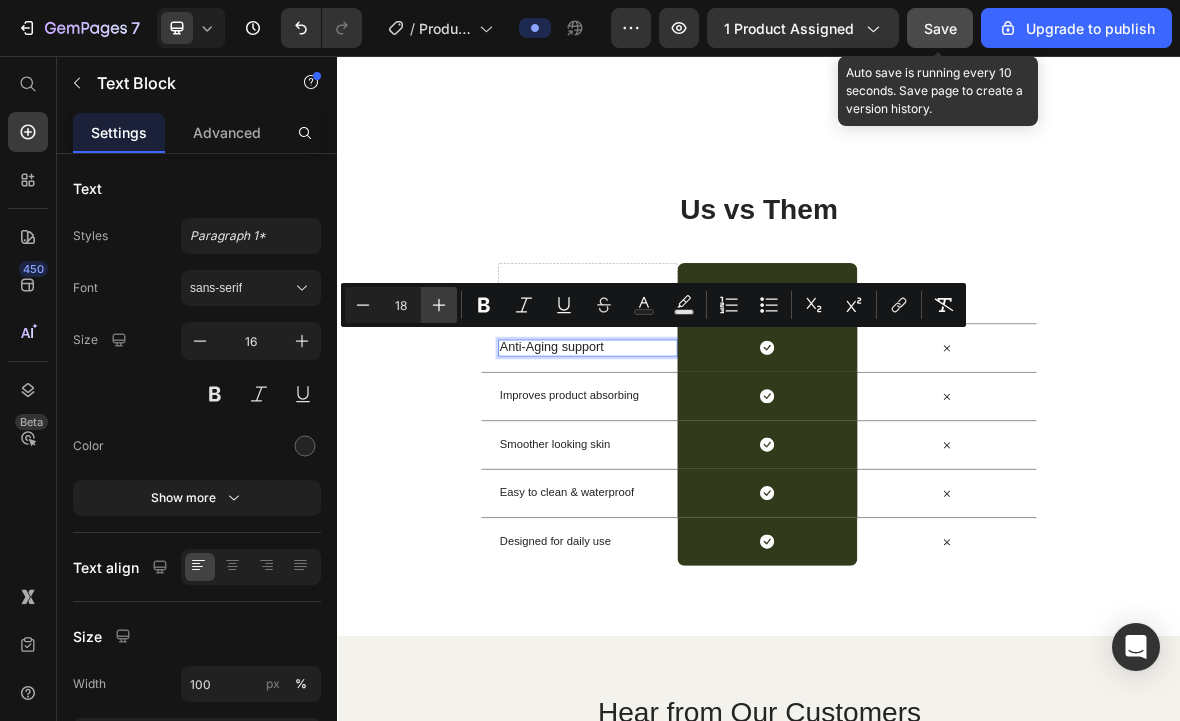 click 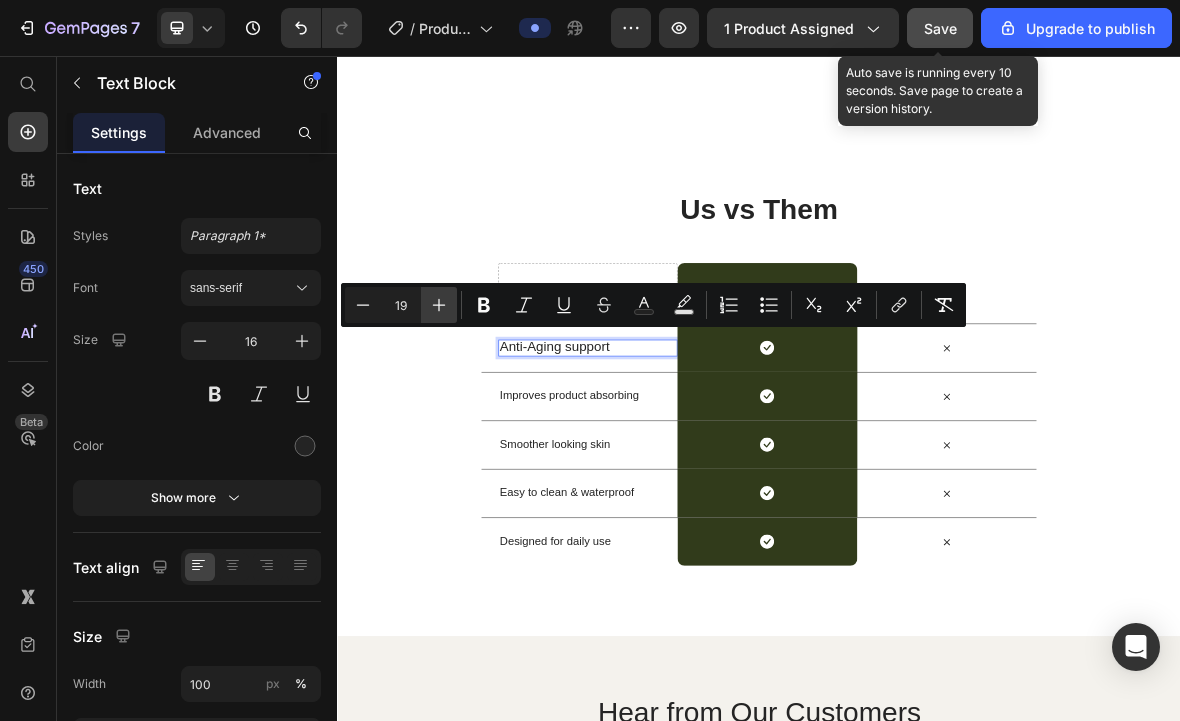 click 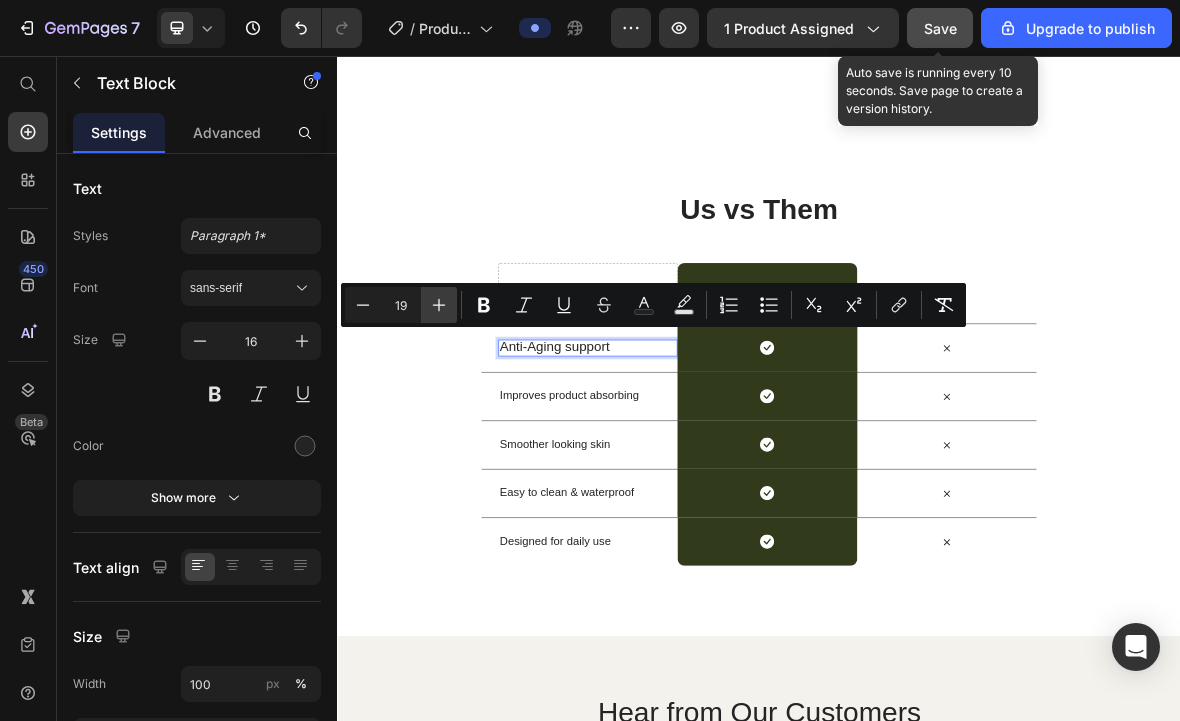 type on "20" 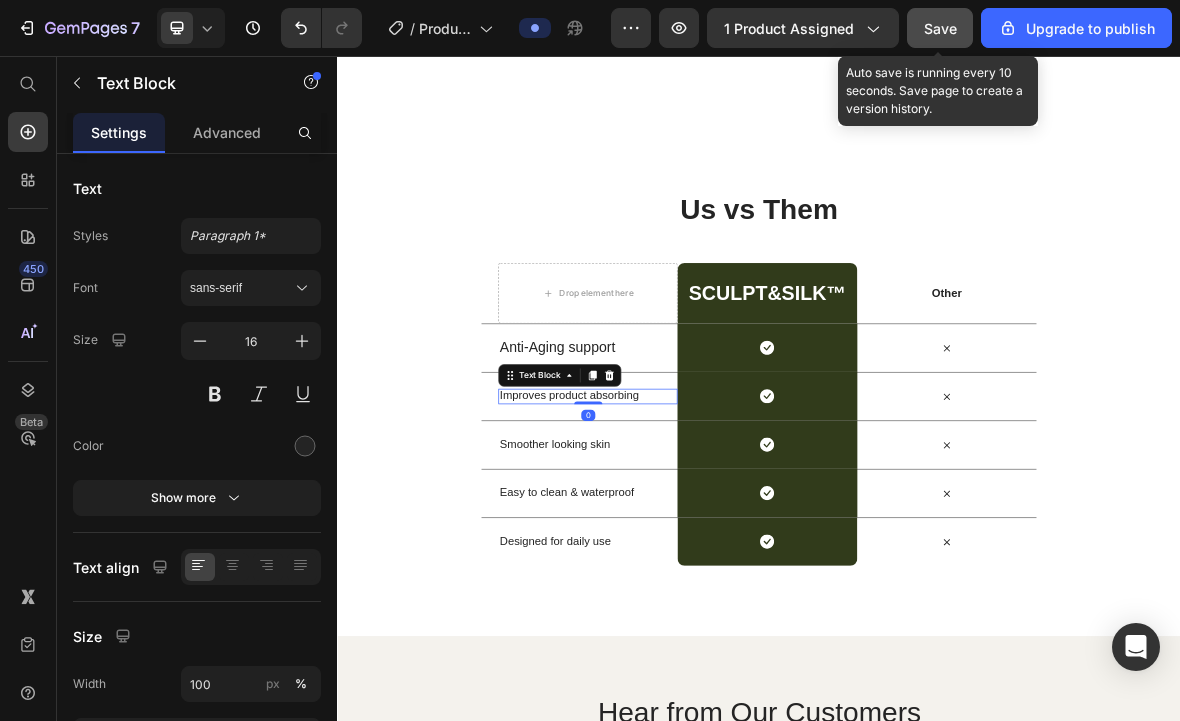 click on "Improves product absorbing" at bounding box center (693, 540) 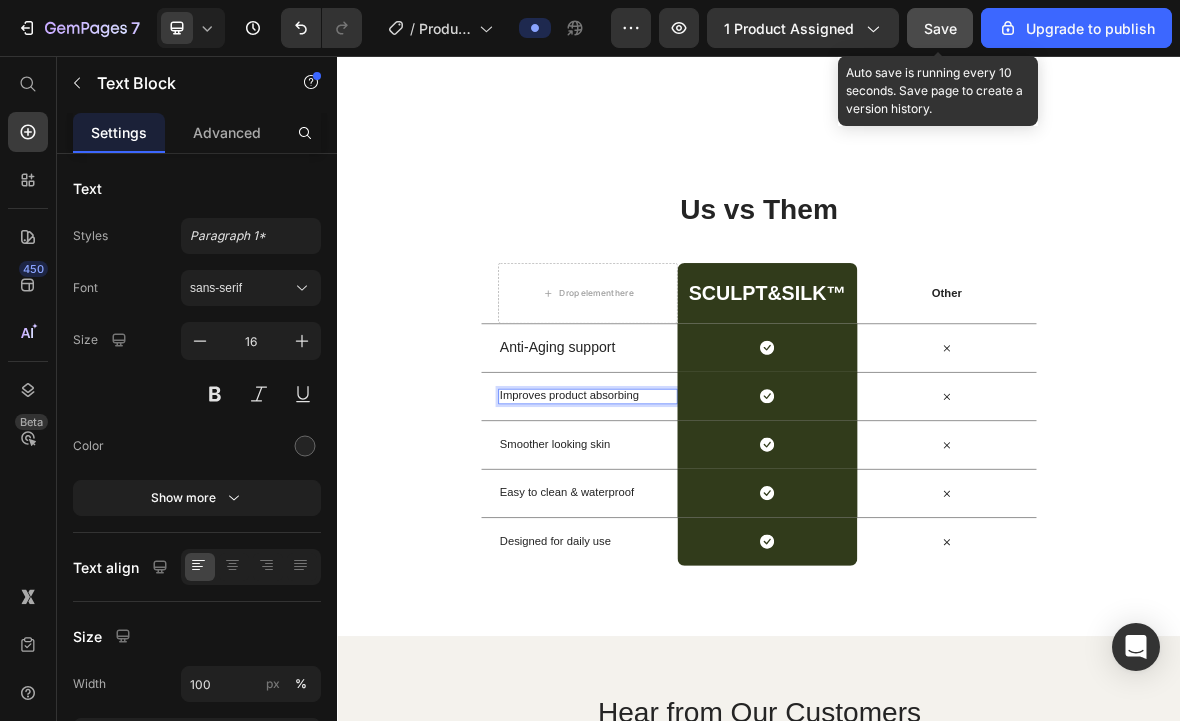 click on "Improves product absorbing" at bounding box center (693, 540) 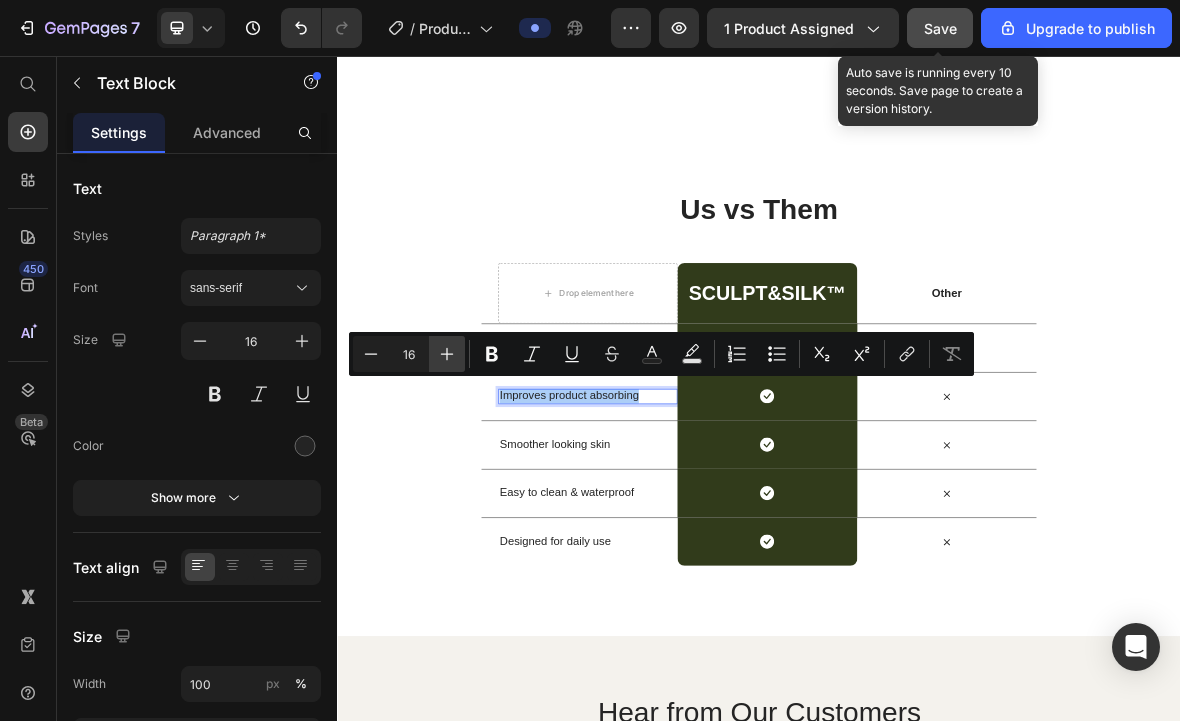 click 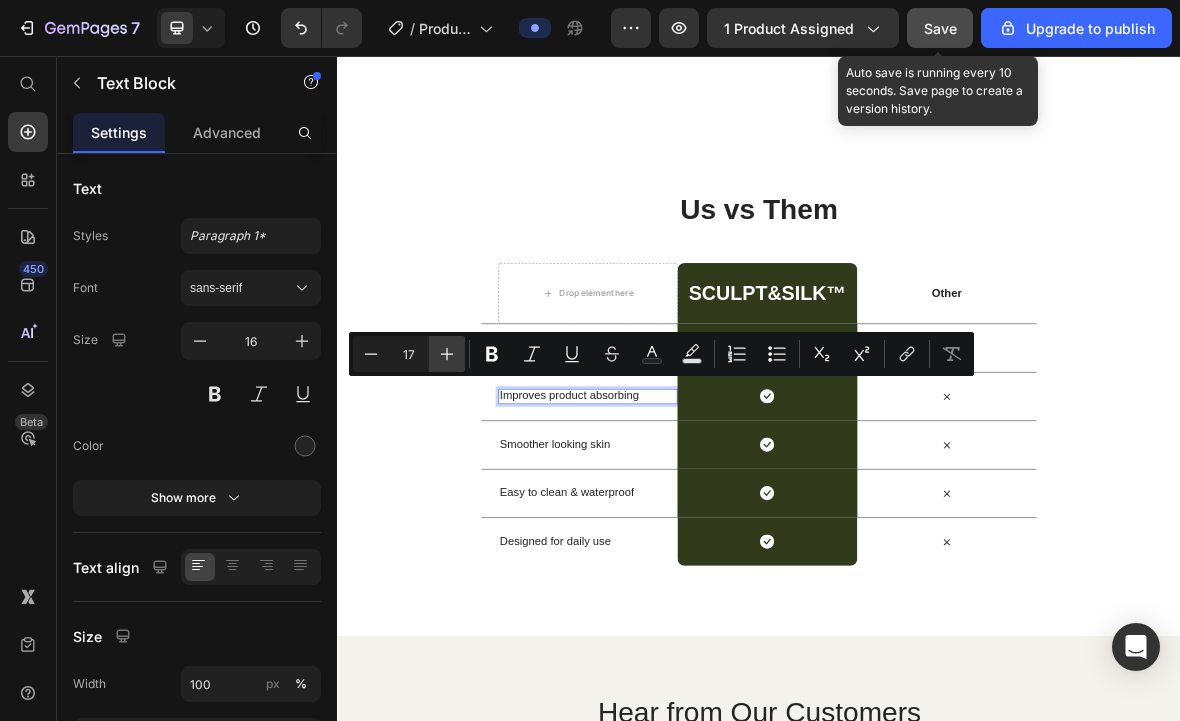 click on "Plus" at bounding box center (447, 354) 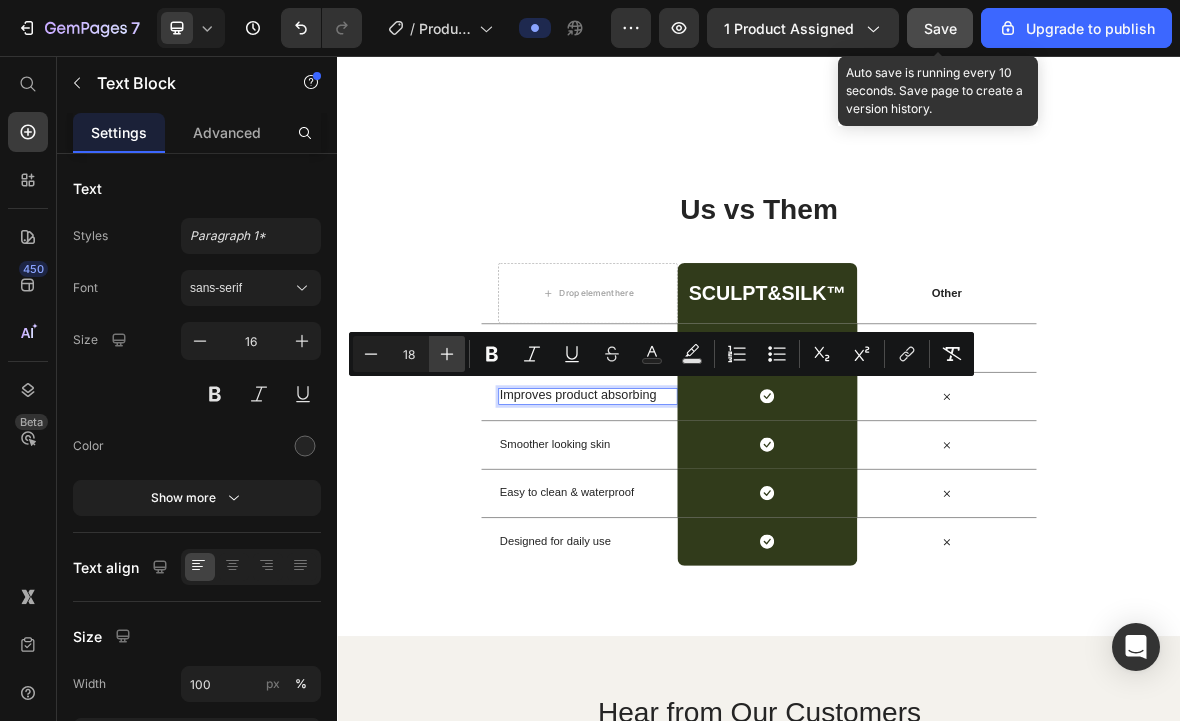 click 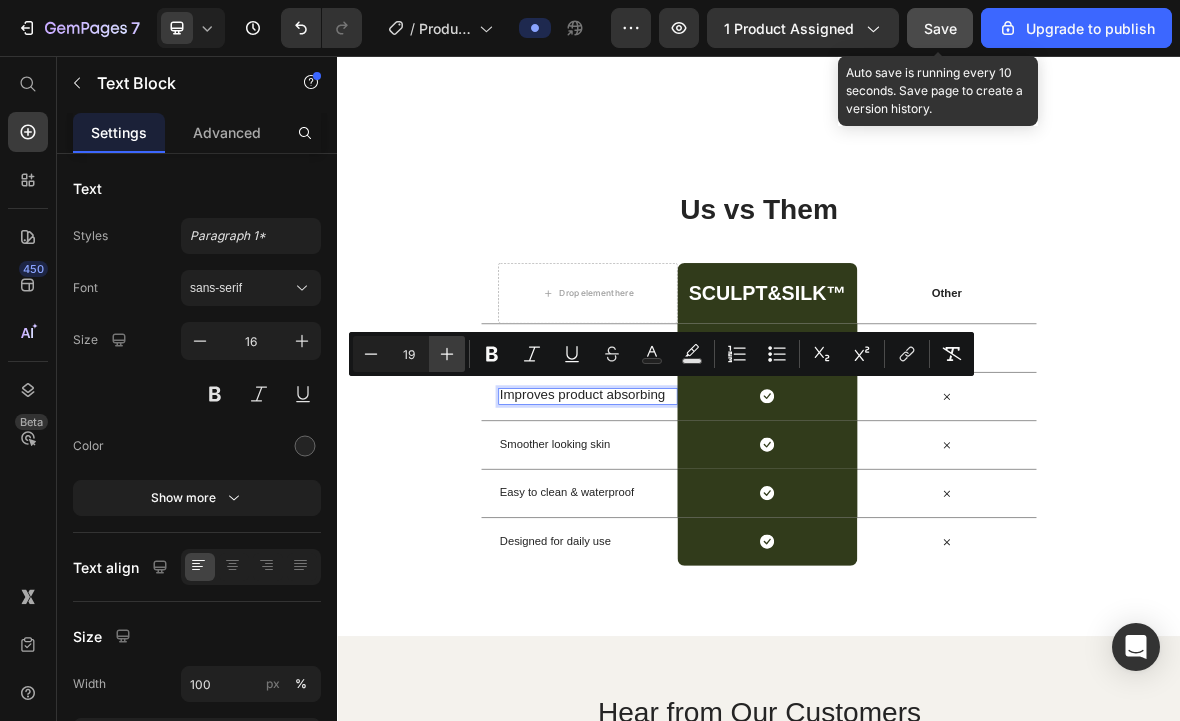 click 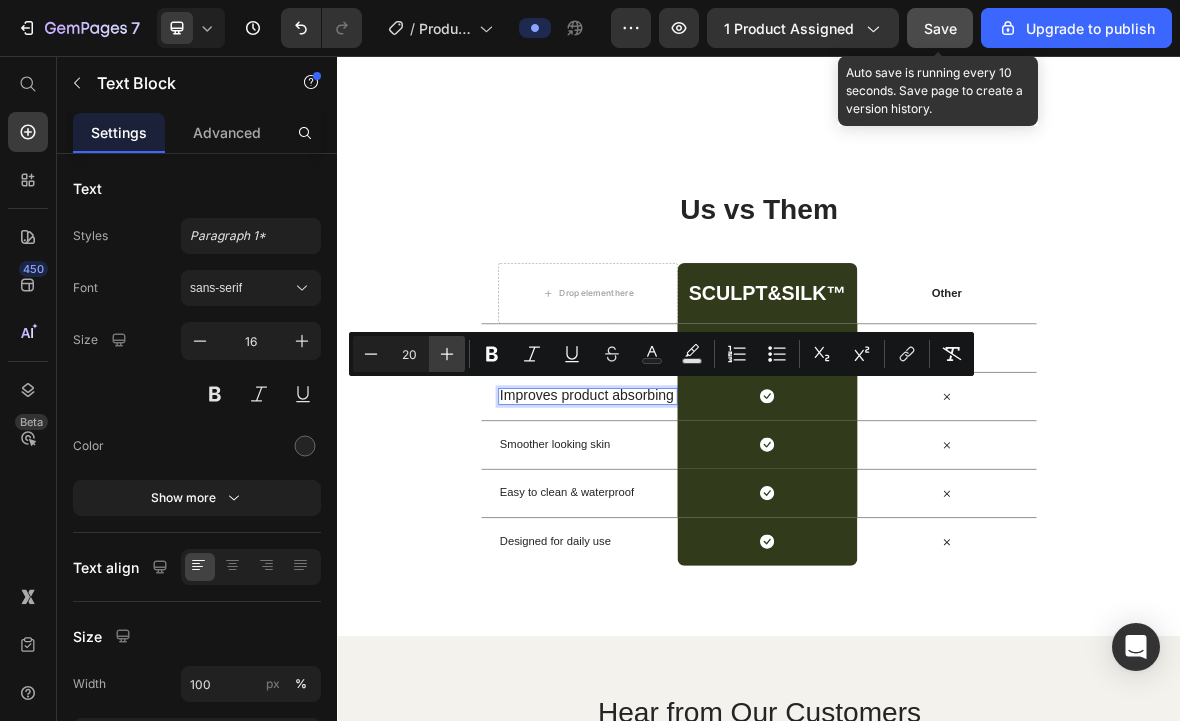 click on "Smoother looking skin" at bounding box center [693, 609] 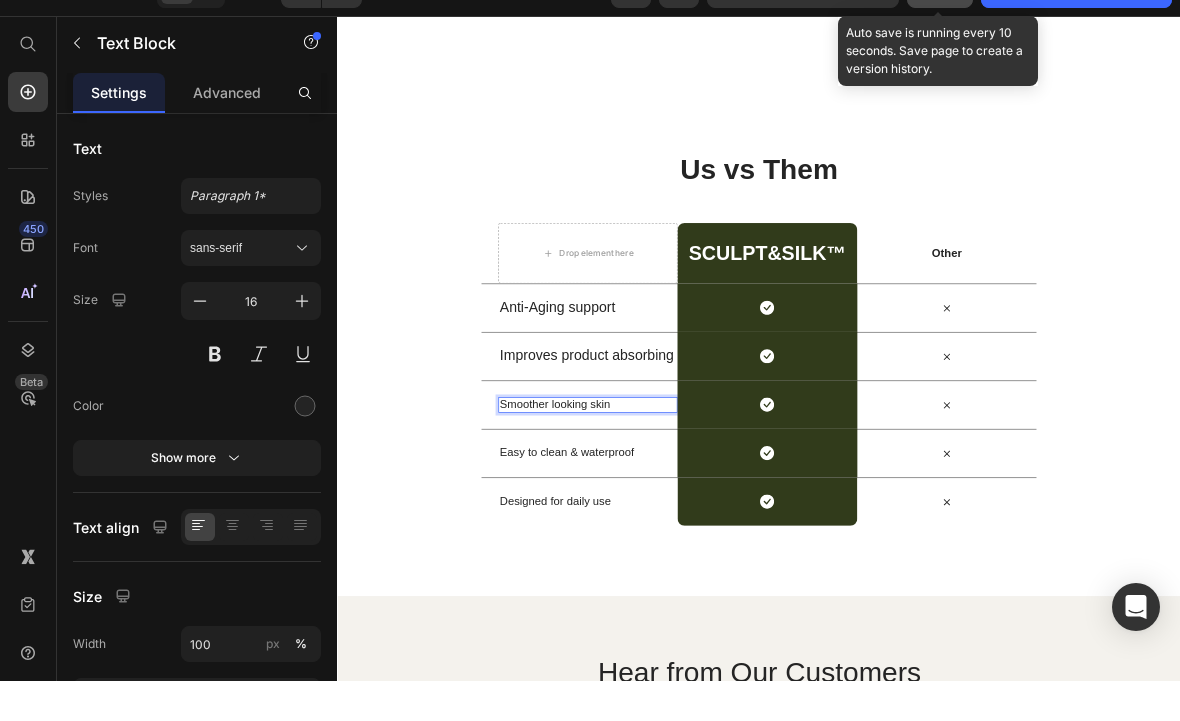 scroll, scrollTop: 69, scrollLeft: 0, axis: vertical 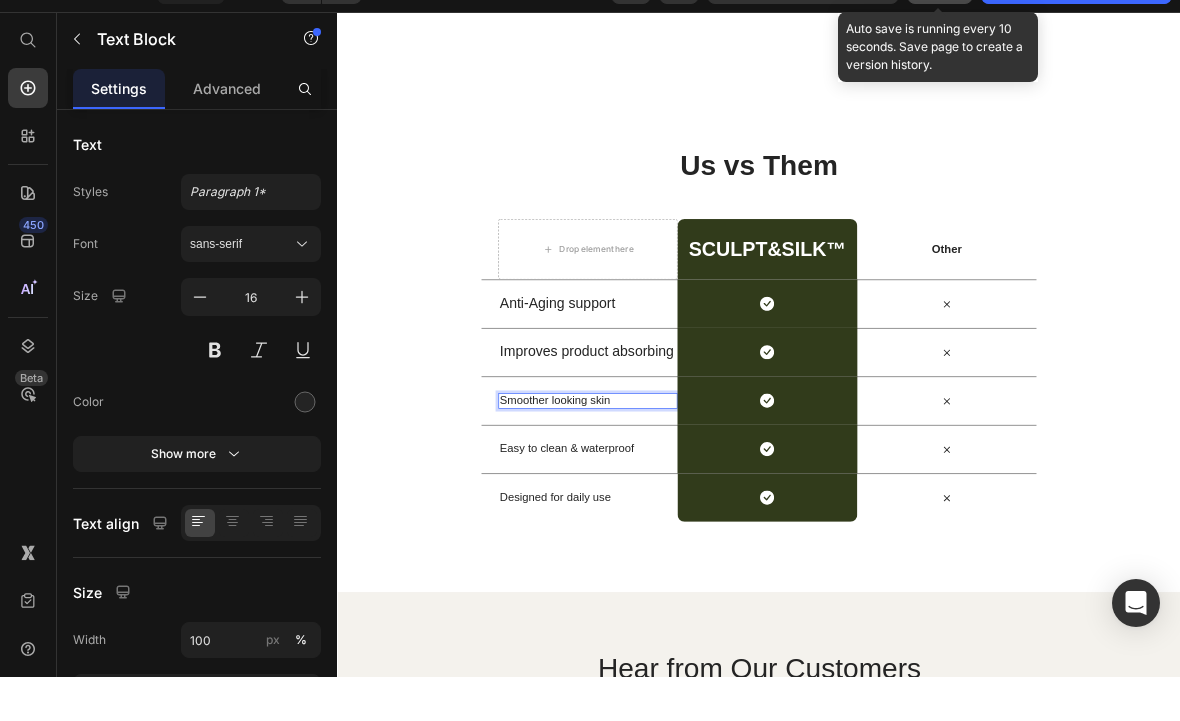 click on "Smoother looking skin" at bounding box center (693, 565) 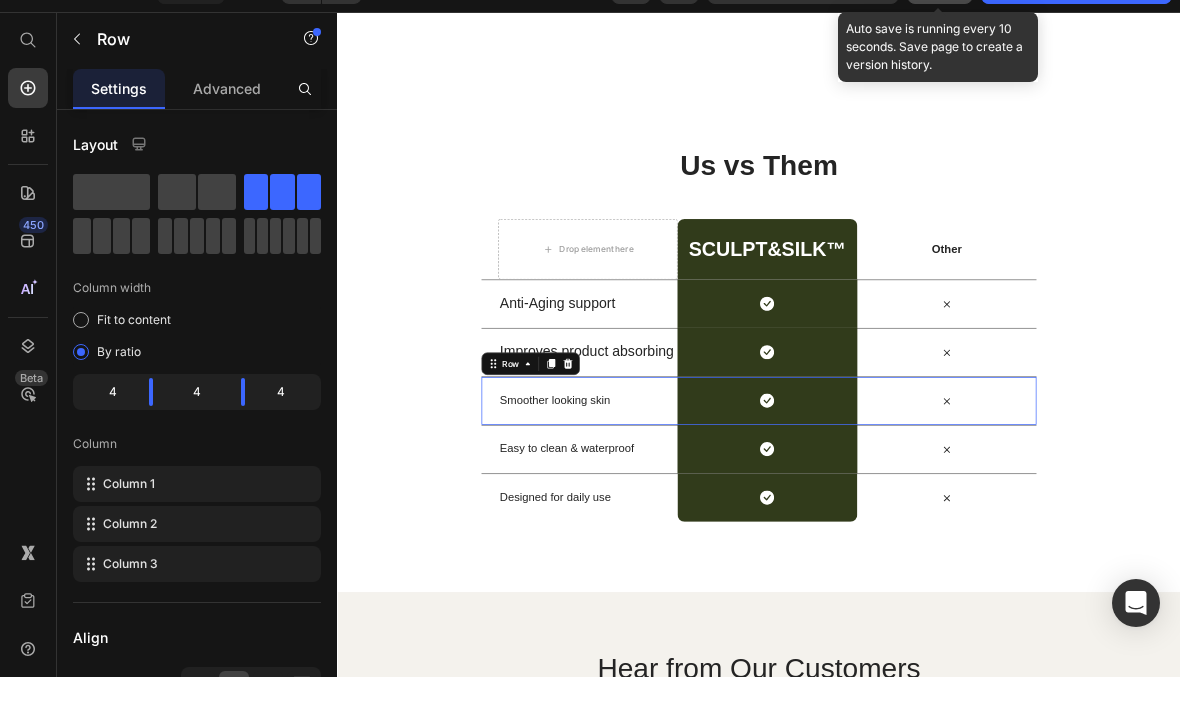 scroll, scrollTop: 0, scrollLeft: 0, axis: both 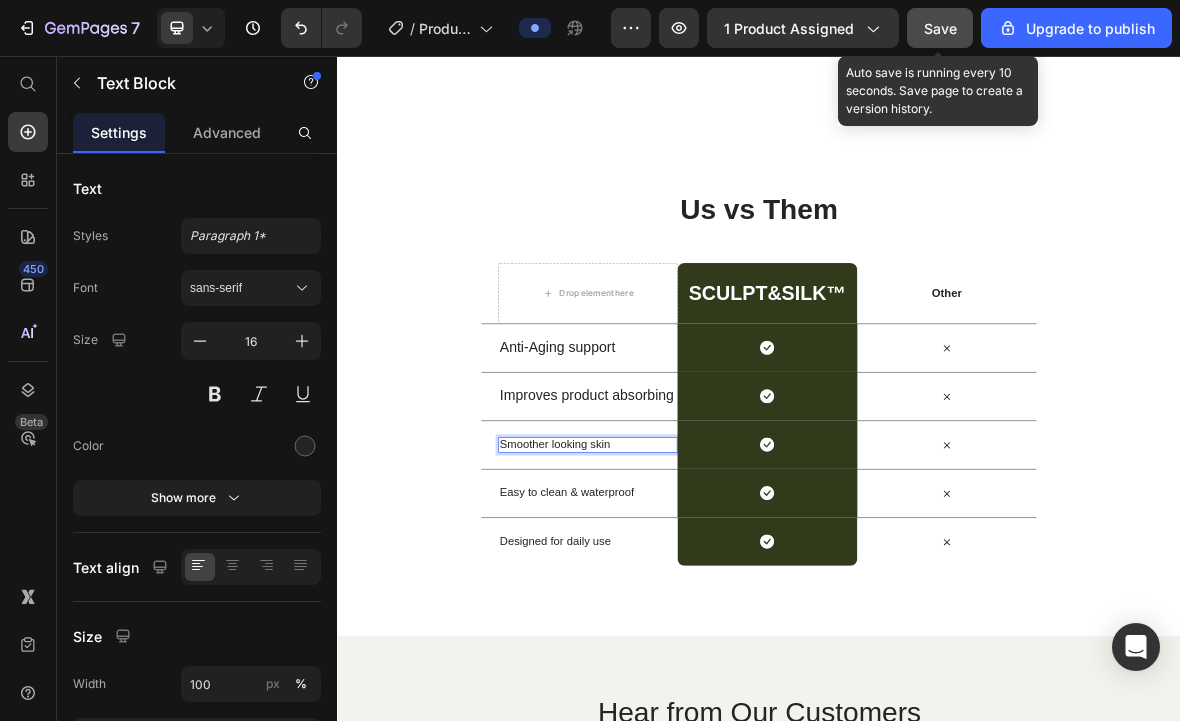click on "Smoother looking skin" at bounding box center [693, 609] 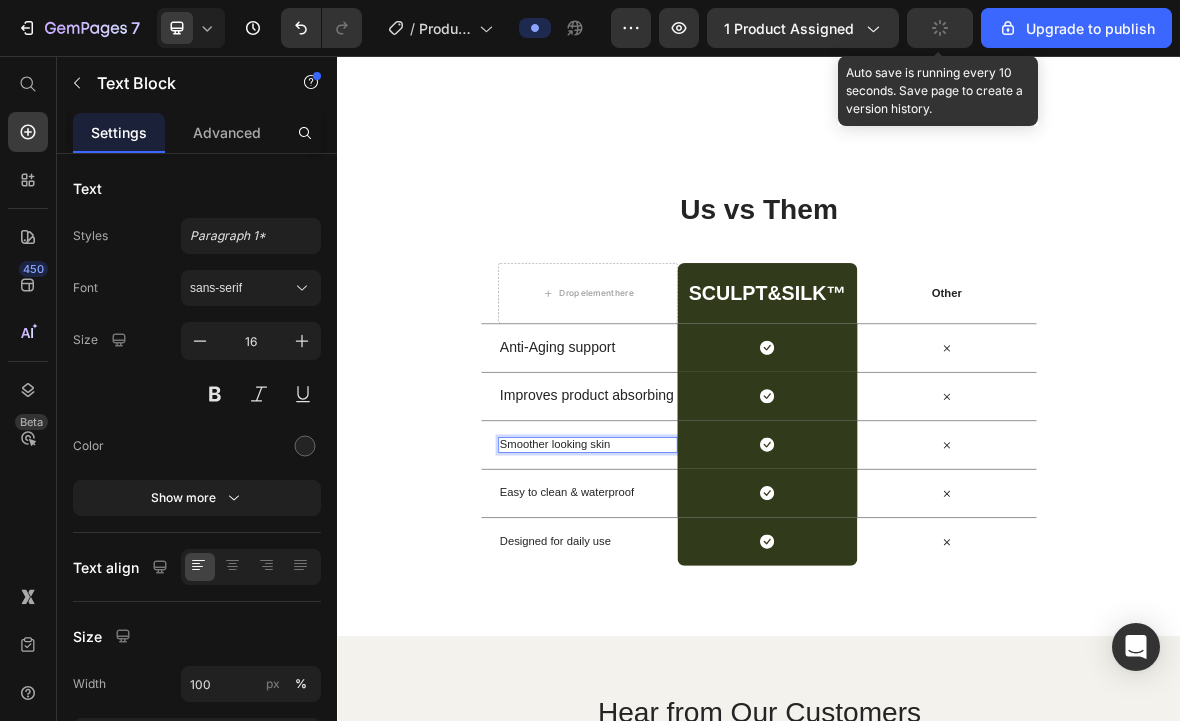 click on "Smoother looking skin" at bounding box center (693, 609) 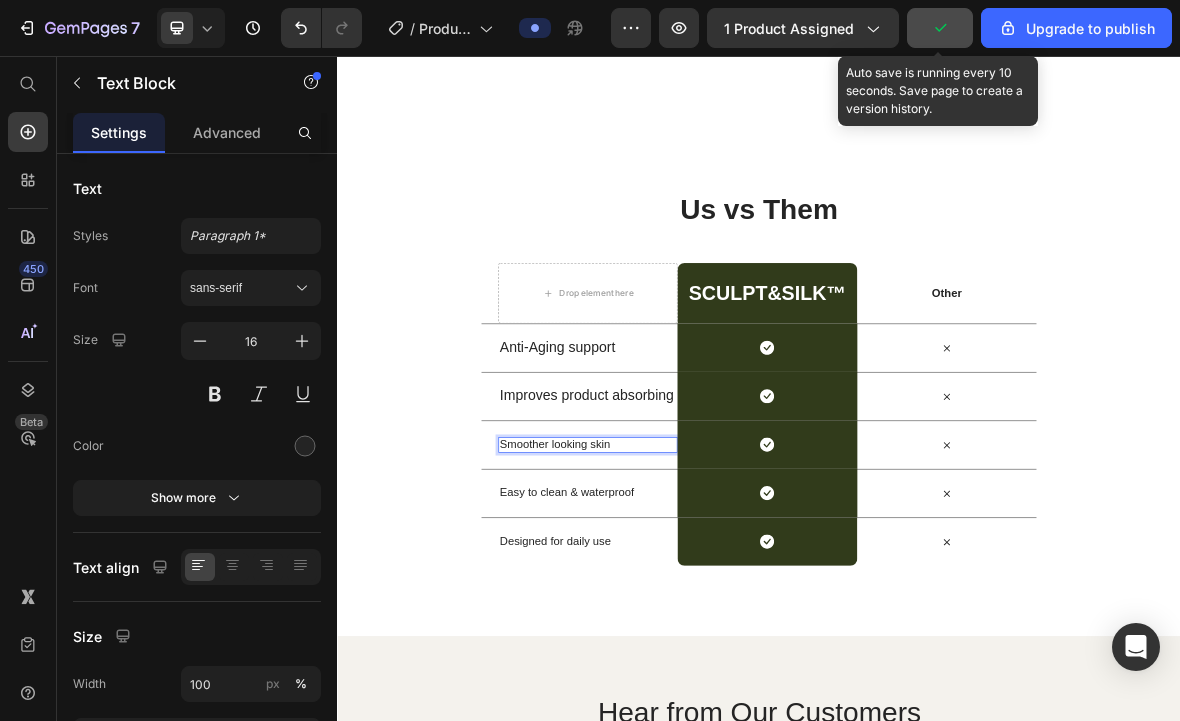 click on "Smoother looking skin" at bounding box center [693, 609] 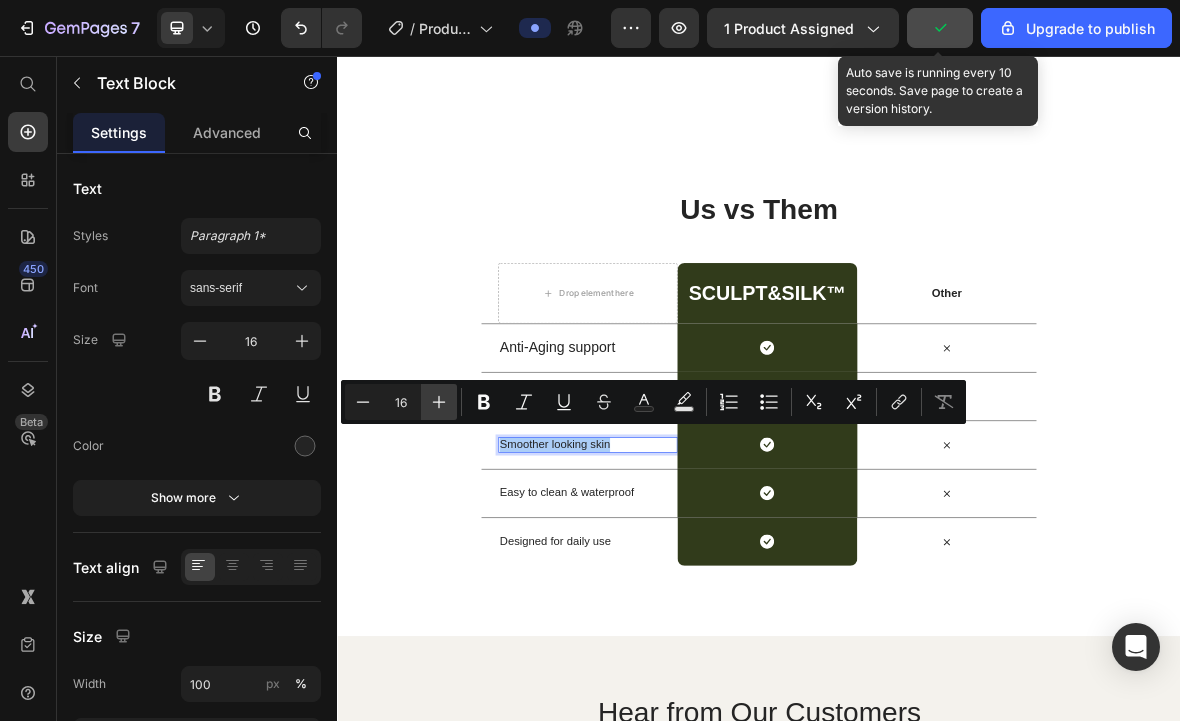 click on "Plus" at bounding box center (439, 402) 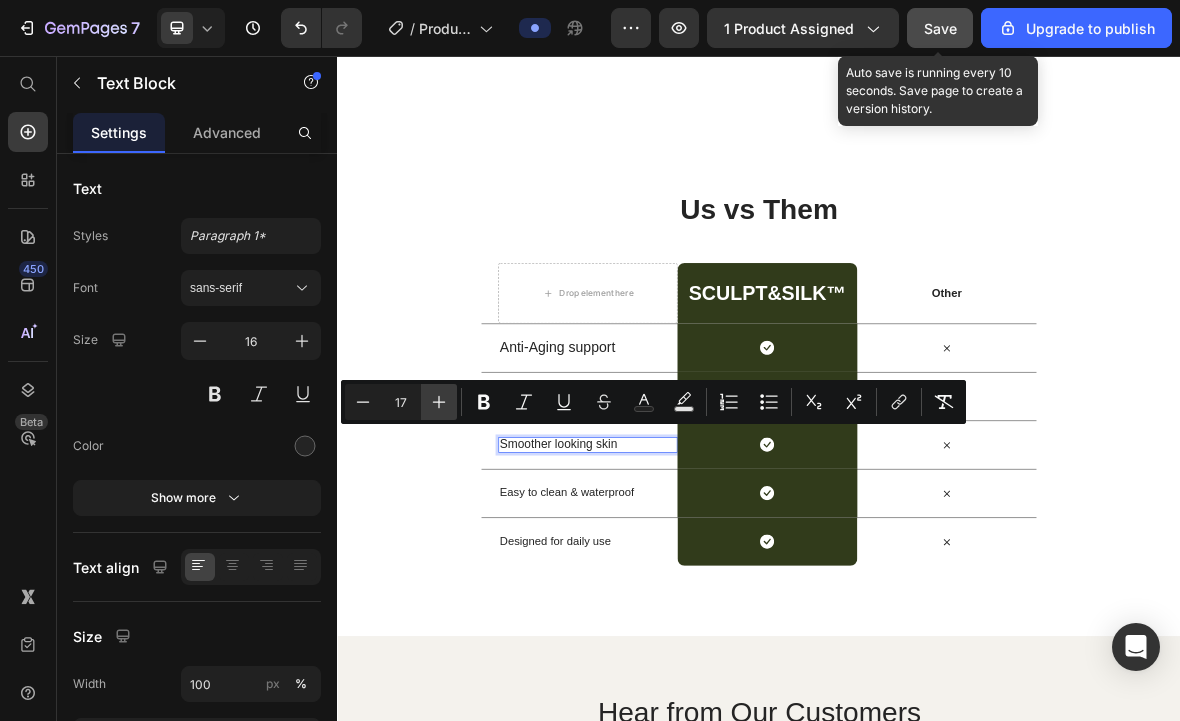 click on "Plus" at bounding box center (439, 402) 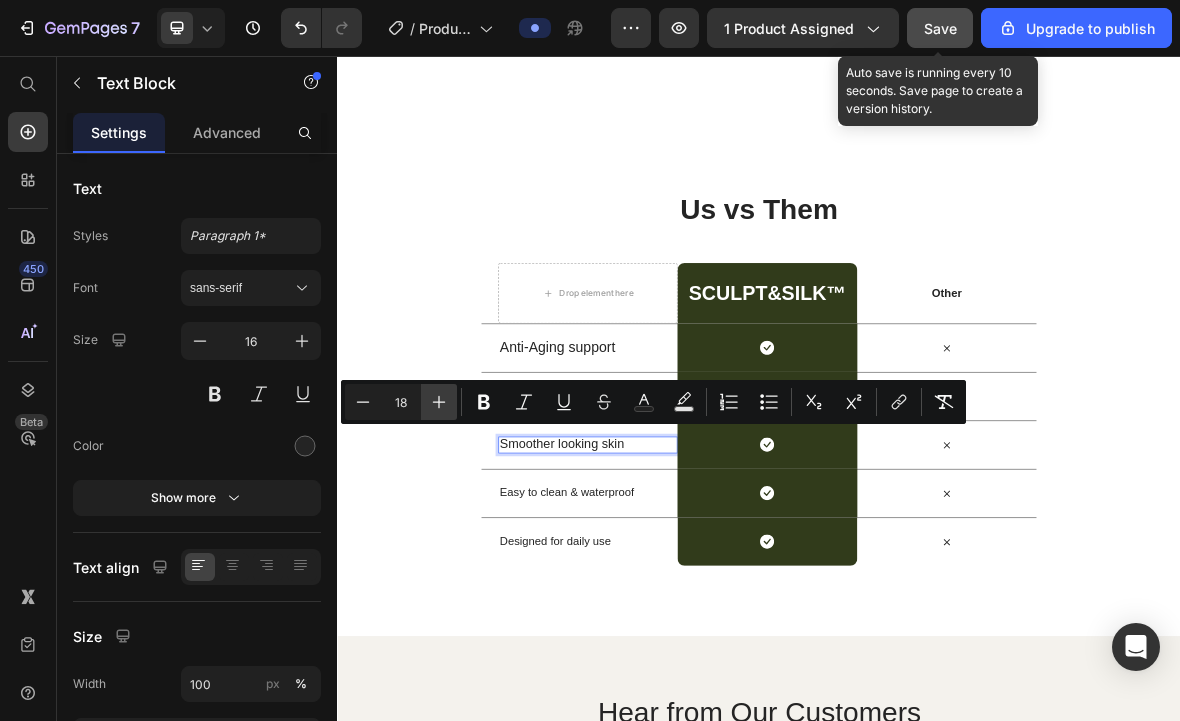 click 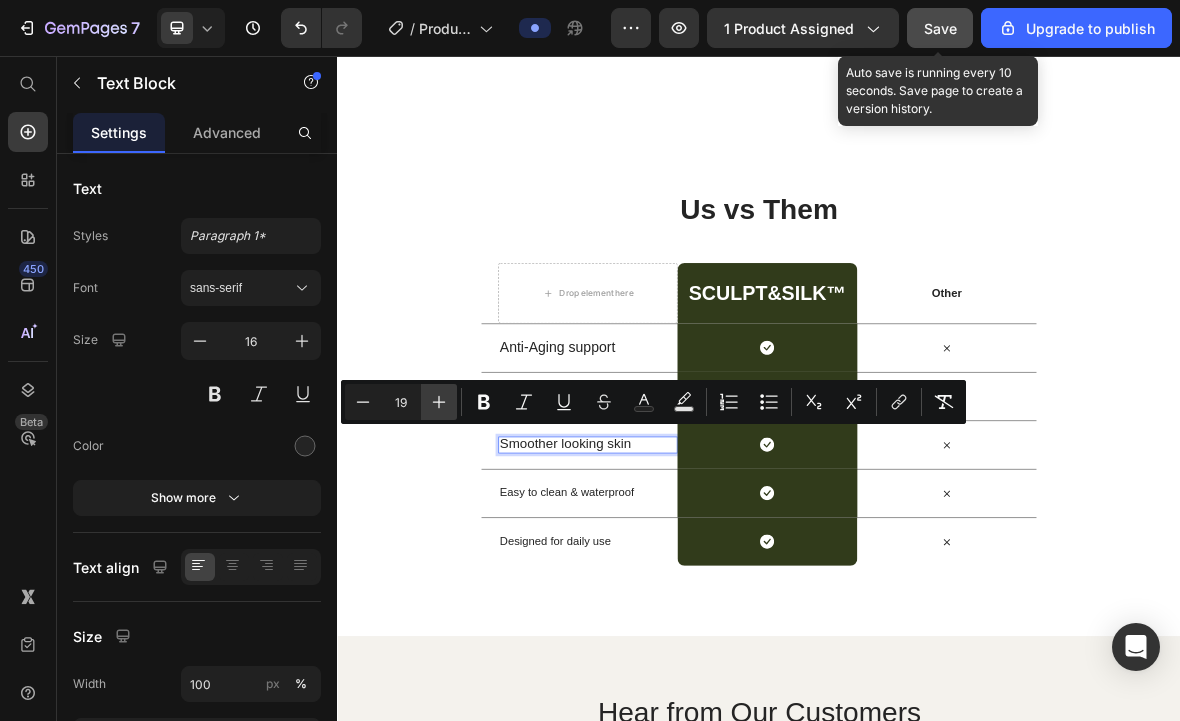 click 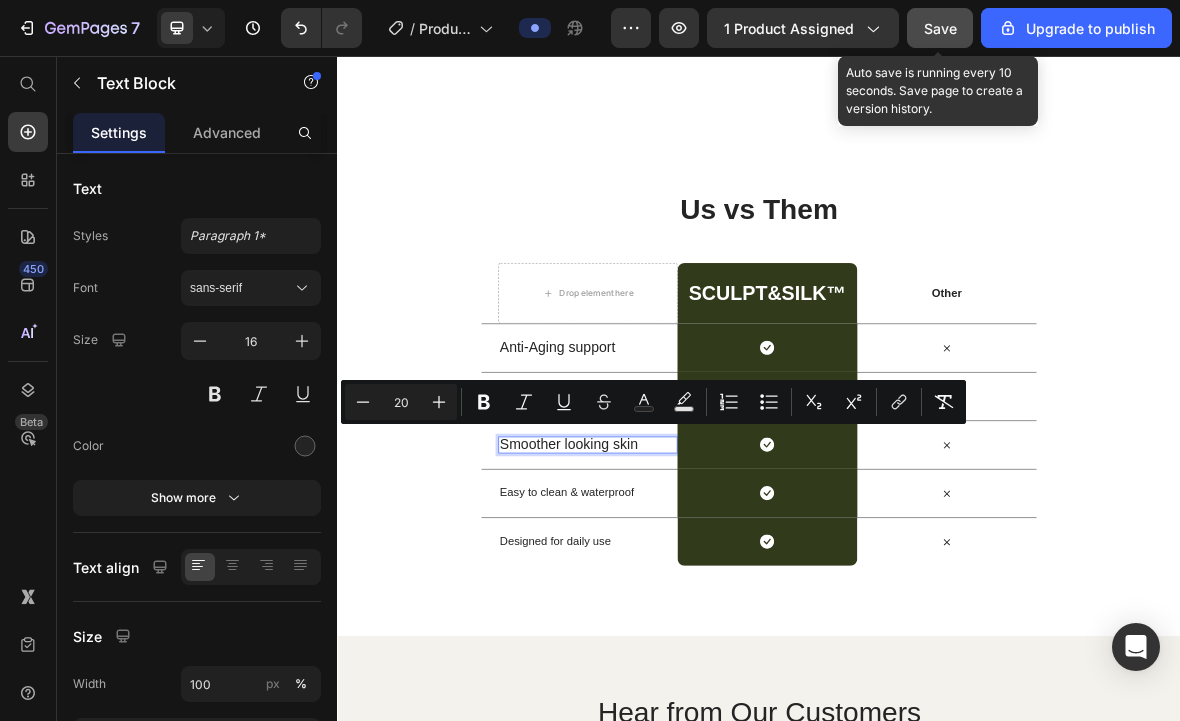 click on "Easy to clean & waterproof" at bounding box center (693, 679) 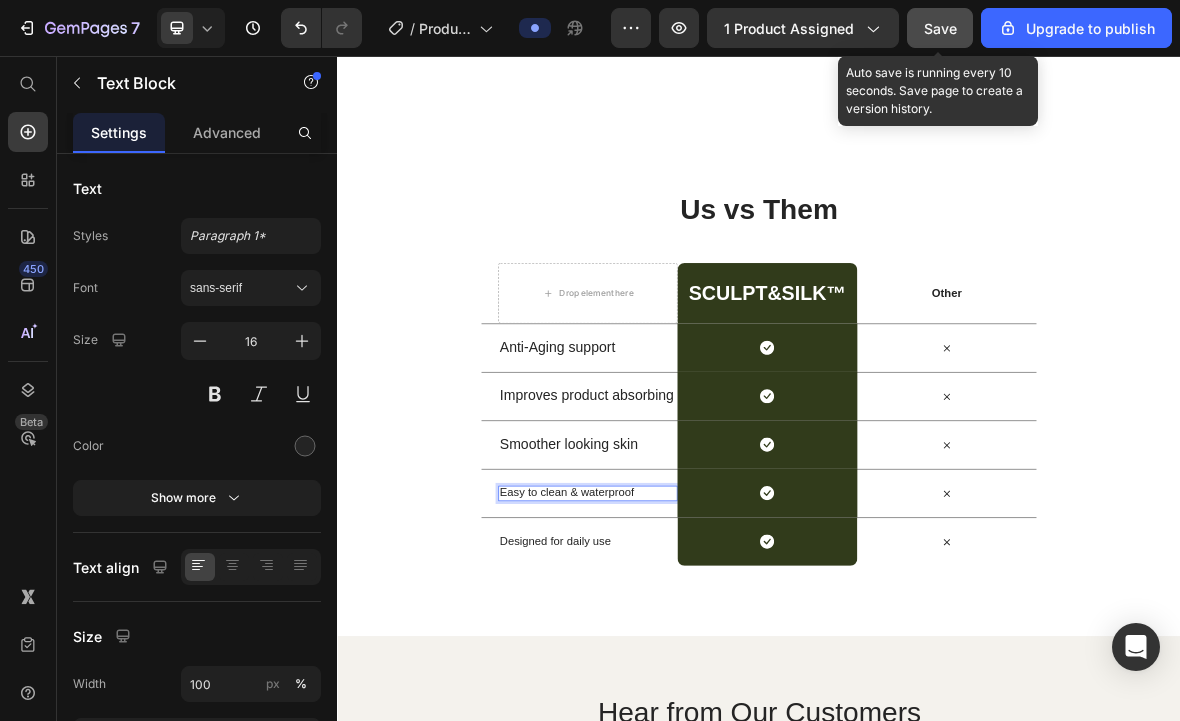 click on "Easy to clean & waterproof" at bounding box center [693, 679] 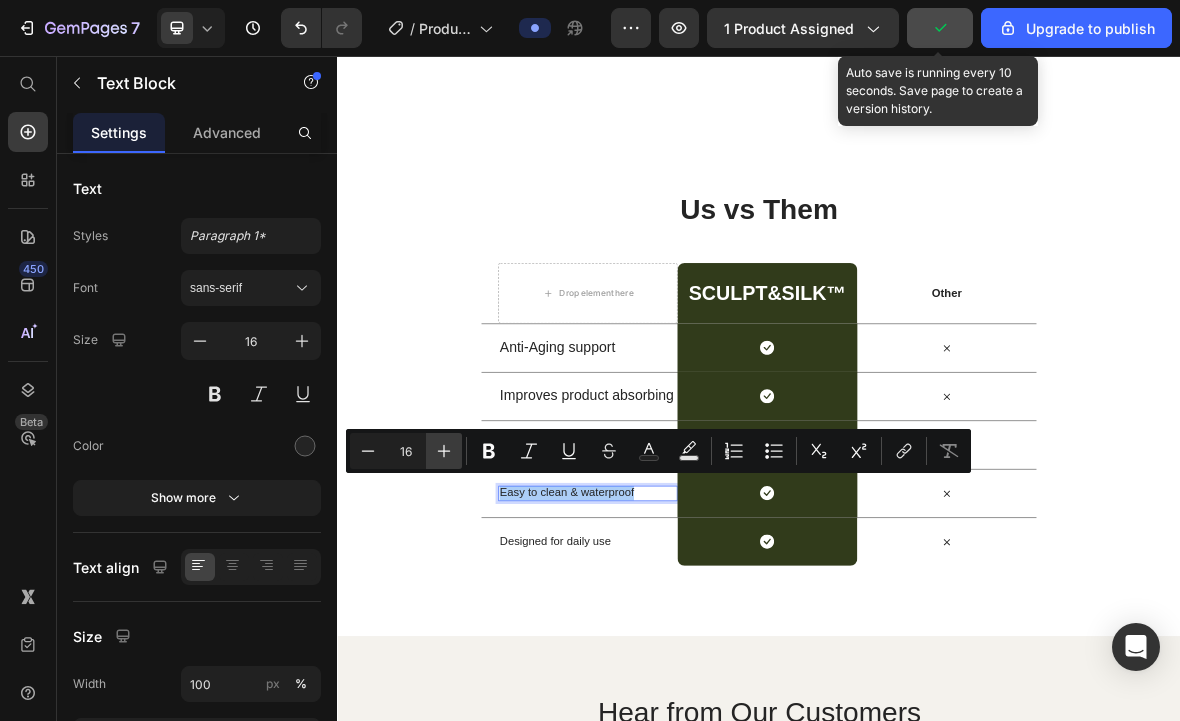 click on "Plus" at bounding box center (444, 451) 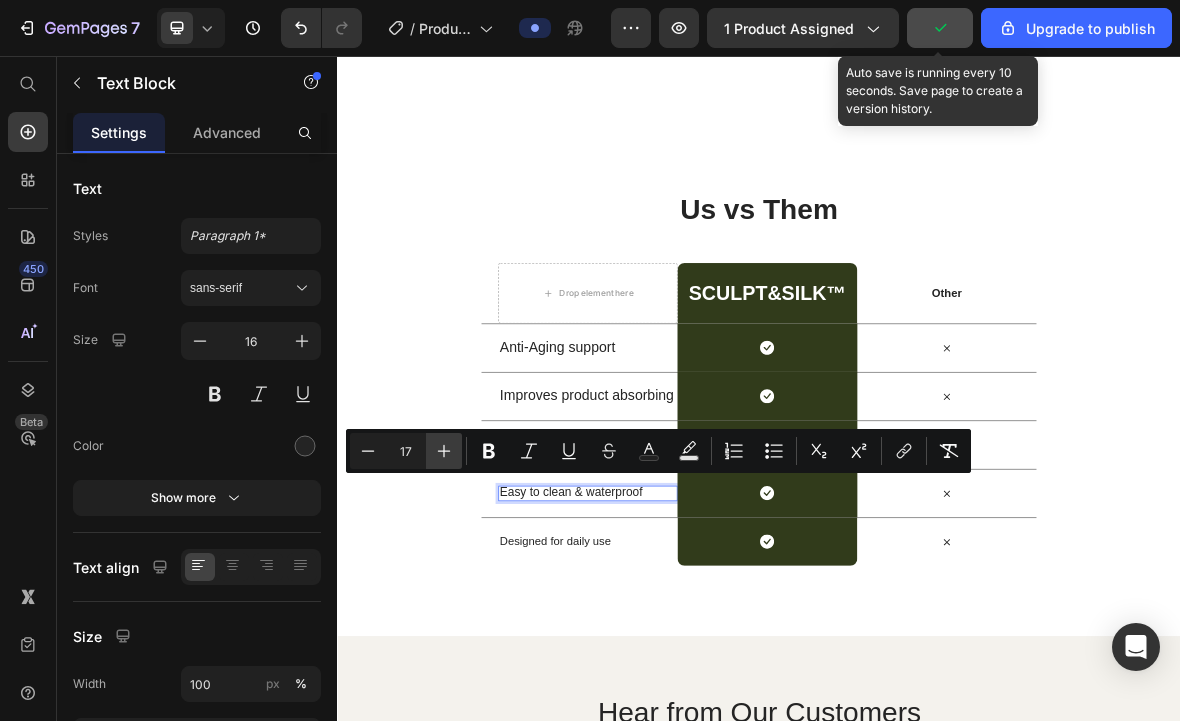 click on "Plus" at bounding box center (444, 451) 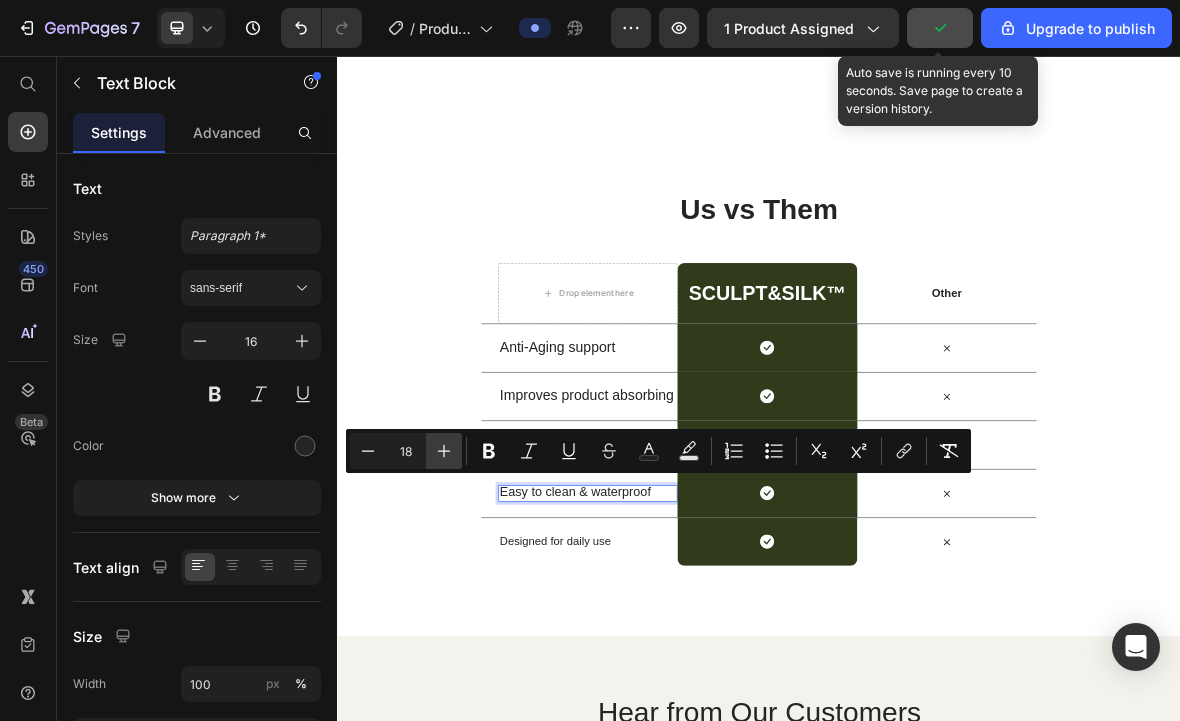 click 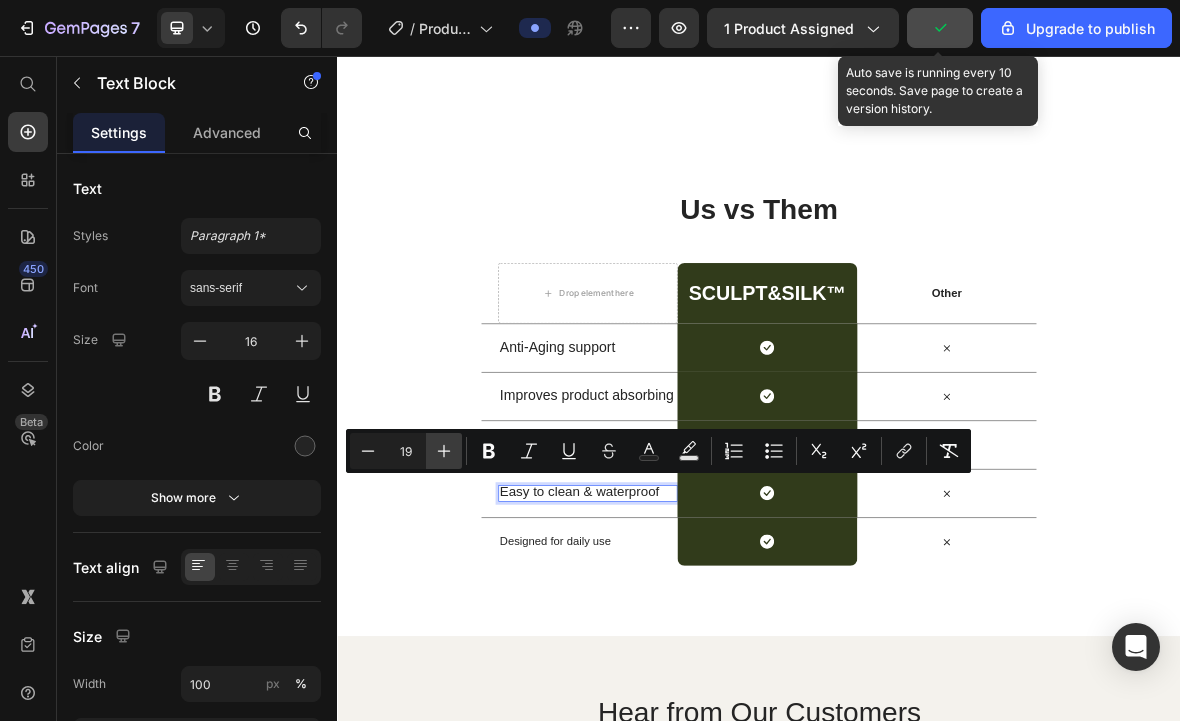 click 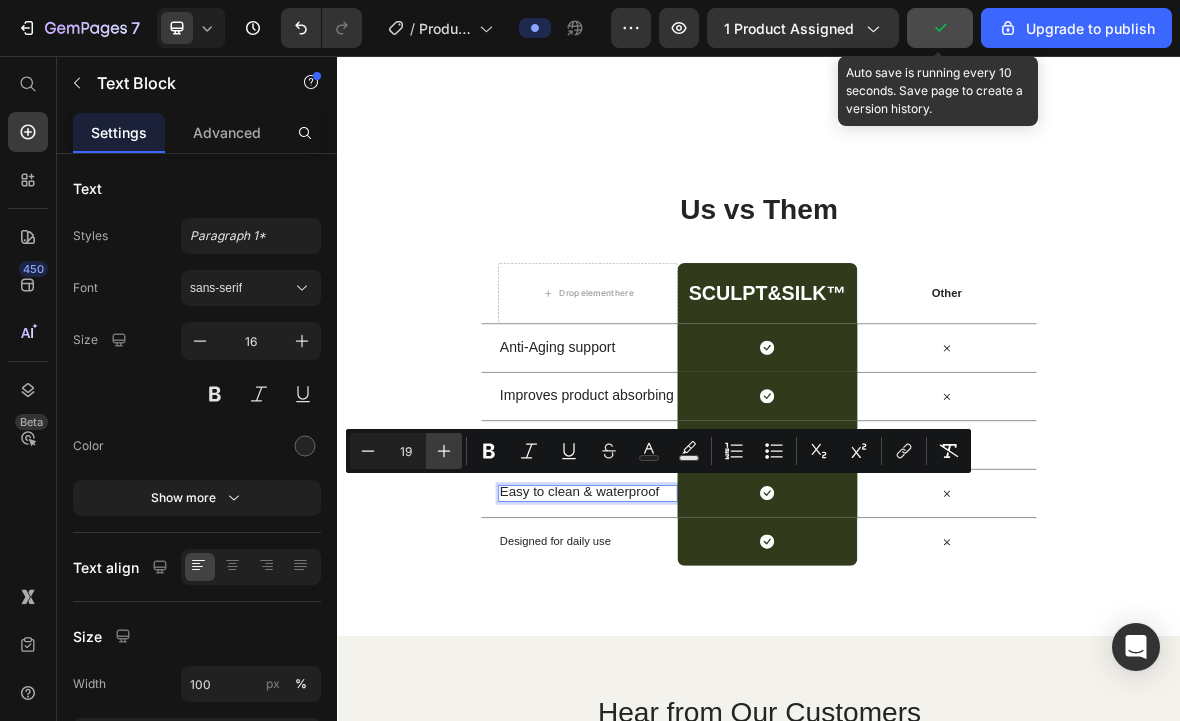 type on "20" 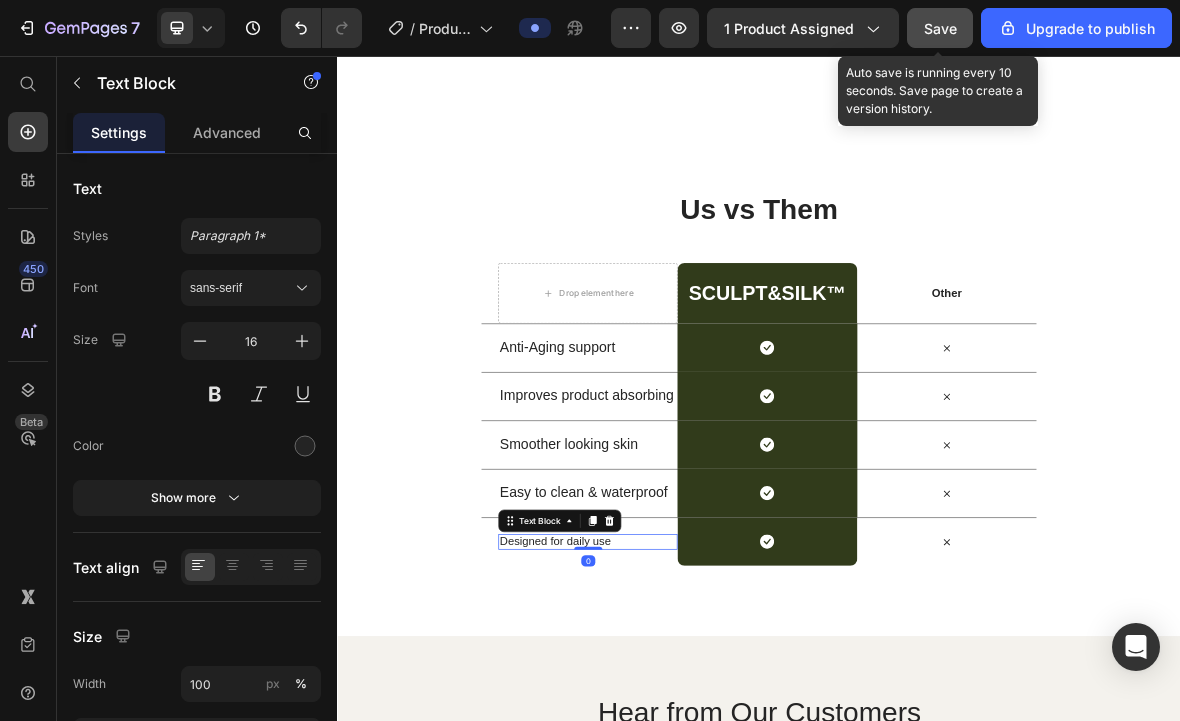 click on "Designed for daily use" at bounding box center [693, 747] 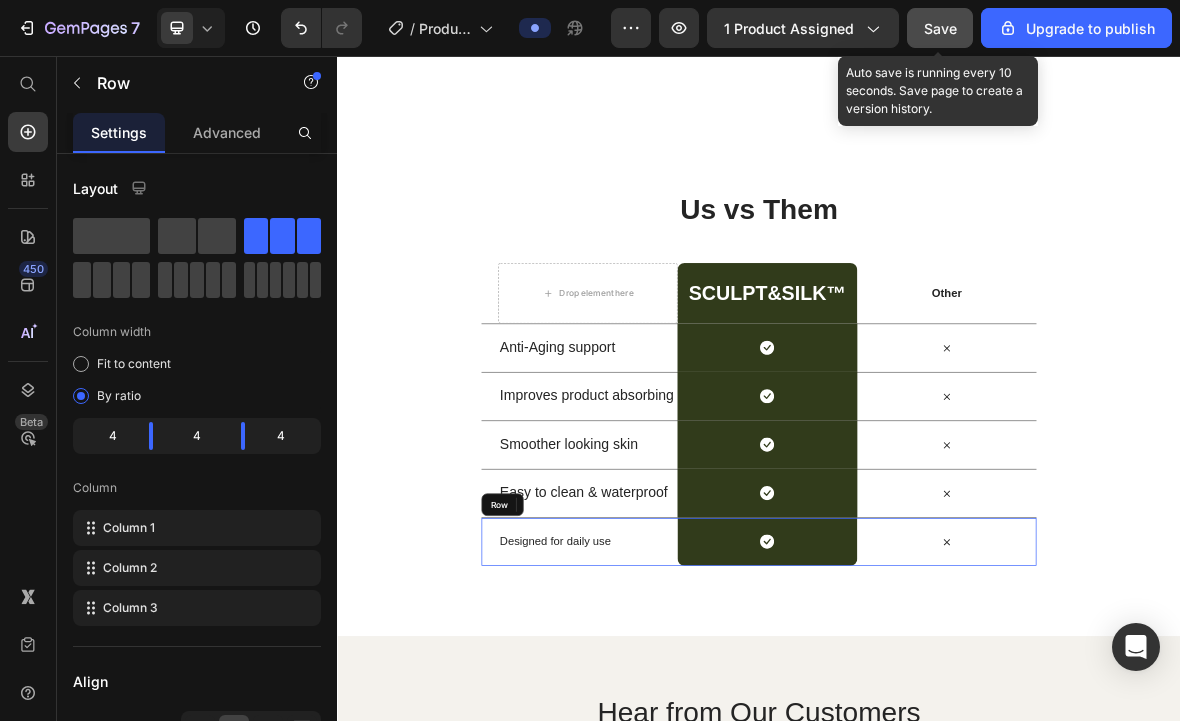 click on "Text Block" at bounding box center (605, 725) 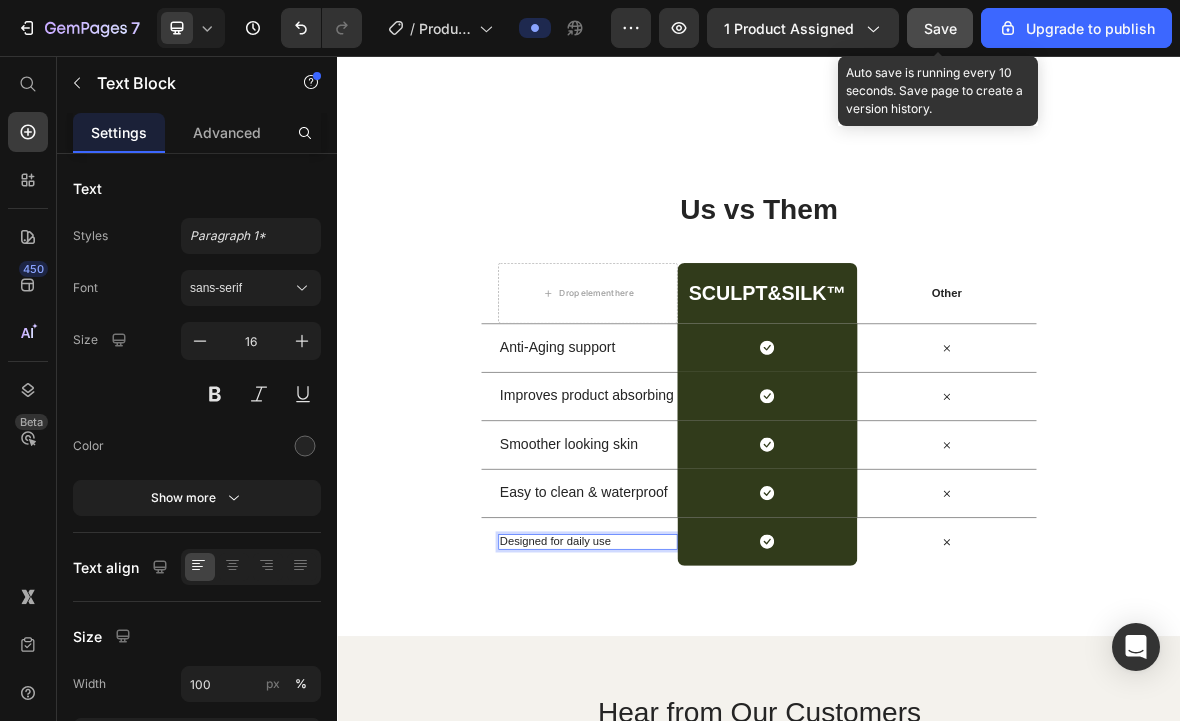 click on "Designed for daily use" at bounding box center [693, 748] 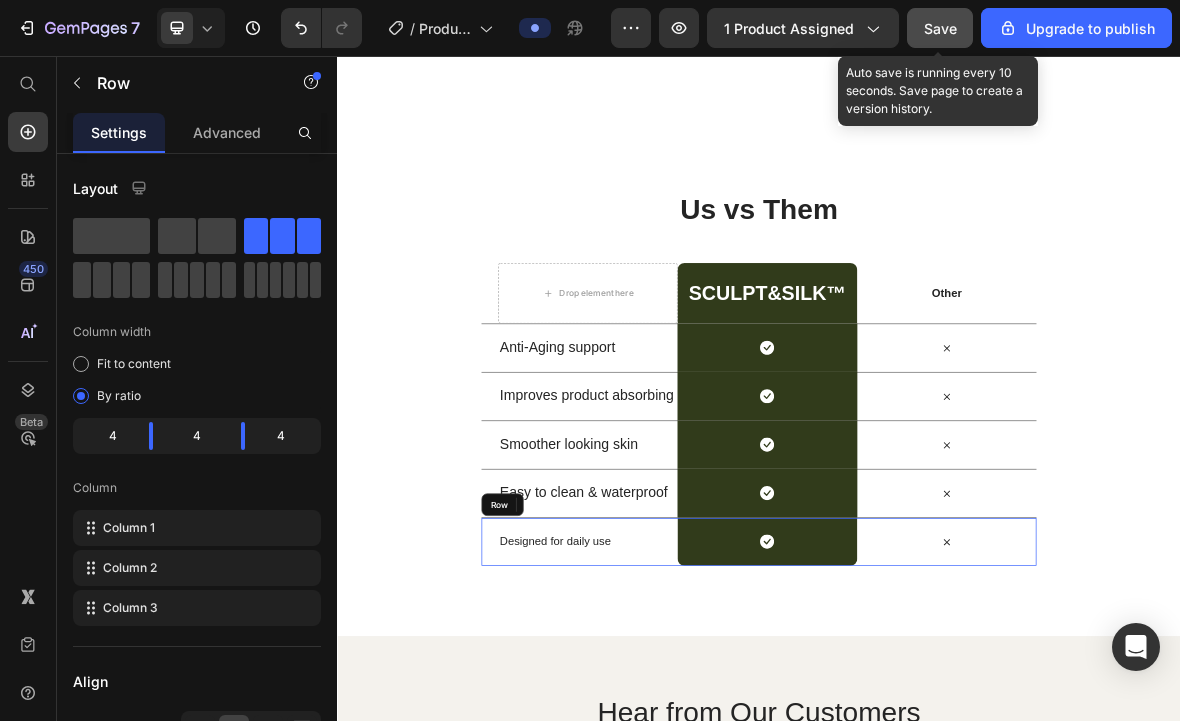 click on "Designed for daily use" at bounding box center [693, 748] 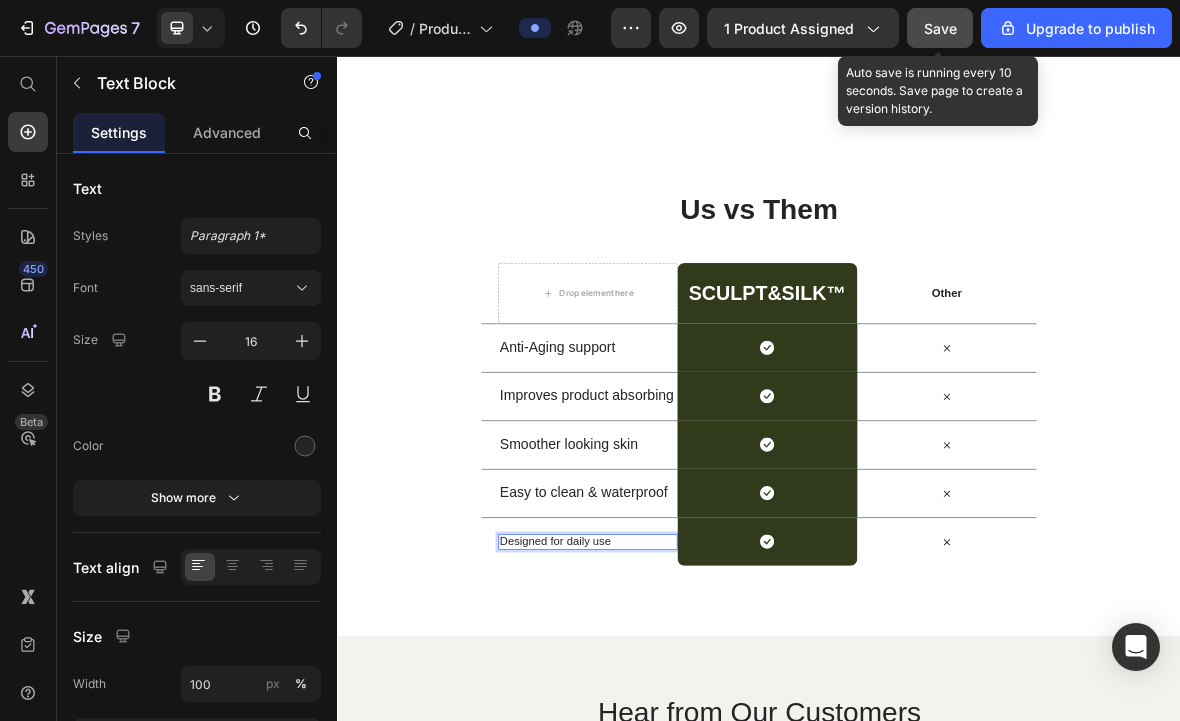 click on "Designed for daily use" at bounding box center (693, 747) 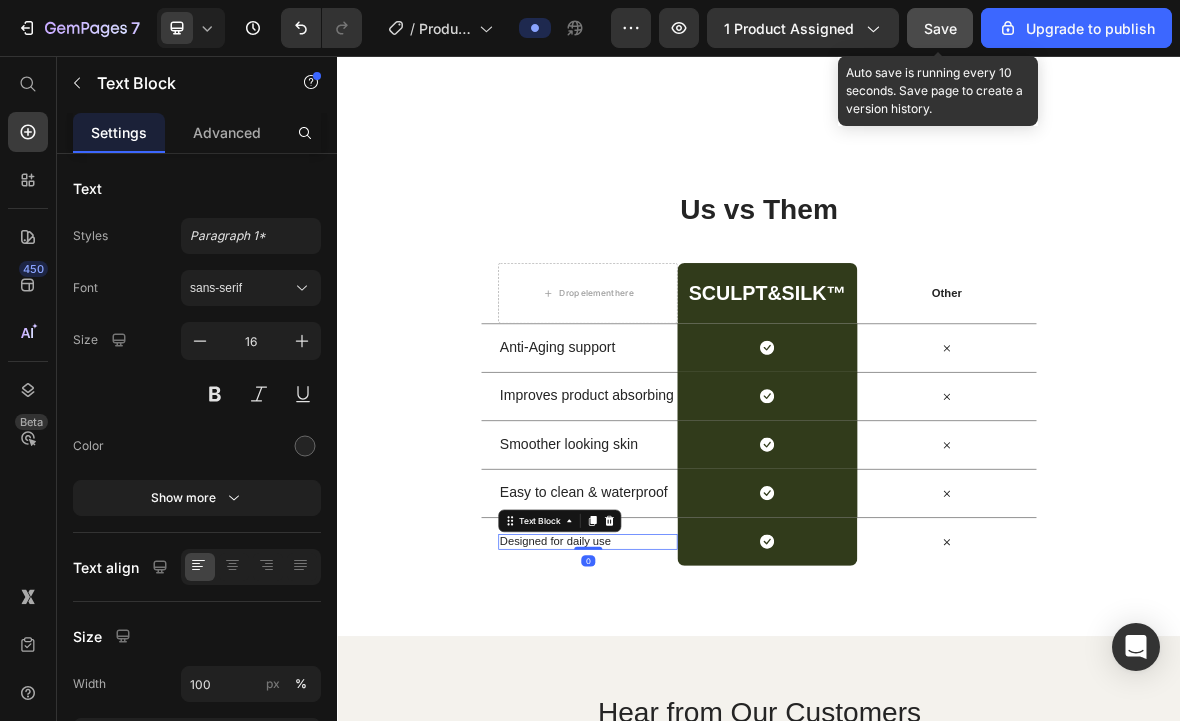 click on "Designed for daily use" at bounding box center [693, 747] 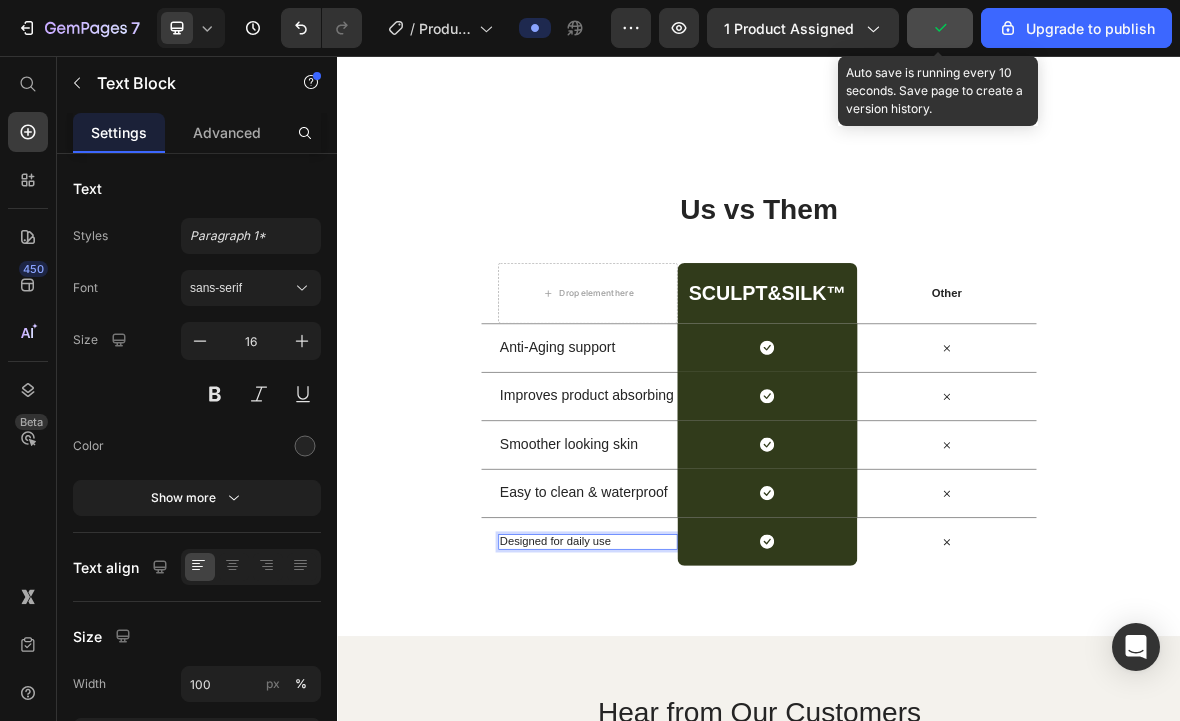 click on "Designed for daily use" at bounding box center [693, 747] 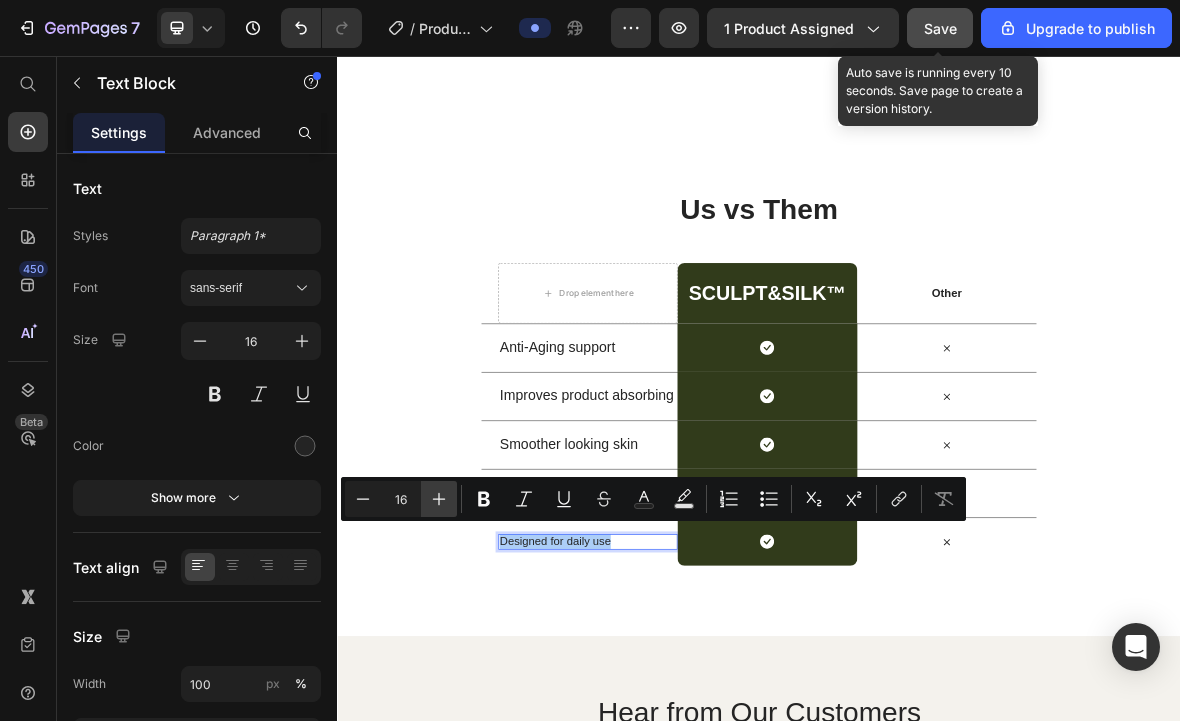 click 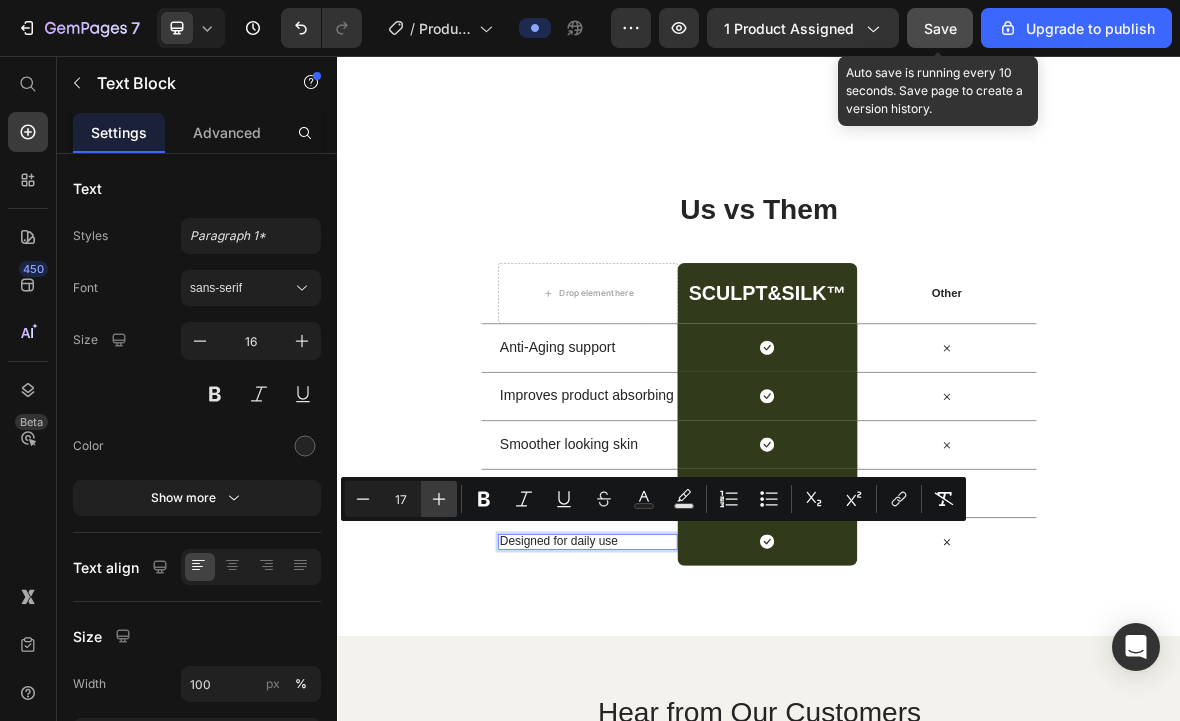 click 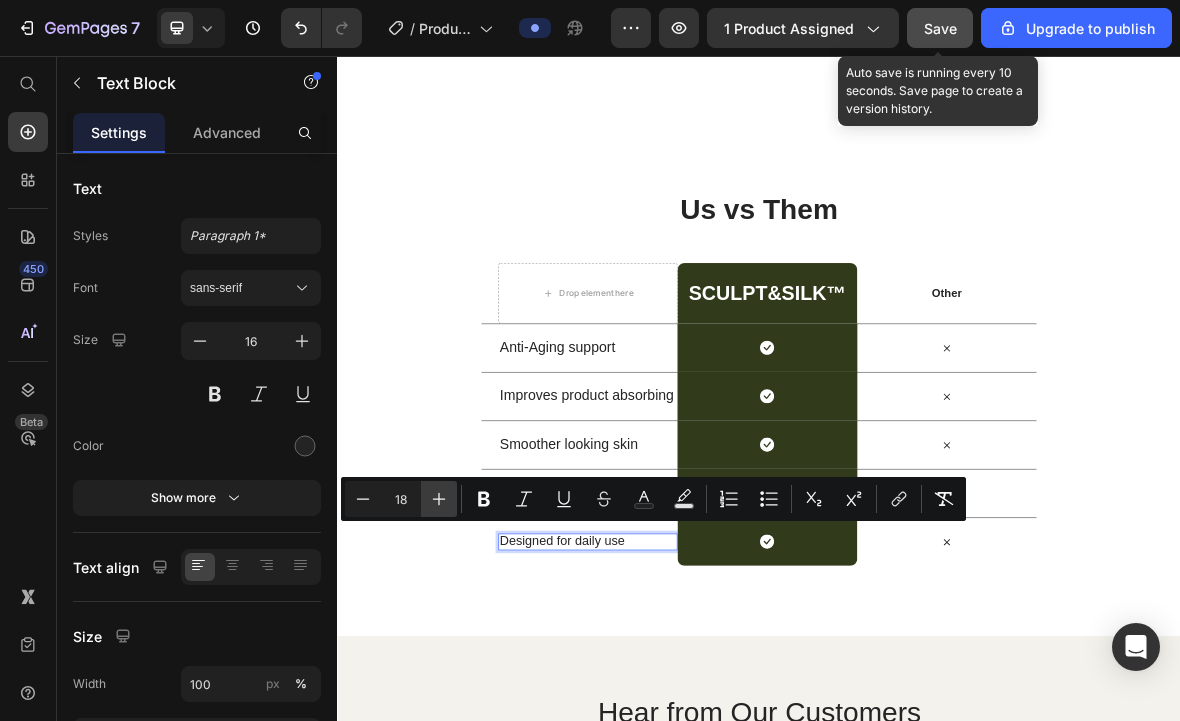 click 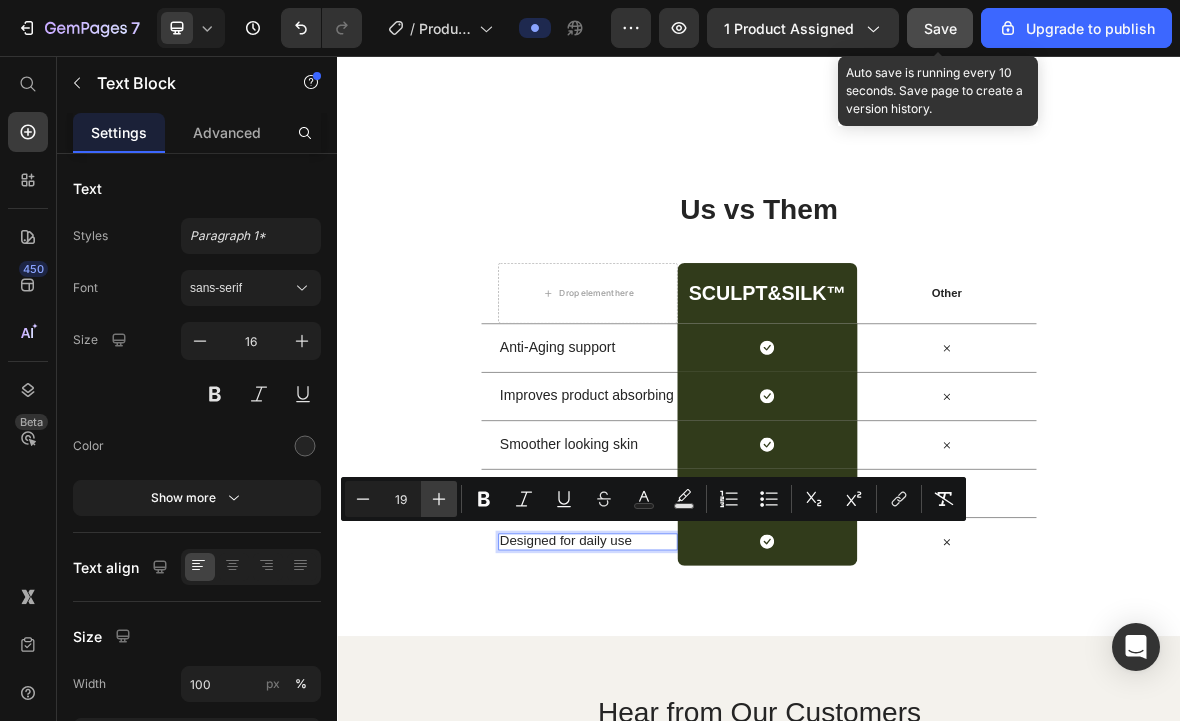 click 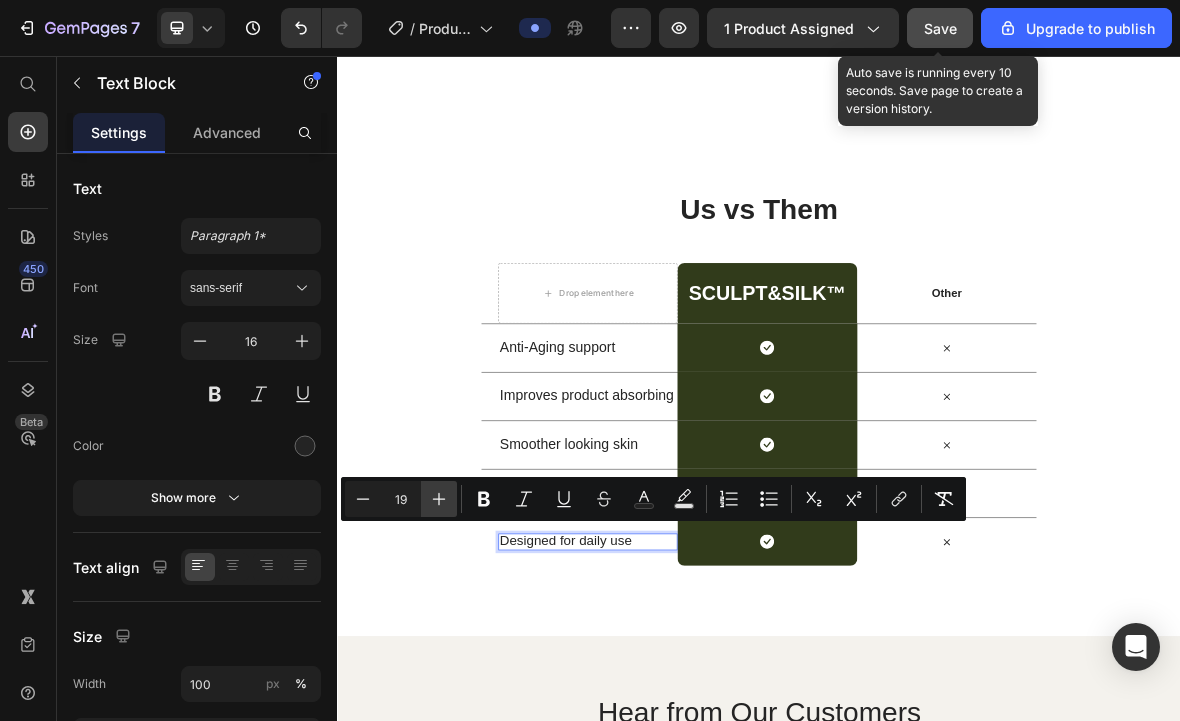 type on "20" 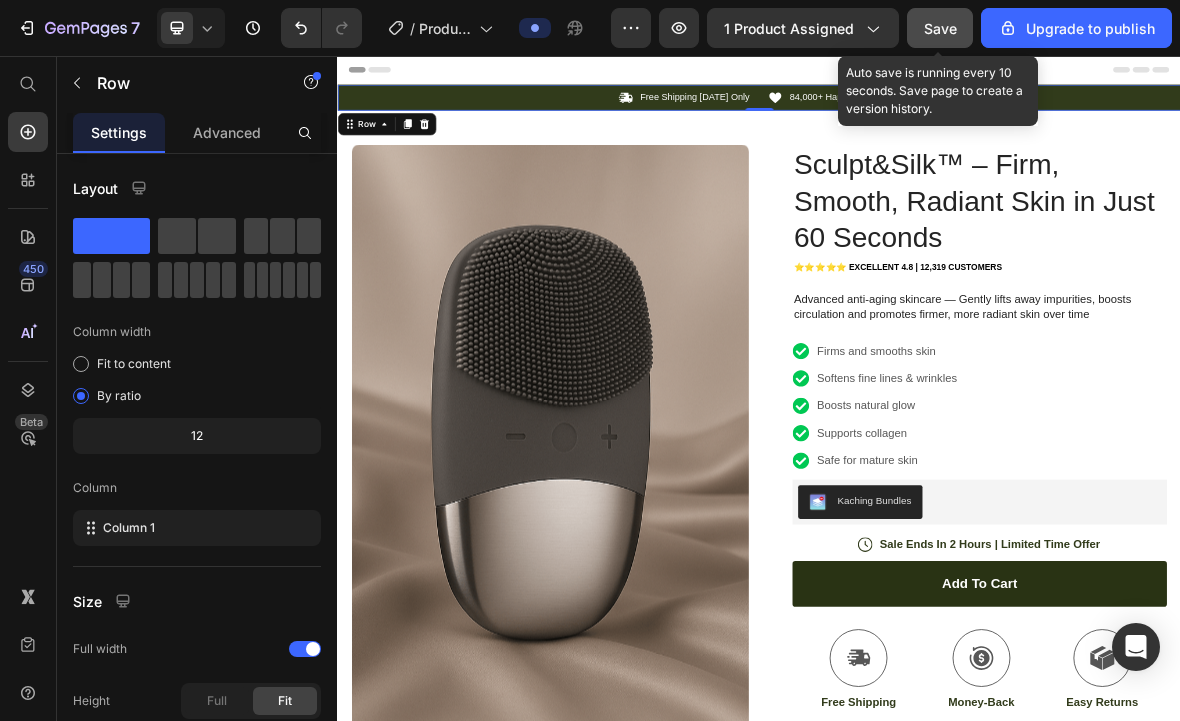 scroll, scrollTop: 0, scrollLeft: 0, axis: both 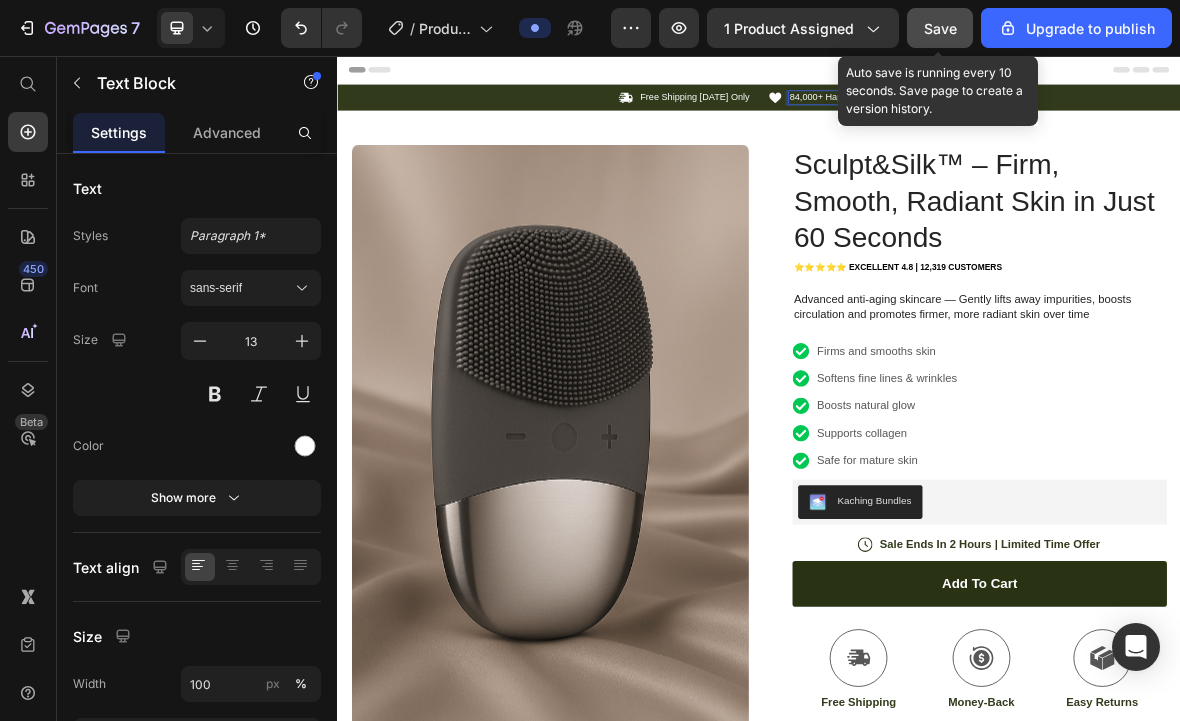 click on "84,000+ Happy Customer" at bounding box center (1054, 115) 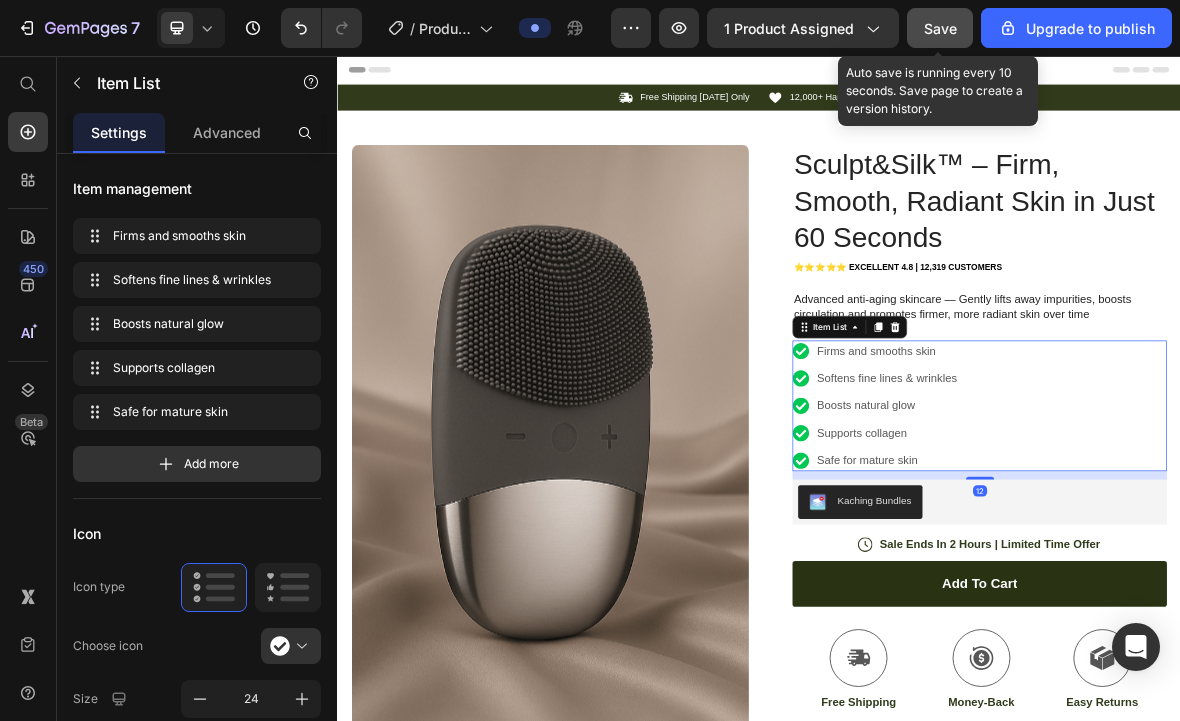 click on "Save" at bounding box center [940, 28] 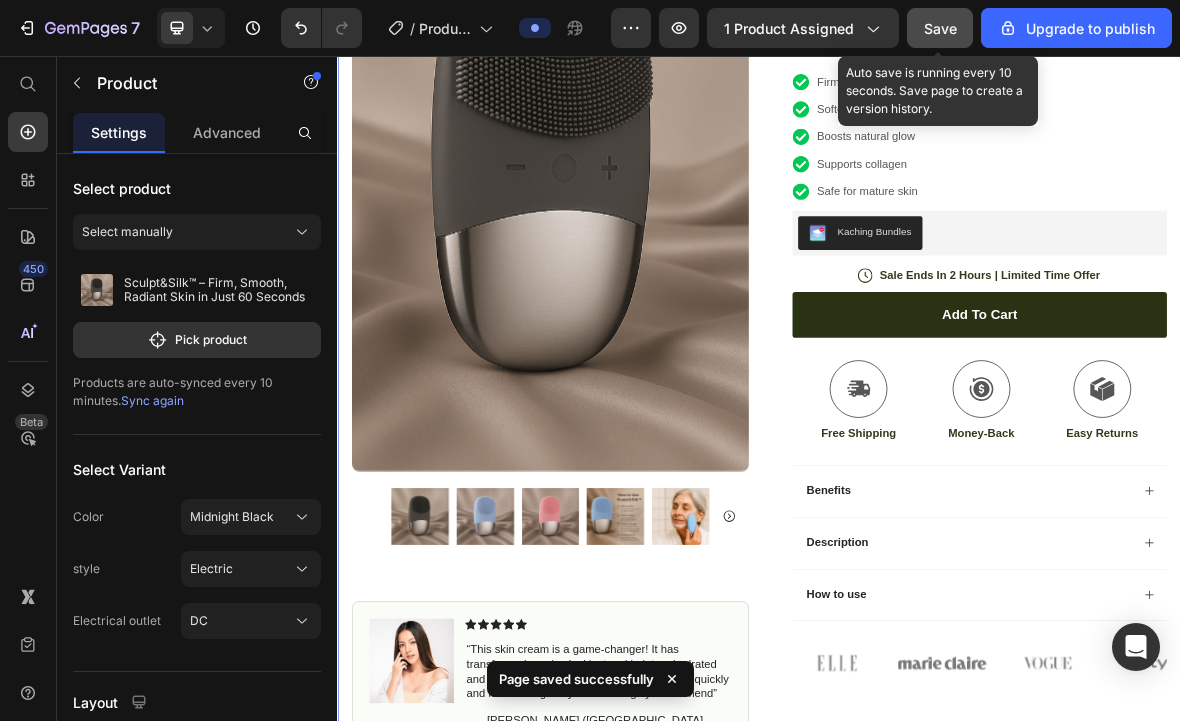 scroll, scrollTop: 384, scrollLeft: 0, axis: vertical 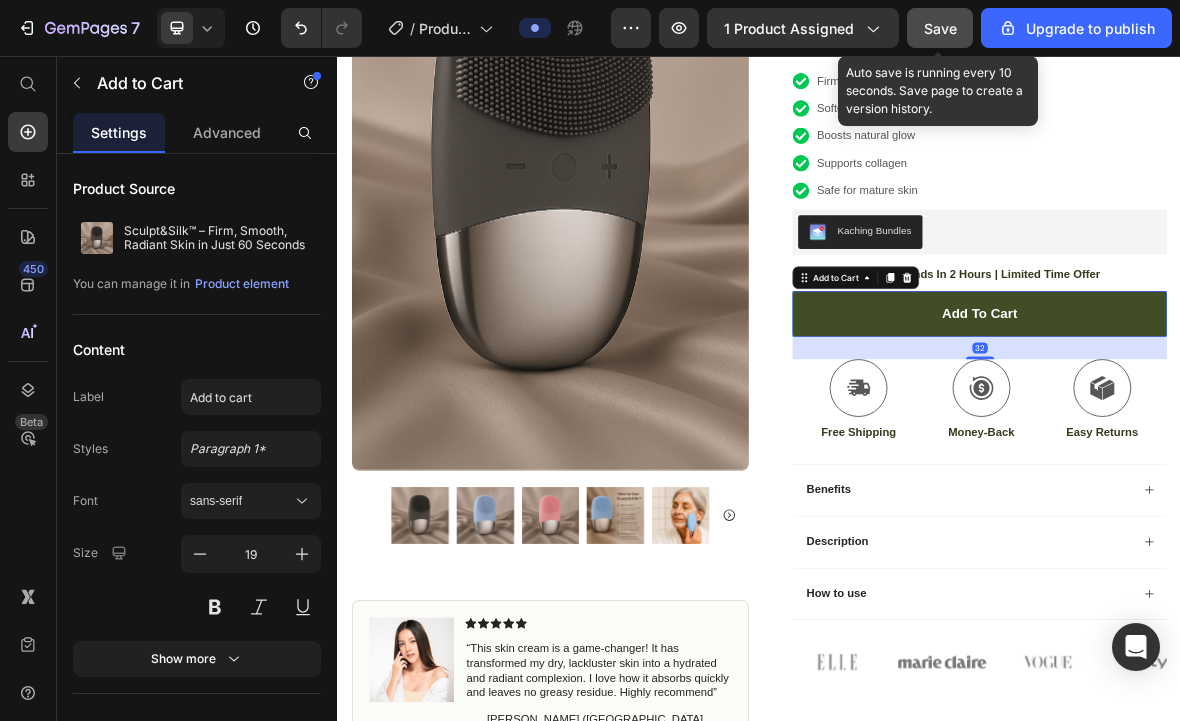 click on "add to cart" at bounding box center (1250, 423) 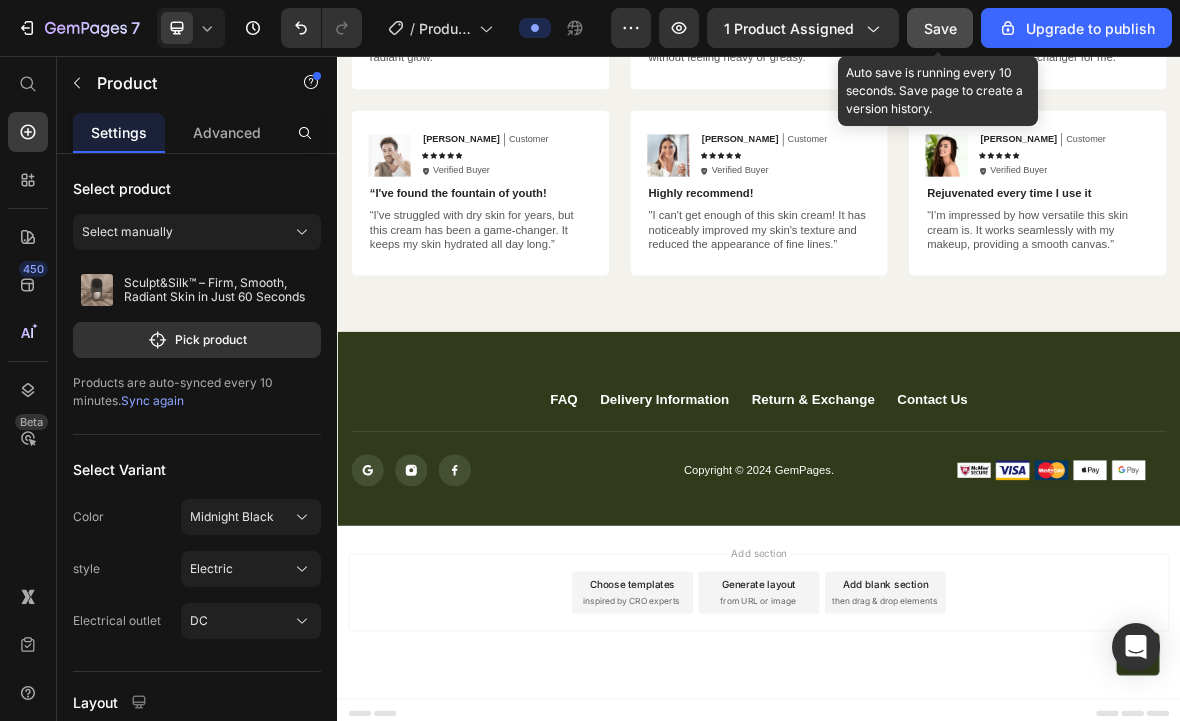 scroll, scrollTop: 5441, scrollLeft: 0, axis: vertical 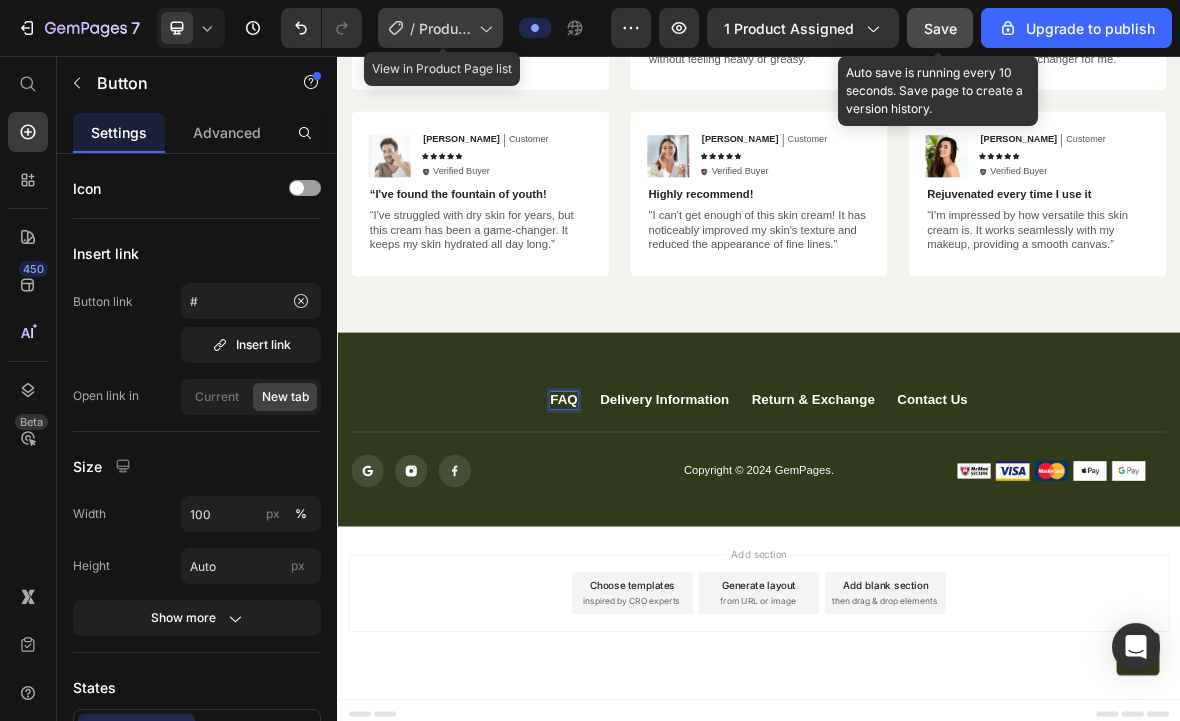 click 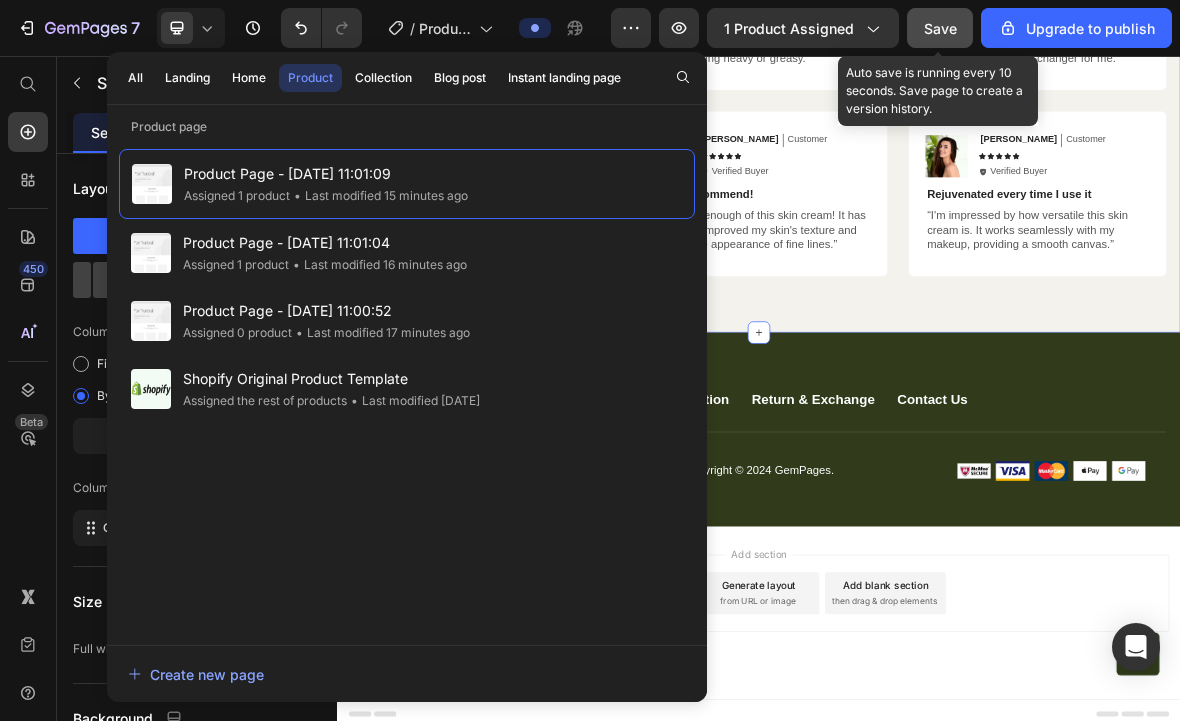 click on "Hear from Our Customers Heading Icon Icon Icon Icon Icon Icon List 2000+ Customers Who Love Us Text Block Row Image Emily Text Block Customer  Text Block Row Icon Icon Icon Icon Icon Icon List
Icon Verified Buyer Text Block Row Row Amazing product! Text Block “I absolutely love this skin cream! It has transformed my complexion and given me a radiant glow.” Text Block Row Image Sarah Text Block Customer  Text Block Row Icon Icon Icon Icon Icon Icon List
Icon Verified Buyer Text Block Row Row My skin has never looked better! Text Block “I've tried many skin creams, but this one takes the cake. It deeply hydrates my skin without feeling heavy or greasy.” Text Block Row Image Ken K Text Block Customer  Text Block Row Icon Icon Icon Icon Icon Icon List
Icon Verified Buyer Text Block Row Row It soothes and nourishes my skin Text Block Text Block Row Row Image Michael Text Block Customer  Text Block Row Icon Icon Icon Icon Icon Icon List" at bounding box center [937, 54] 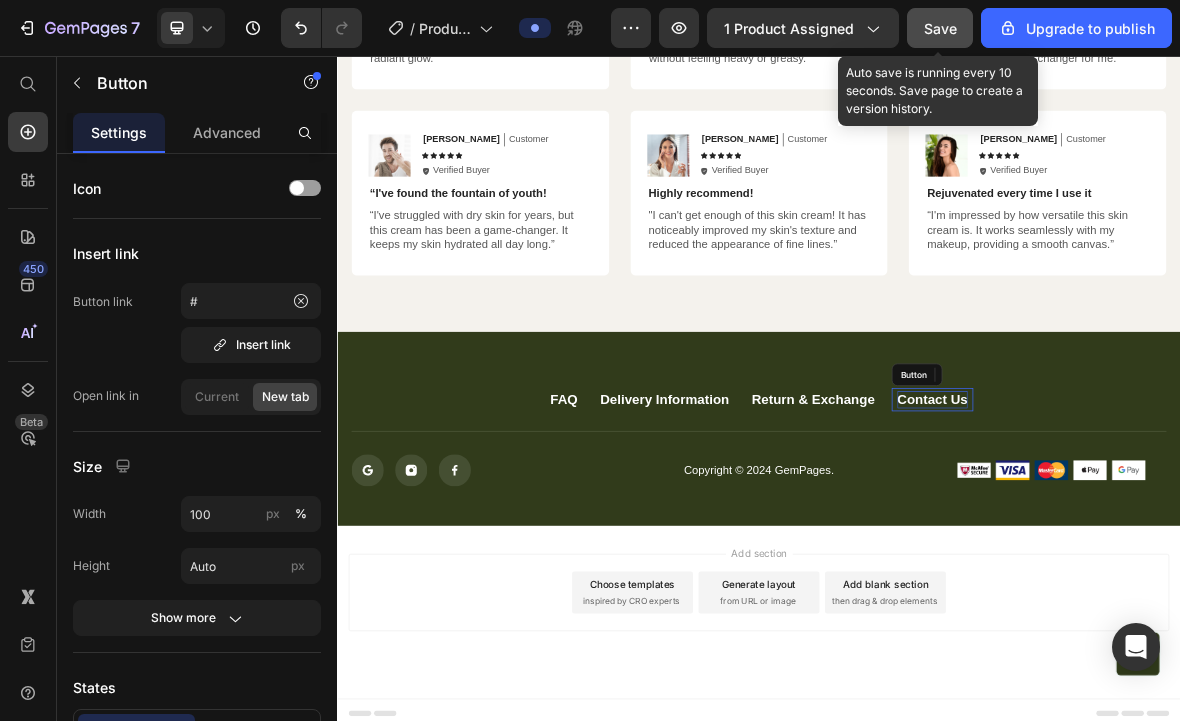scroll, scrollTop: 5441, scrollLeft: 0, axis: vertical 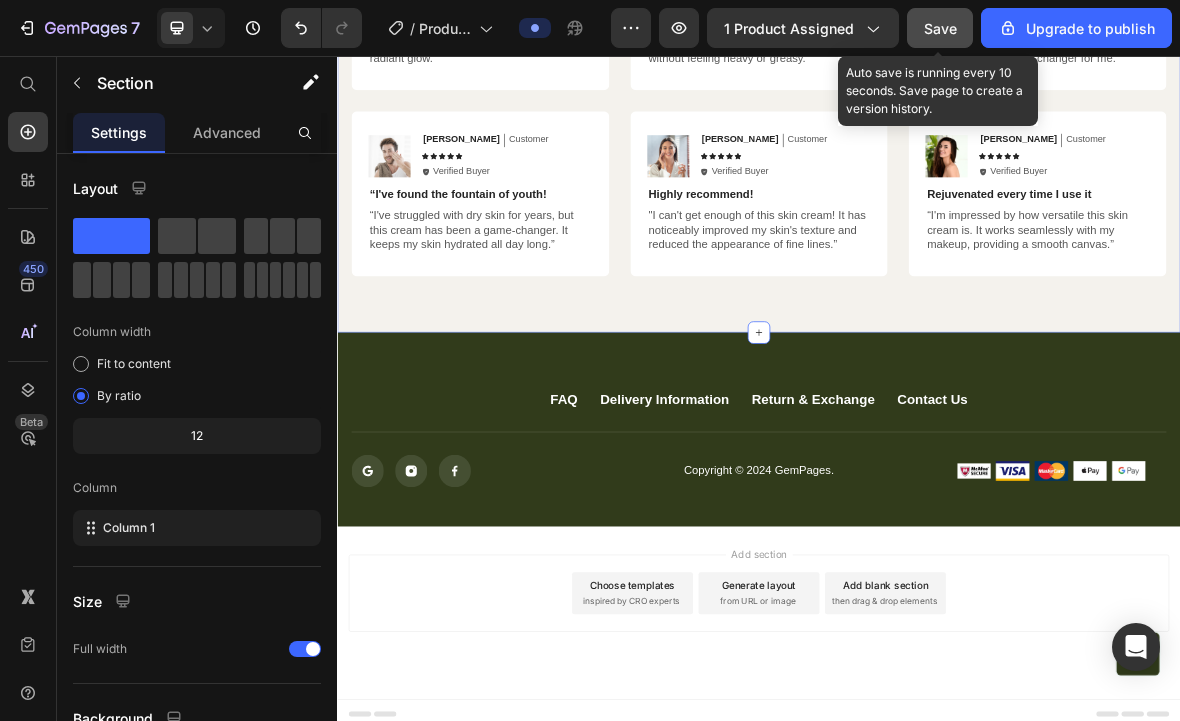 click on "Save" at bounding box center (940, 28) 